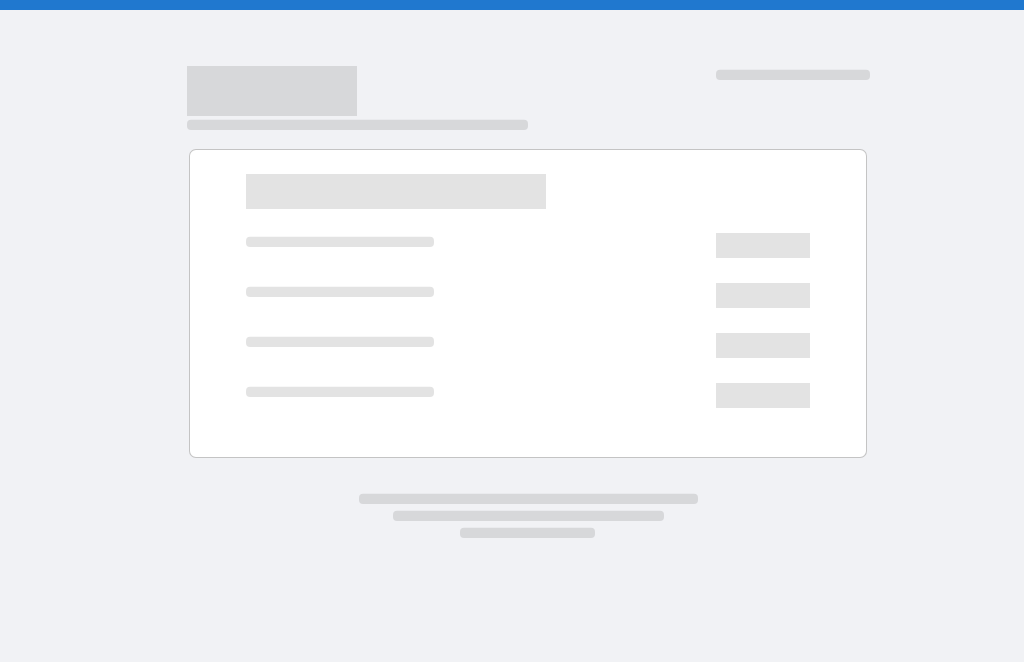 scroll, scrollTop: 0, scrollLeft: 0, axis: both 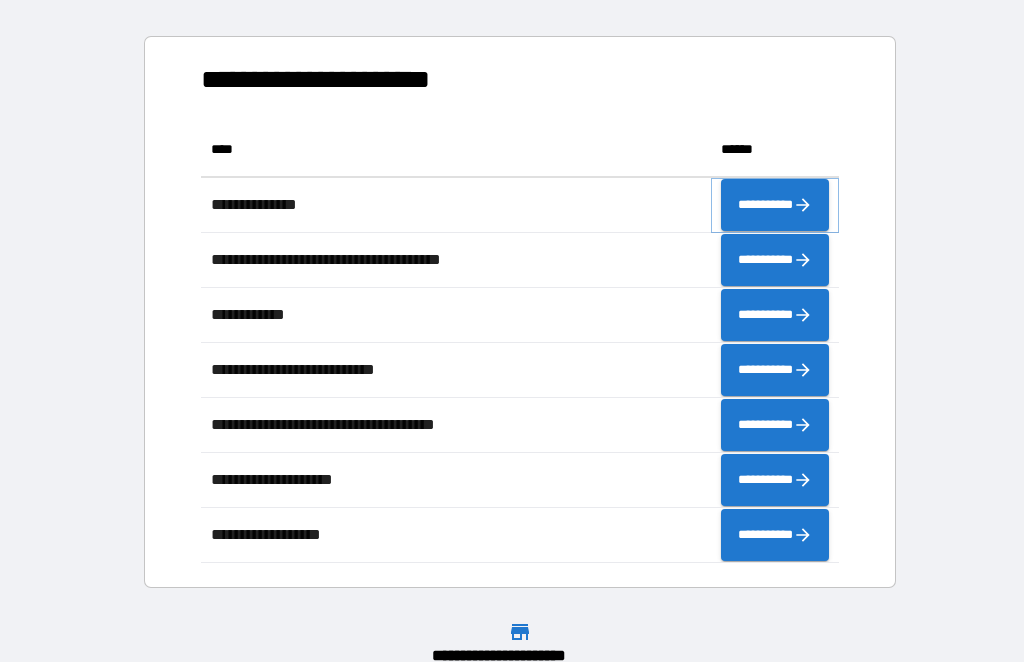 click on "**********" at bounding box center (775, 205) 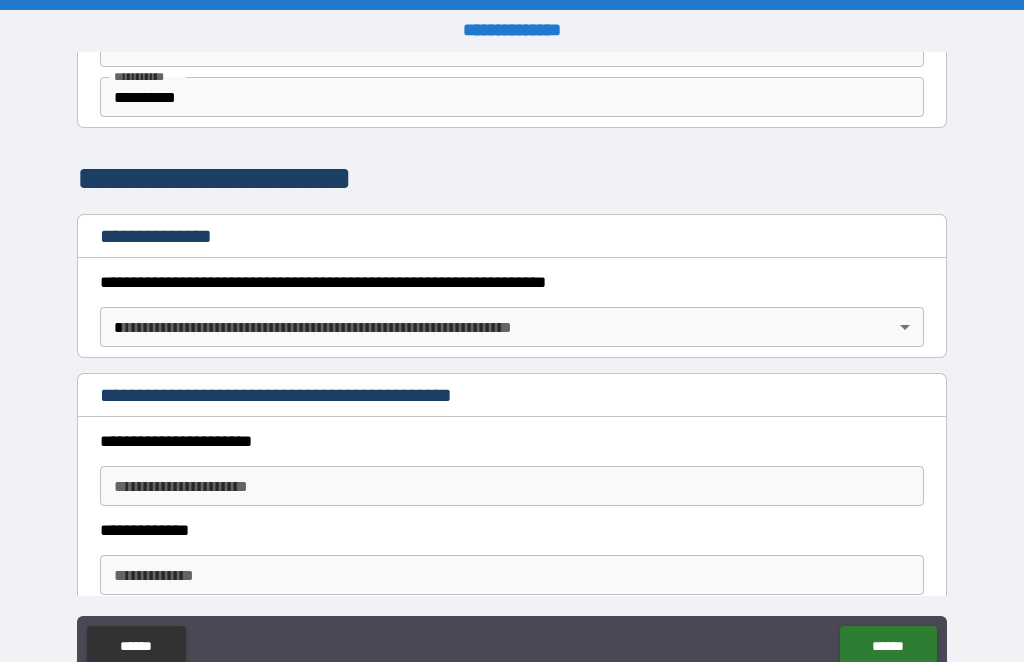 scroll, scrollTop: 119, scrollLeft: 0, axis: vertical 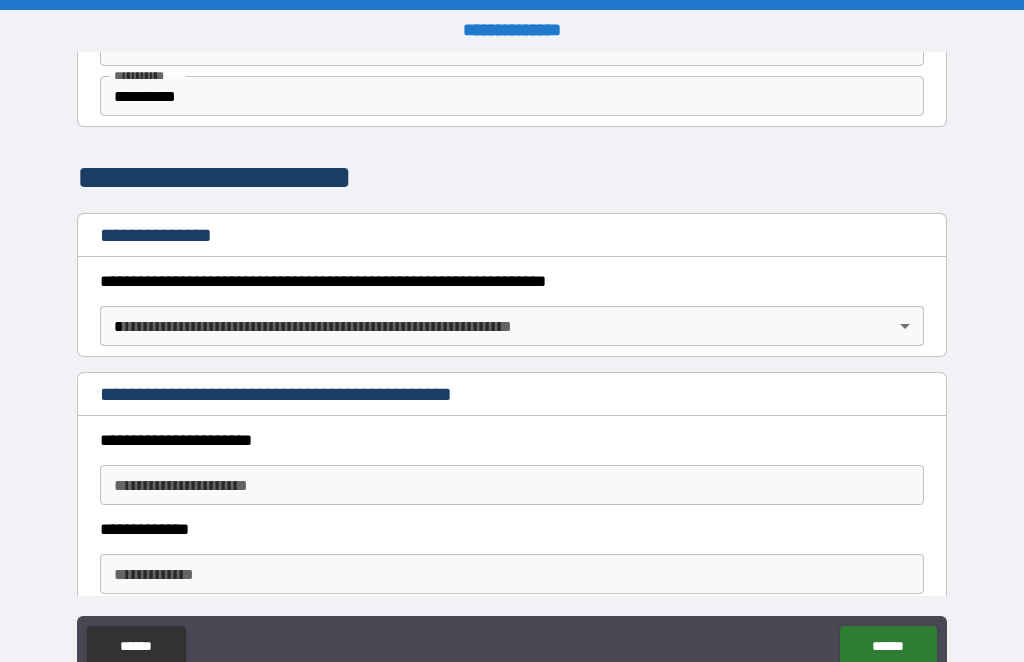 click on "**********" at bounding box center [512, 364] 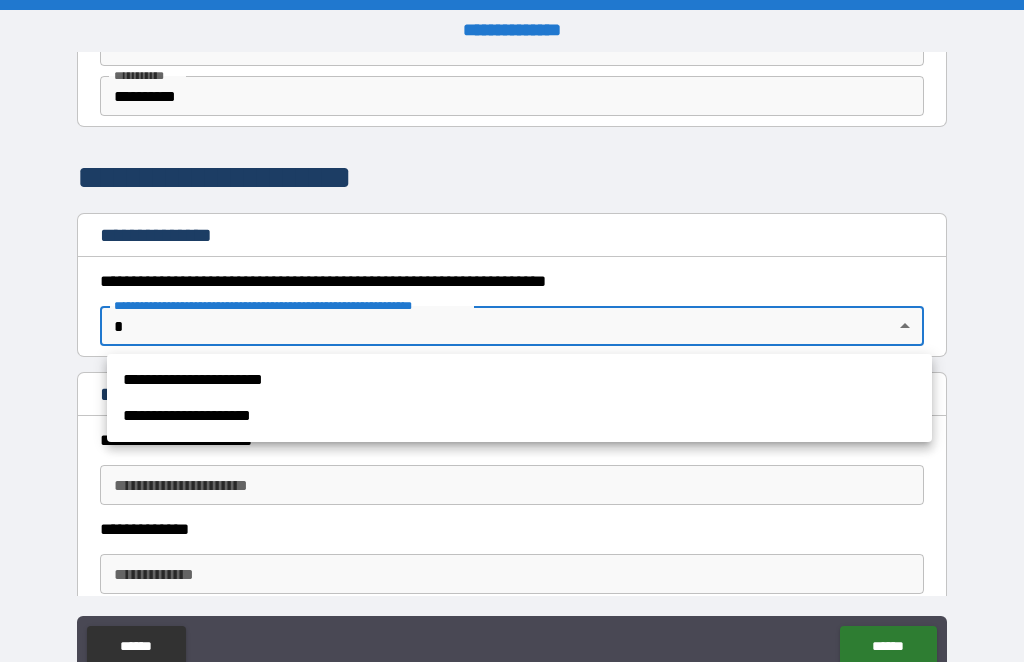 click on "**********" at bounding box center [519, 380] 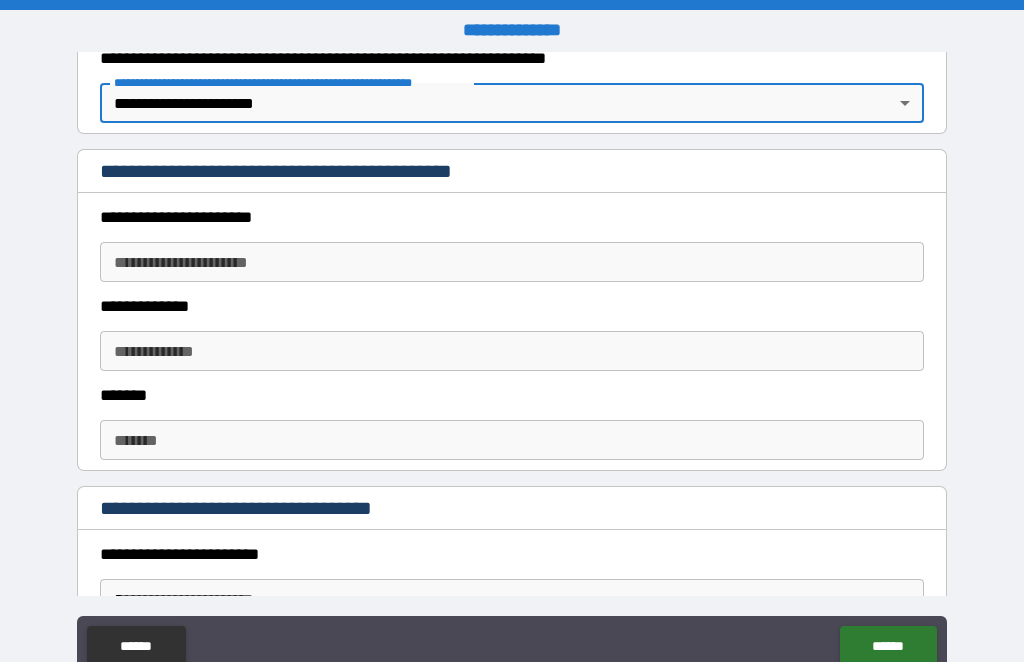 scroll, scrollTop: 353, scrollLeft: 0, axis: vertical 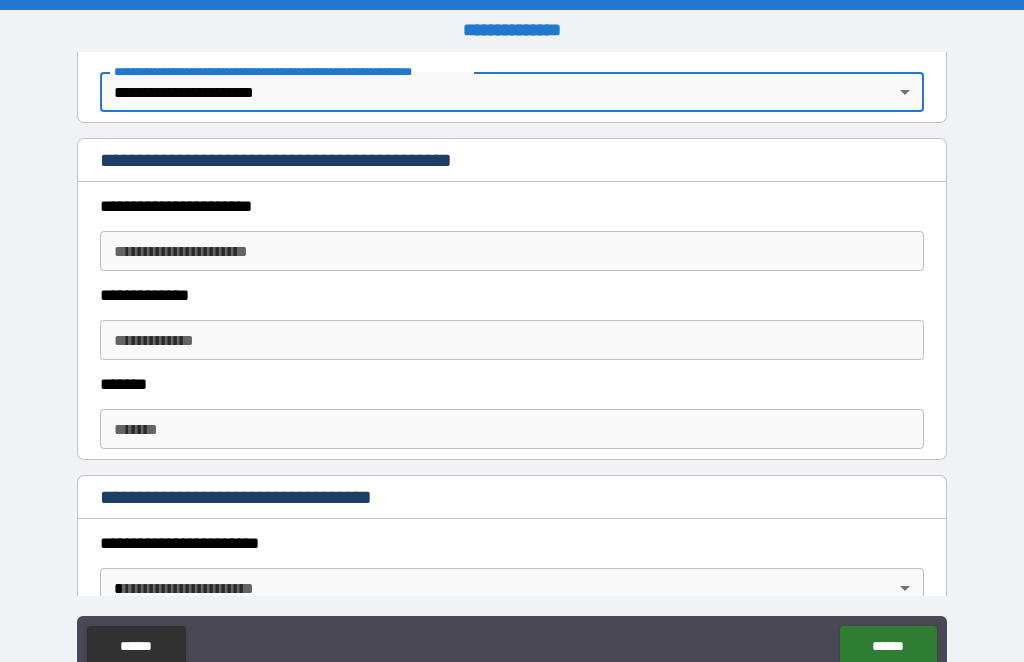 click on "**********" at bounding box center [512, 251] 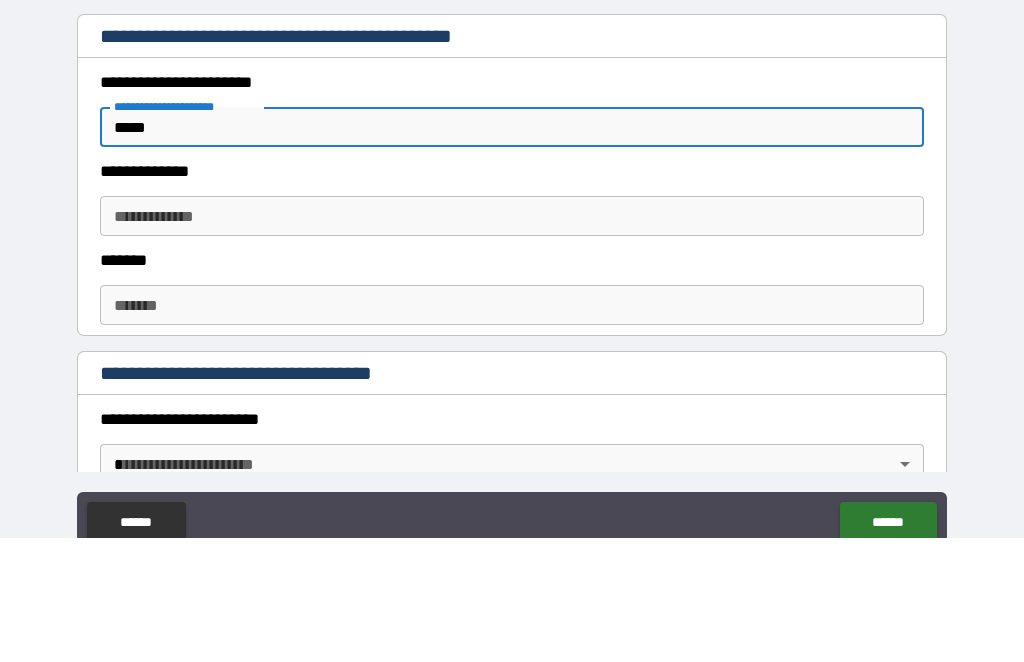 type on "*****" 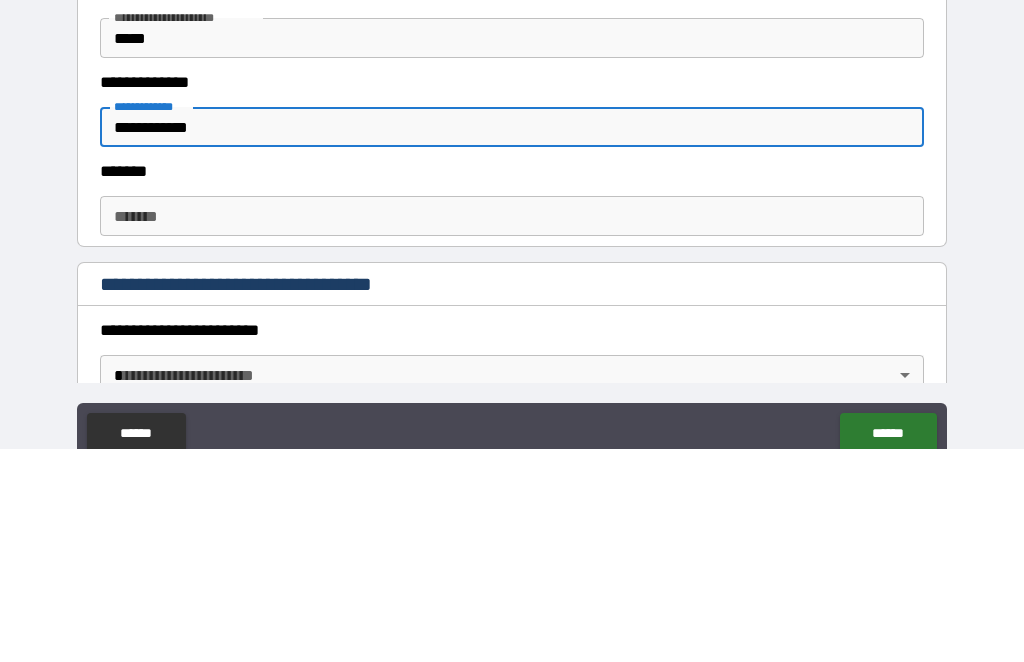 type on "**********" 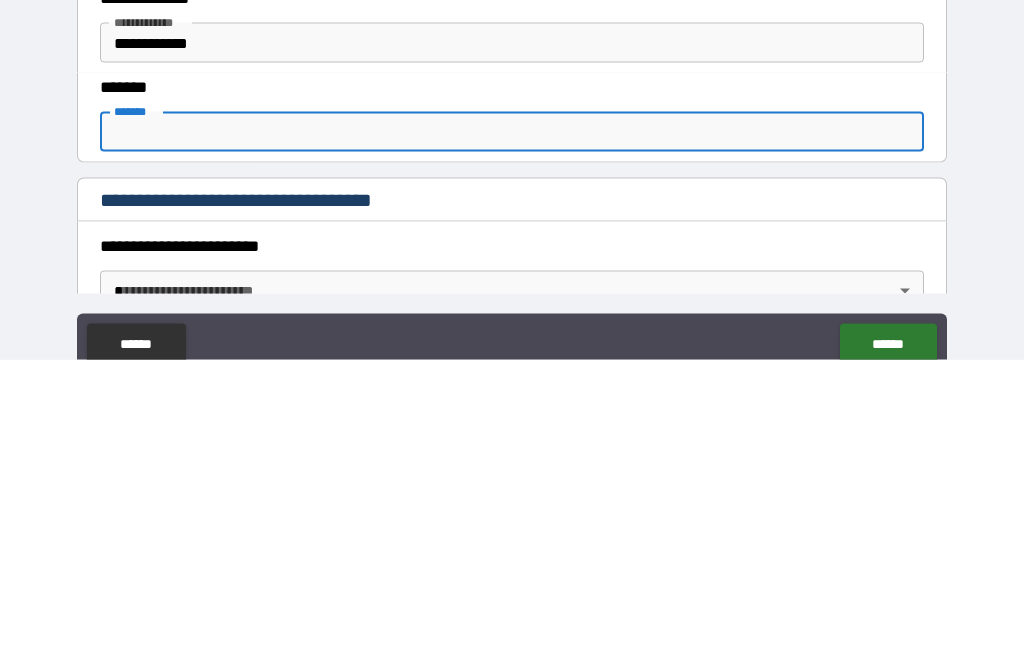 scroll, scrollTop: 344, scrollLeft: 0, axis: vertical 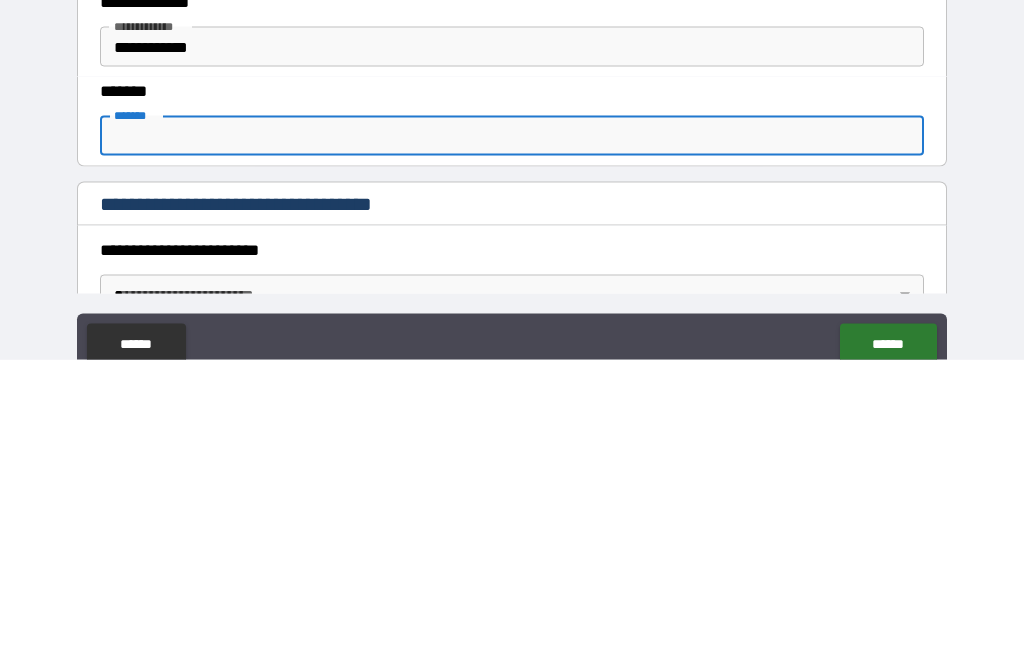 click on "*******" at bounding box center (512, 438) 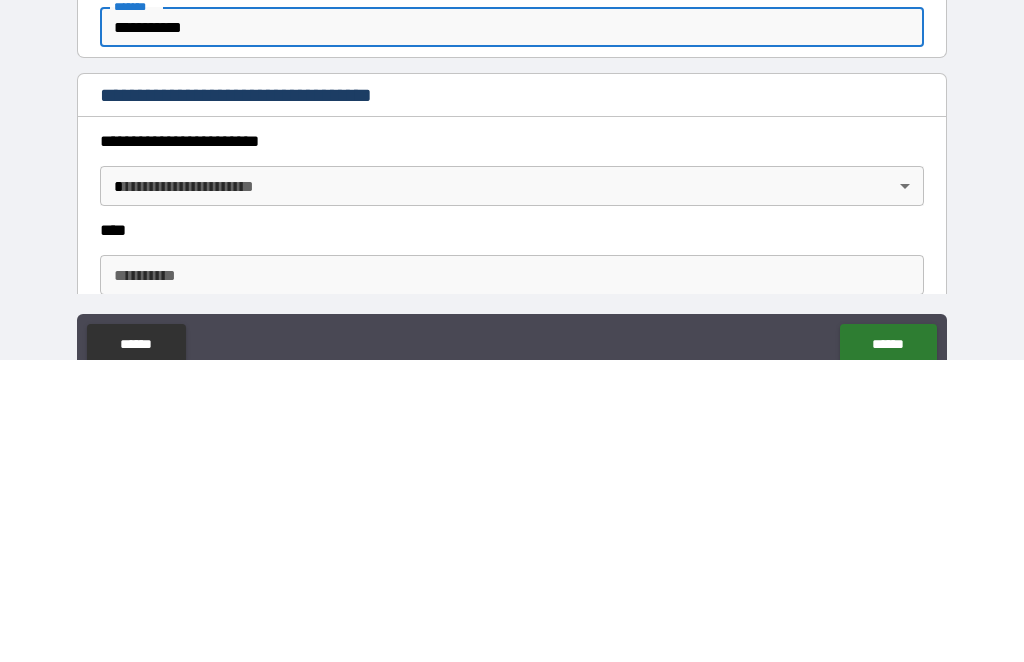 scroll, scrollTop: 455, scrollLeft: 0, axis: vertical 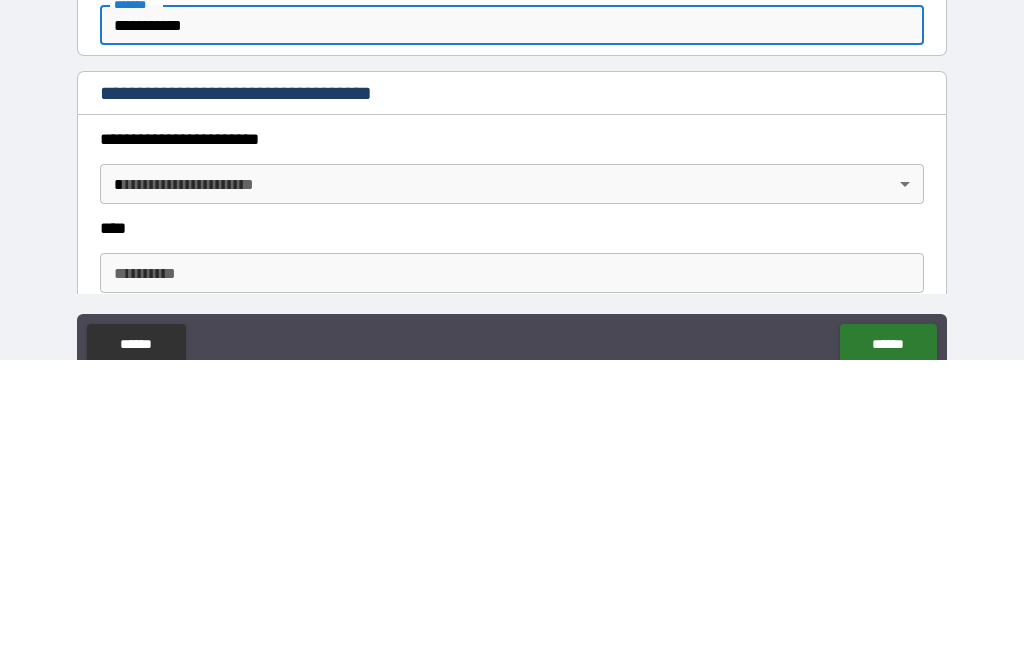 type on "**********" 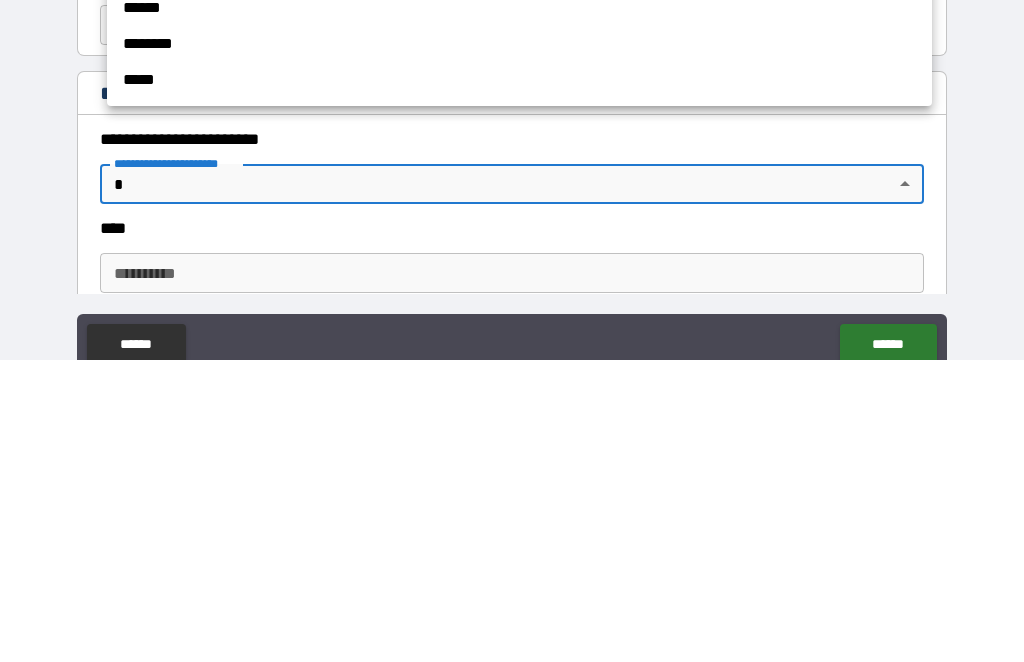 scroll, scrollTop: 66, scrollLeft: 0, axis: vertical 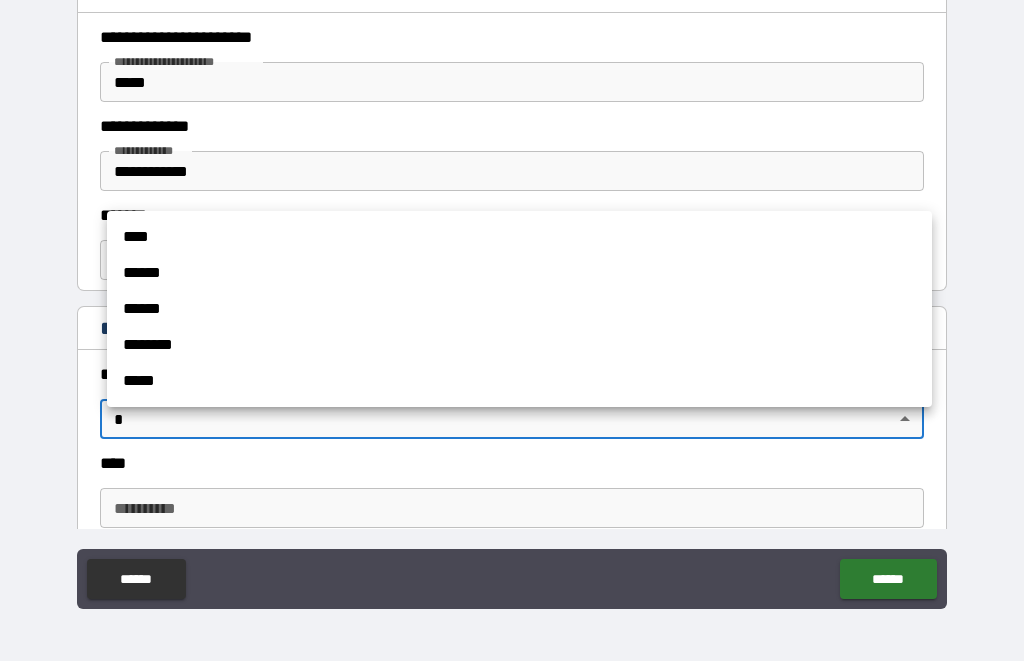 click on "******" at bounding box center [519, 274] 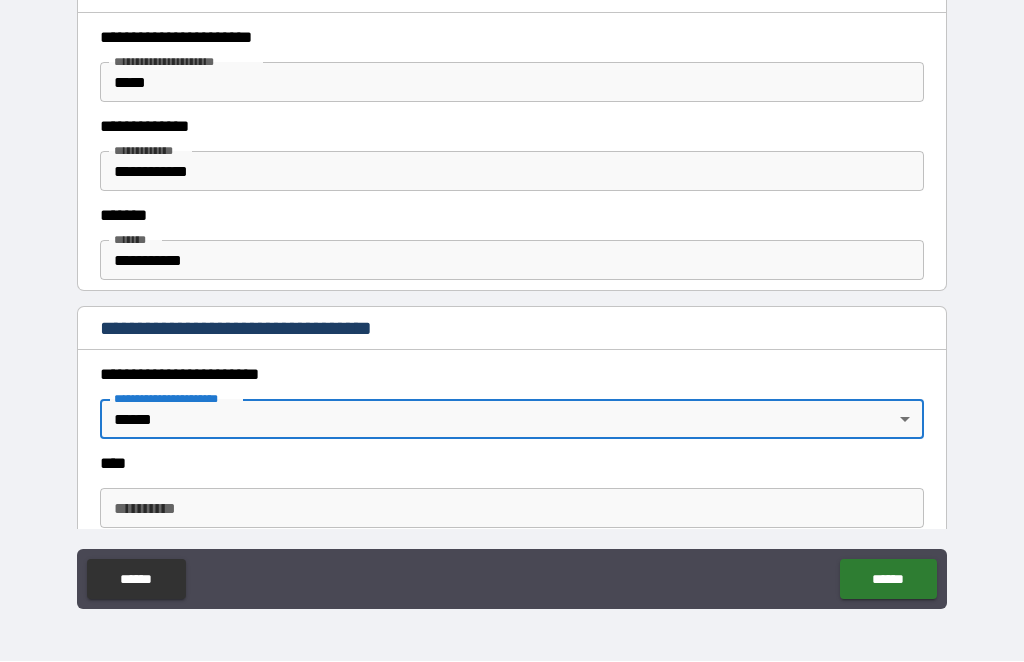 click on "**********" at bounding box center (512, 509) 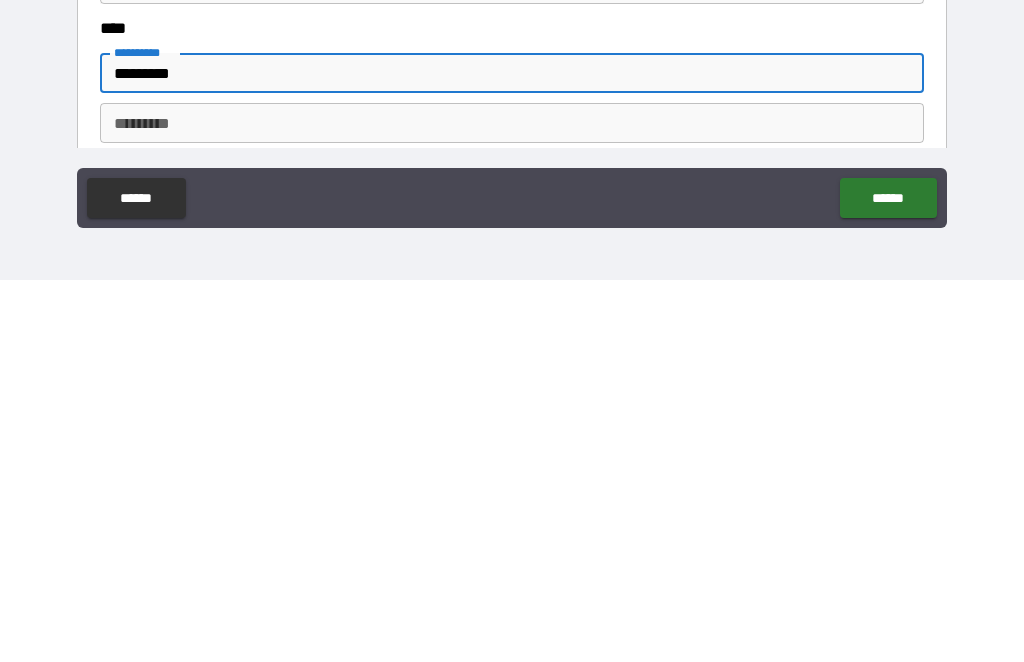 scroll, scrollTop: 529, scrollLeft: 0, axis: vertical 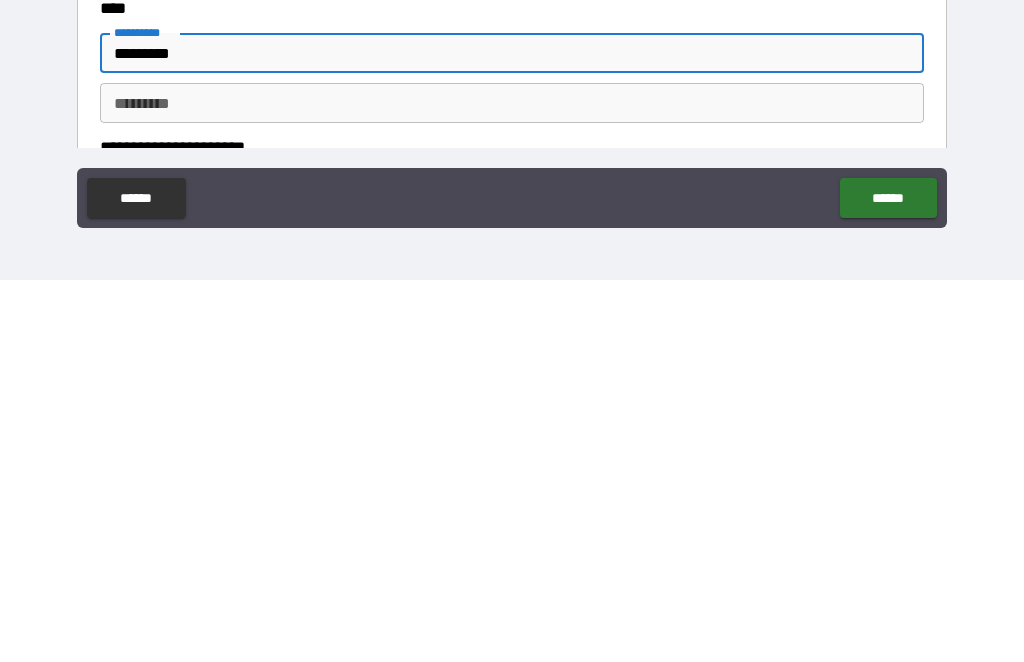 type on "********" 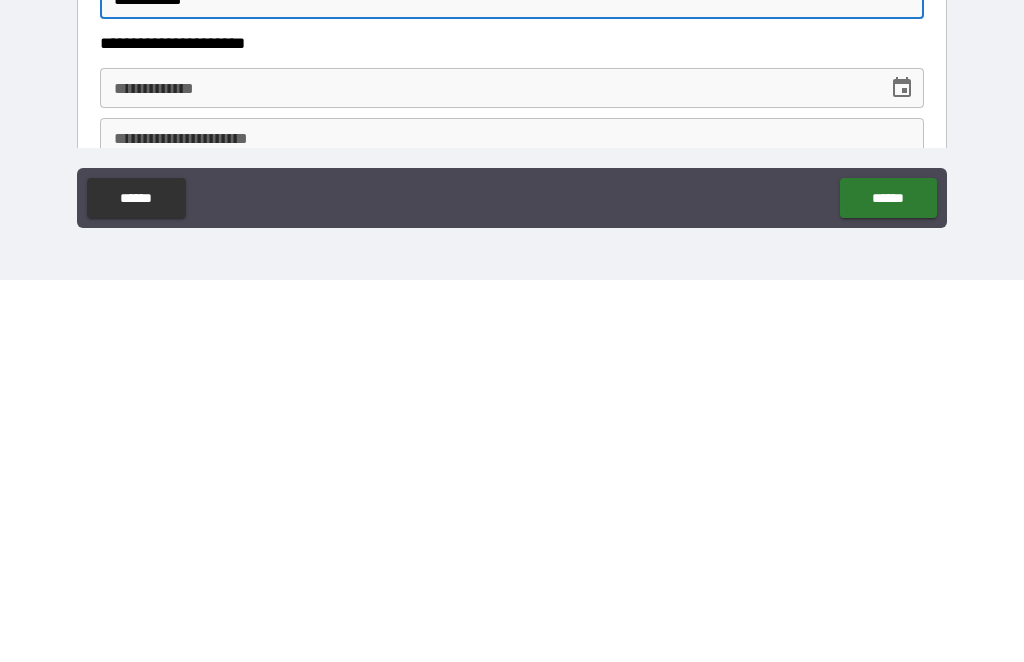 scroll, scrollTop: 632, scrollLeft: 0, axis: vertical 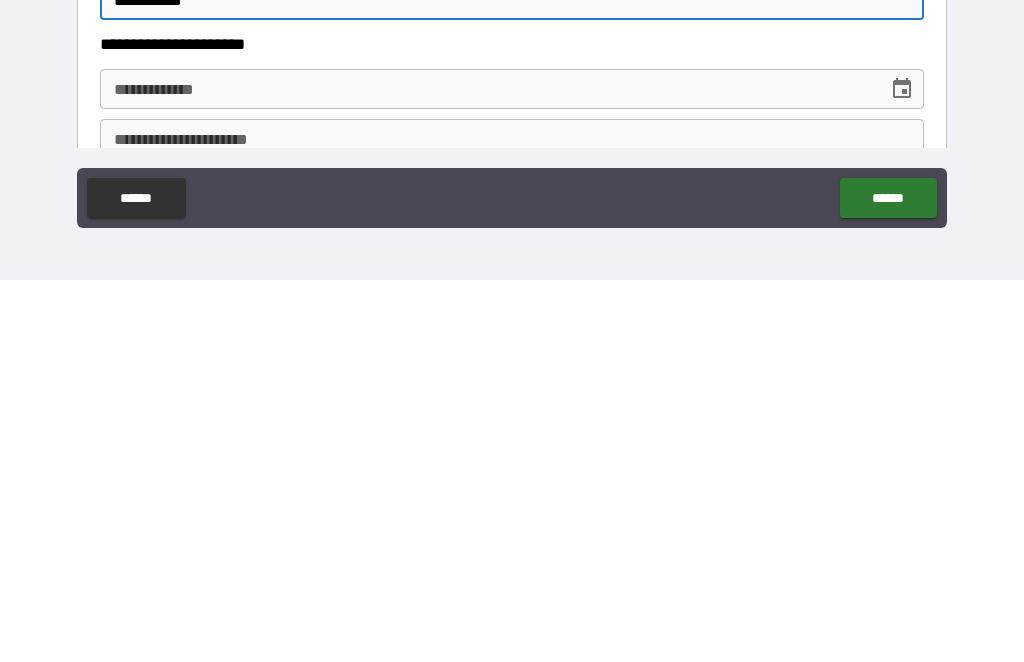 type on "**********" 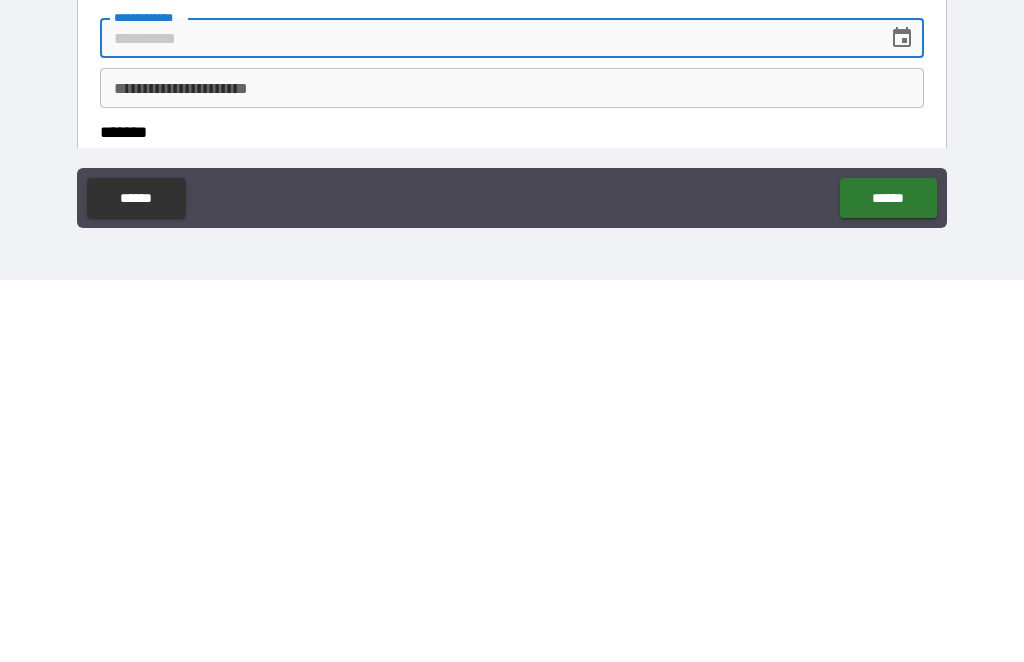scroll, scrollTop: 673, scrollLeft: 0, axis: vertical 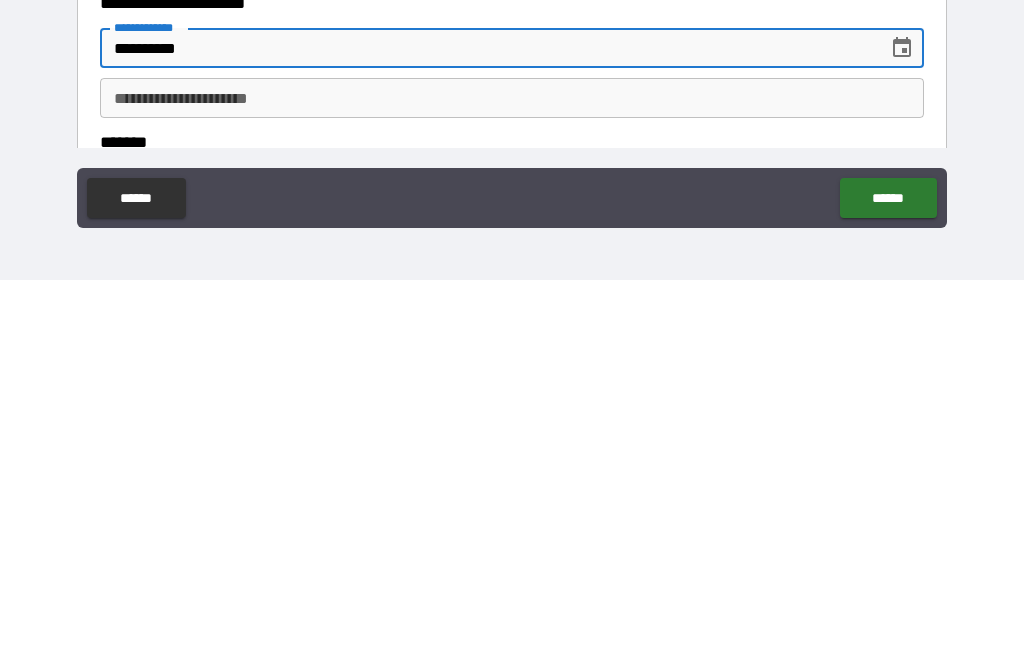 type on "**********" 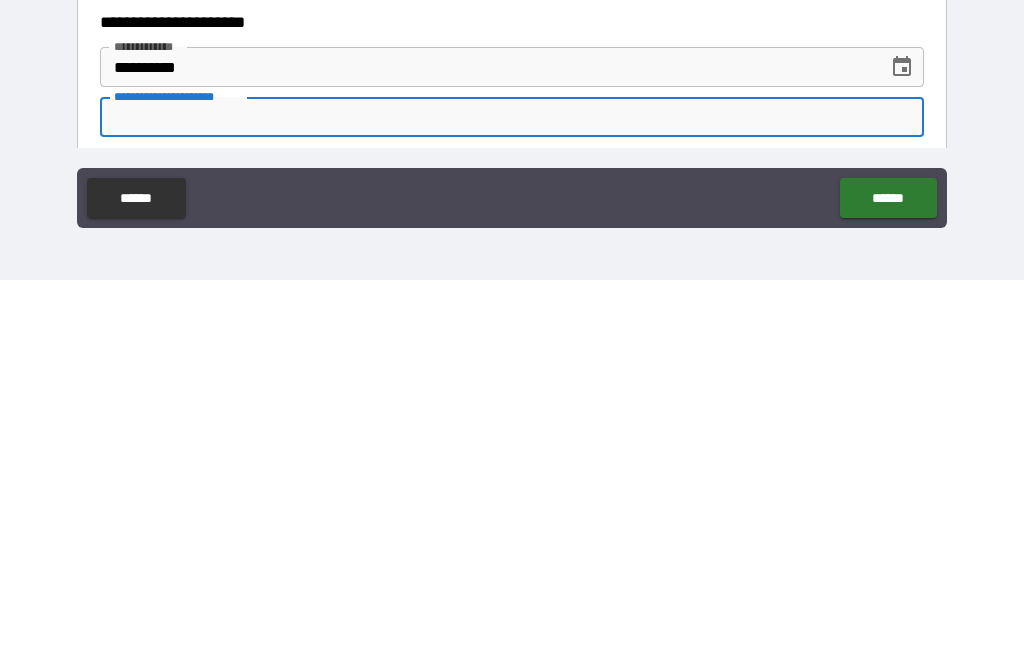 scroll, scrollTop: 652, scrollLeft: 0, axis: vertical 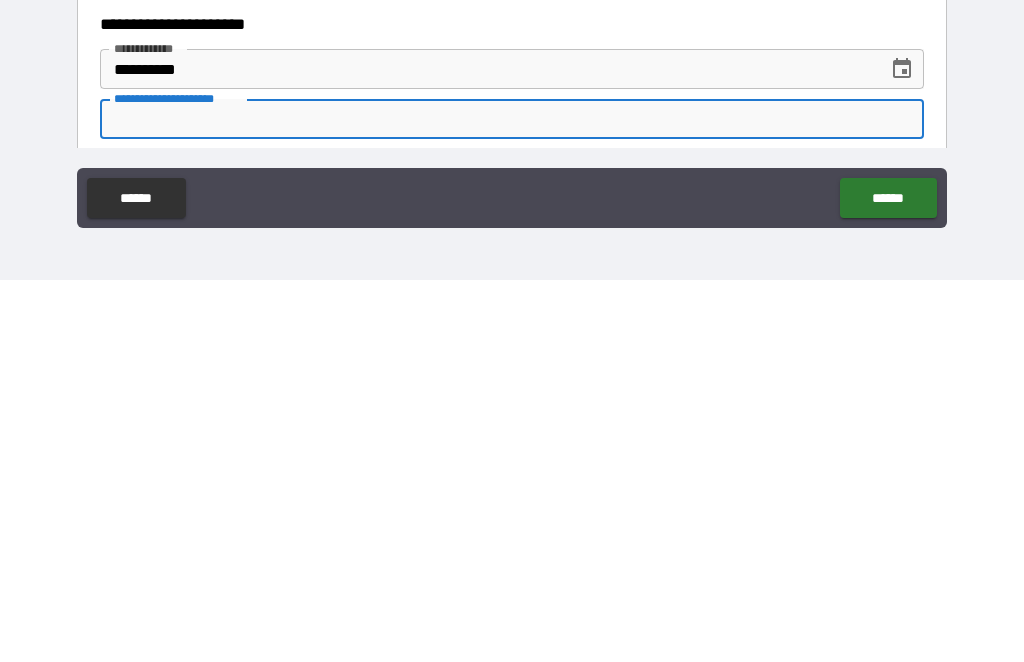 click on "**********" at bounding box center [512, 501] 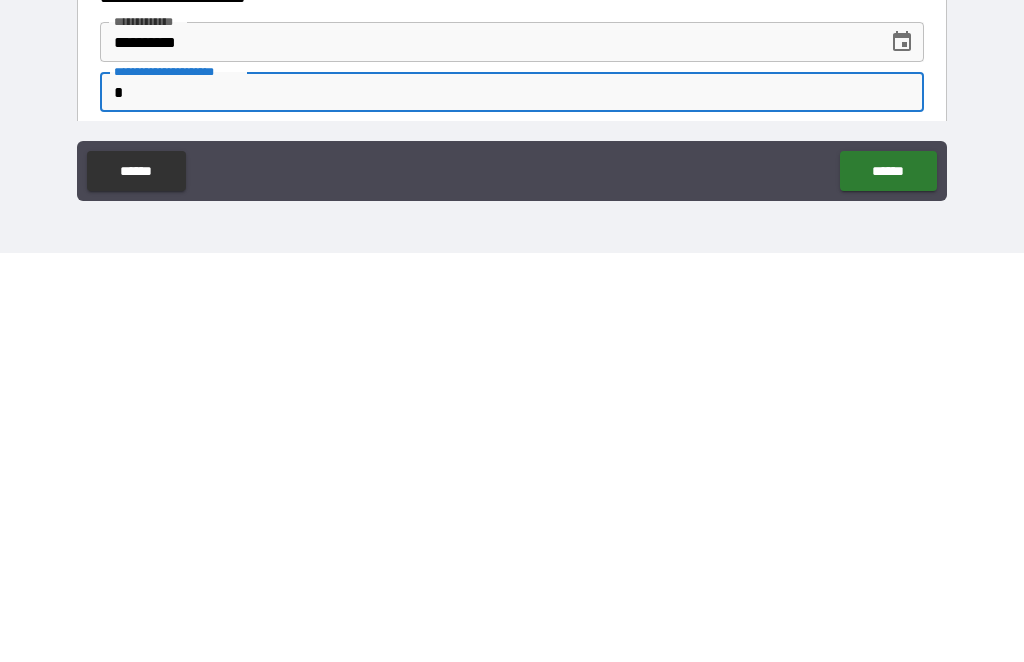 scroll, scrollTop: 66, scrollLeft: 0, axis: vertical 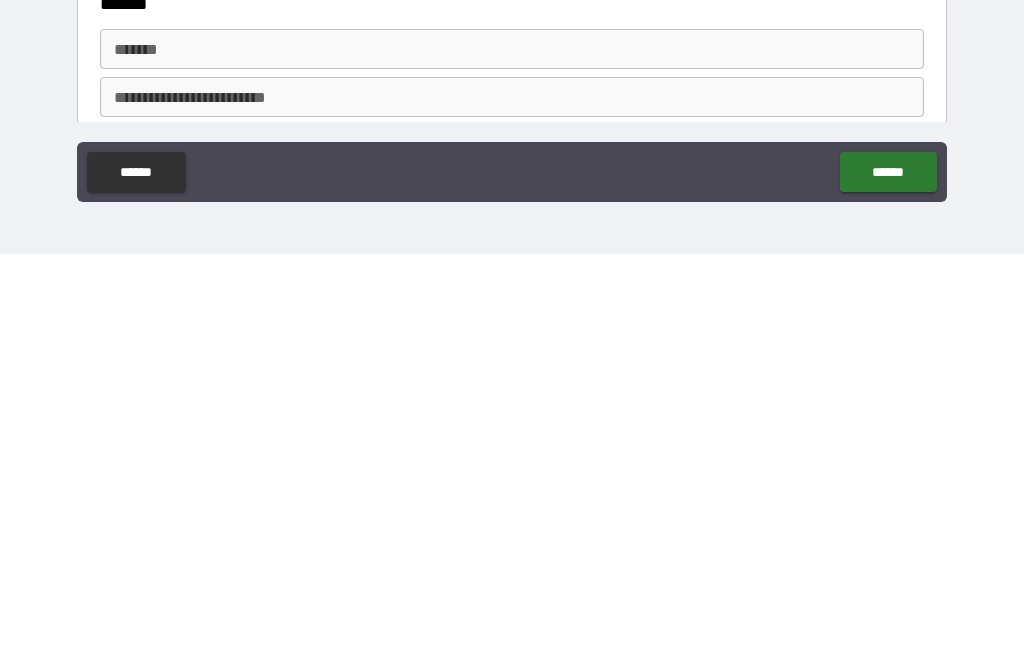 type on "**********" 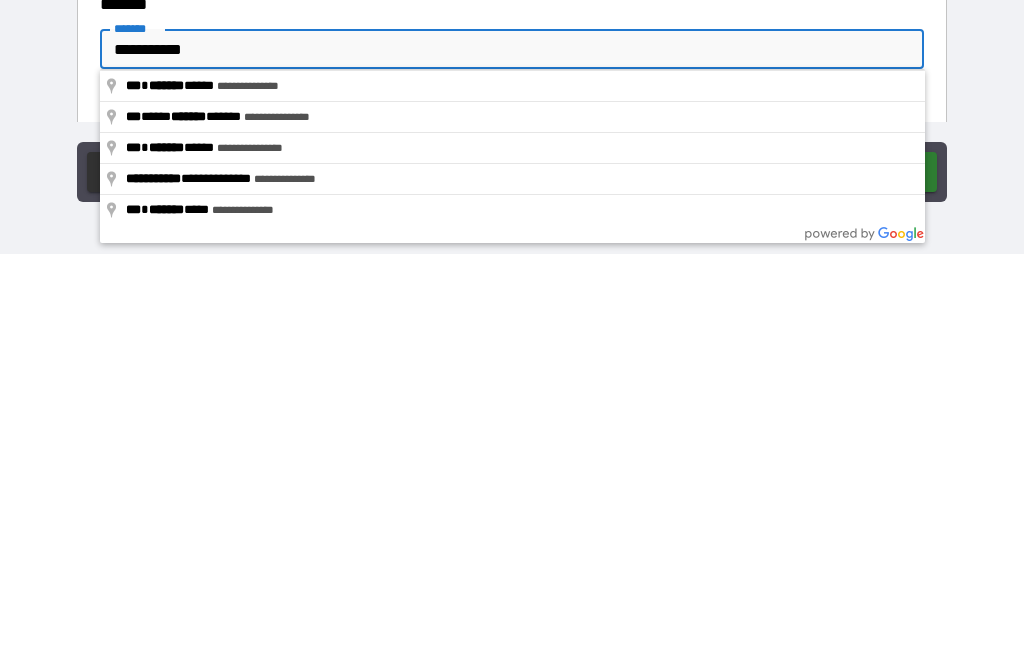 type on "**********" 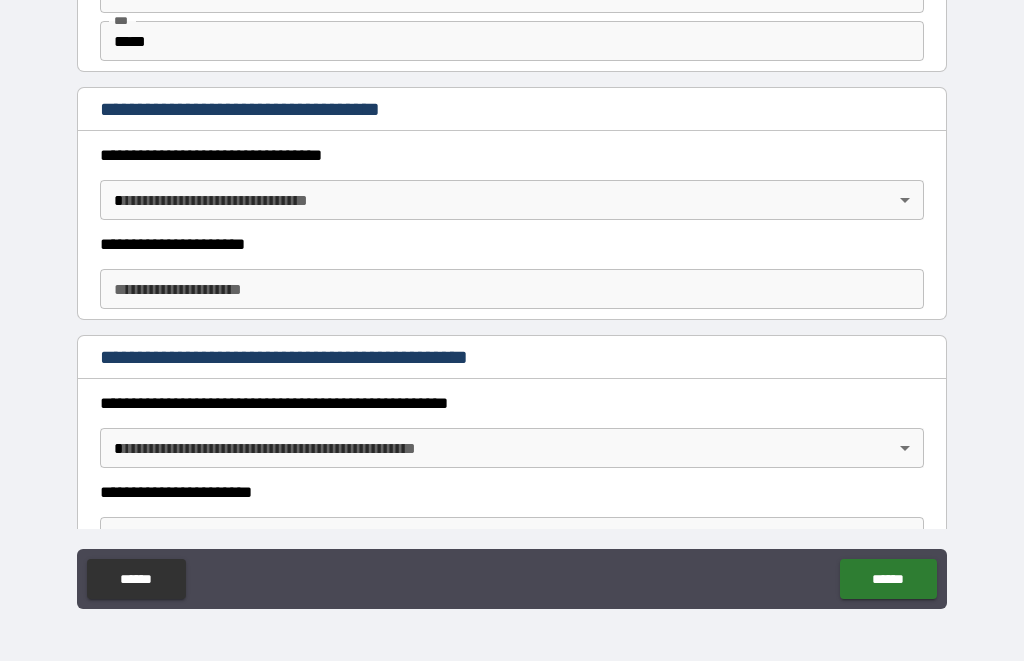 scroll, scrollTop: 1392, scrollLeft: 0, axis: vertical 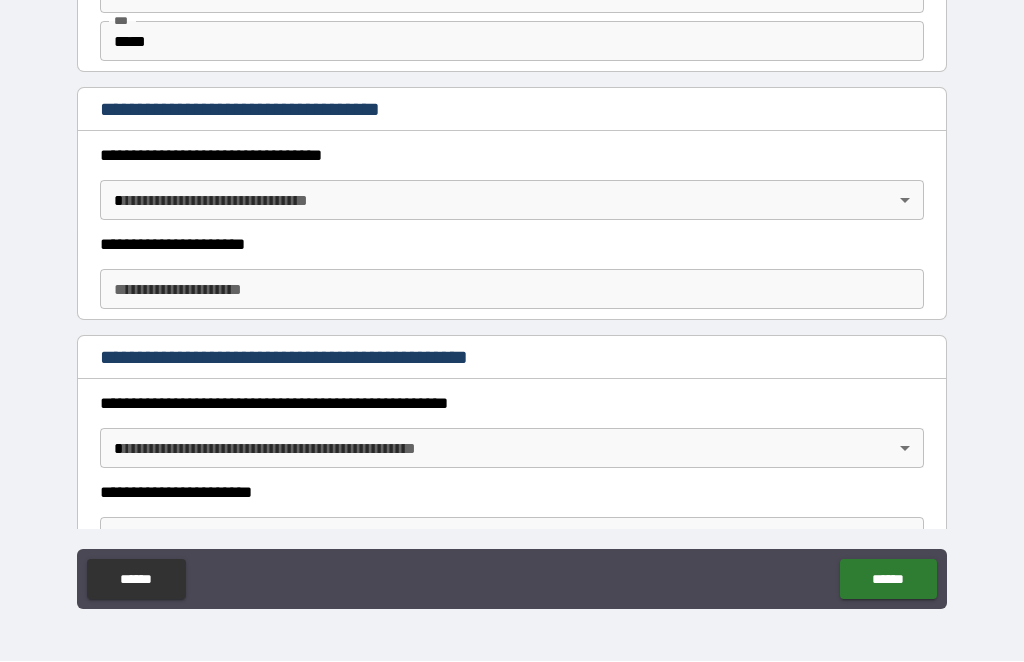 click on "**********" at bounding box center [512, 298] 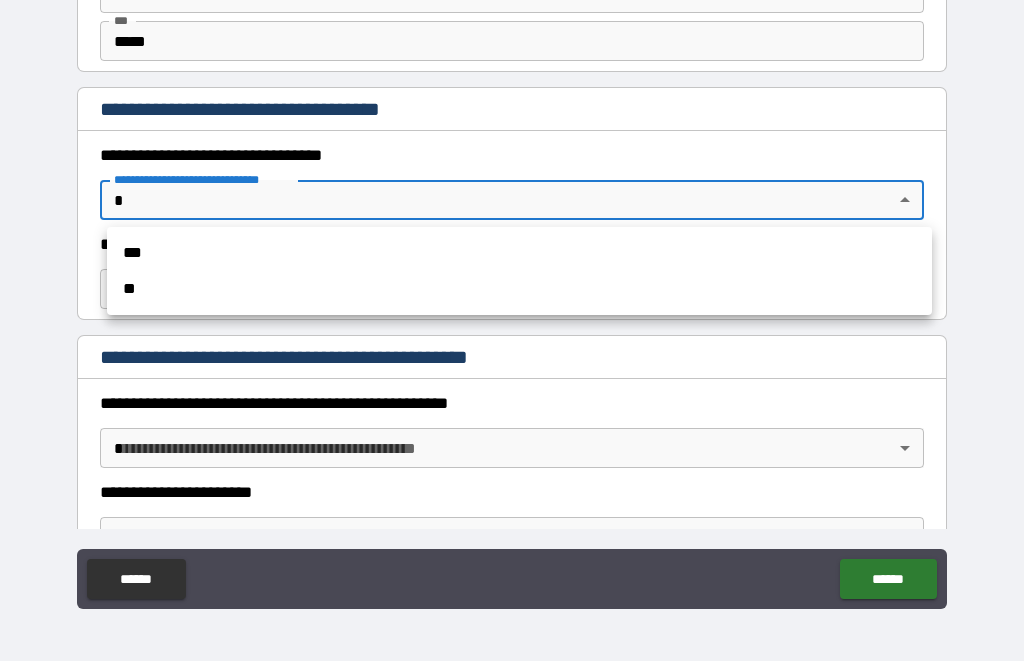 click on "***" at bounding box center [519, 254] 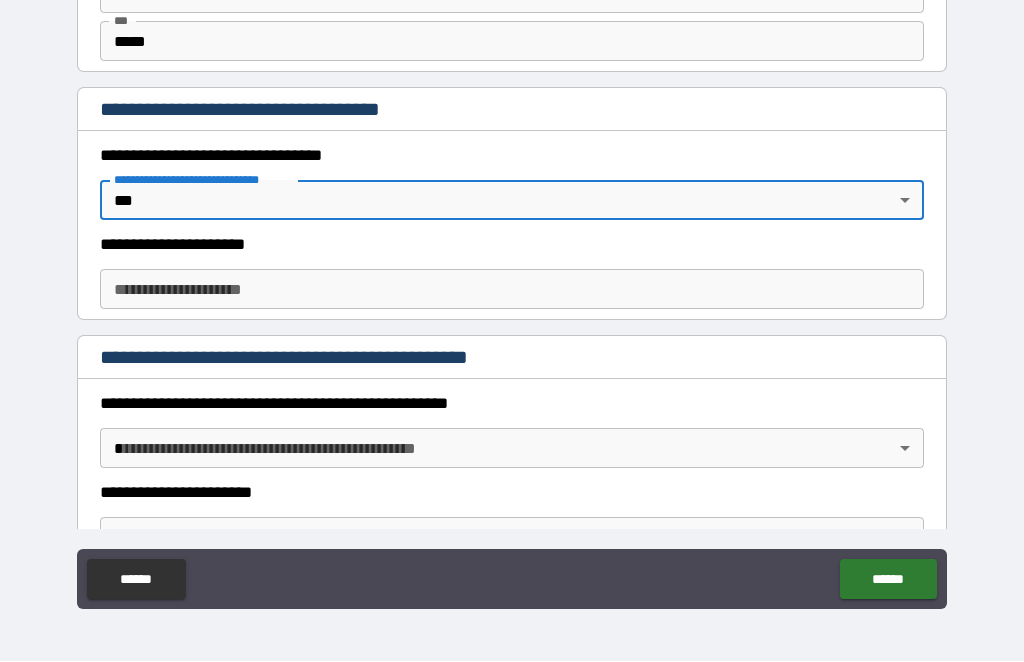click on "**********" at bounding box center [512, 290] 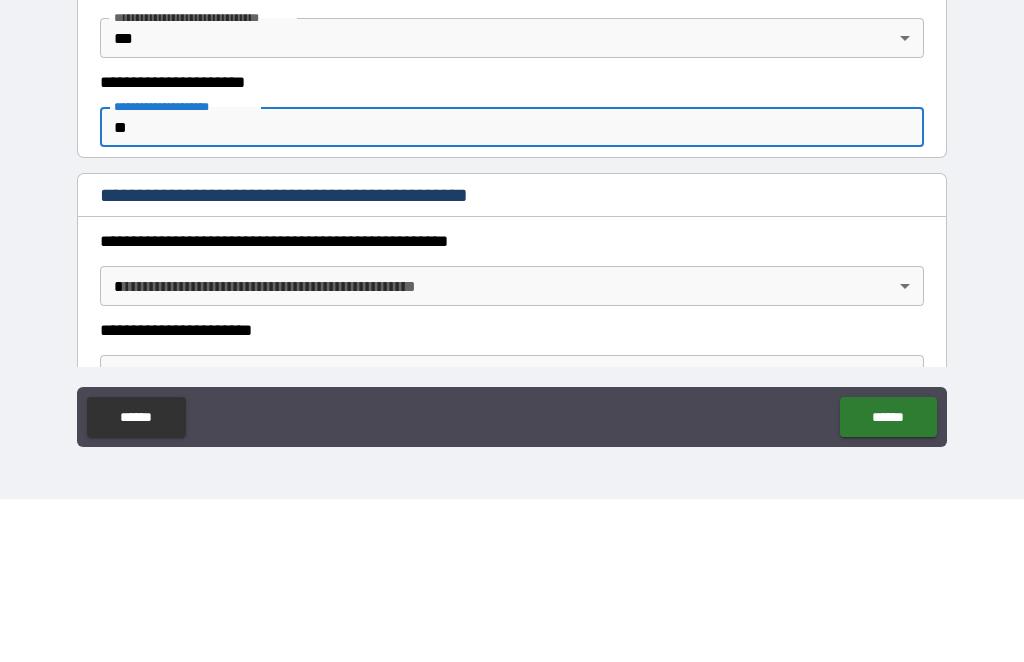type on "*" 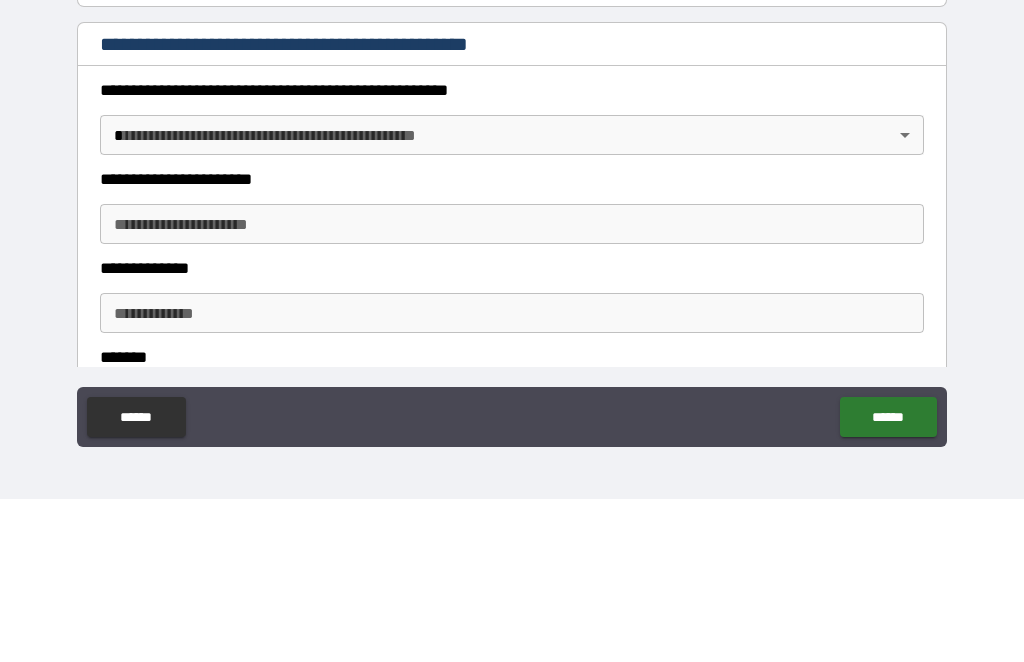 scroll, scrollTop: 1544, scrollLeft: 0, axis: vertical 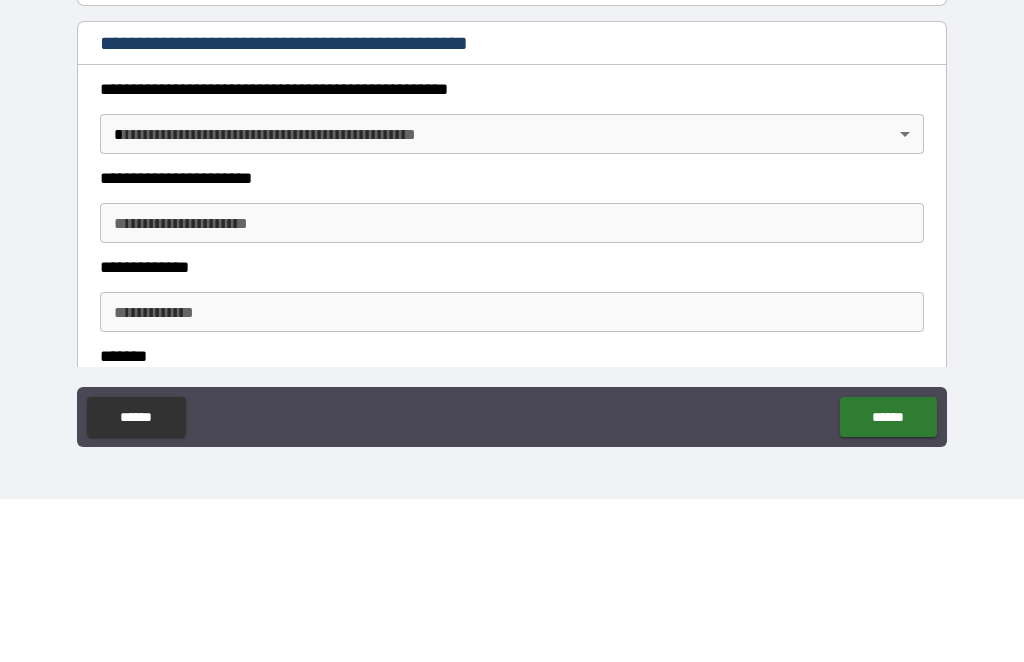 type on "****" 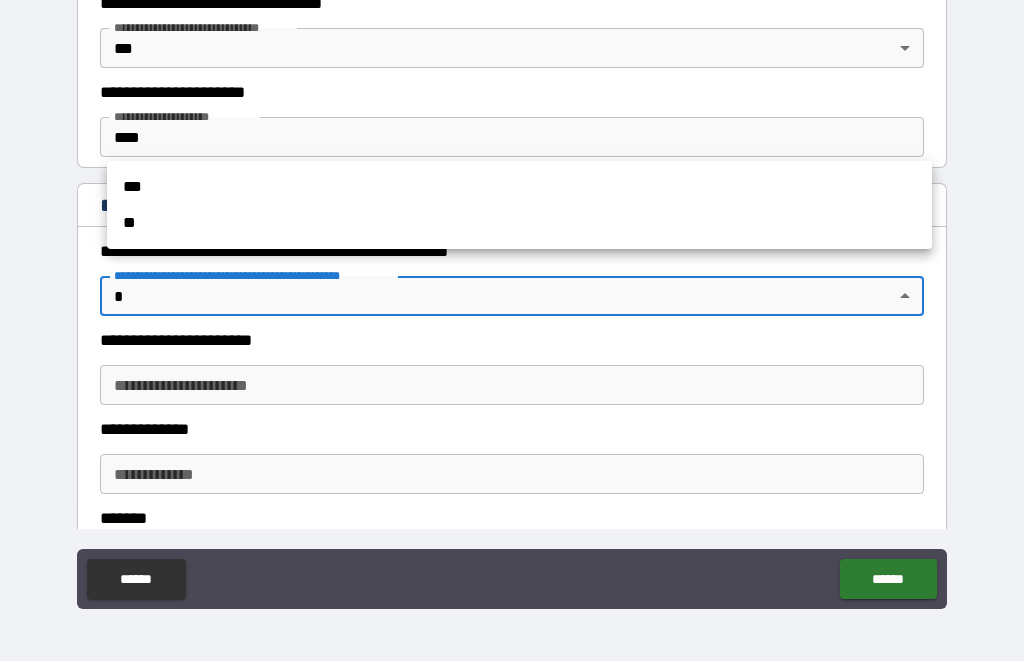 click on "**" at bounding box center (519, 224) 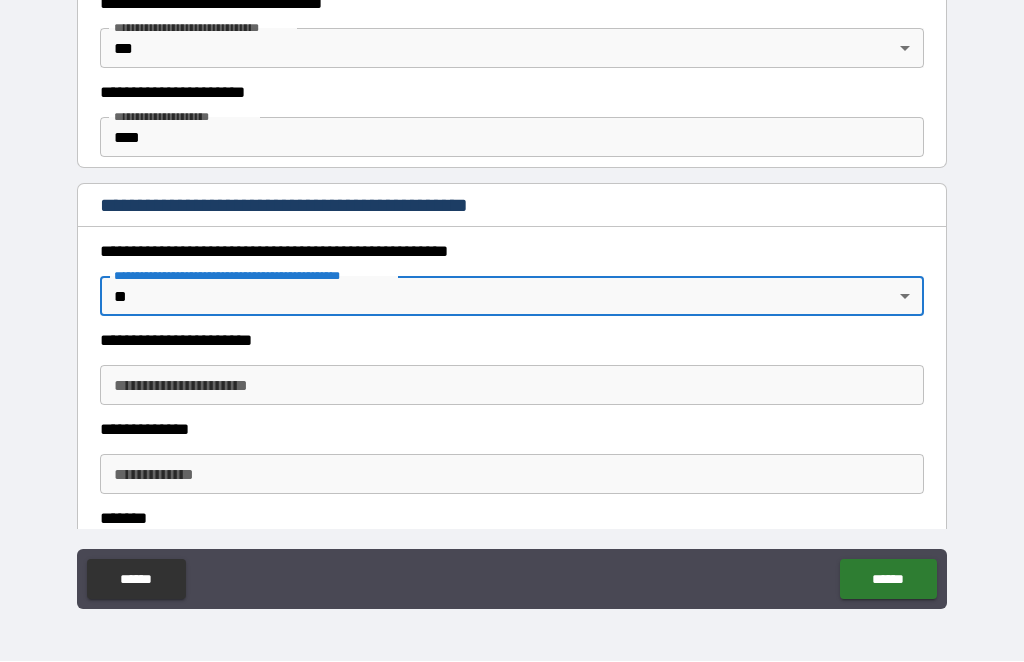 type on "*" 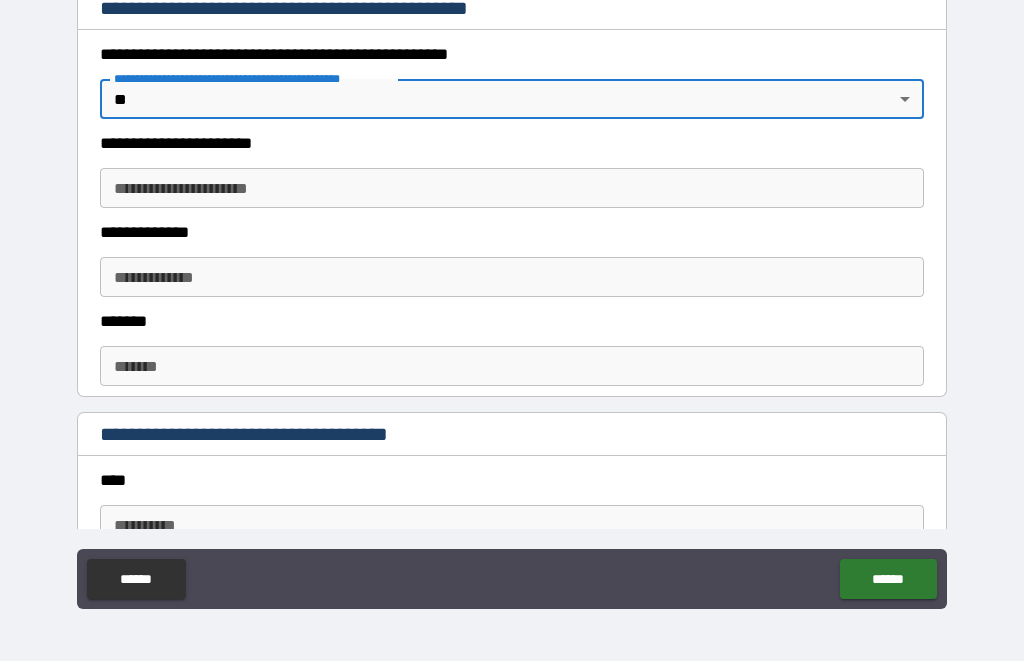 scroll, scrollTop: 1742, scrollLeft: 0, axis: vertical 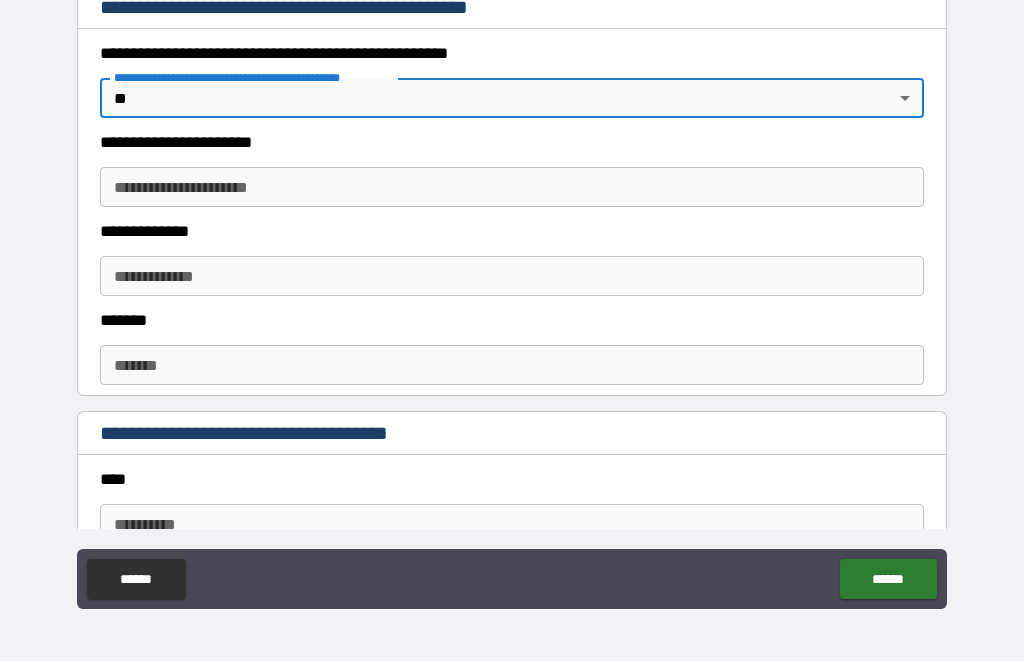 click on "**********" at bounding box center [512, 298] 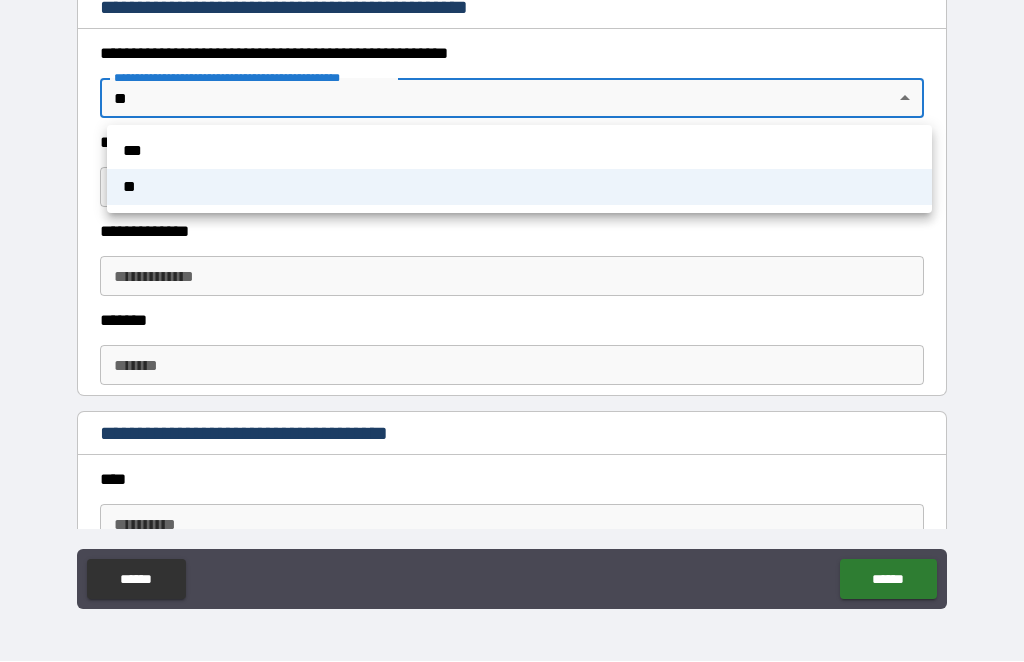 click at bounding box center [512, 331] 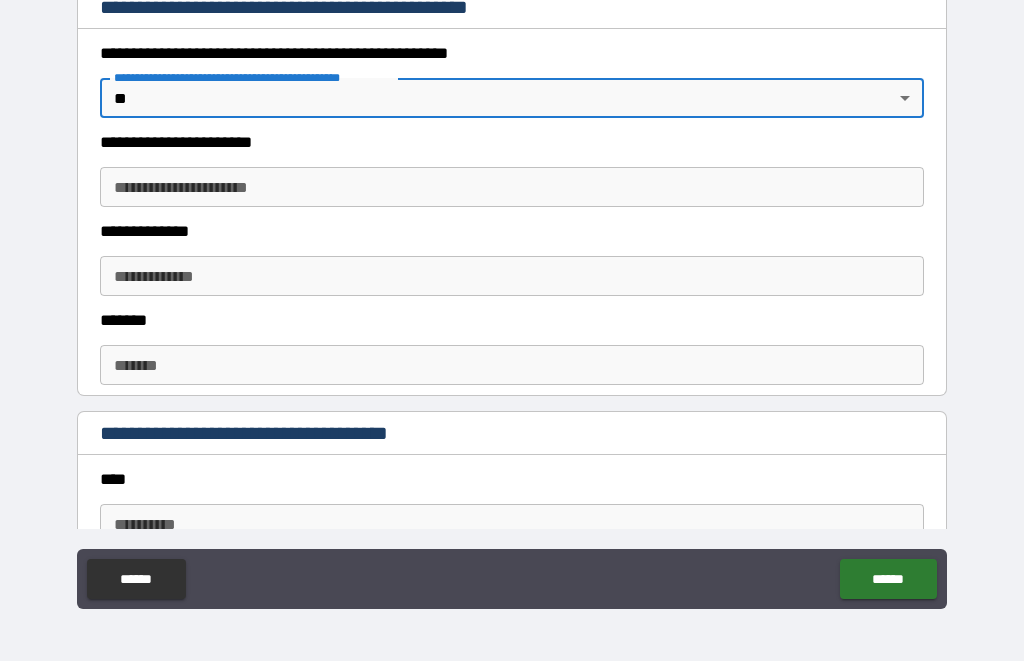 click on "**********" at bounding box center [512, 300] 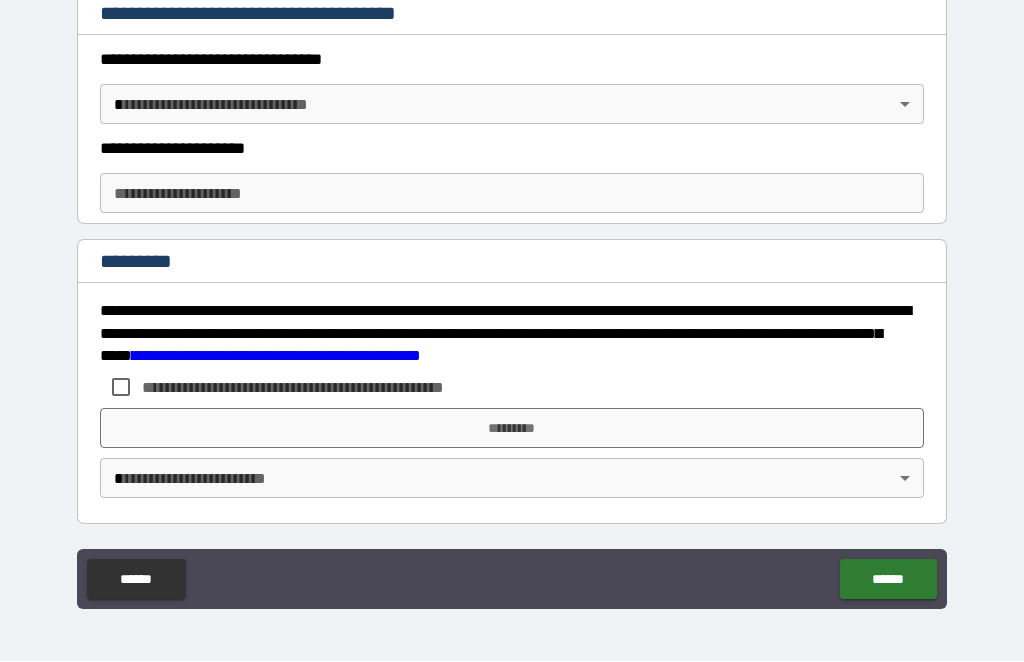 scroll, scrollTop: 2880, scrollLeft: 0, axis: vertical 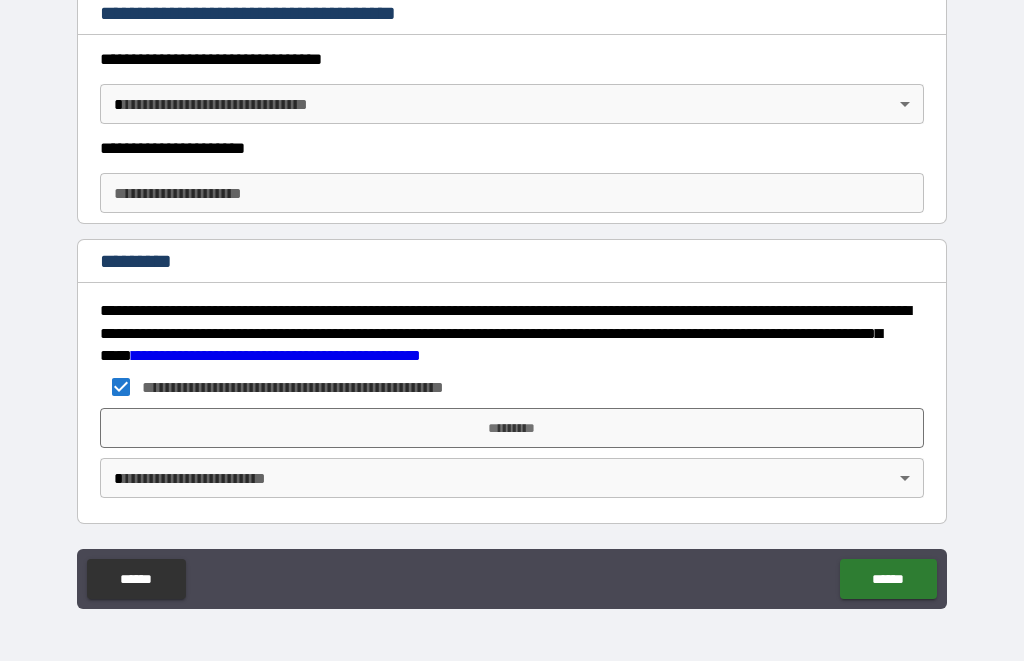 click on "**********" at bounding box center [512, 298] 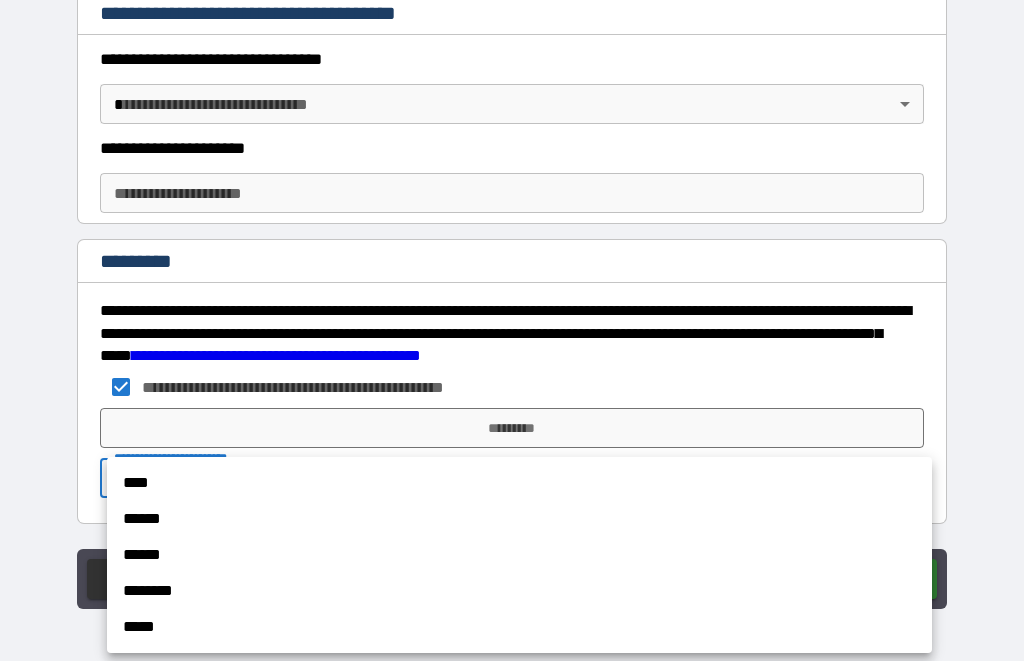 click on "****" at bounding box center (519, 484) 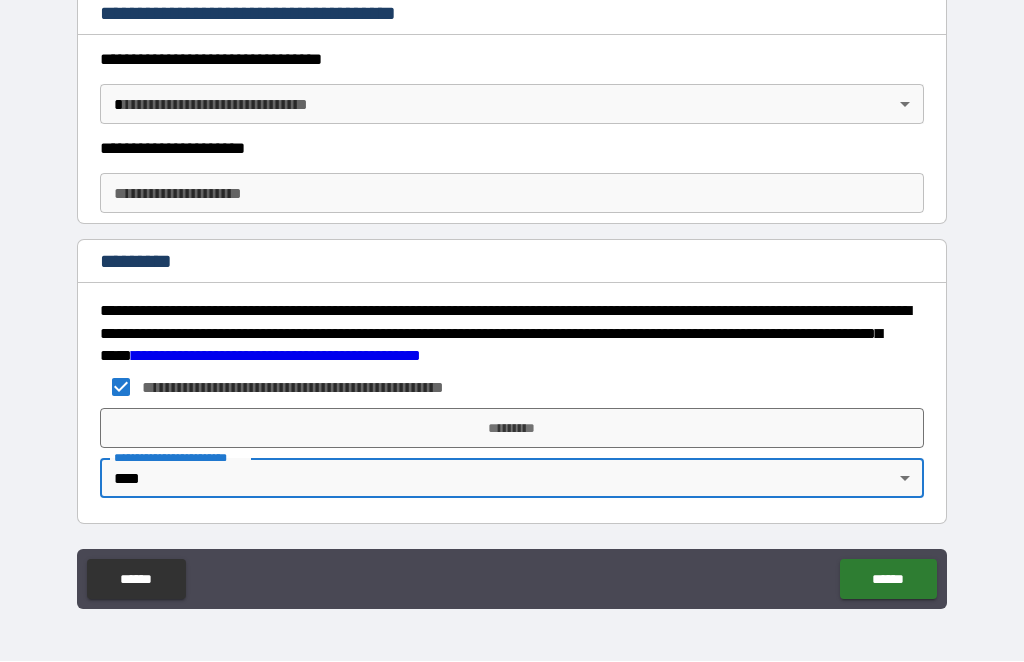 click on "*********" at bounding box center [512, 429] 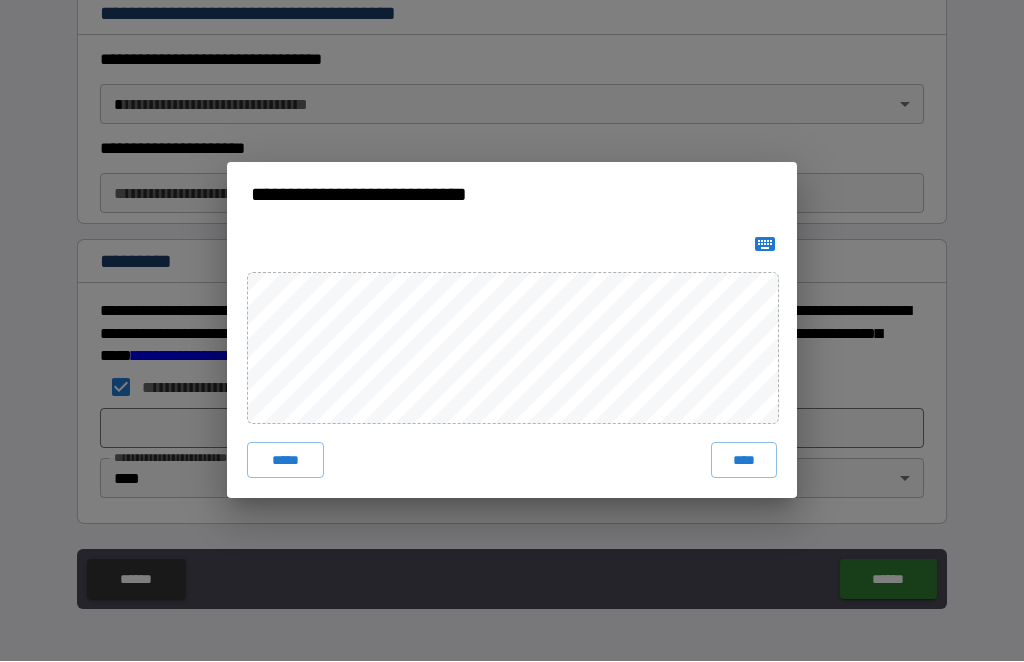click on "****" at bounding box center (744, 461) 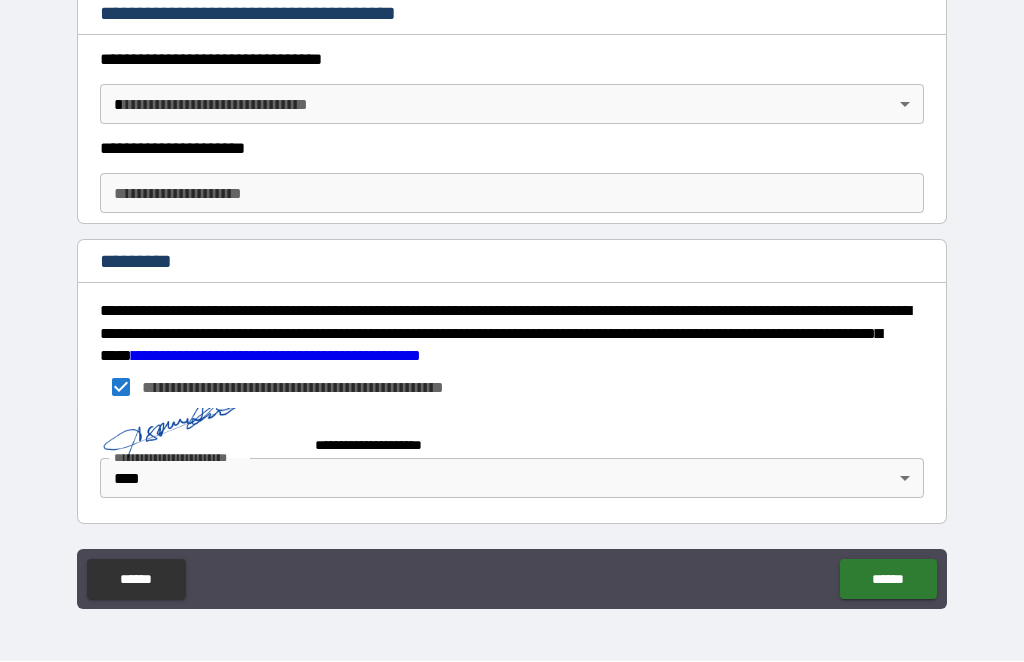 scroll, scrollTop: 2870, scrollLeft: 0, axis: vertical 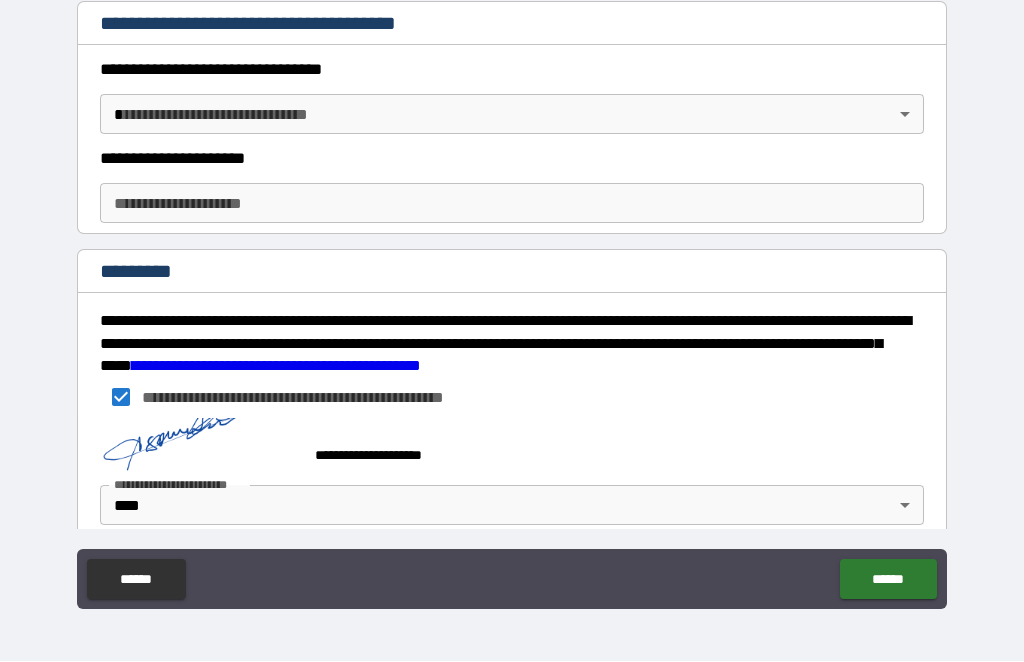 click on "******" at bounding box center [888, 580] 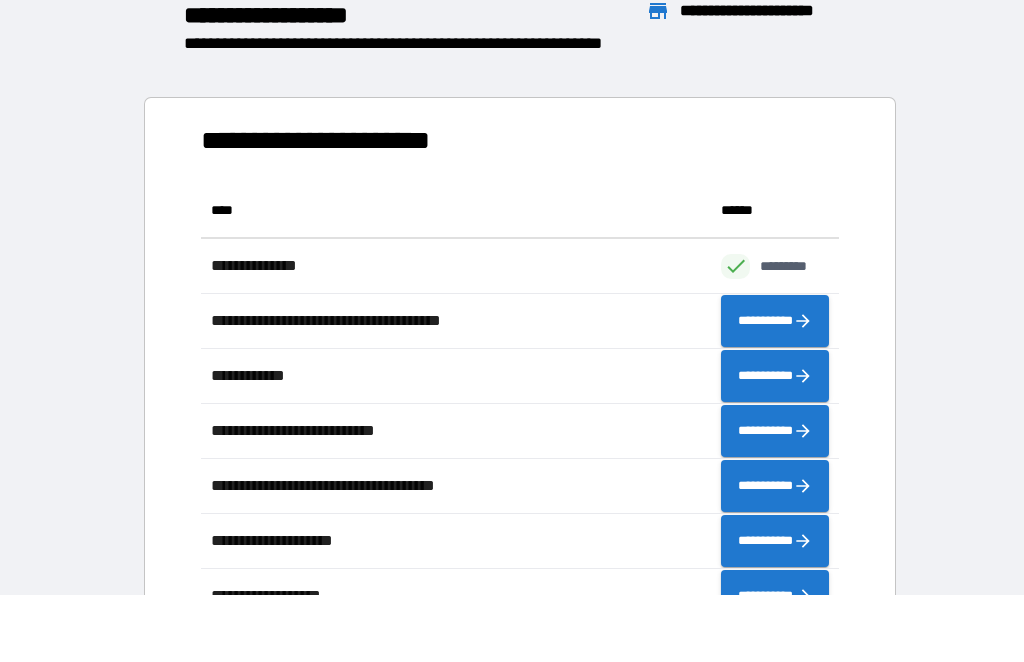 scroll, scrollTop: 1, scrollLeft: 1, axis: both 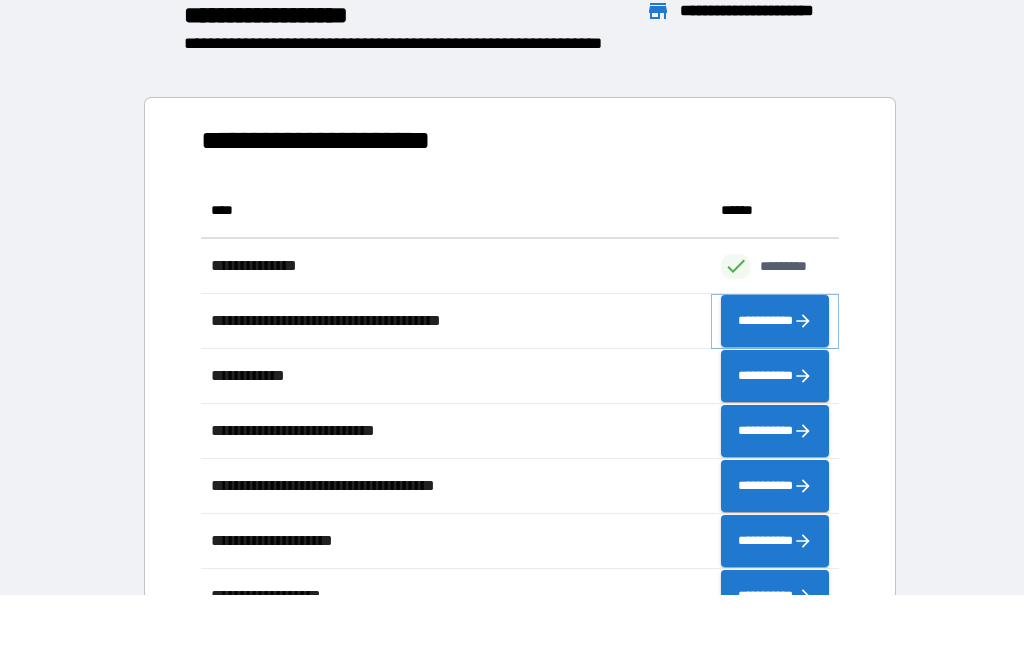 click on "**********" at bounding box center (775, 322) 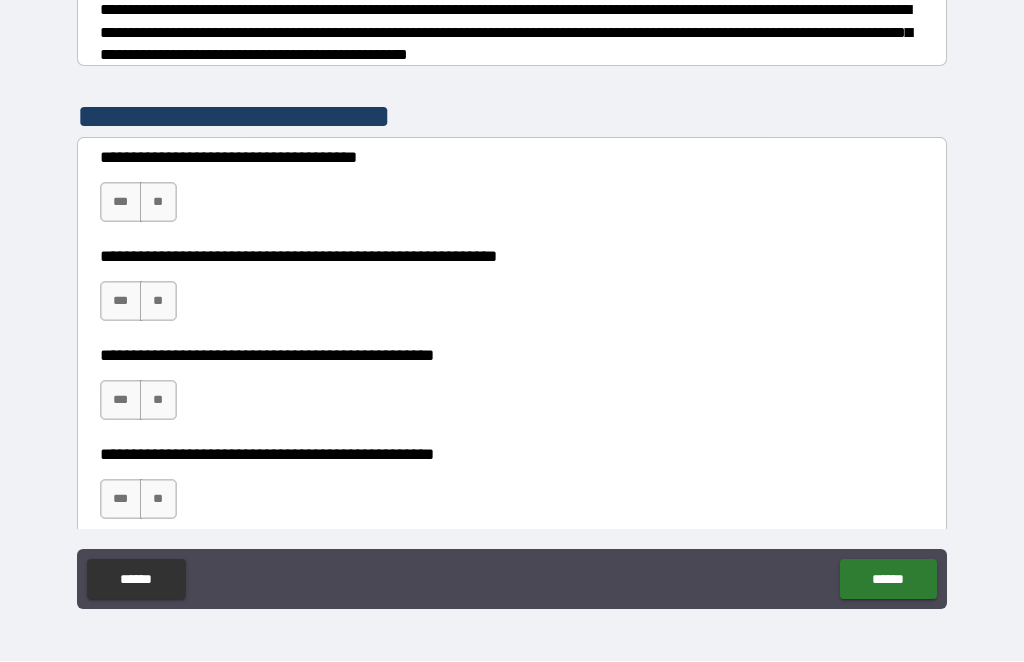 scroll, scrollTop: 315, scrollLeft: 0, axis: vertical 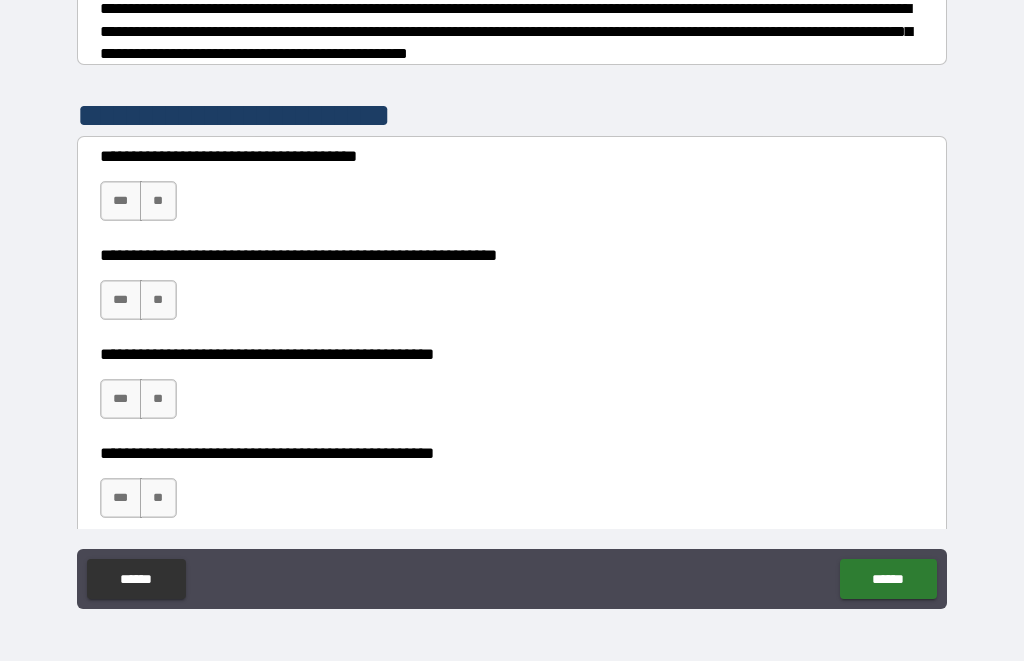 click on "**" at bounding box center (158, 202) 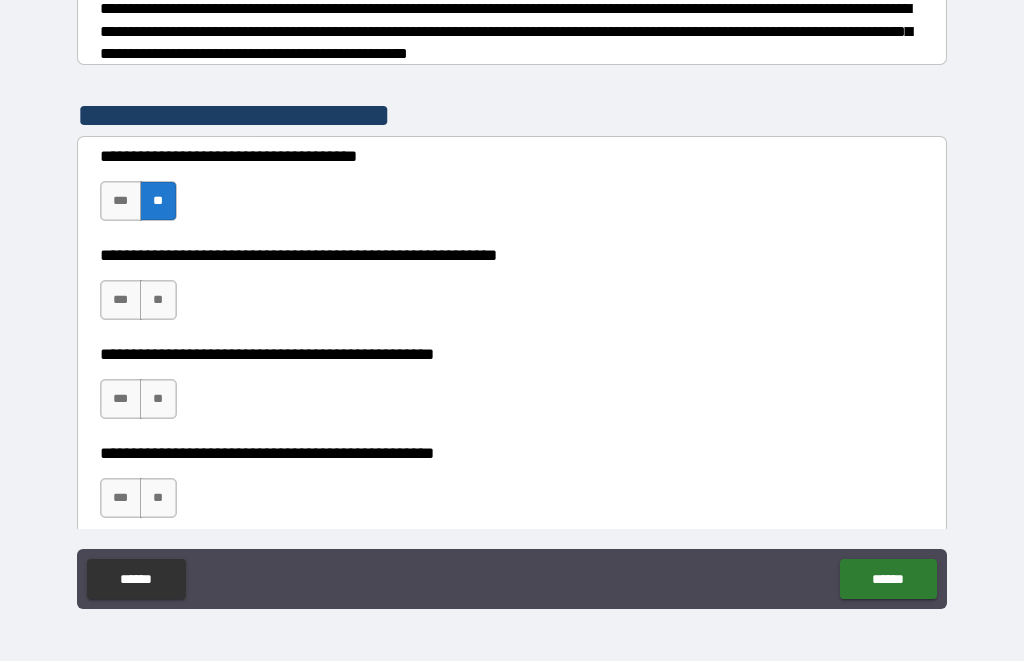 click on "**" at bounding box center (158, 301) 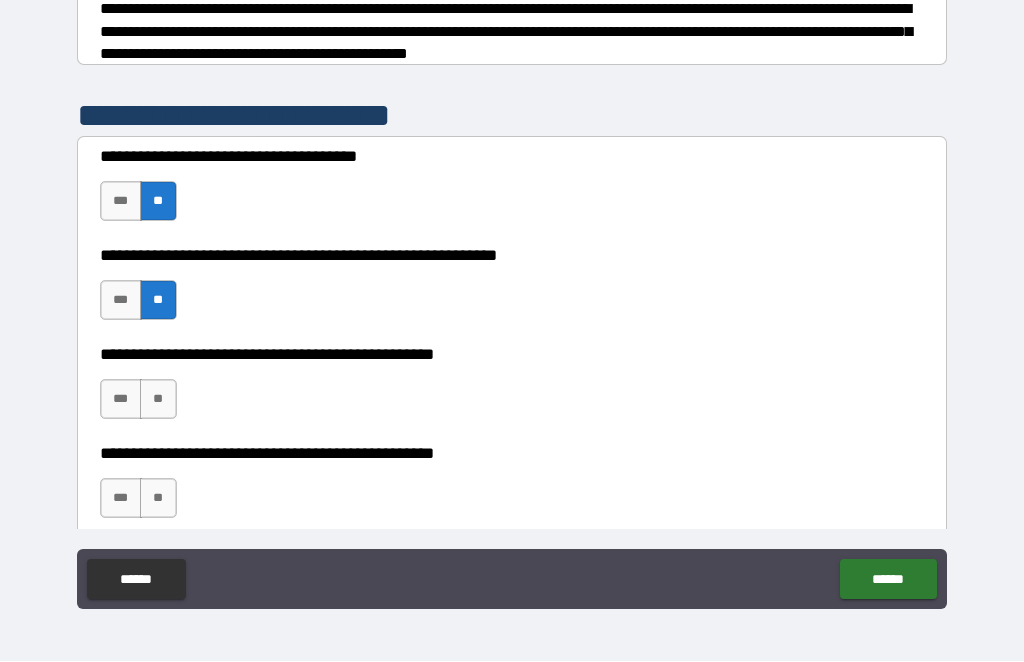 click on "**" at bounding box center (158, 400) 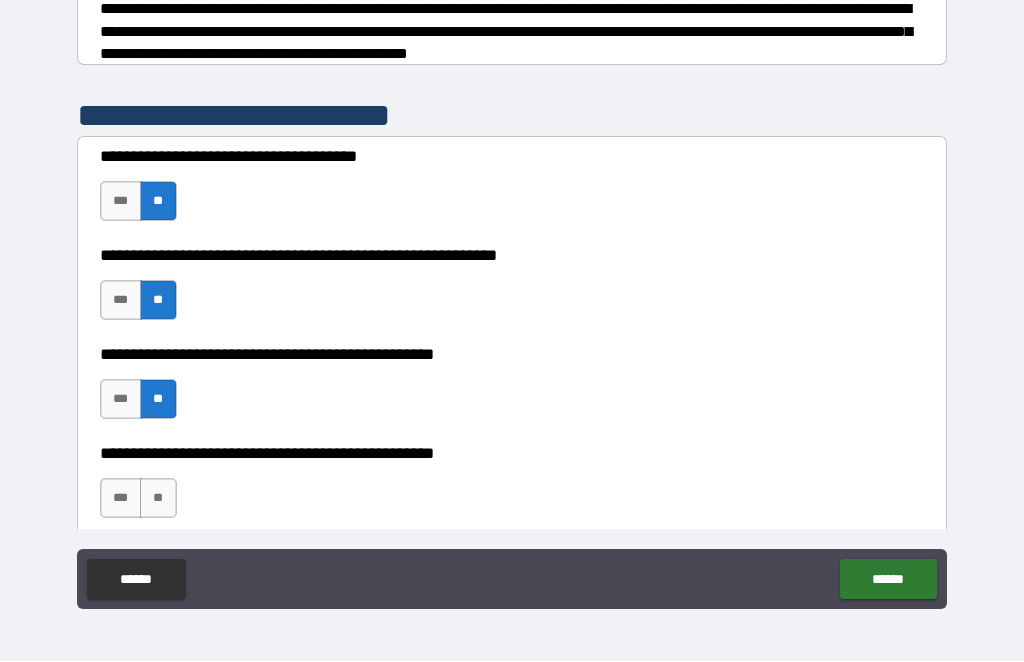 click on "***" at bounding box center [121, 301] 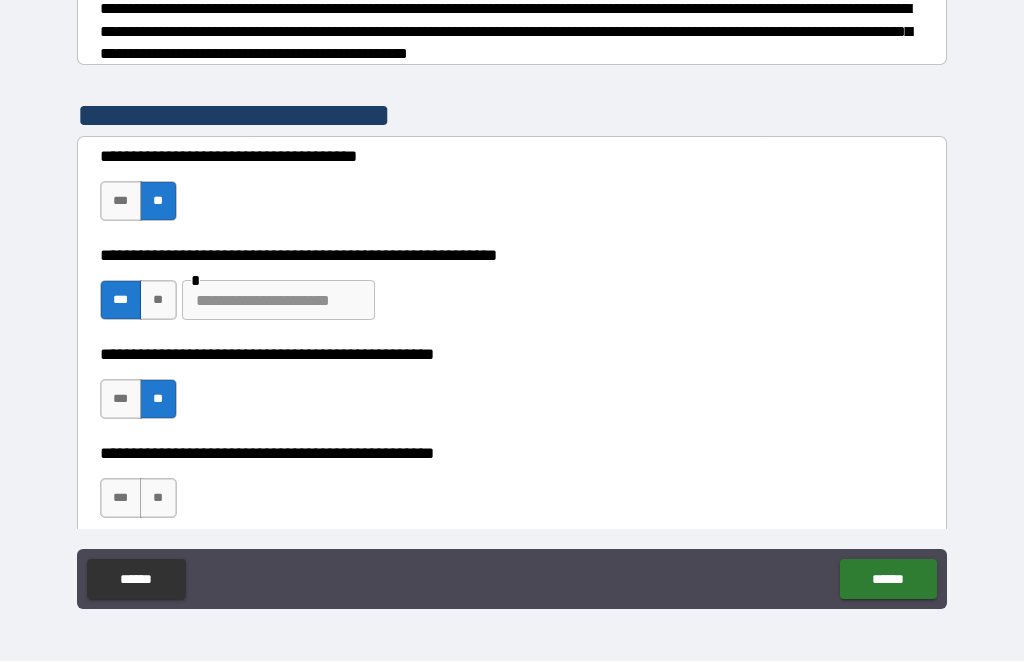 click at bounding box center [278, 301] 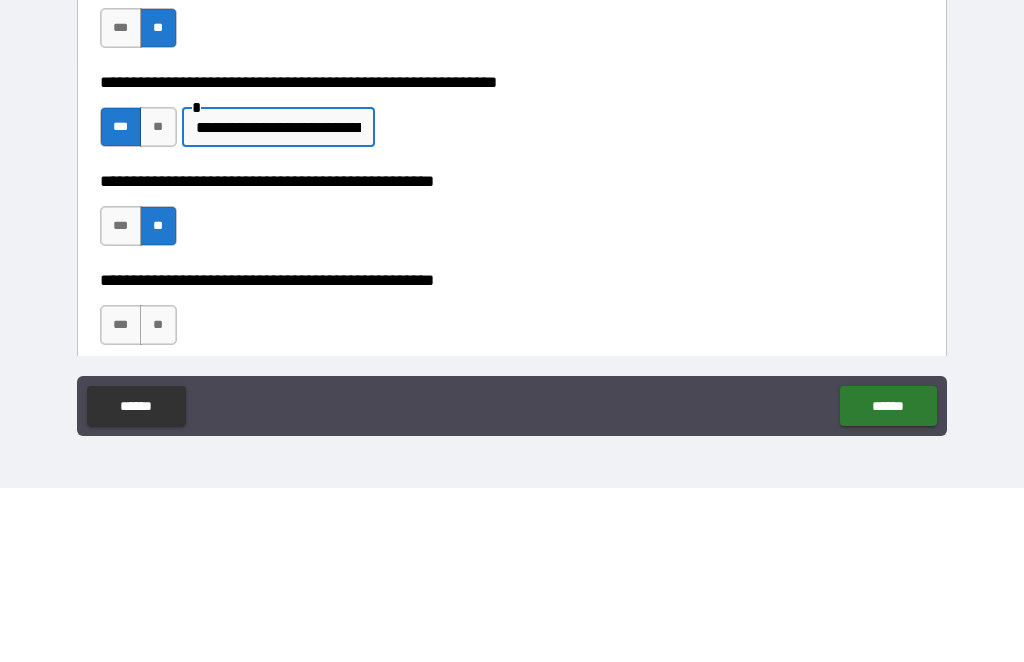 click on "**********" at bounding box center [278, 301] 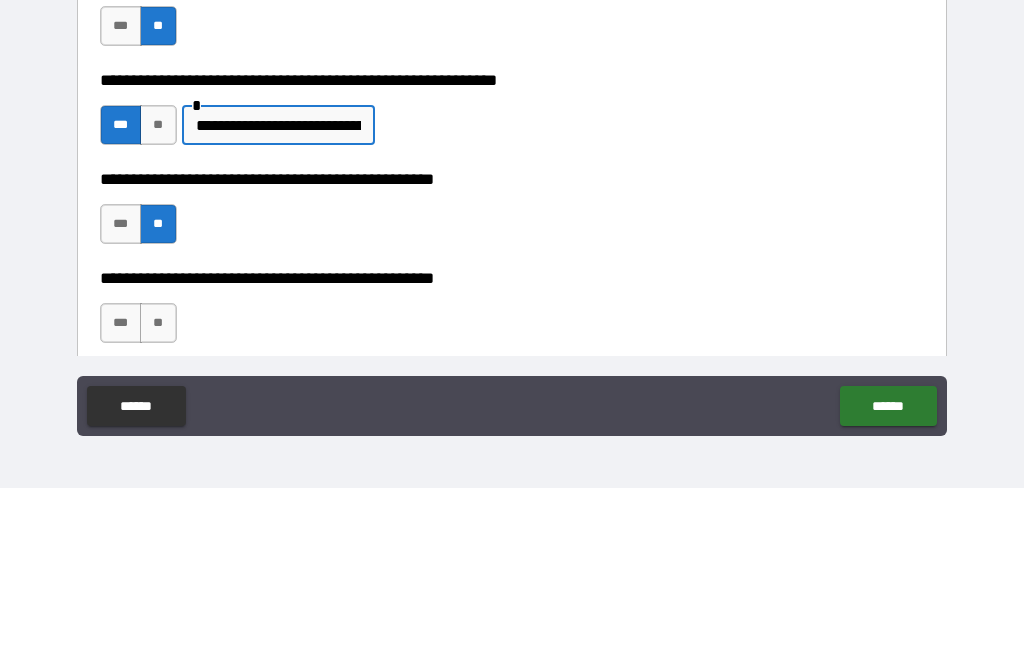 type on "**********" 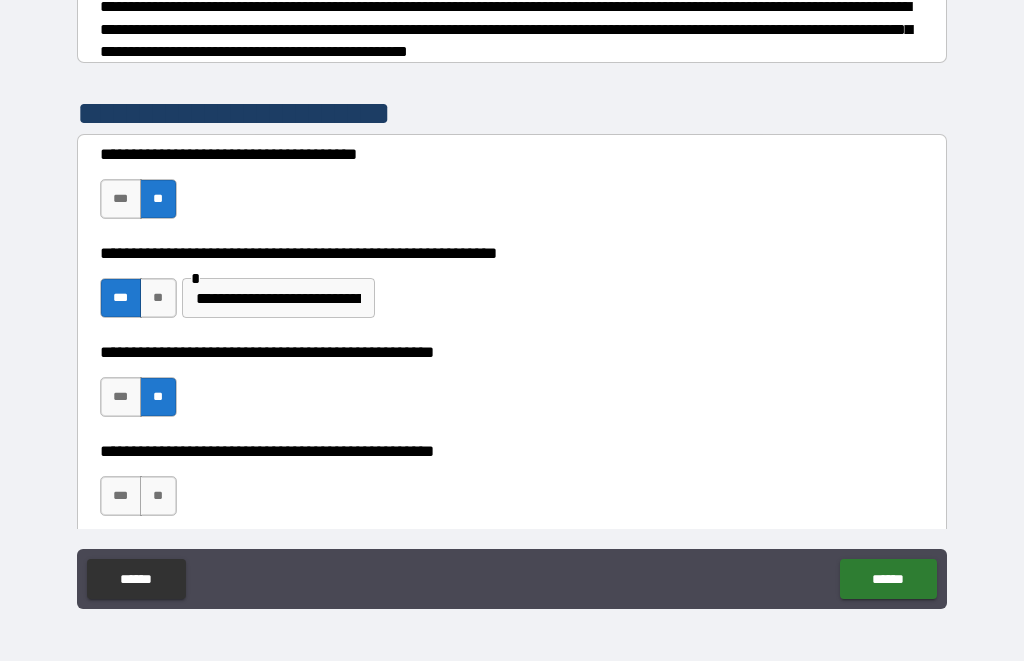 click on "**" at bounding box center (158, 497) 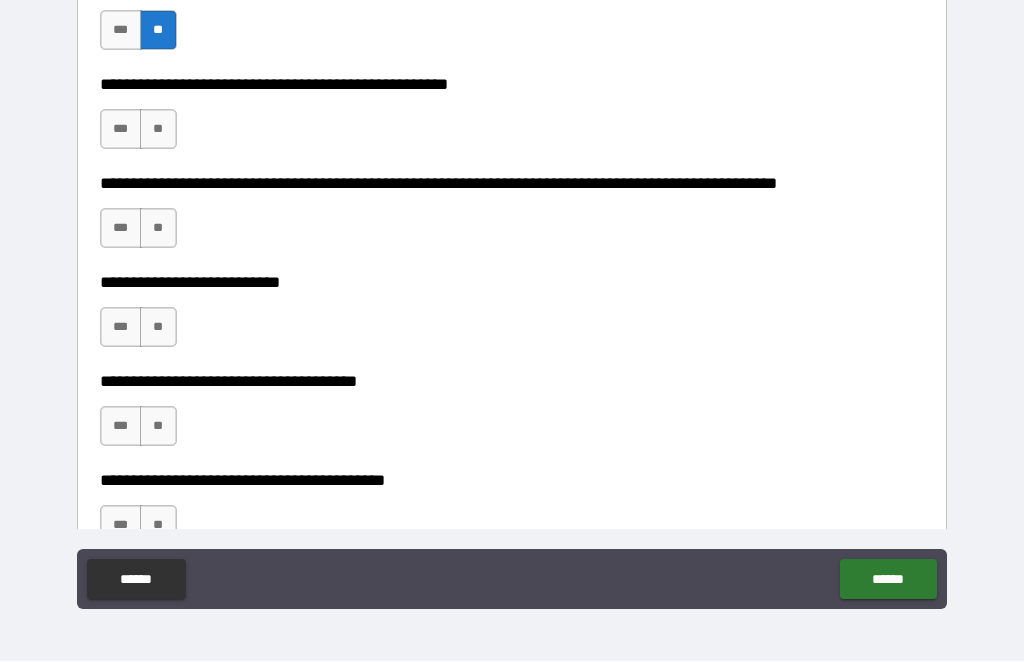 scroll, scrollTop: 791, scrollLeft: 0, axis: vertical 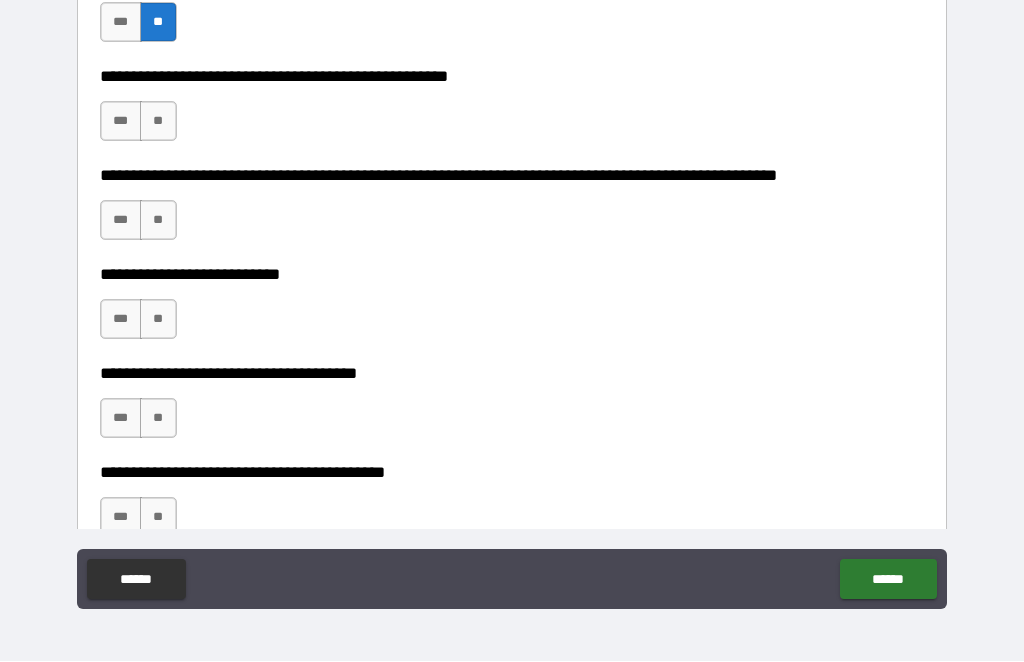 click on "**" at bounding box center [158, 122] 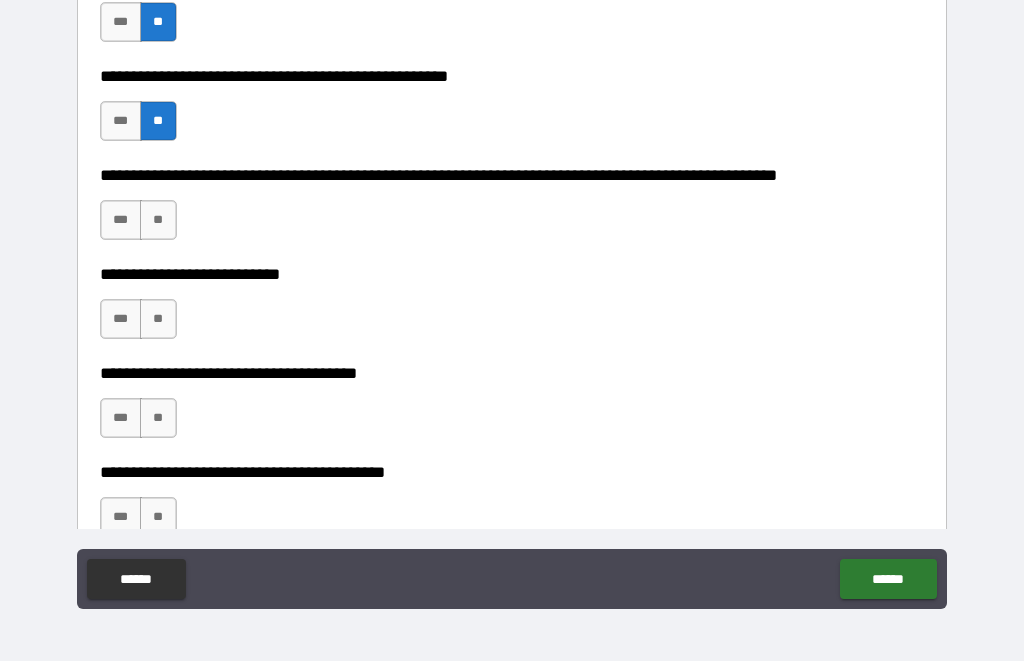click on "**" at bounding box center [158, 221] 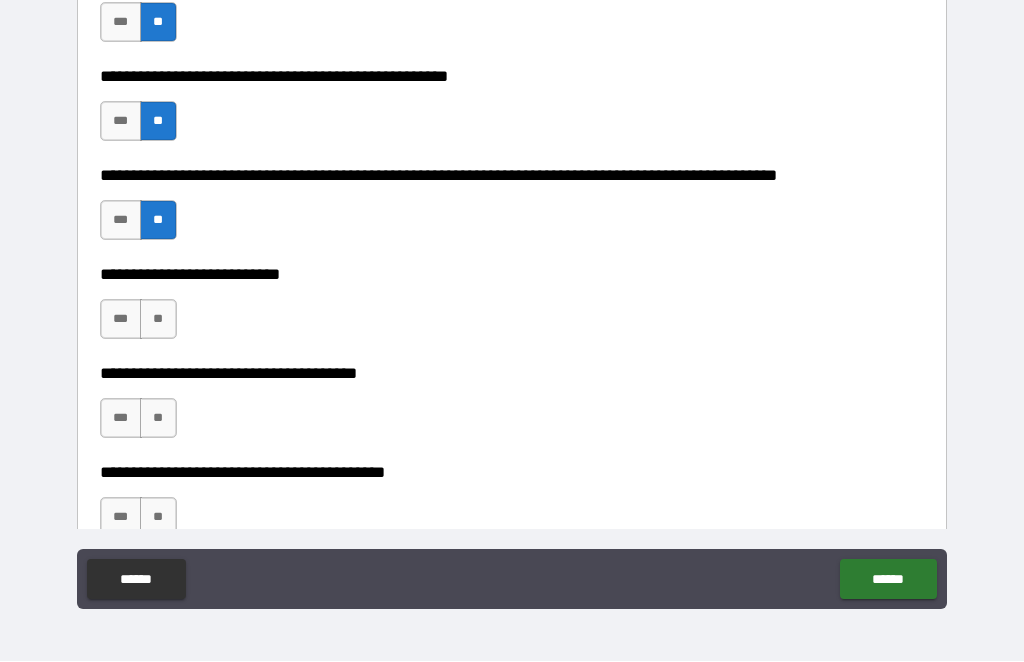 click on "**" at bounding box center (158, 320) 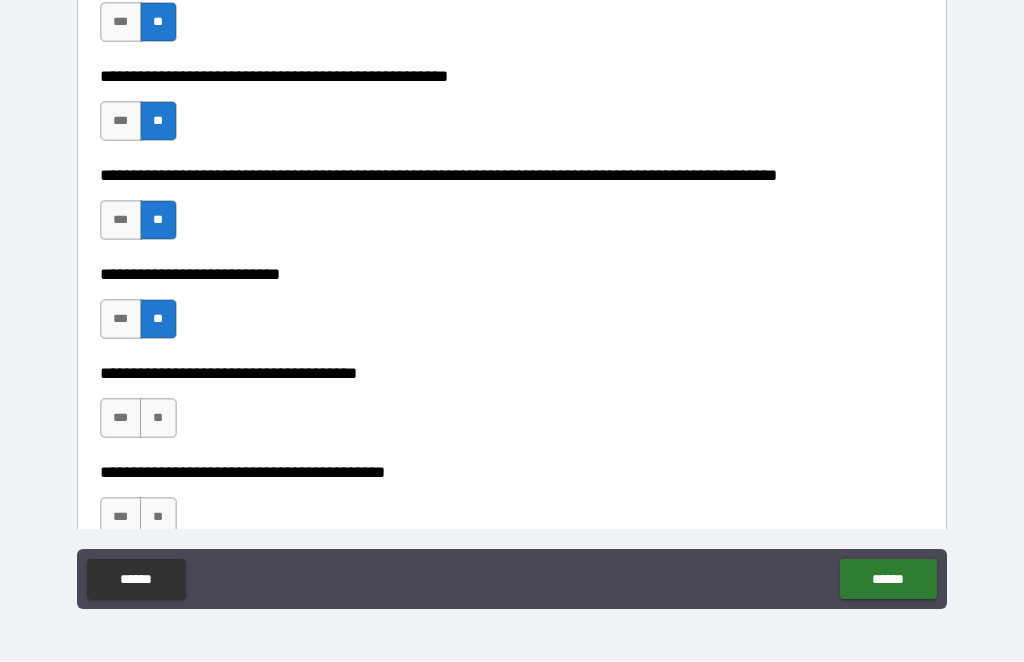 click on "**" at bounding box center [158, 419] 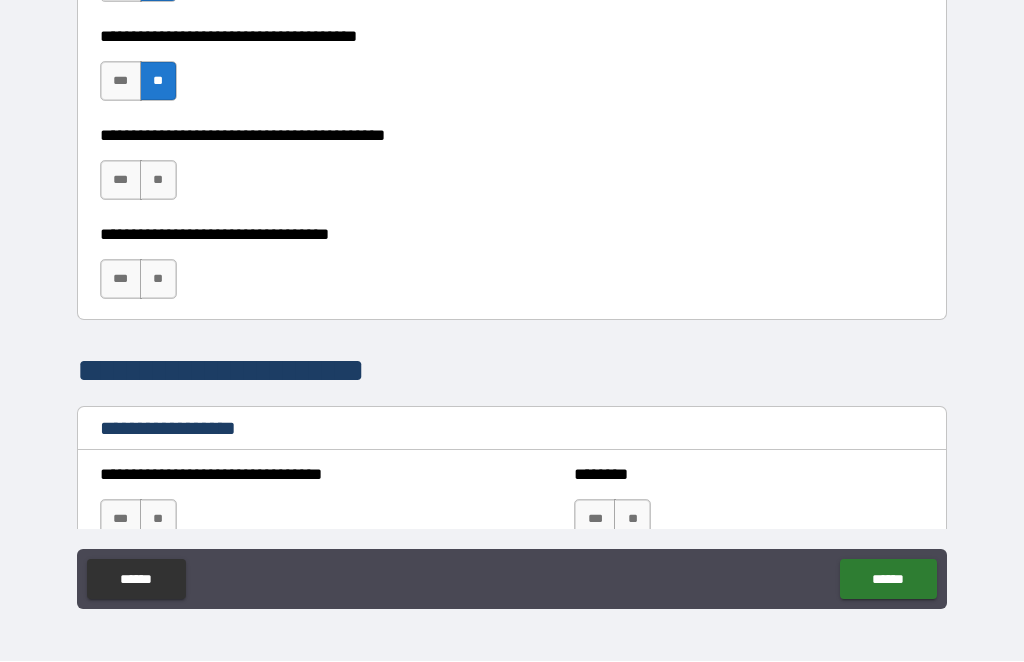 scroll, scrollTop: 1158, scrollLeft: 0, axis: vertical 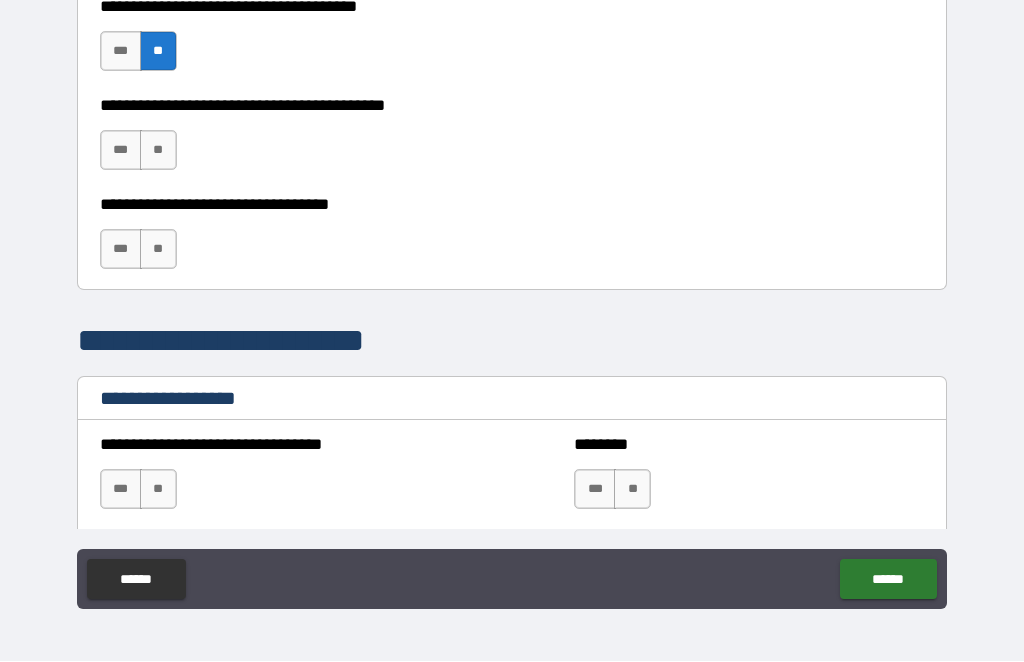 click on "**" at bounding box center [158, 151] 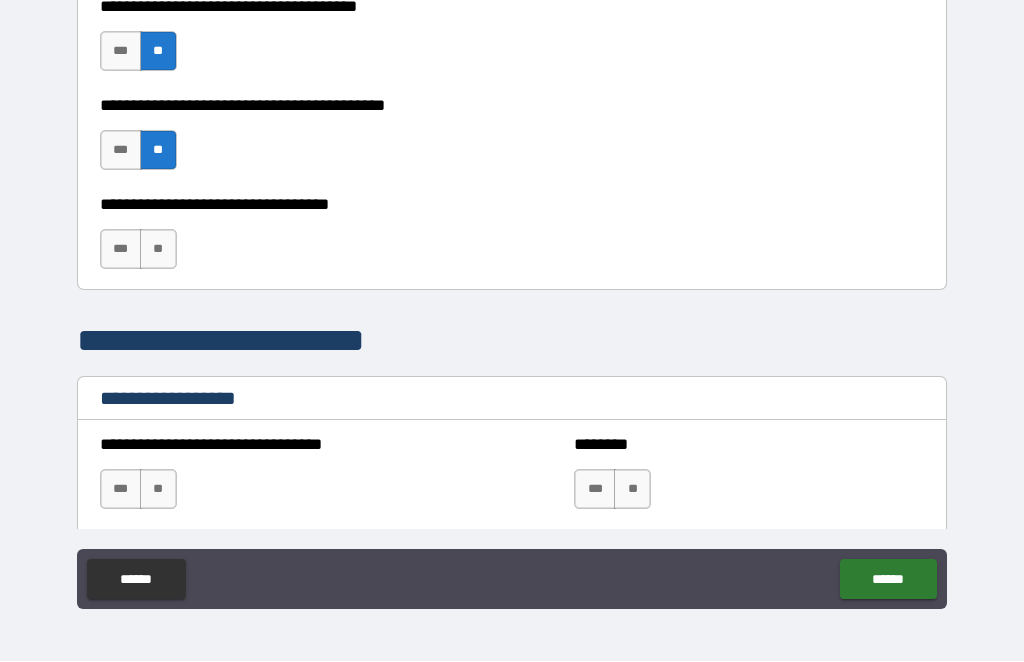 click on "**" at bounding box center [158, 250] 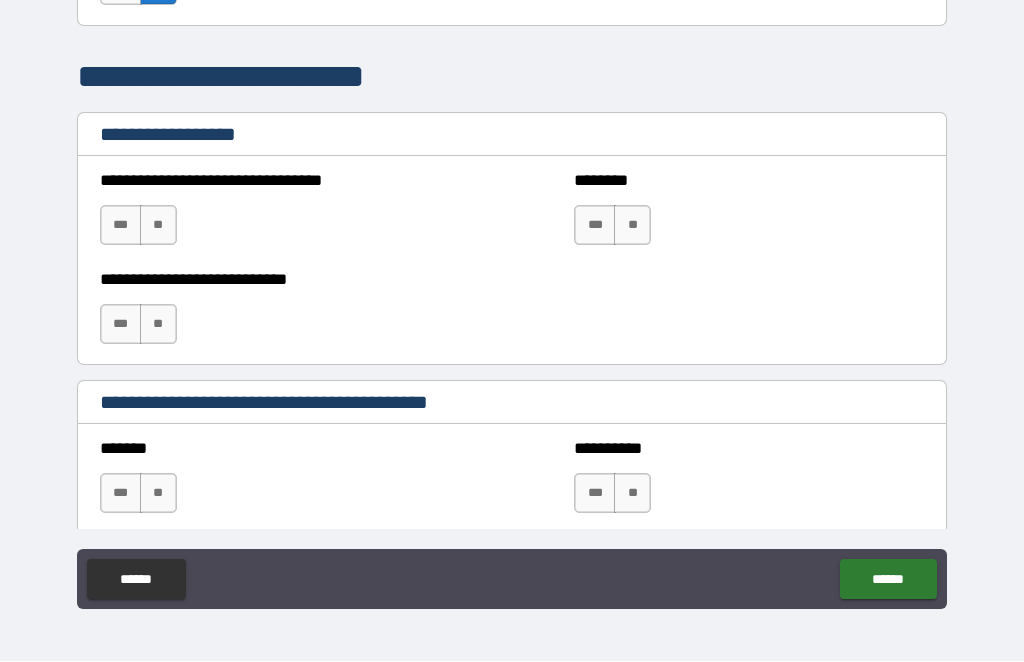 scroll, scrollTop: 1423, scrollLeft: 0, axis: vertical 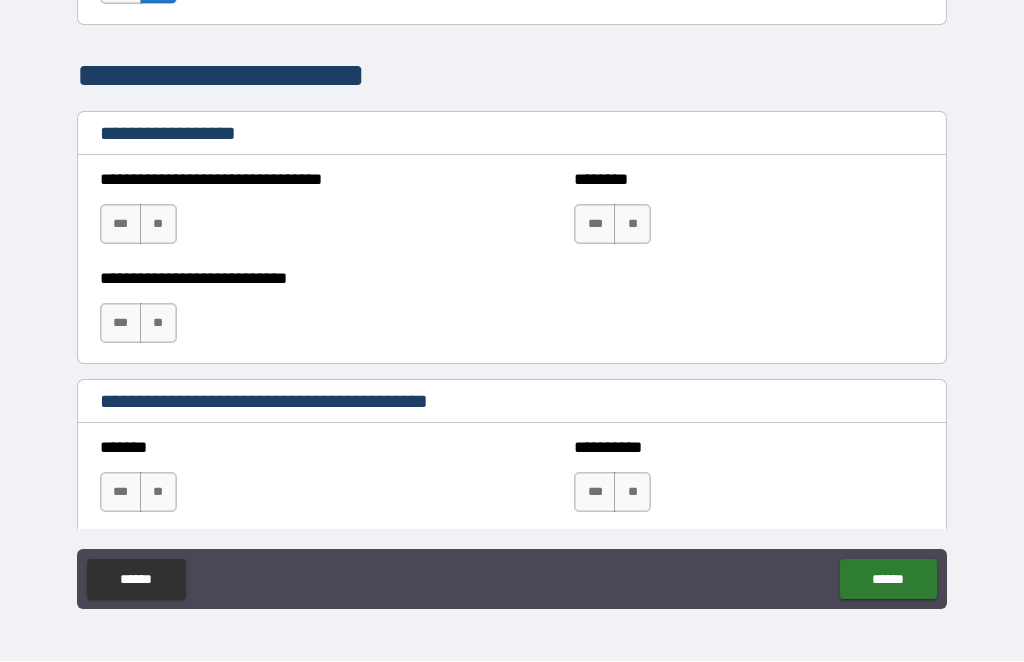 click on "**" at bounding box center [158, 225] 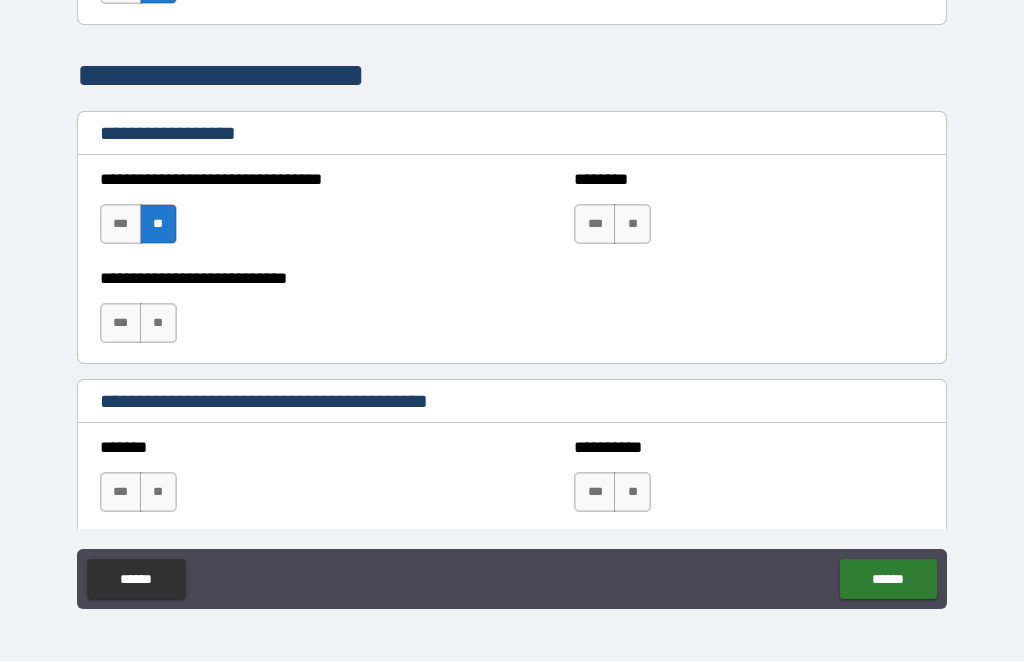 click on "**" at bounding box center [632, 225] 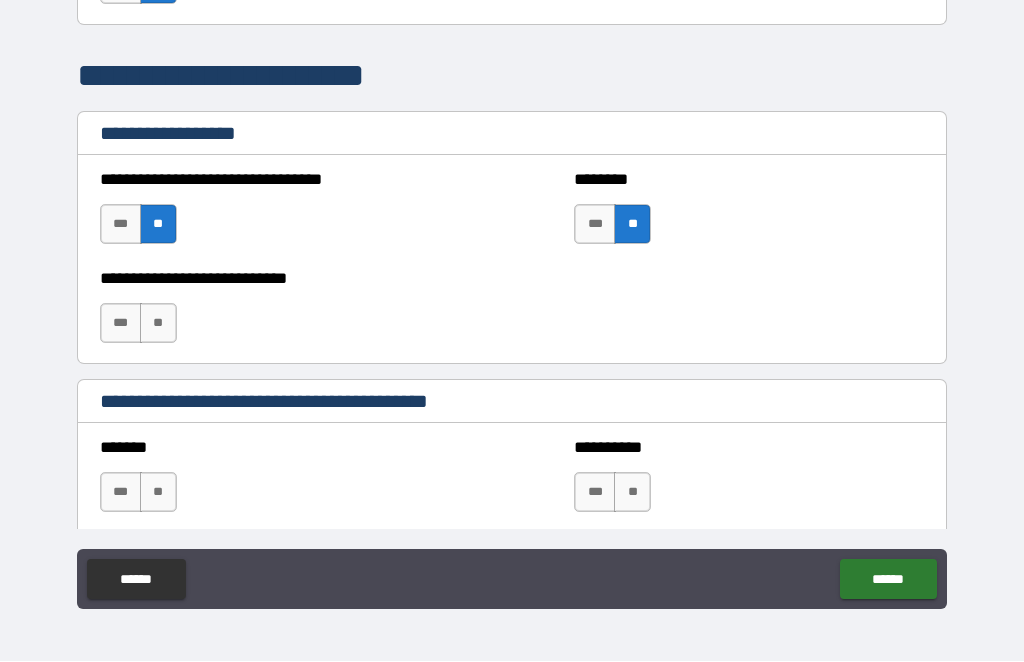 click on "**" at bounding box center [158, 324] 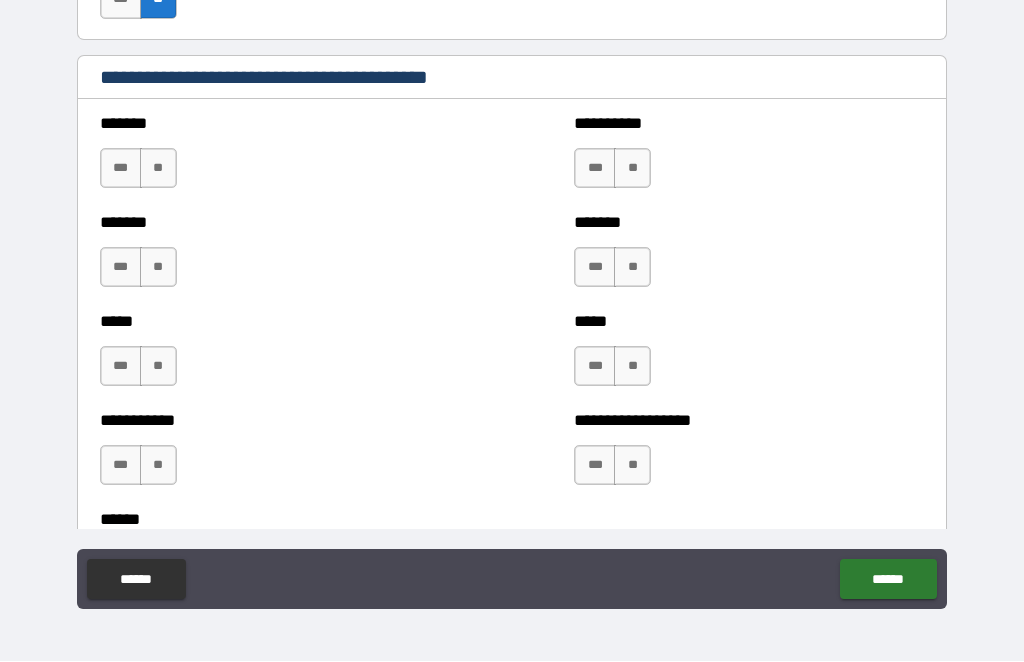 scroll, scrollTop: 1763, scrollLeft: 0, axis: vertical 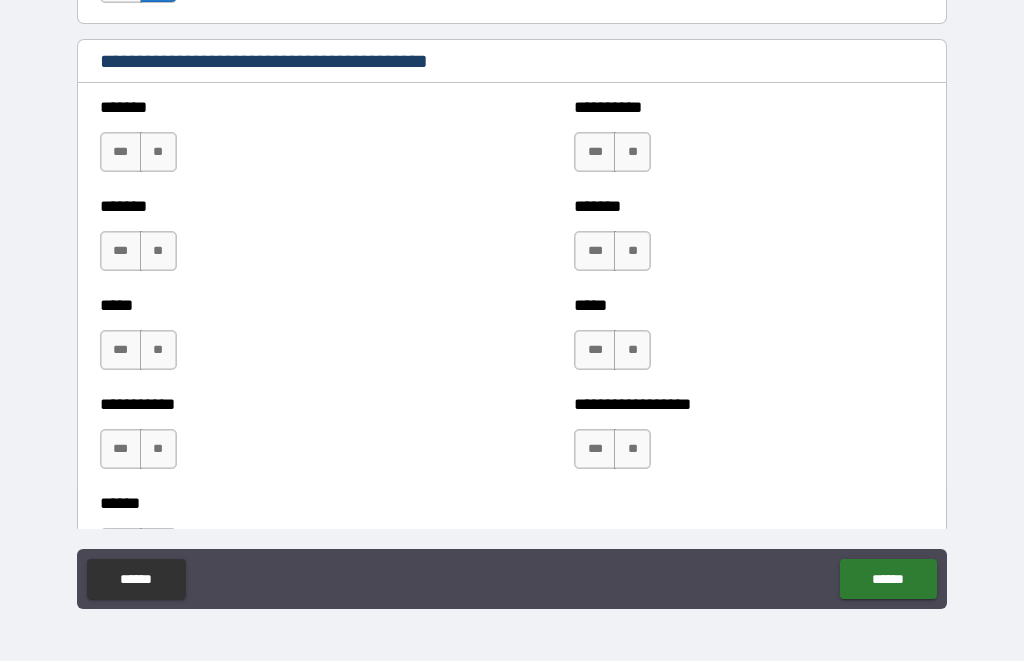 click on "**" at bounding box center (158, 153) 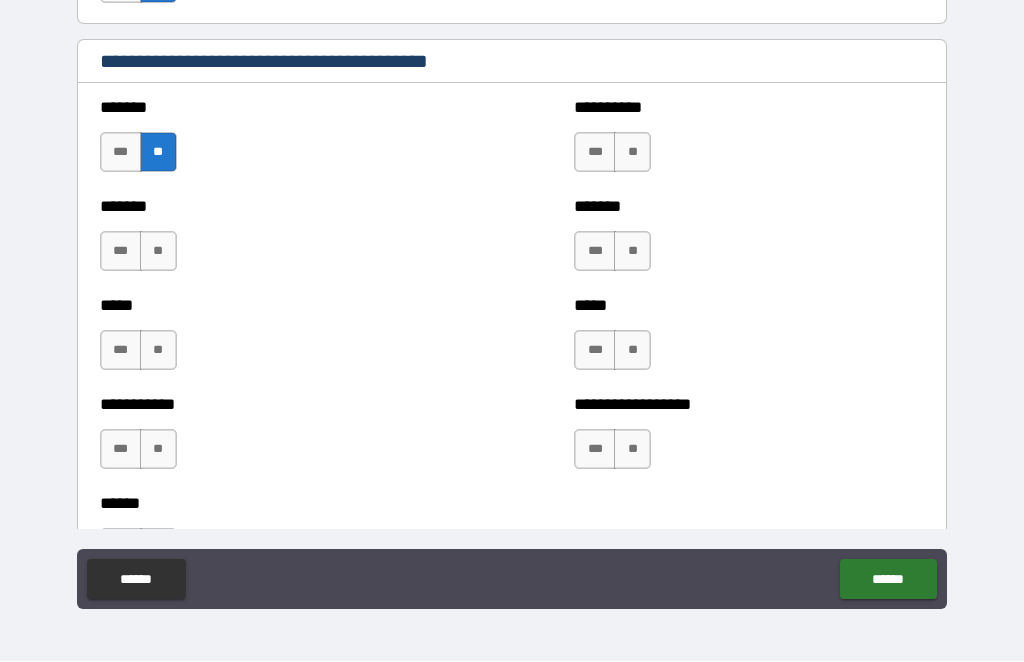 click on "**" at bounding box center (158, 252) 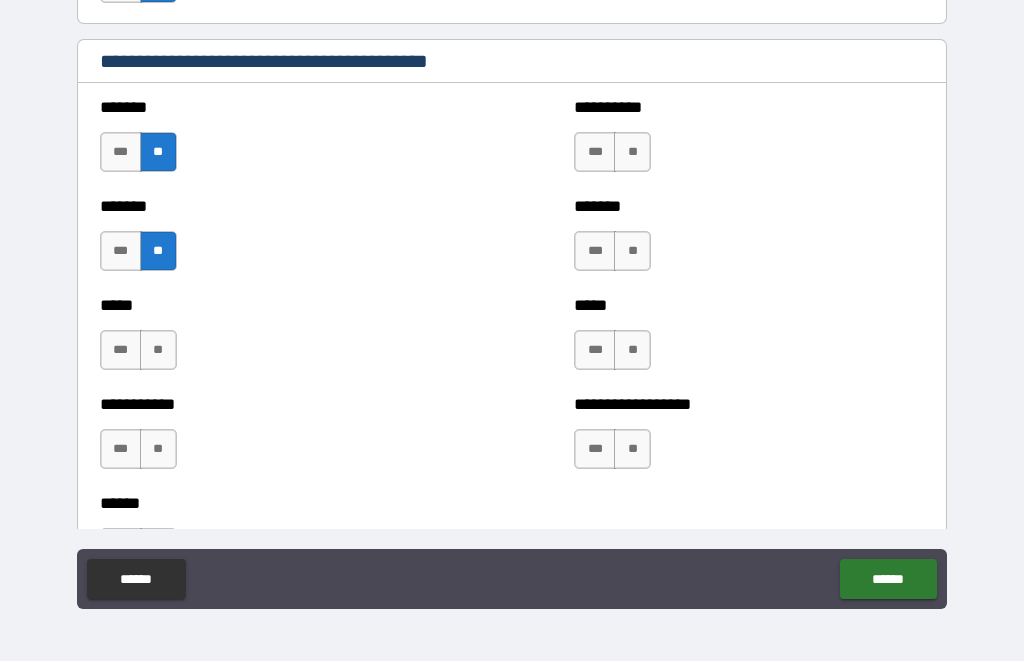 click on "**" at bounding box center [158, 351] 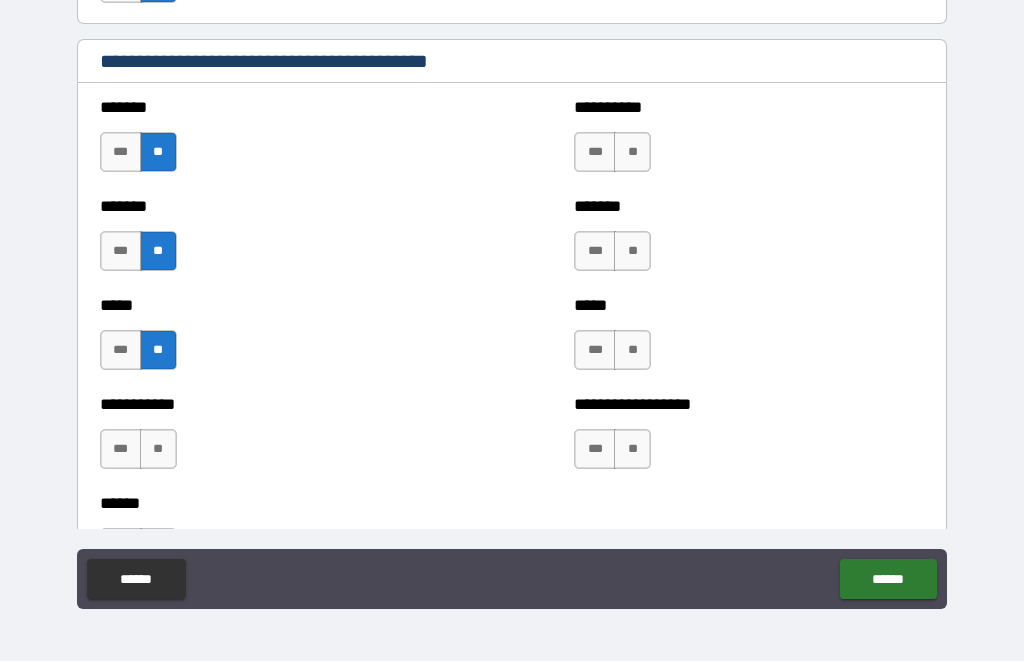 click on "**" at bounding box center [158, 450] 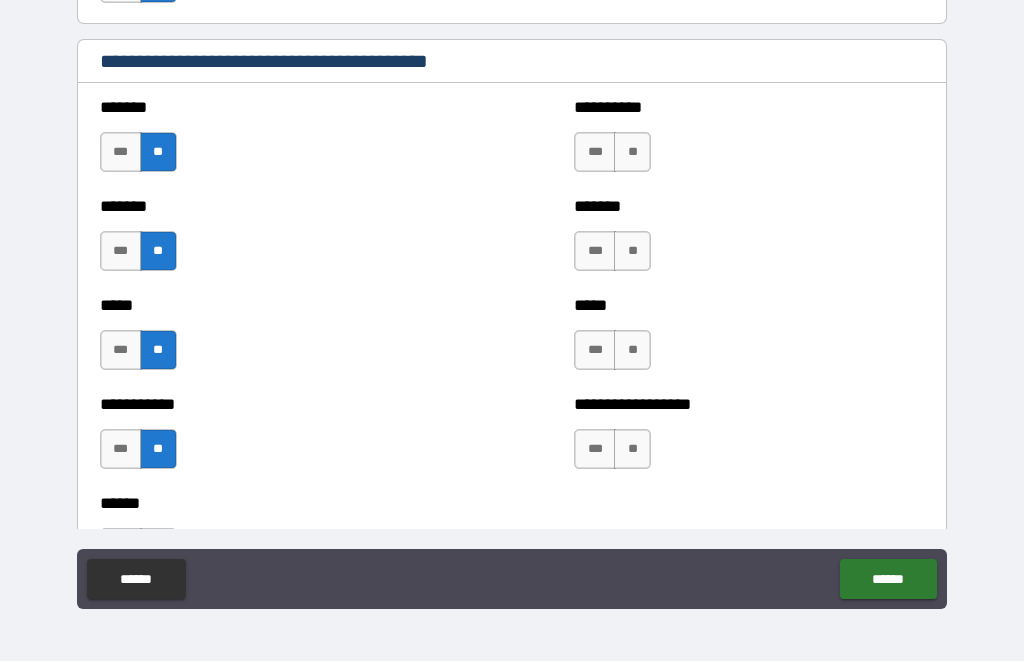 click on "**" at bounding box center [632, 153] 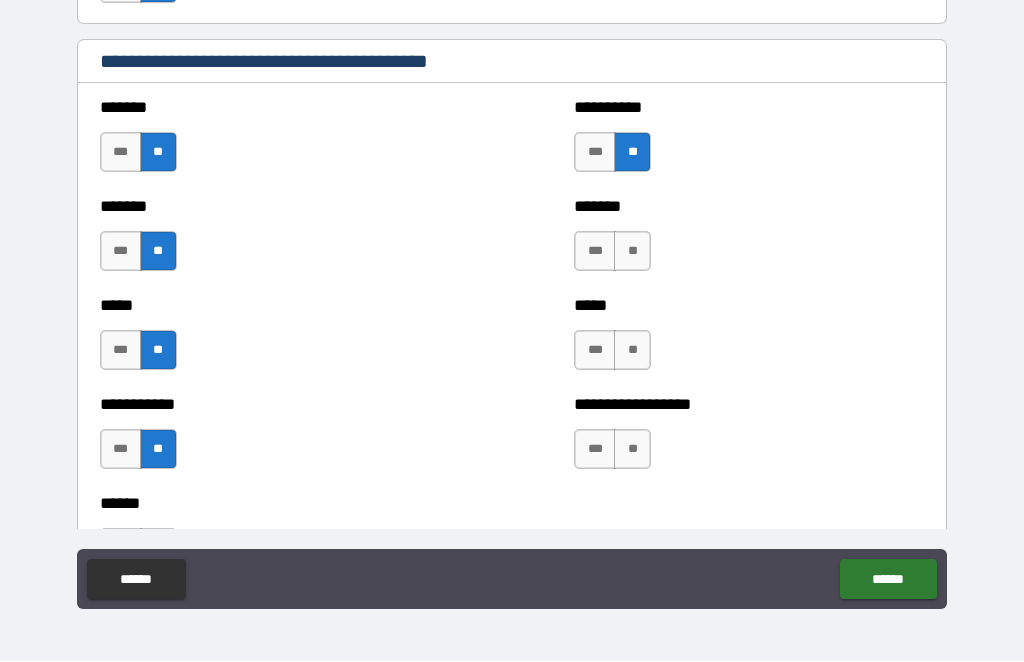 click on "**" at bounding box center (632, 252) 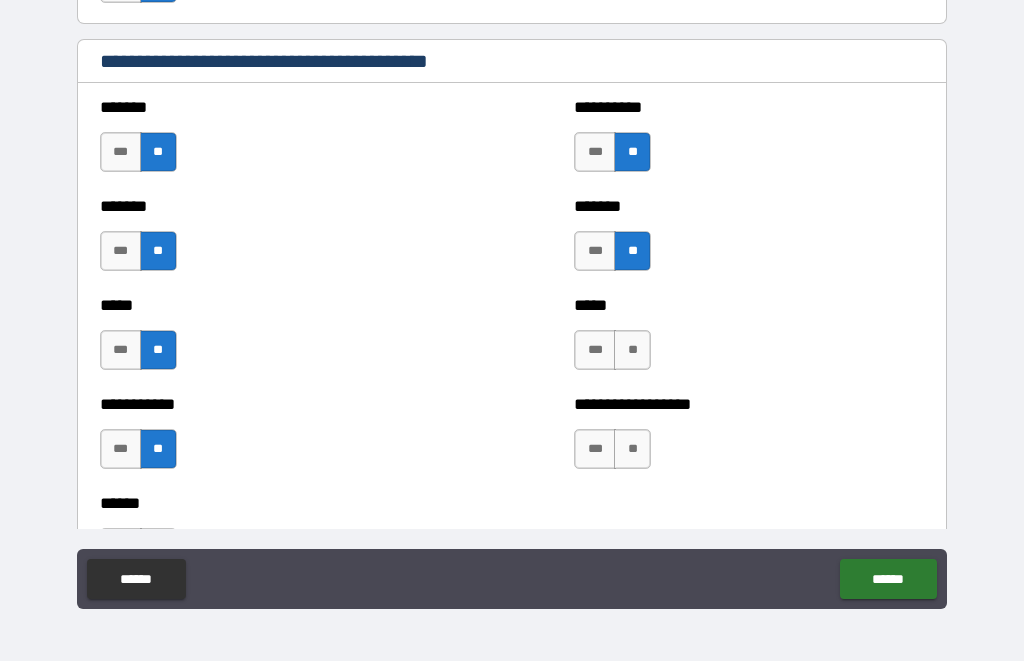 click on "**" at bounding box center (632, 351) 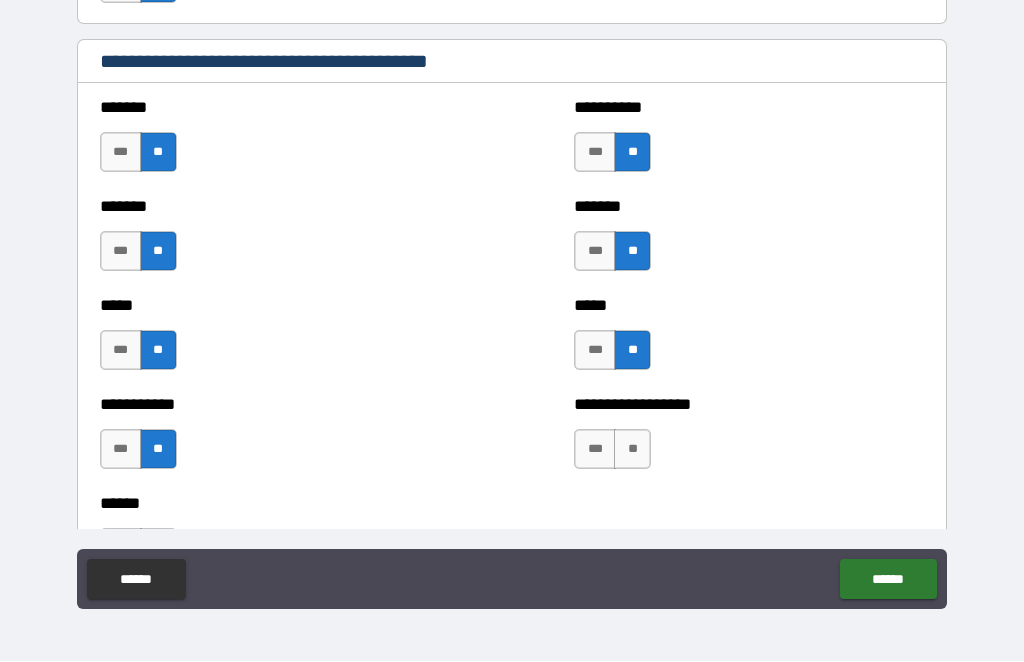 click on "**" at bounding box center (632, 450) 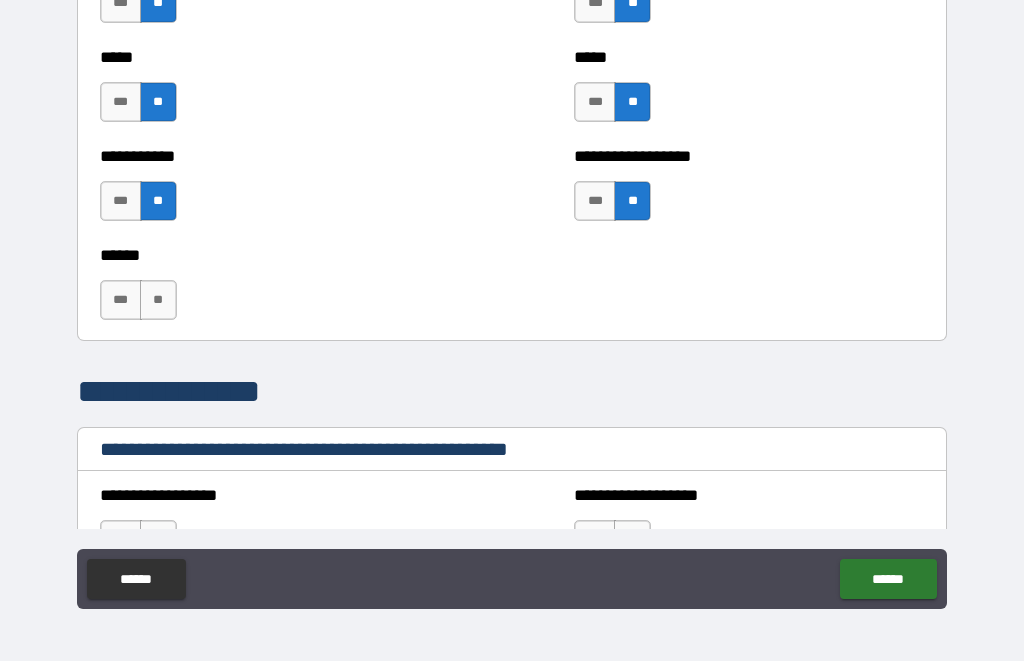 scroll, scrollTop: 2017, scrollLeft: 0, axis: vertical 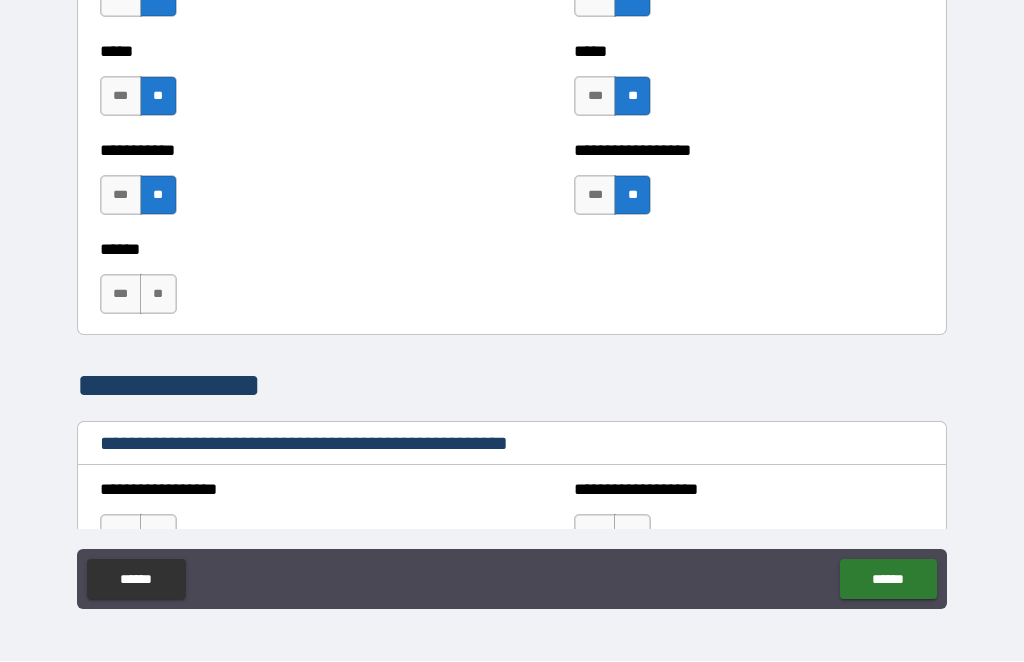 click on "**" at bounding box center [158, 295] 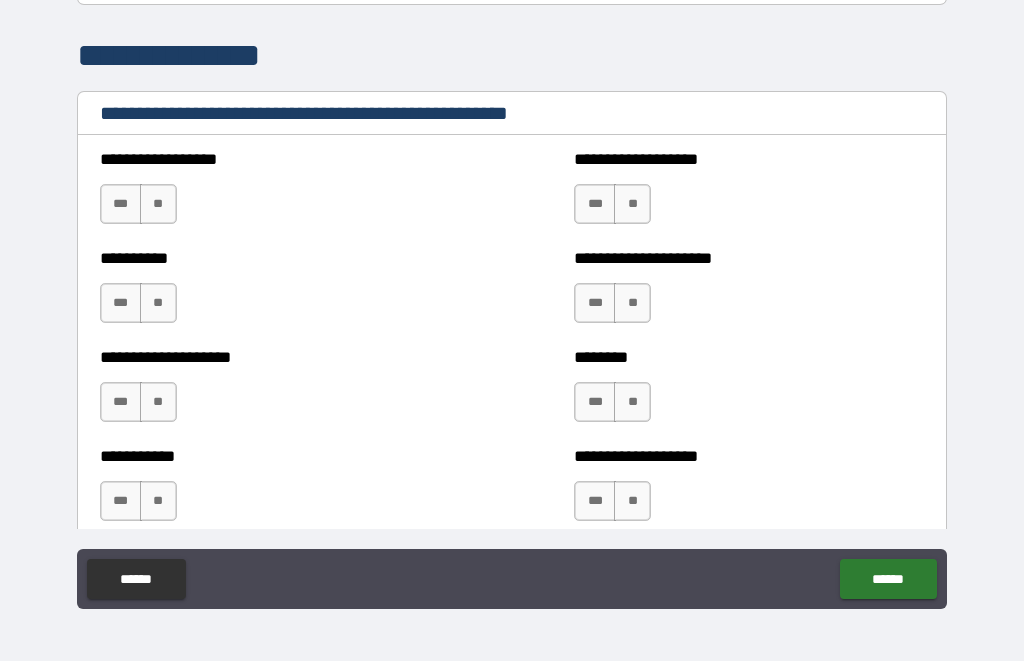 scroll, scrollTop: 2360, scrollLeft: 0, axis: vertical 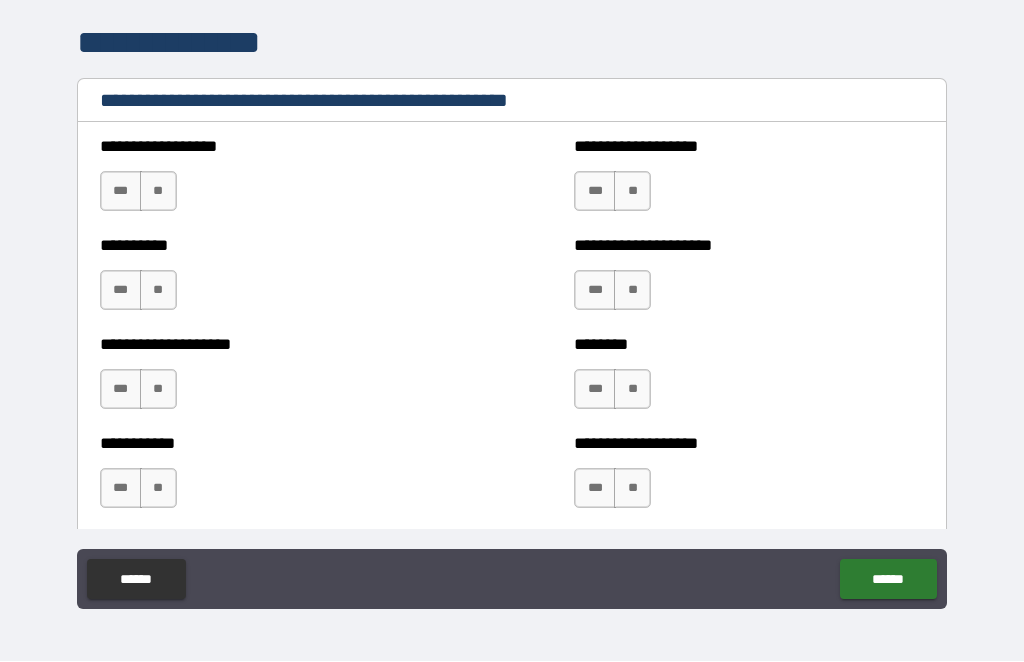 click on "**" at bounding box center [158, 192] 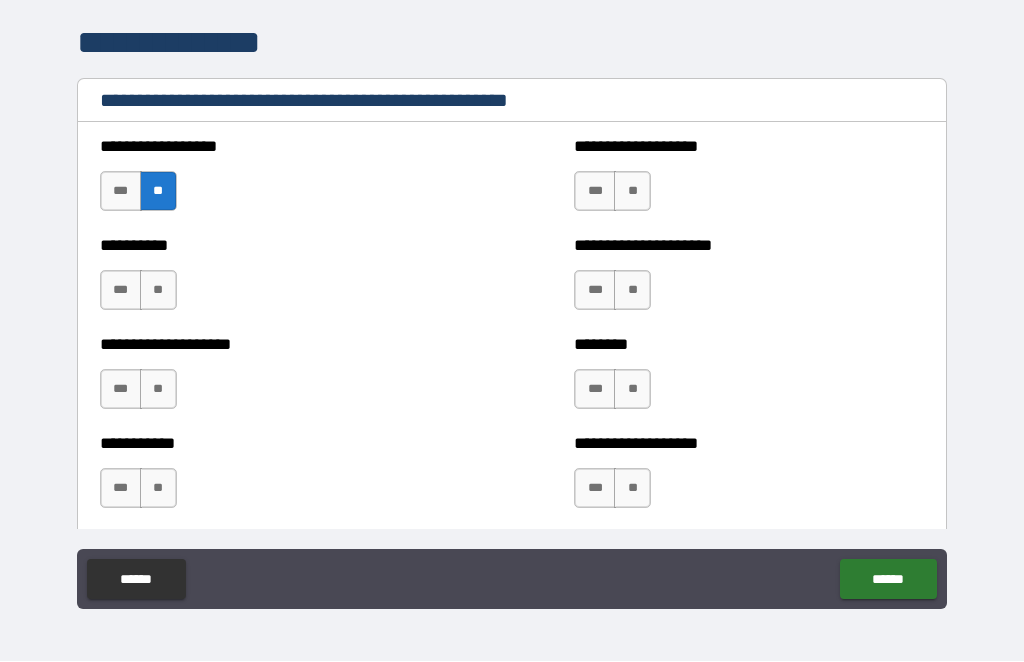 click on "**" at bounding box center (158, 291) 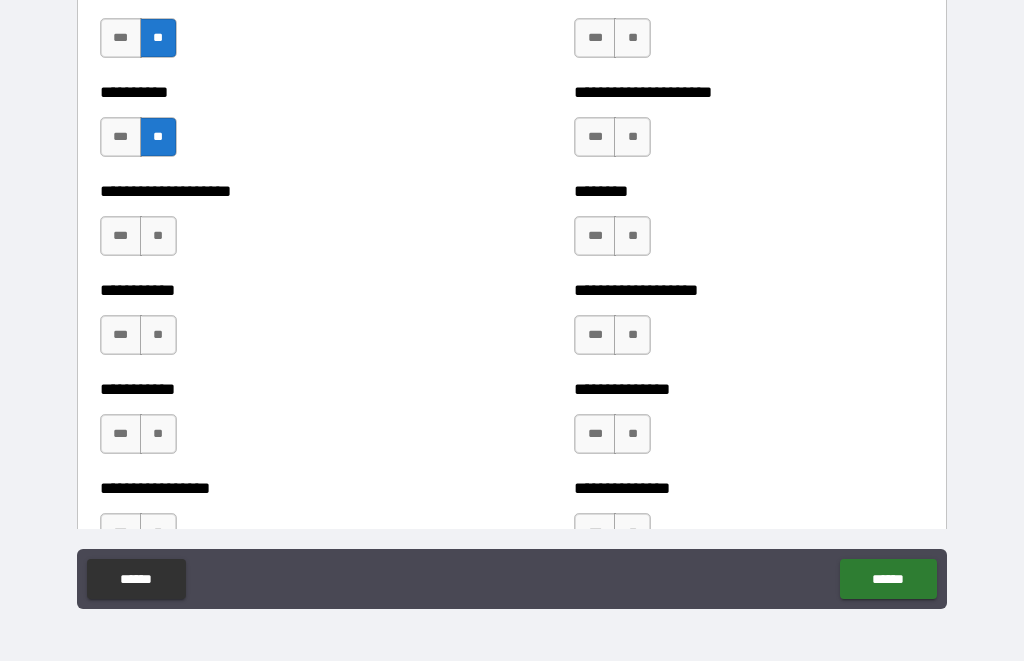 scroll, scrollTop: 2520, scrollLeft: 0, axis: vertical 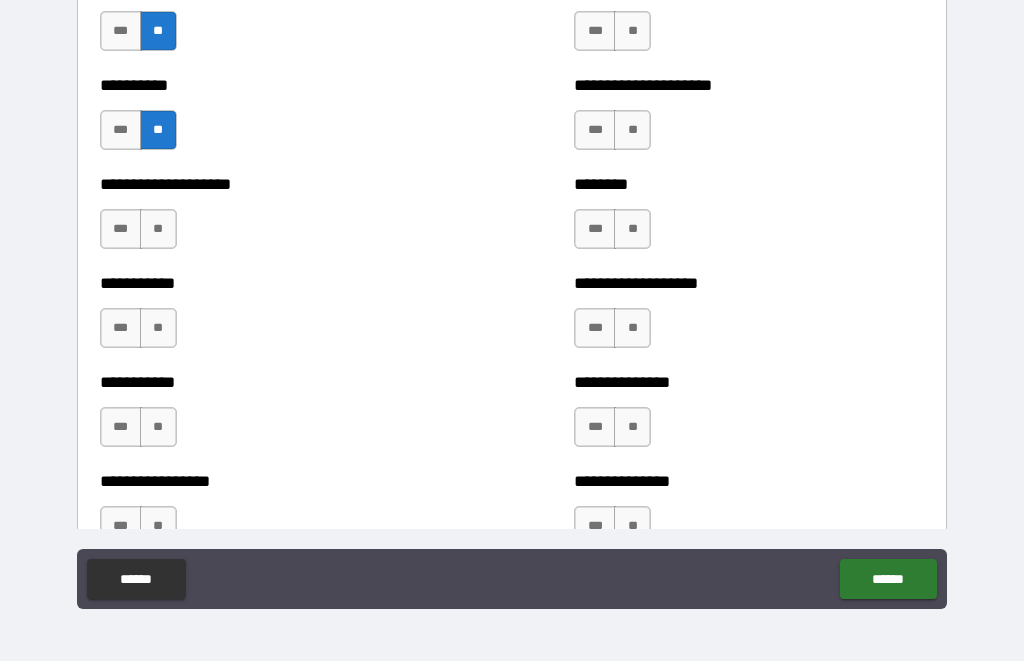 click on "**" at bounding box center (158, 230) 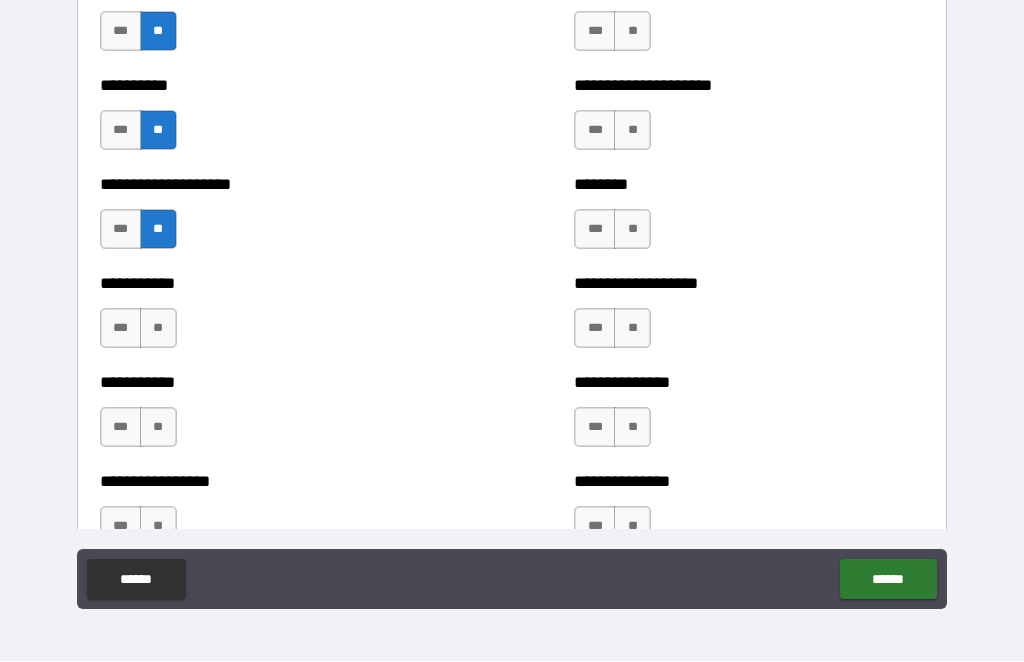 click on "**" at bounding box center (158, 329) 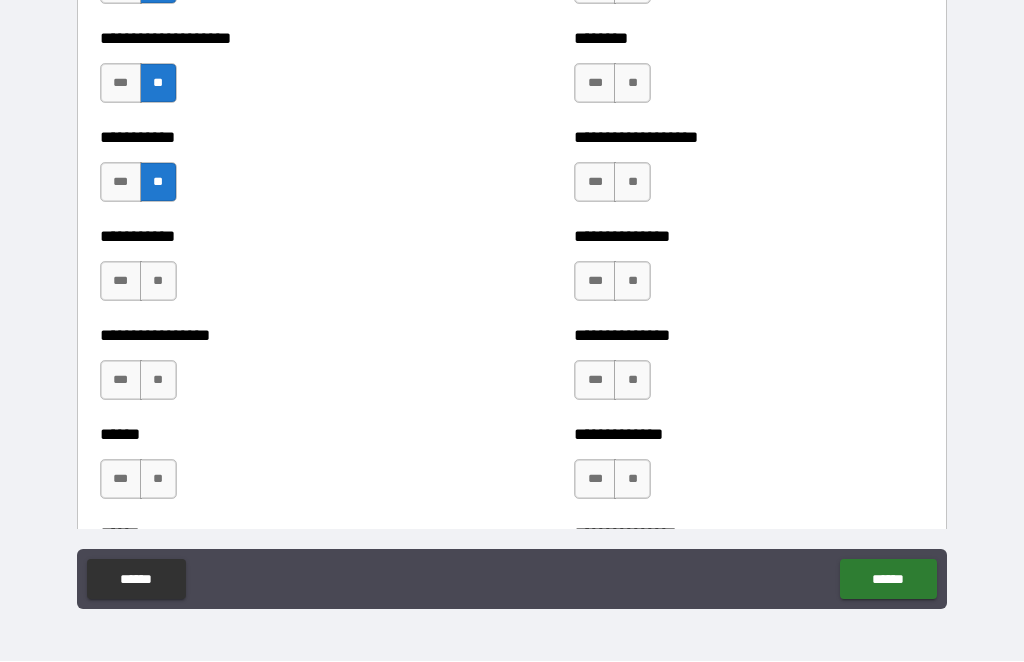 scroll, scrollTop: 2674, scrollLeft: 0, axis: vertical 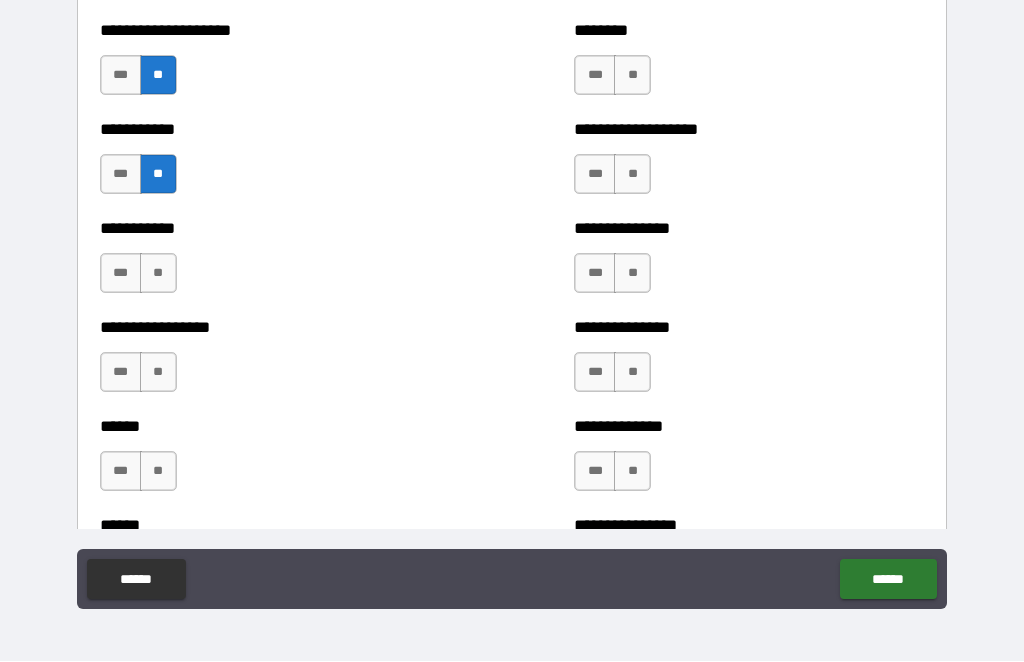 click on "**" at bounding box center (158, 274) 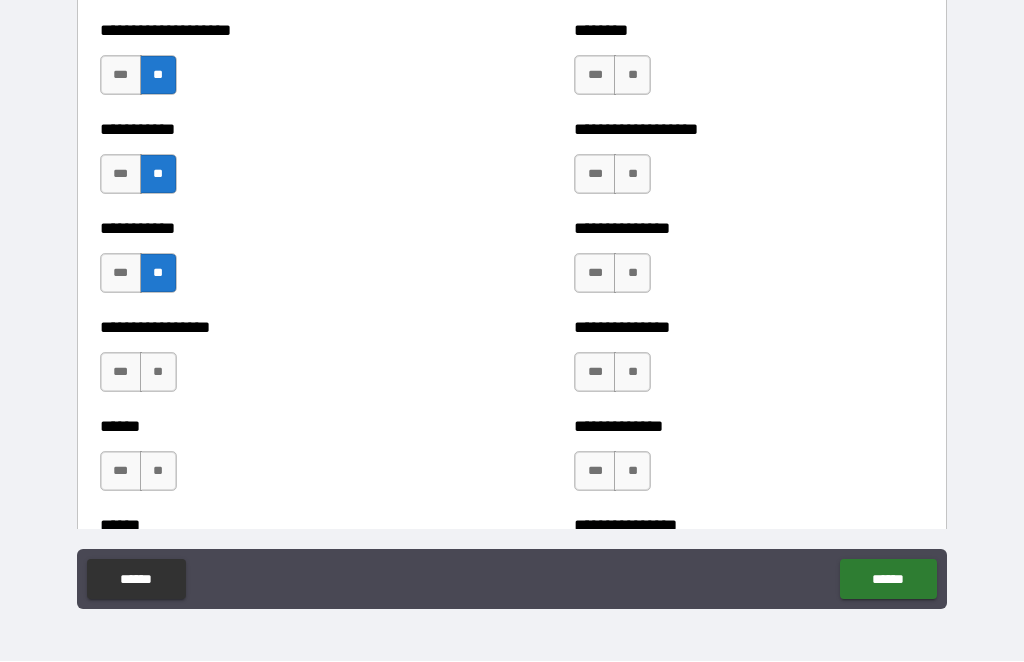 click on "**" at bounding box center [158, 373] 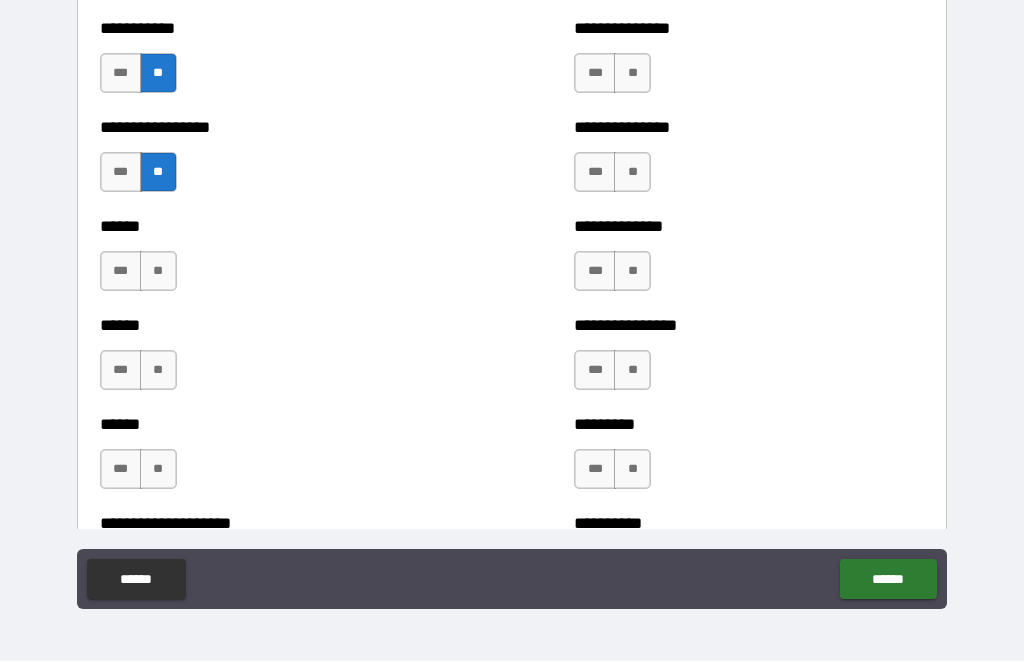 scroll, scrollTop: 2876, scrollLeft: 0, axis: vertical 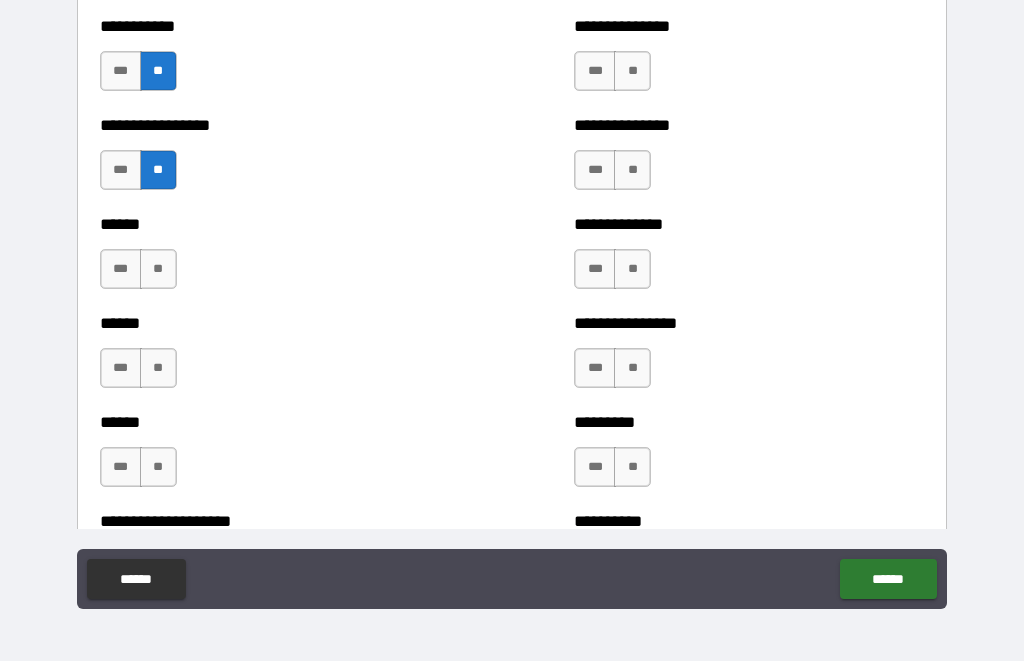 click on "**" at bounding box center [158, 270] 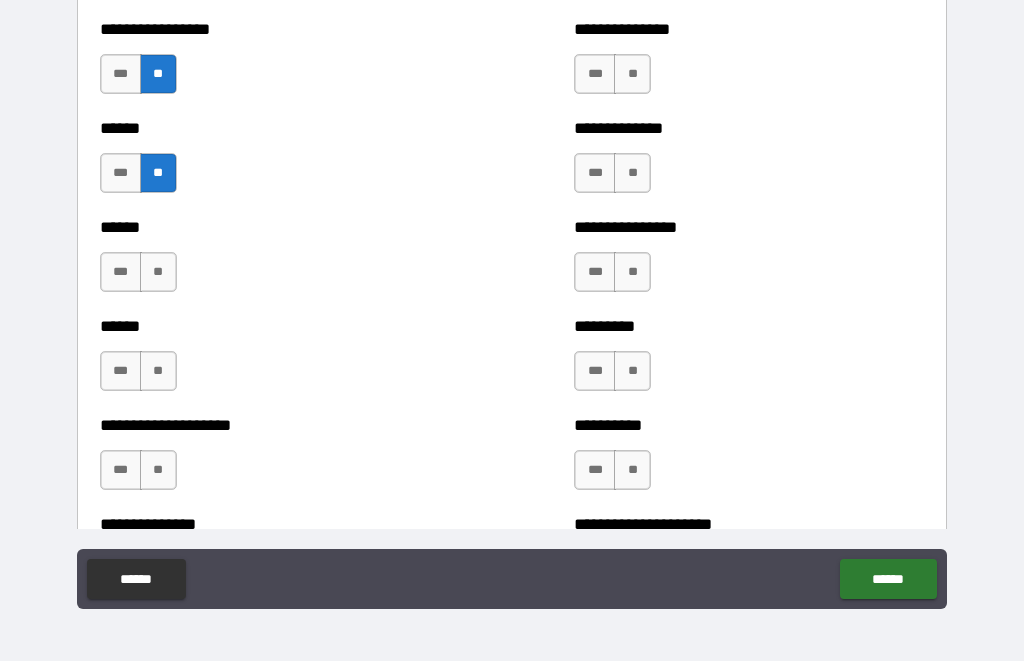 scroll, scrollTop: 2973, scrollLeft: 0, axis: vertical 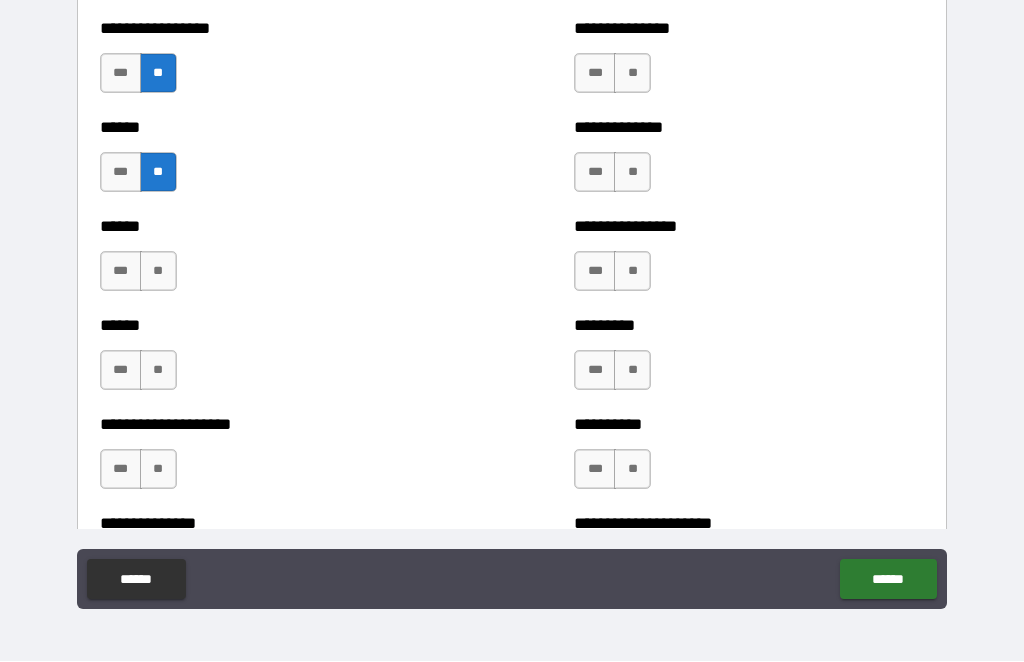 click on "**" at bounding box center (158, 272) 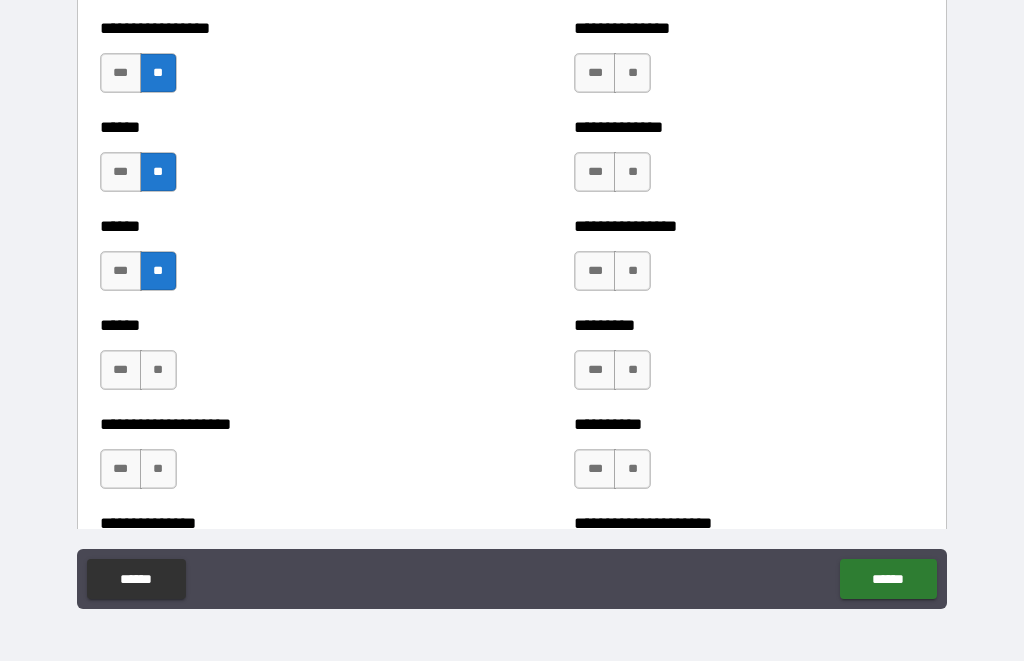 click on "**" at bounding box center (158, 371) 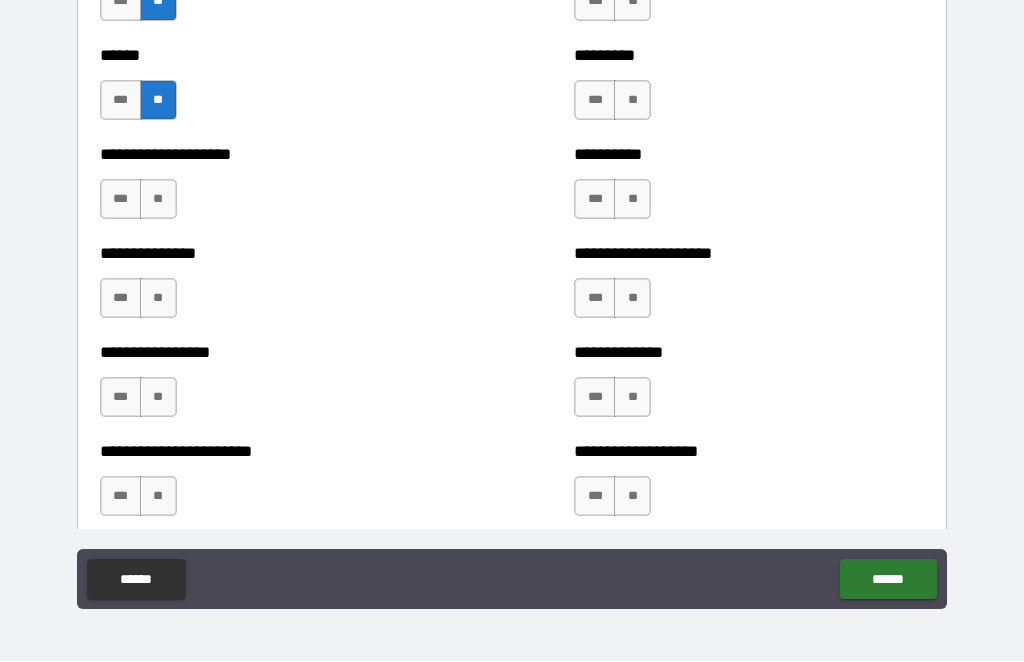 scroll, scrollTop: 3256, scrollLeft: 0, axis: vertical 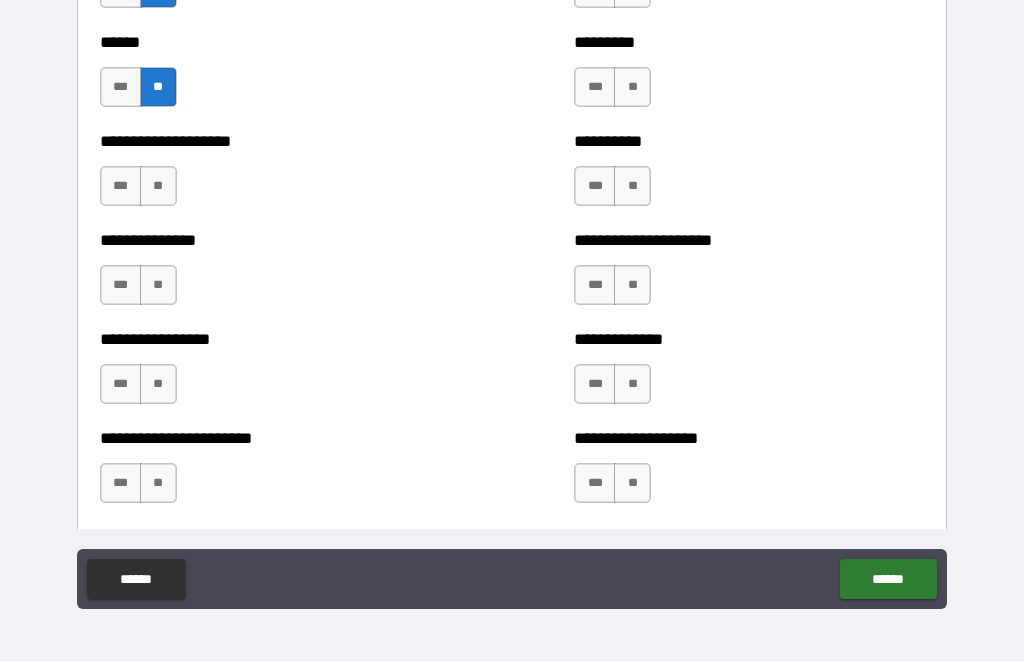 click on "**" at bounding box center (158, 187) 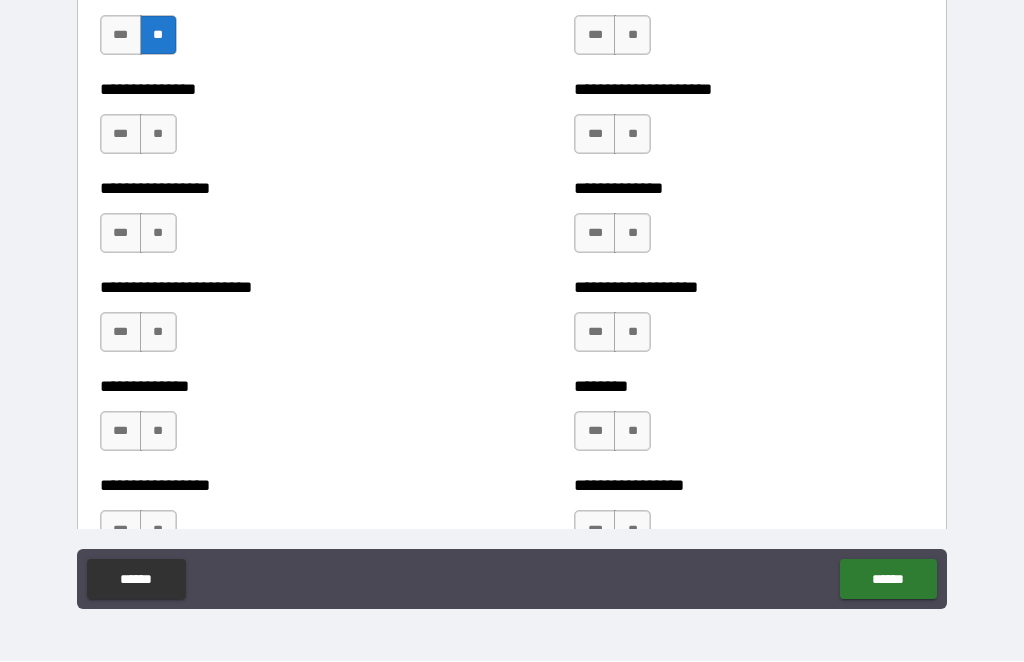 scroll, scrollTop: 3408, scrollLeft: 0, axis: vertical 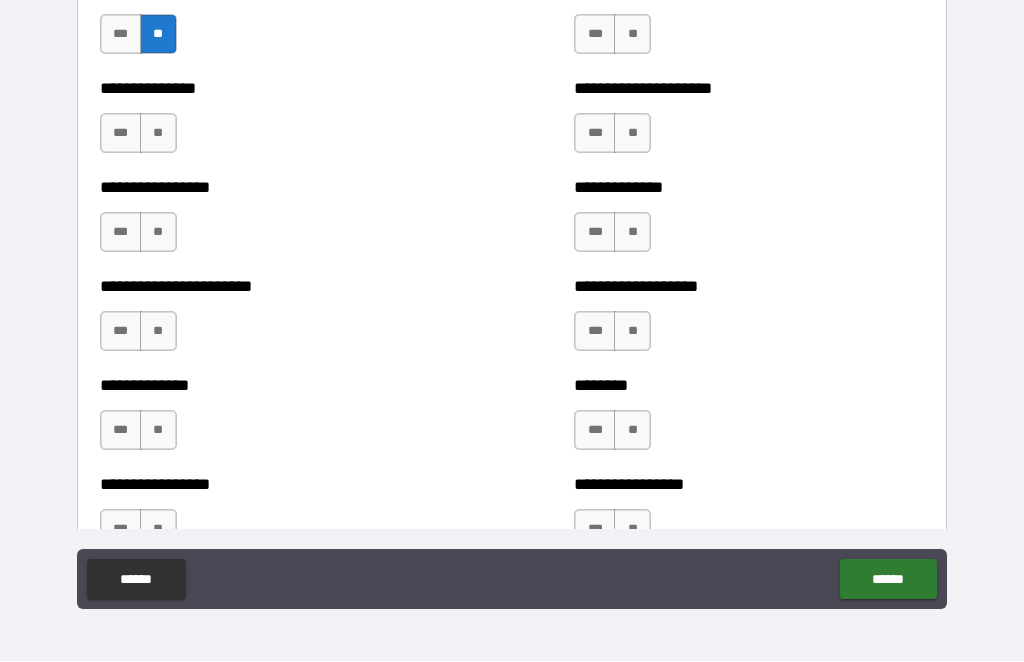 click on "**" at bounding box center [158, 134] 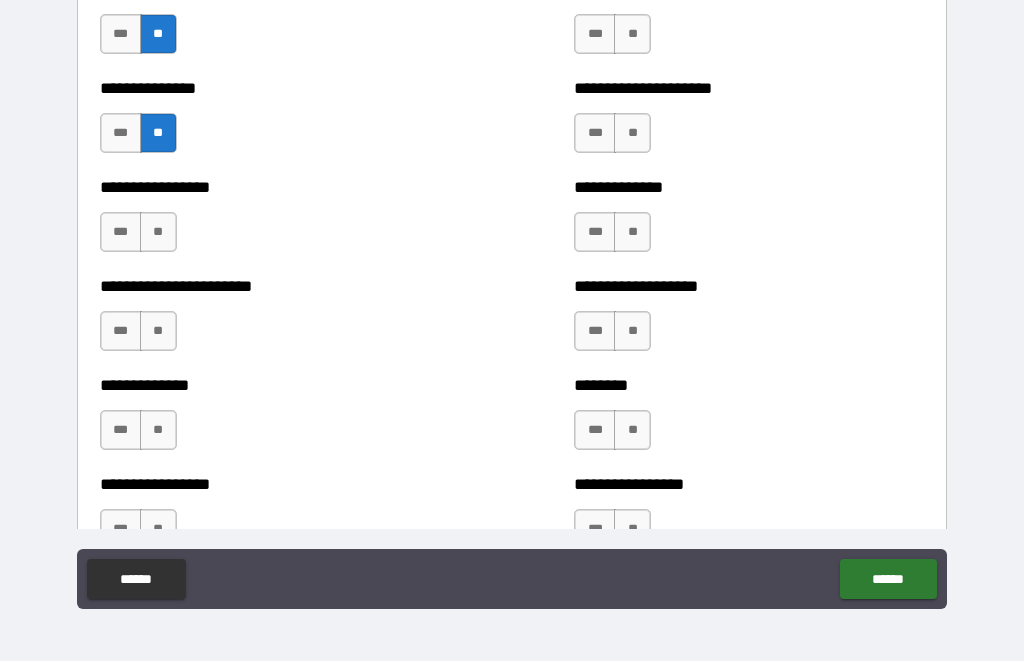 click on "**" at bounding box center (158, 233) 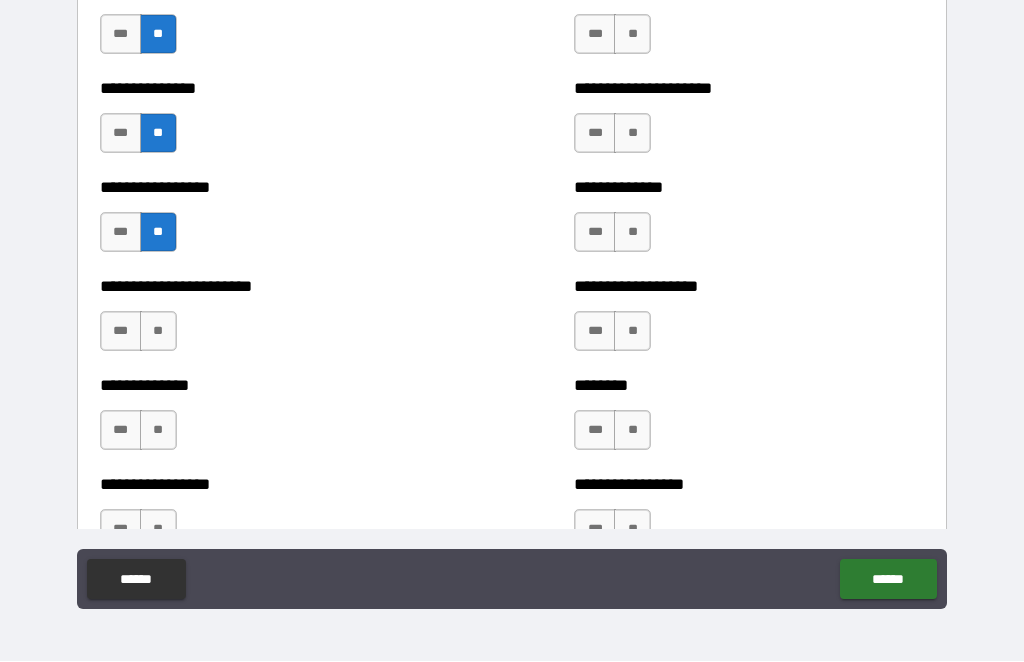 click on "**" at bounding box center (158, 332) 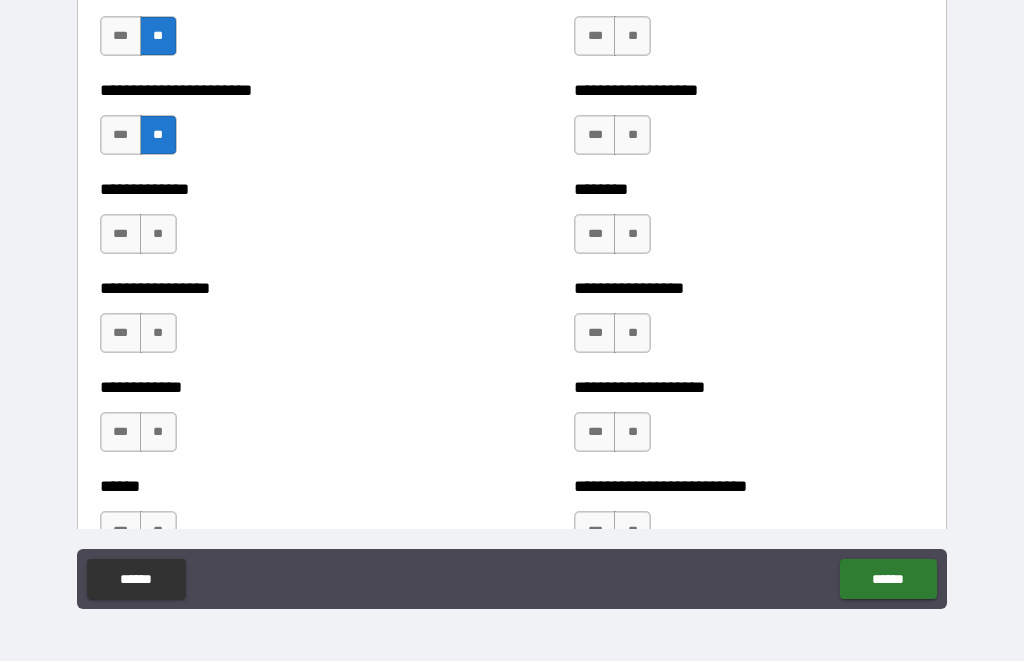 scroll, scrollTop: 3660, scrollLeft: 0, axis: vertical 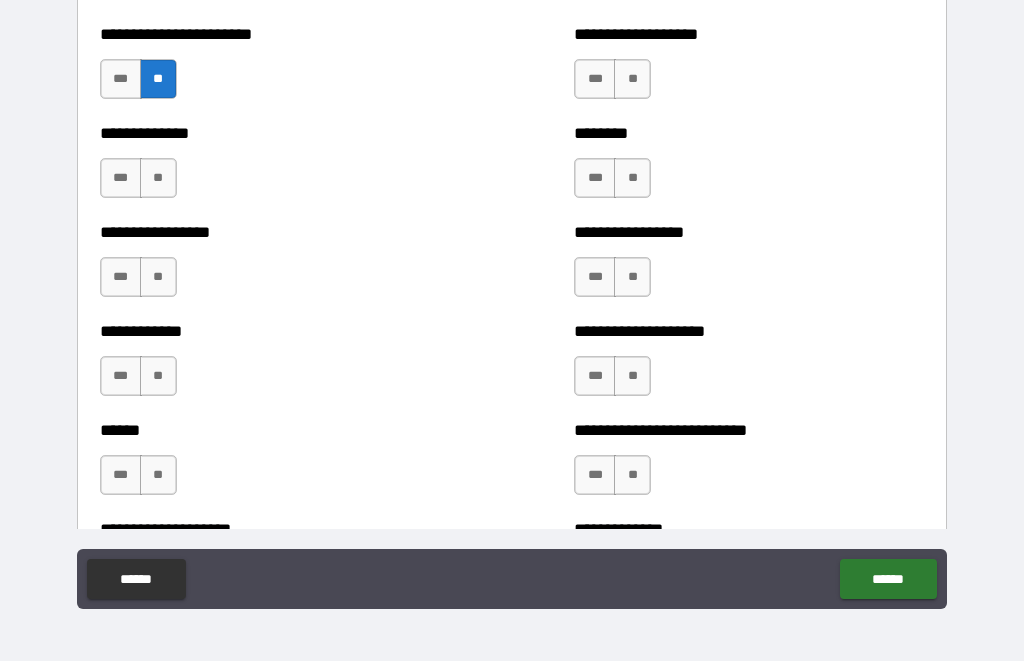 click on "**" at bounding box center (158, 179) 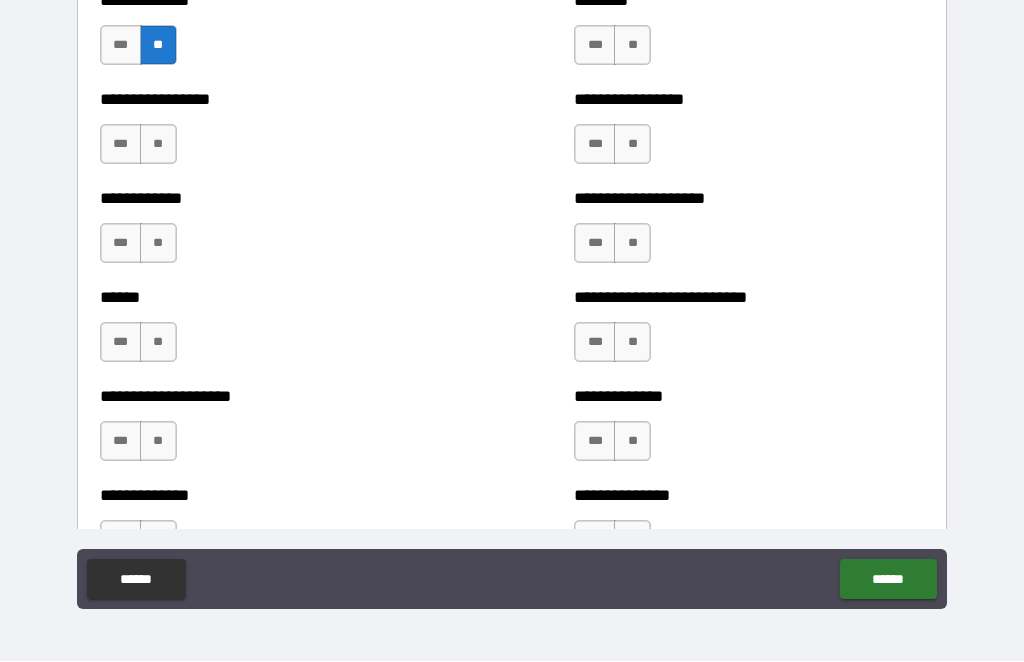 scroll, scrollTop: 3793, scrollLeft: 0, axis: vertical 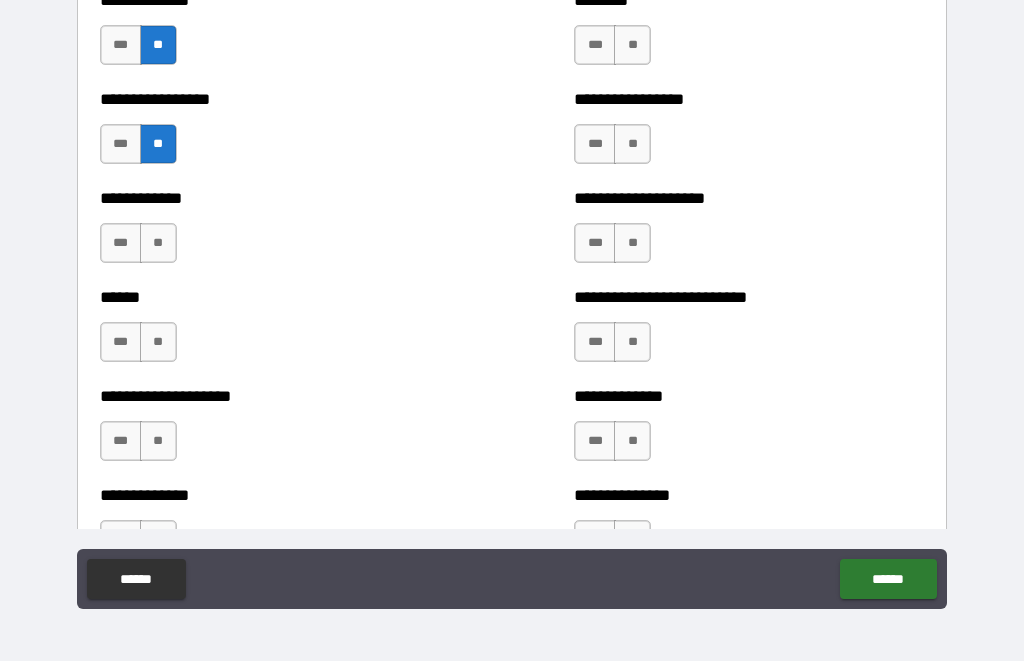 click on "**" at bounding box center [158, 244] 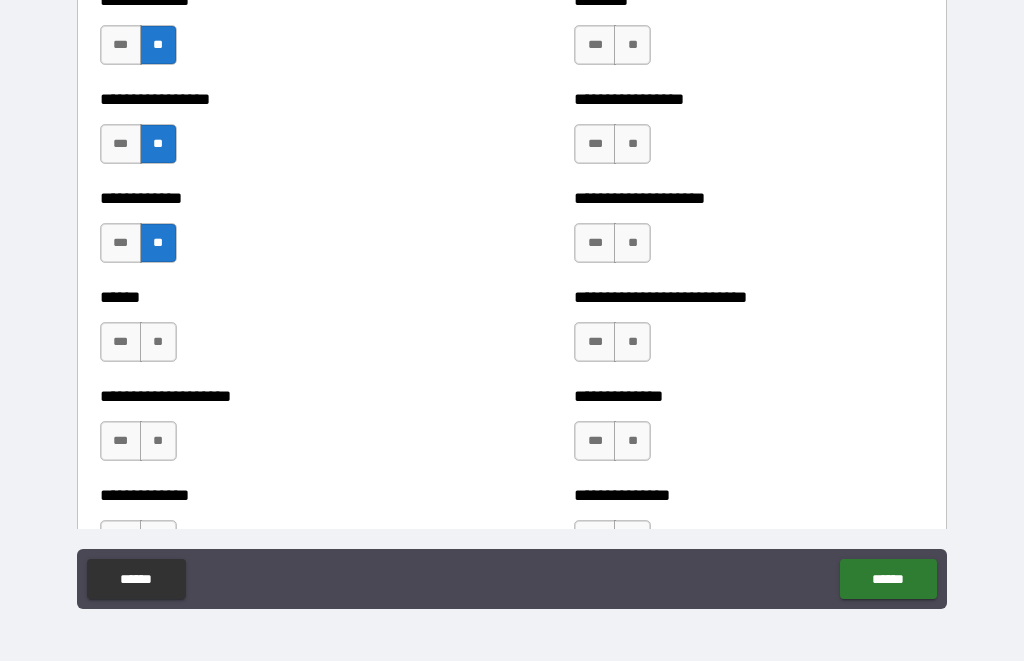 click on "**" at bounding box center (158, 343) 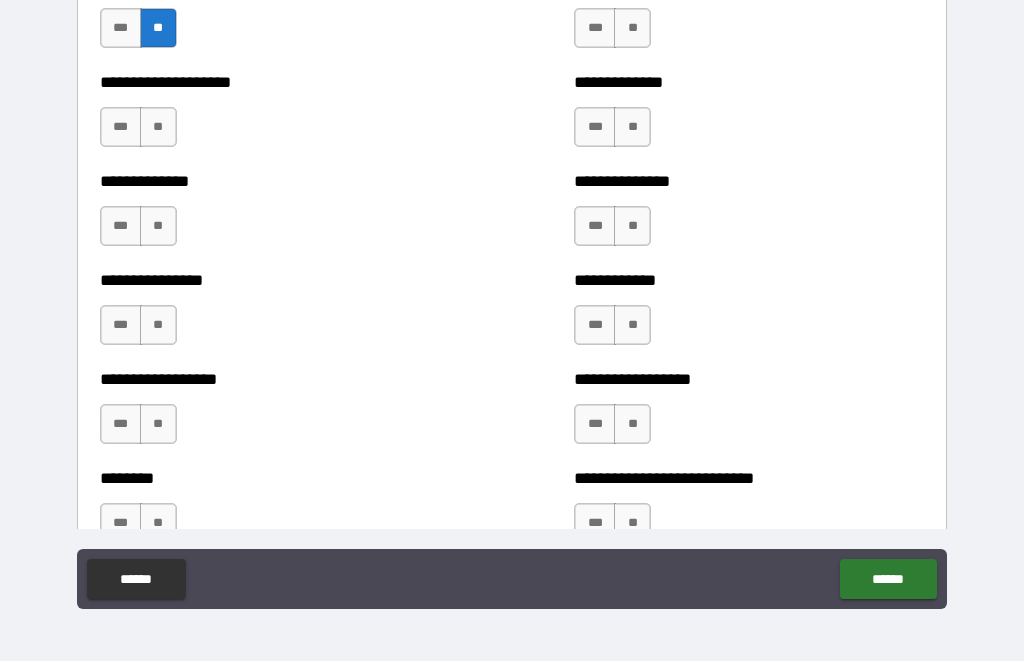 scroll, scrollTop: 4110, scrollLeft: 0, axis: vertical 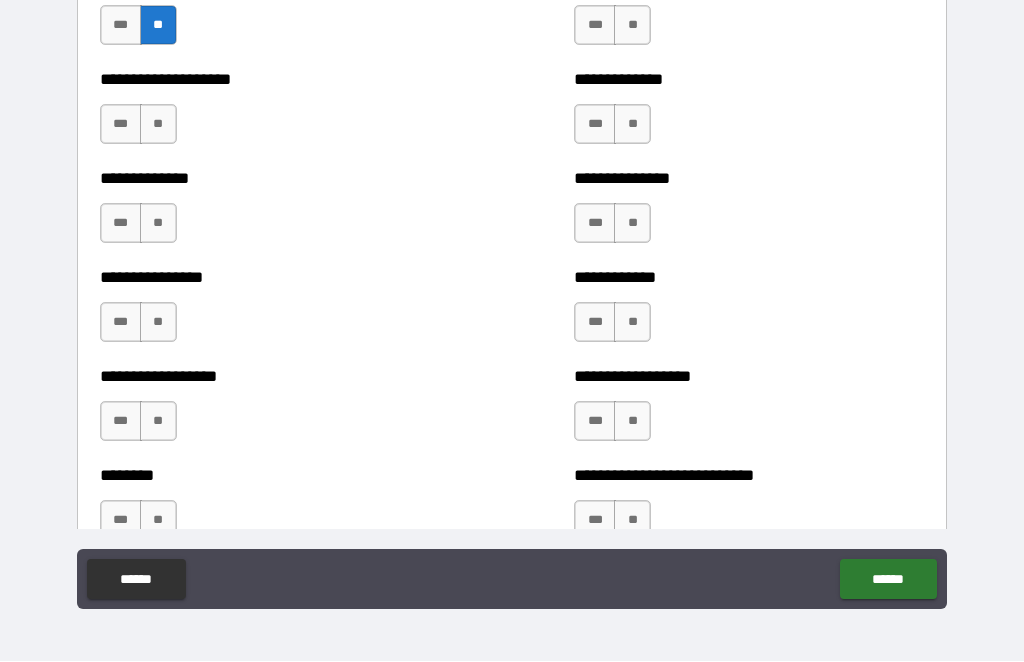 click on "**" at bounding box center [158, 125] 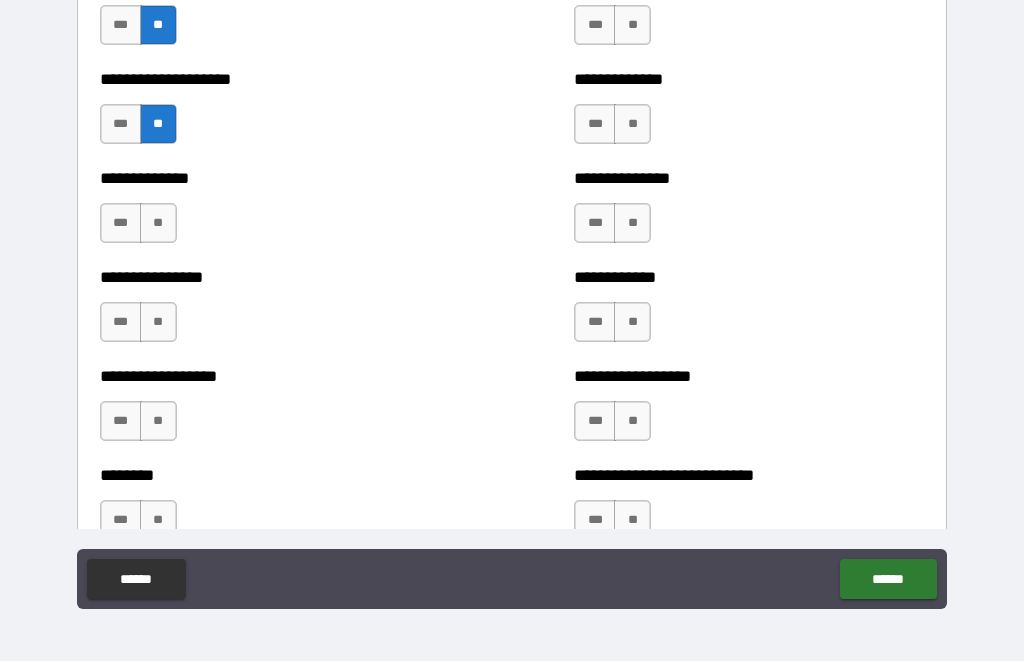 click on "**" at bounding box center [158, 224] 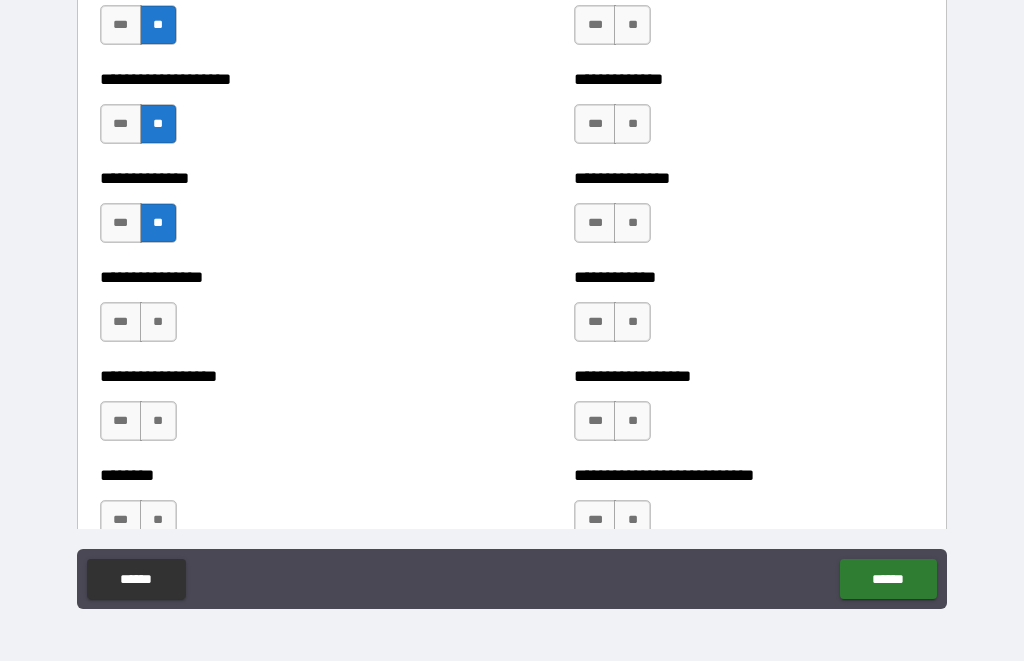 click on "**" at bounding box center (158, 323) 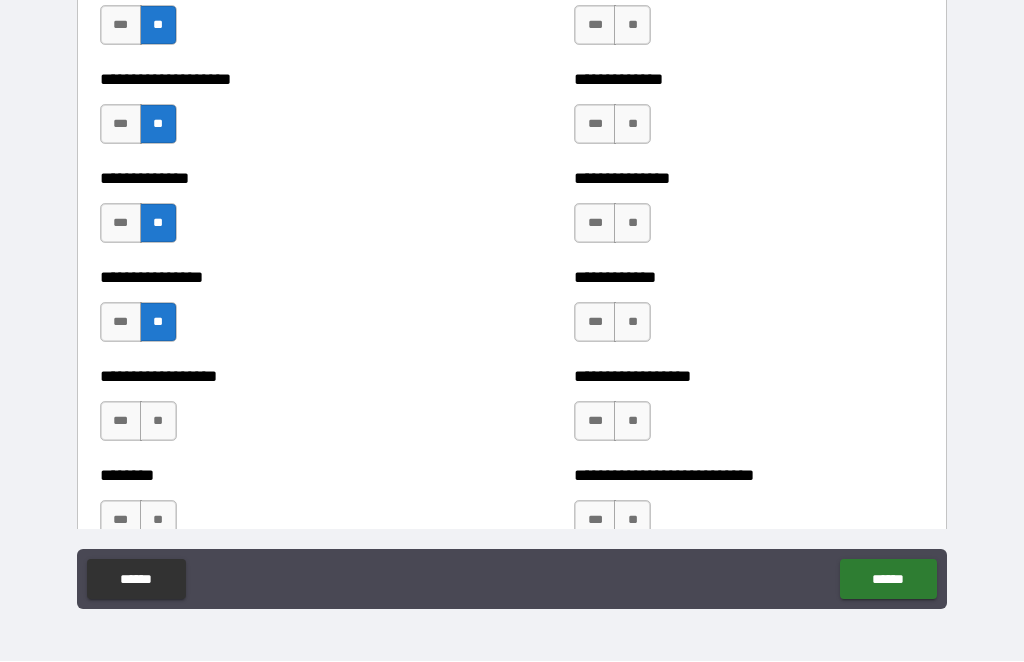 click on "**" at bounding box center (158, 422) 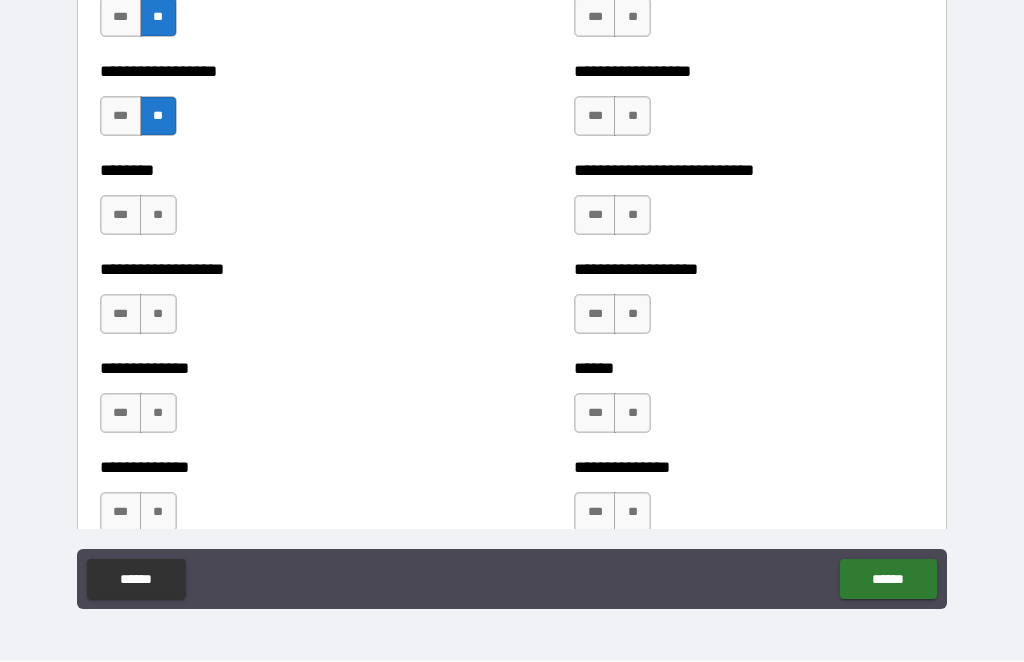 scroll, scrollTop: 4415, scrollLeft: 0, axis: vertical 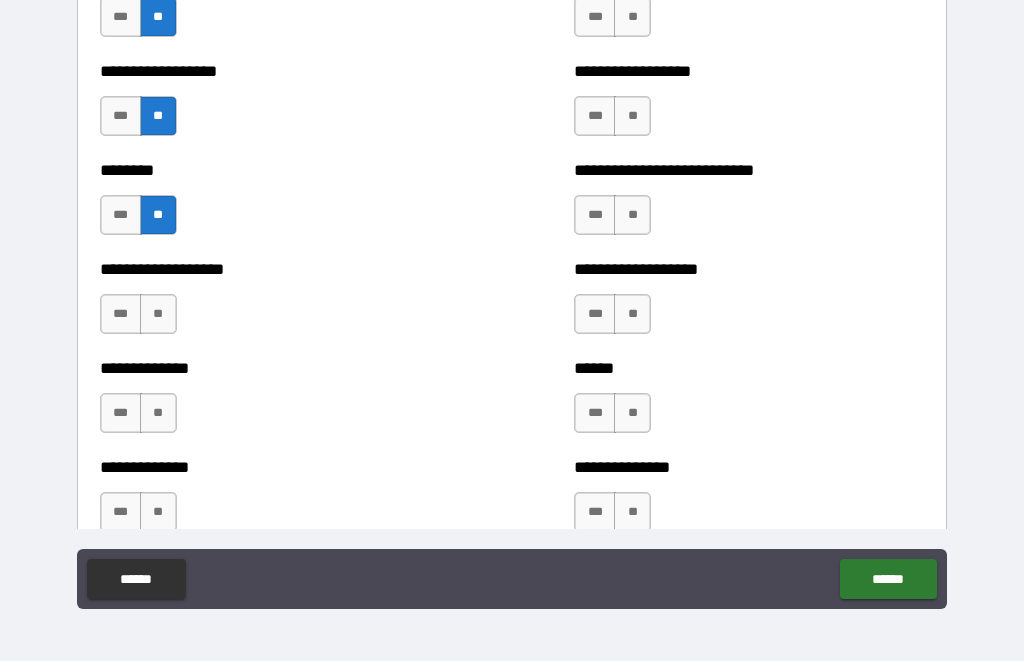 click on "**" at bounding box center (158, 315) 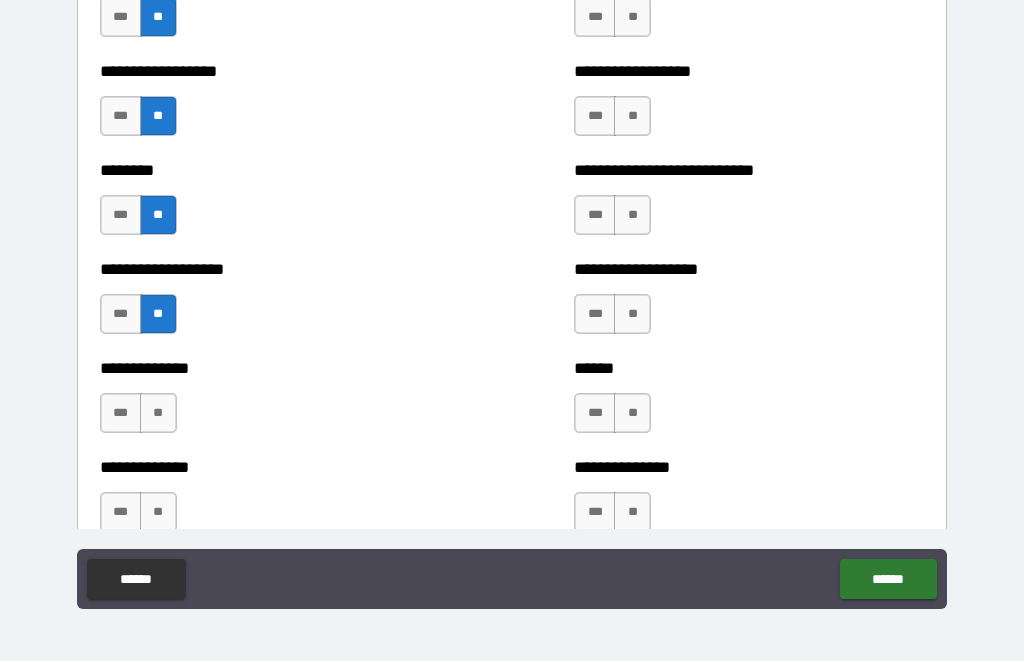 scroll, scrollTop: 4645, scrollLeft: 0, axis: vertical 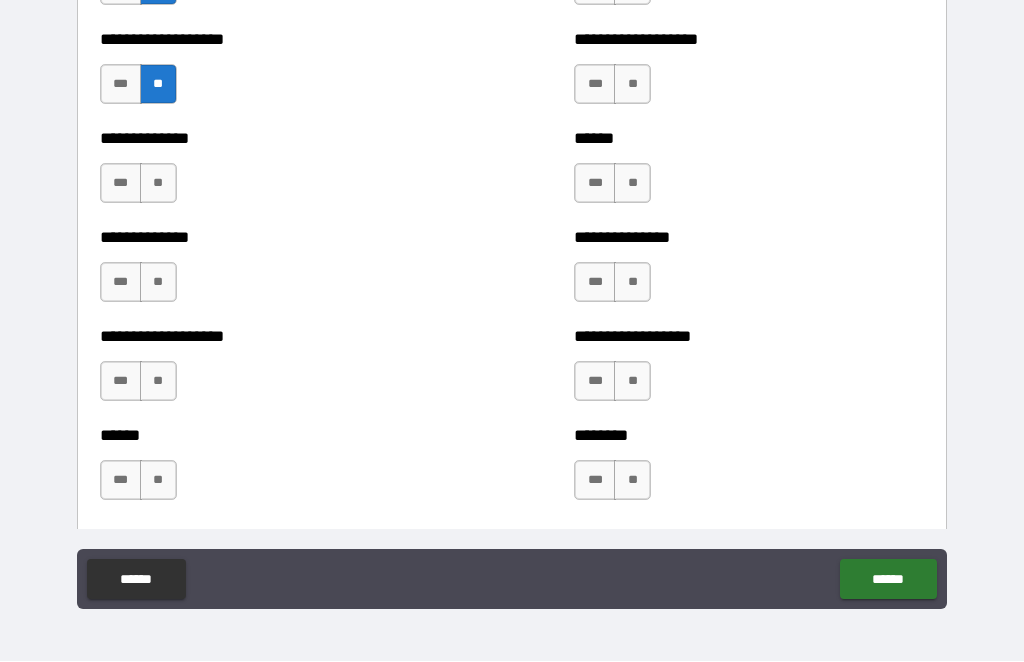 click on "**" at bounding box center [158, 184] 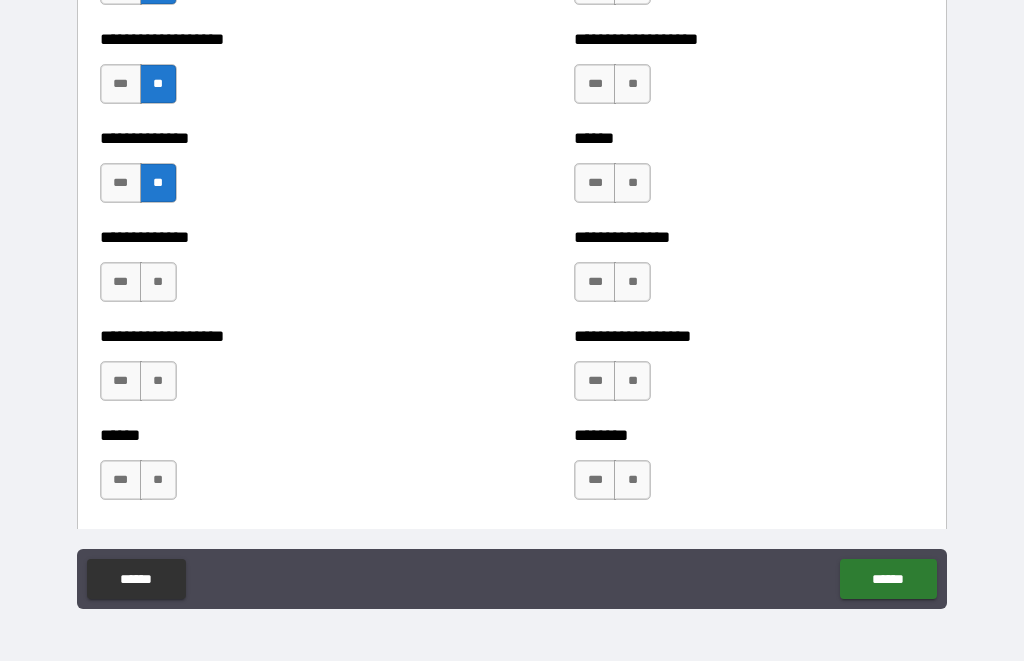 click on "**" at bounding box center (158, 283) 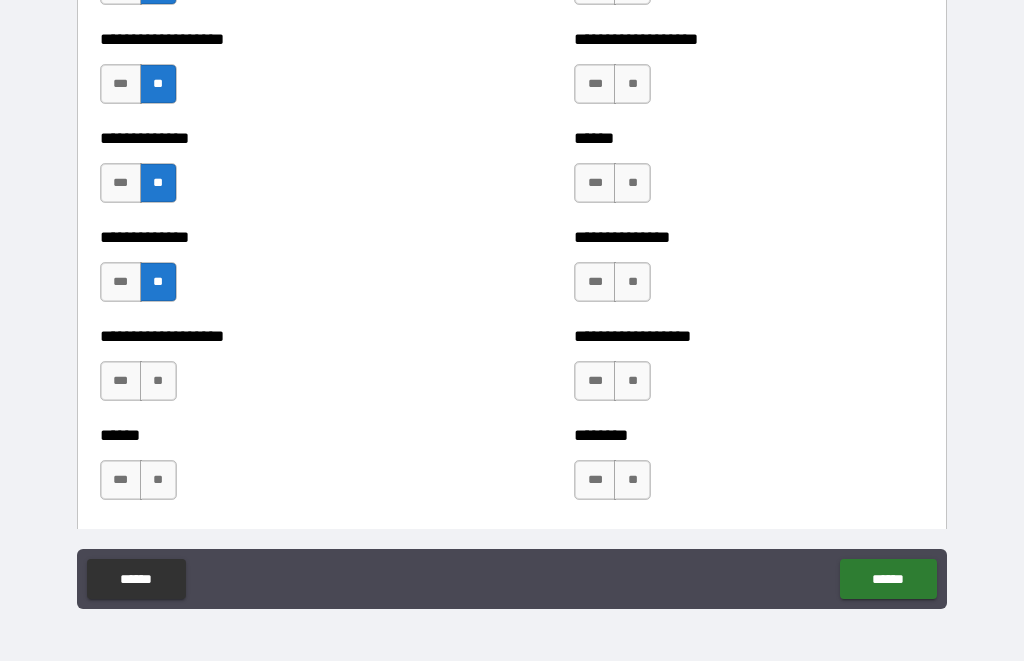 click on "**" at bounding box center (158, 382) 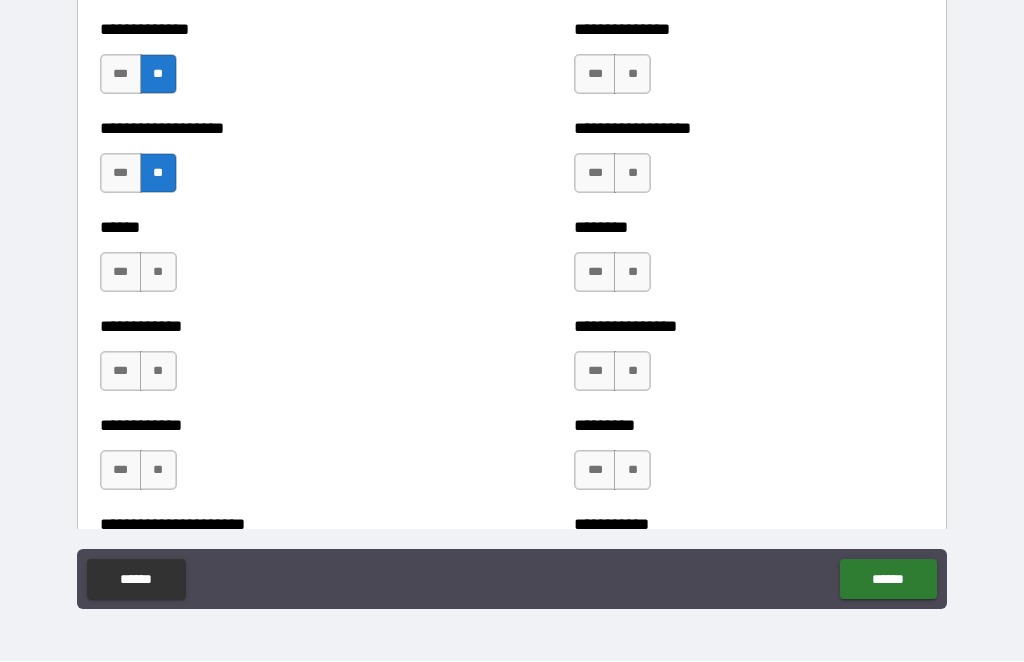 scroll, scrollTop: 4882, scrollLeft: 0, axis: vertical 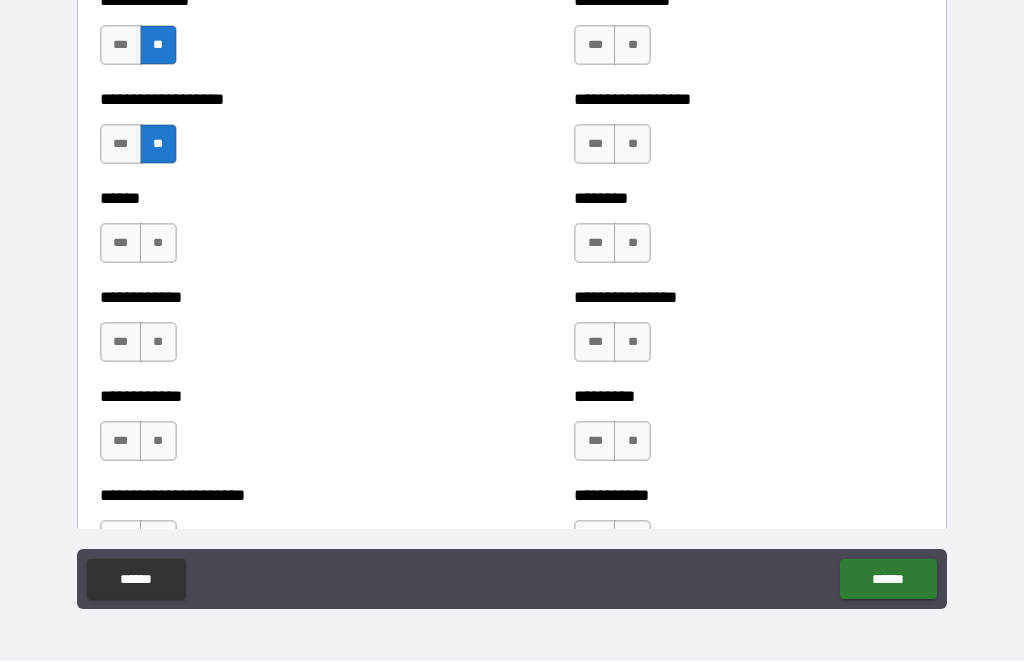 click on "**" at bounding box center (158, 244) 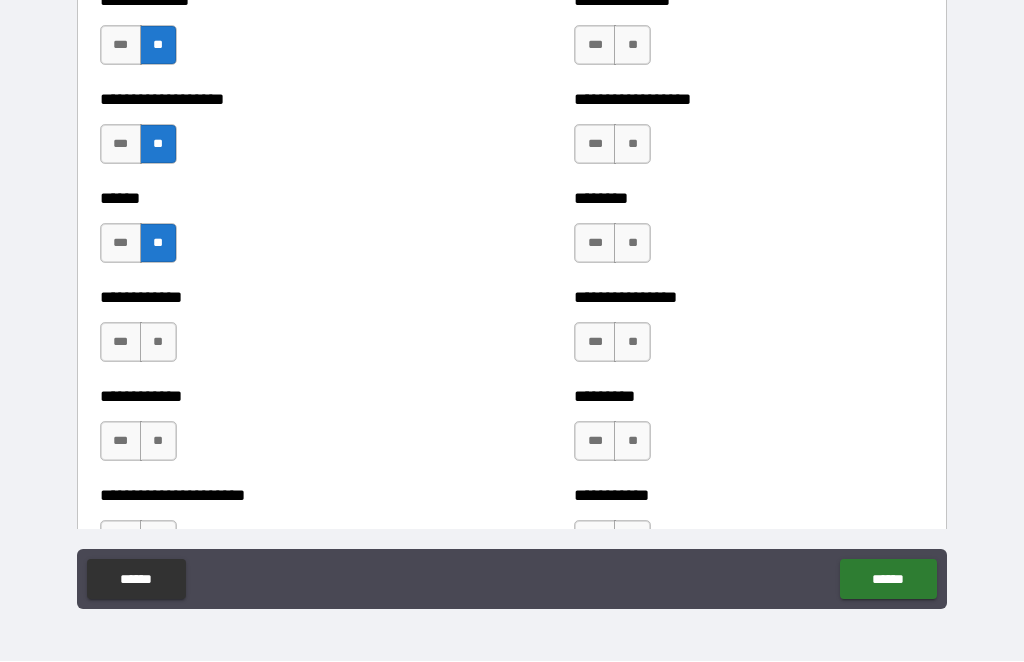 click on "**" at bounding box center (158, 343) 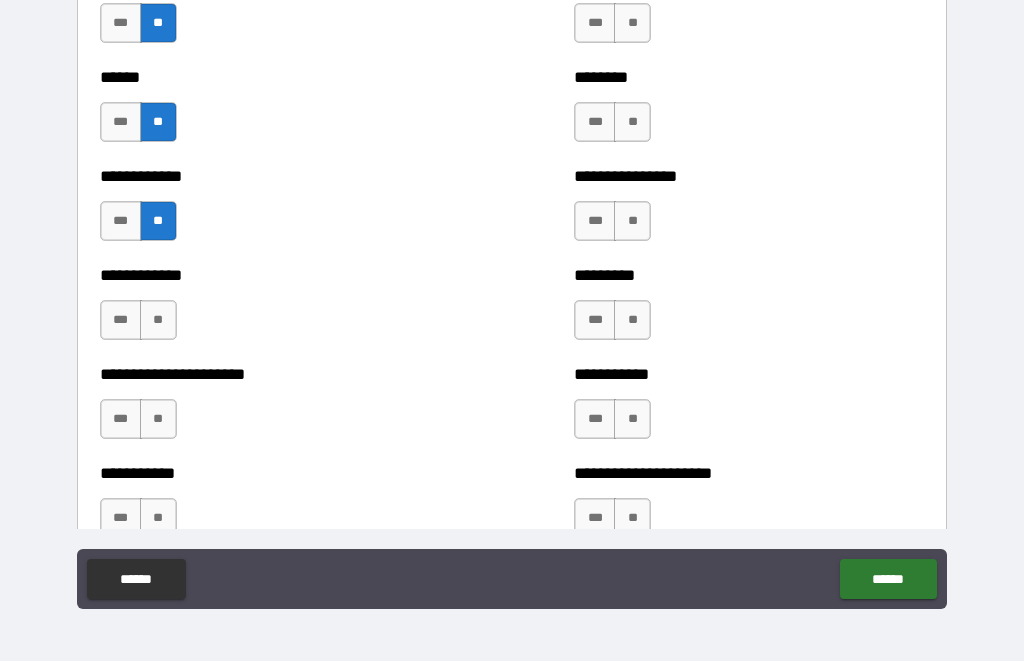 scroll, scrollTop: 5106, scrollLeft: 0, axis: vertical 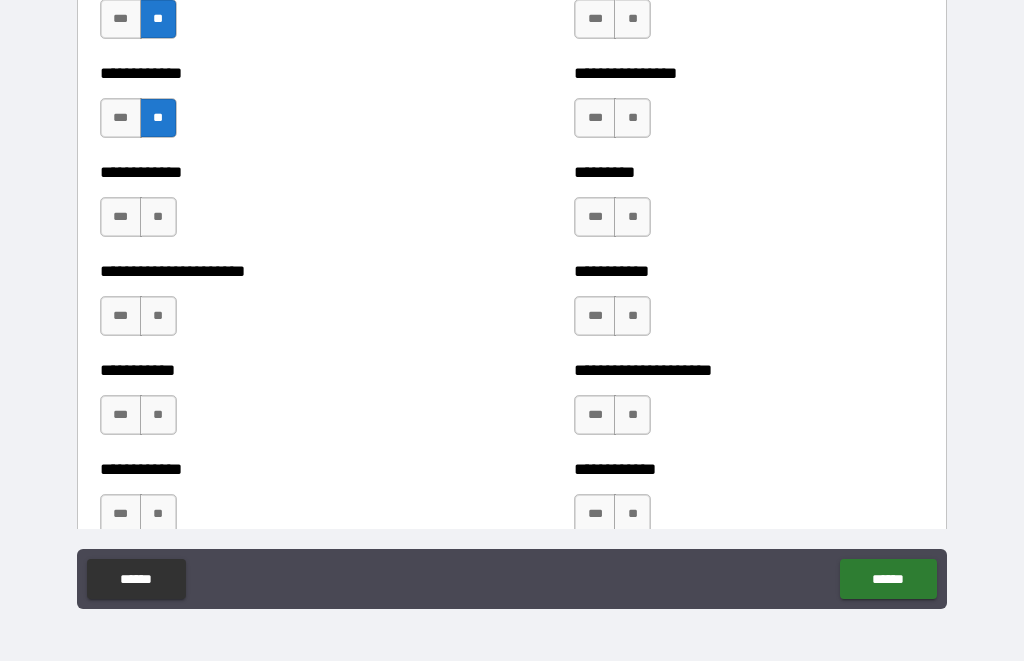 click on "**" at bounding box center [158, 218] 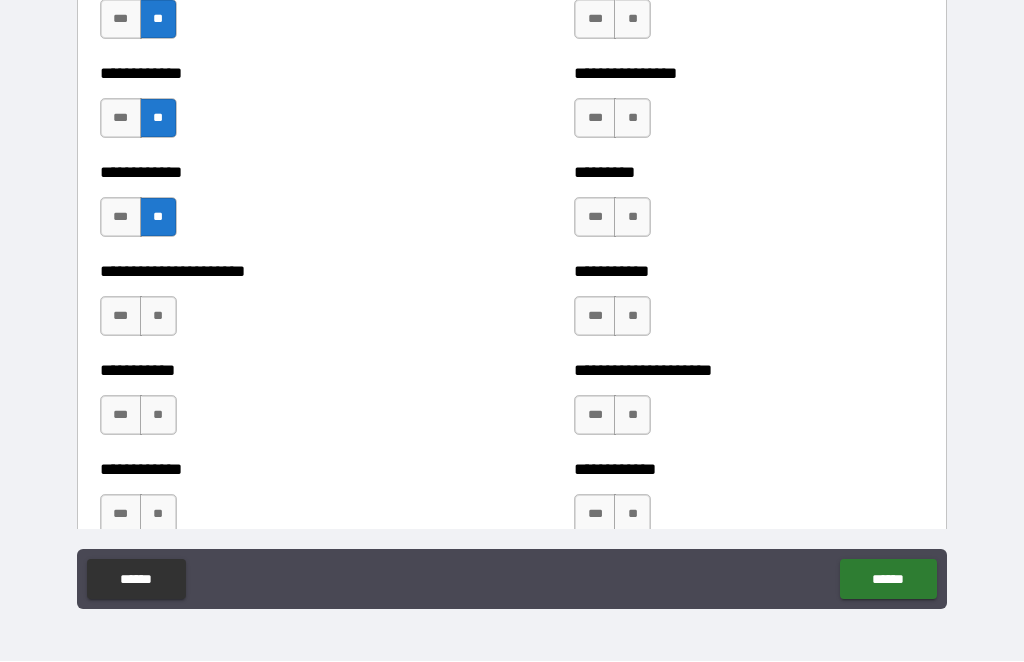 click on "**" at bounding box center (158, 317) 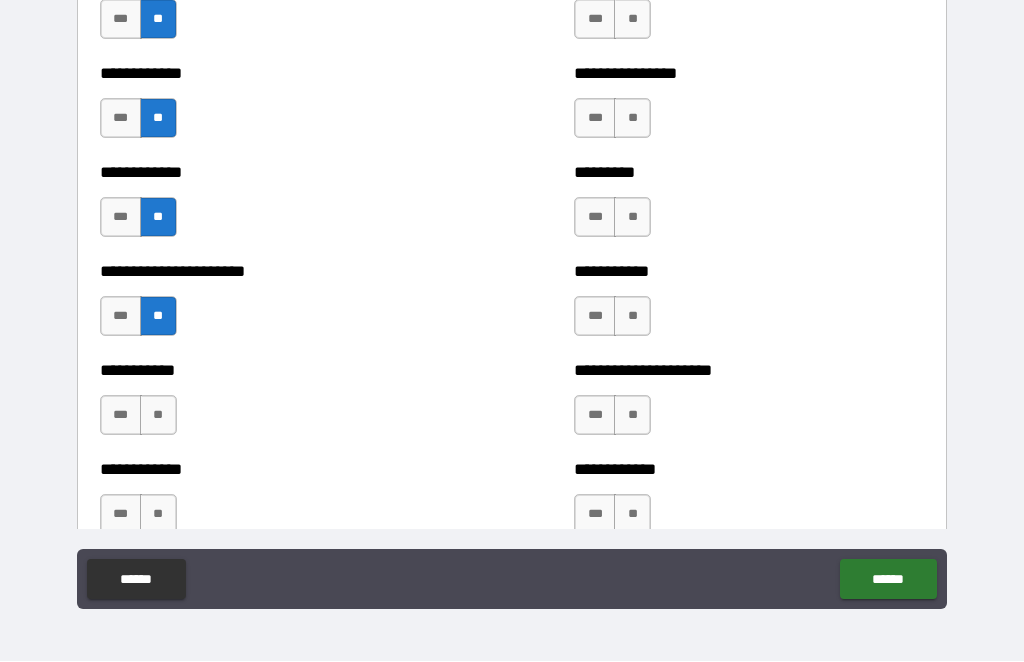 click on "**" at bounding box center (158, 416) 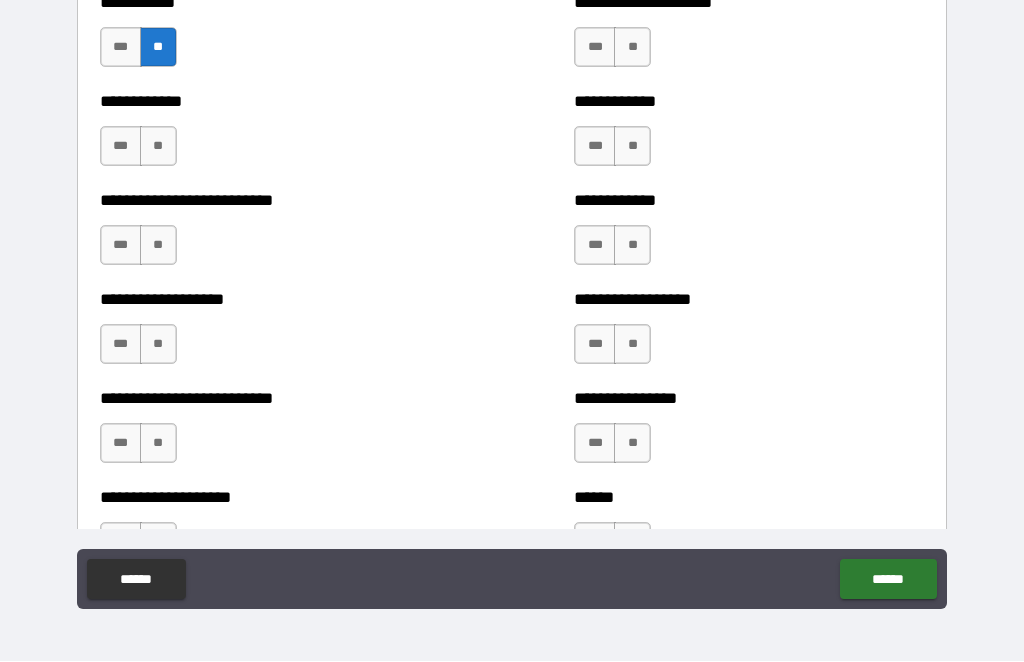 scroll, scrollTop: 5478, scrollLeft: 0, axis: vertical 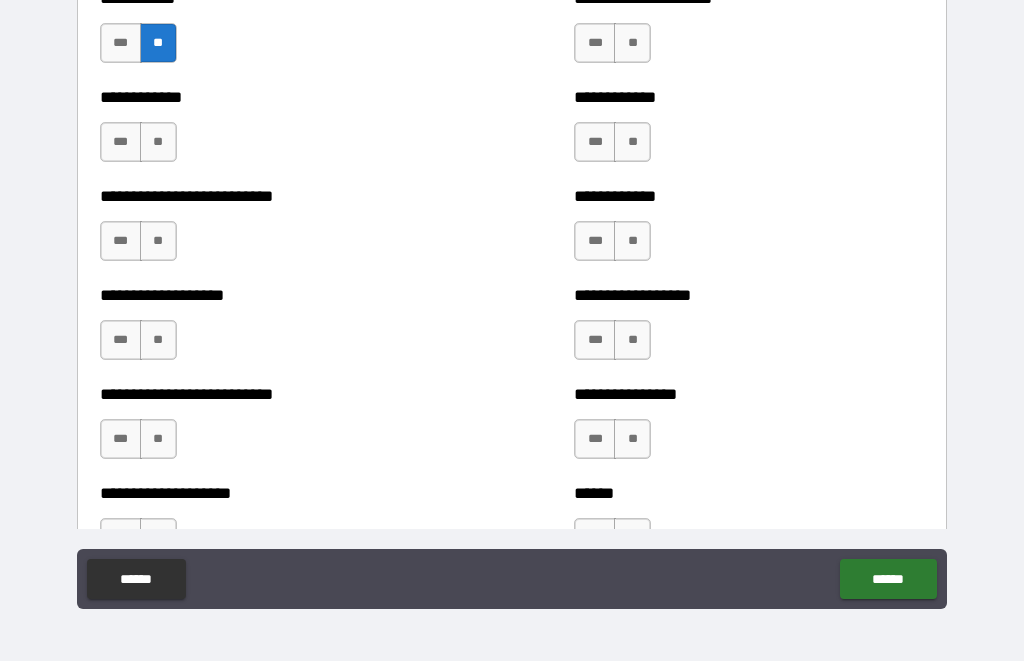 click on "**" at bounding box center [158, 143] 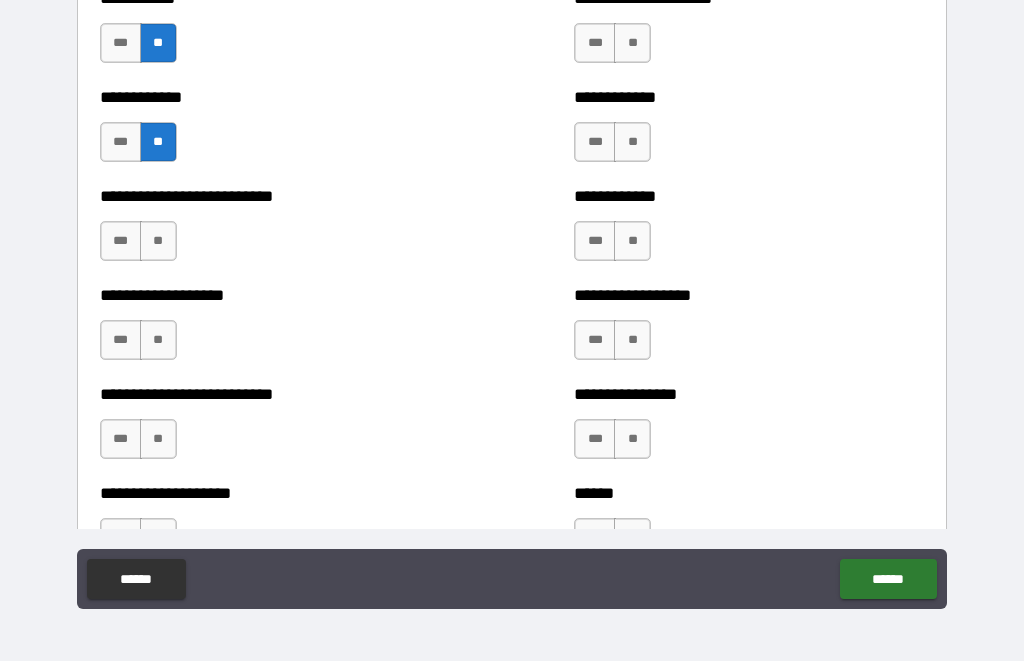 click on "**" at bounding box center [158, 242] 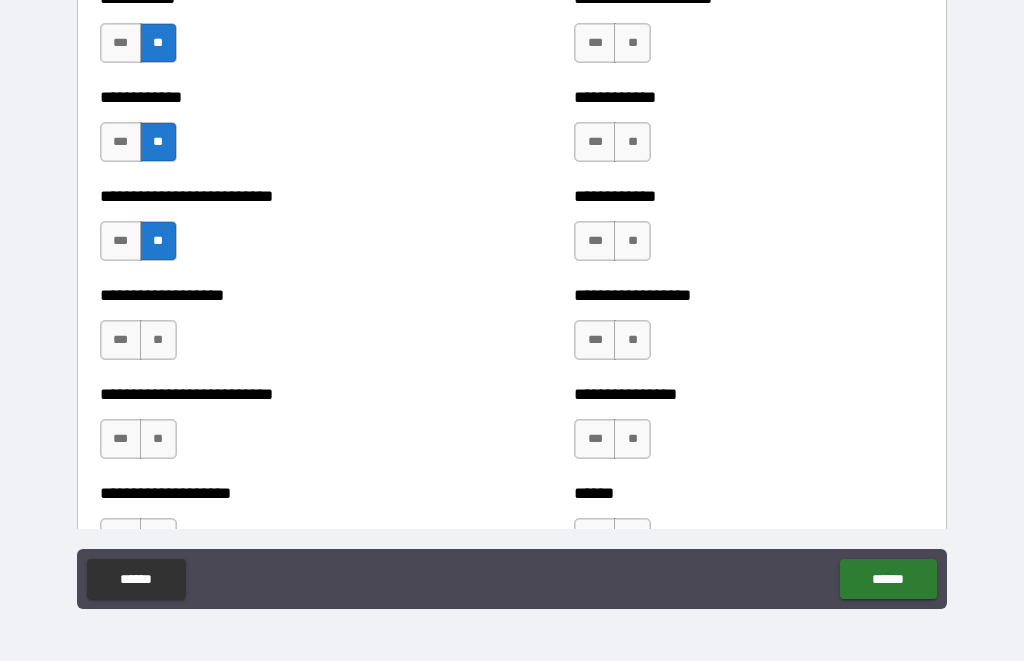 click on "**" at bounding box center (158, 341) 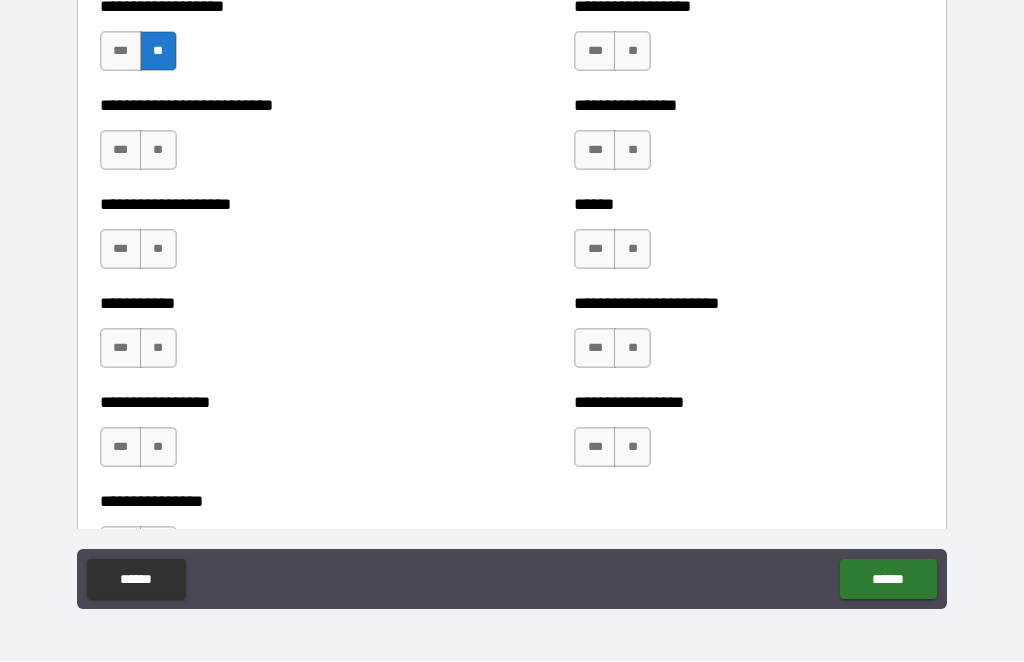 scroll, scrollTop: 5788, scrollLeft: 0, axis: vertical 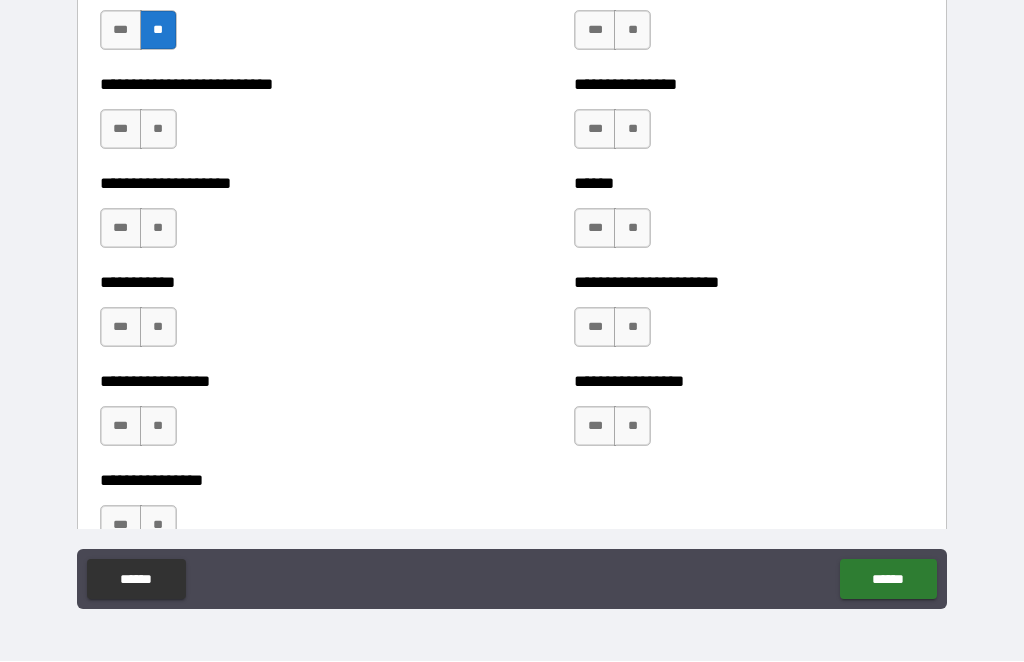 click on "**" at bounding box center (158, 130) 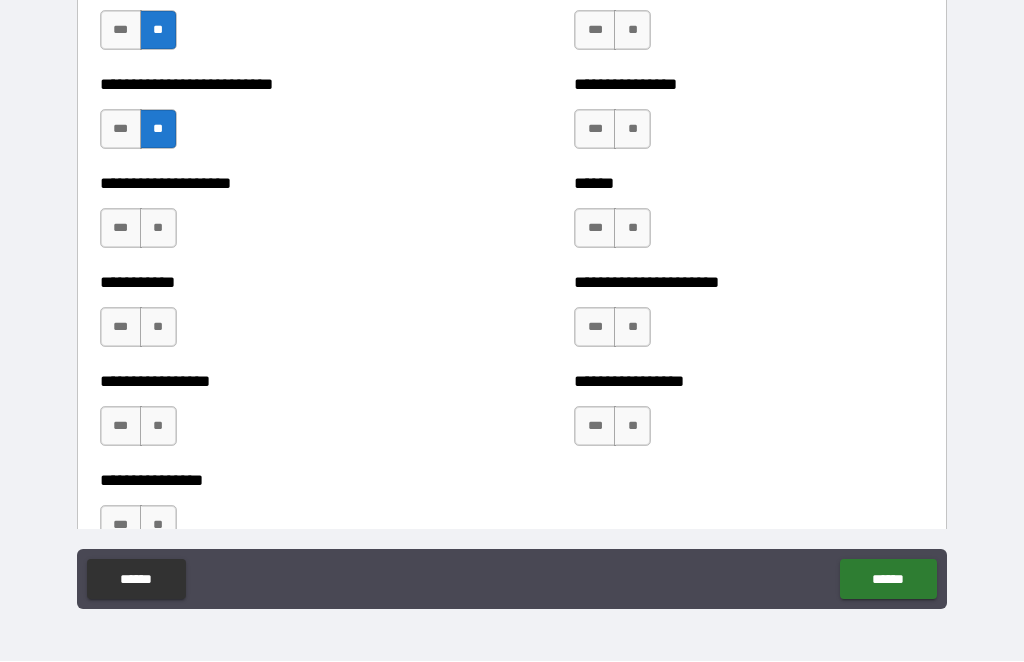 click on "**" at bounding box center [158, 229] 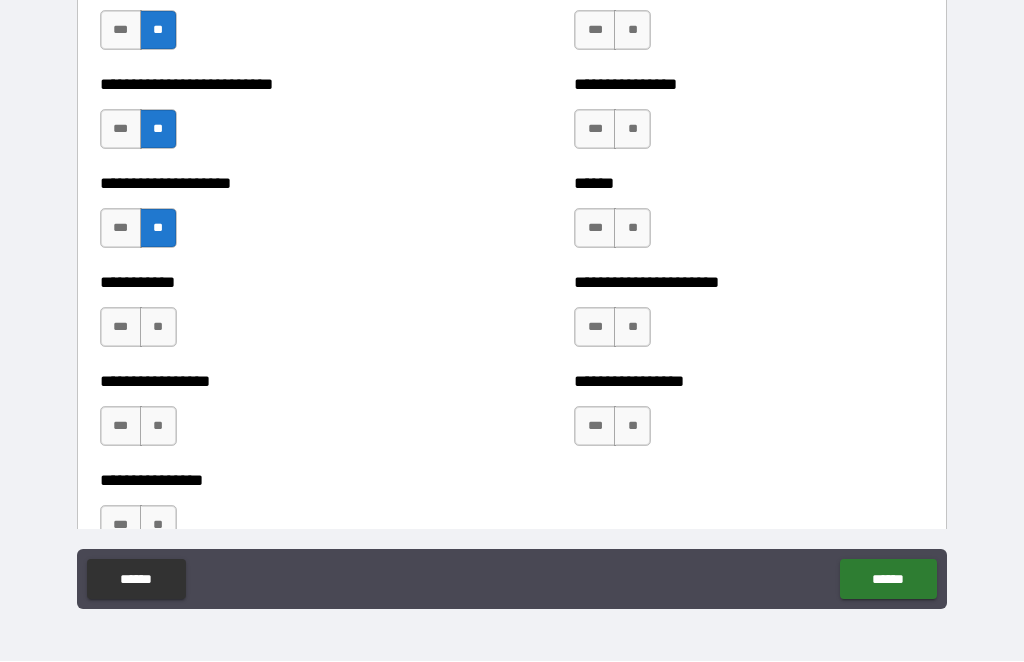 click on "**" at bounding box center (158, 328) 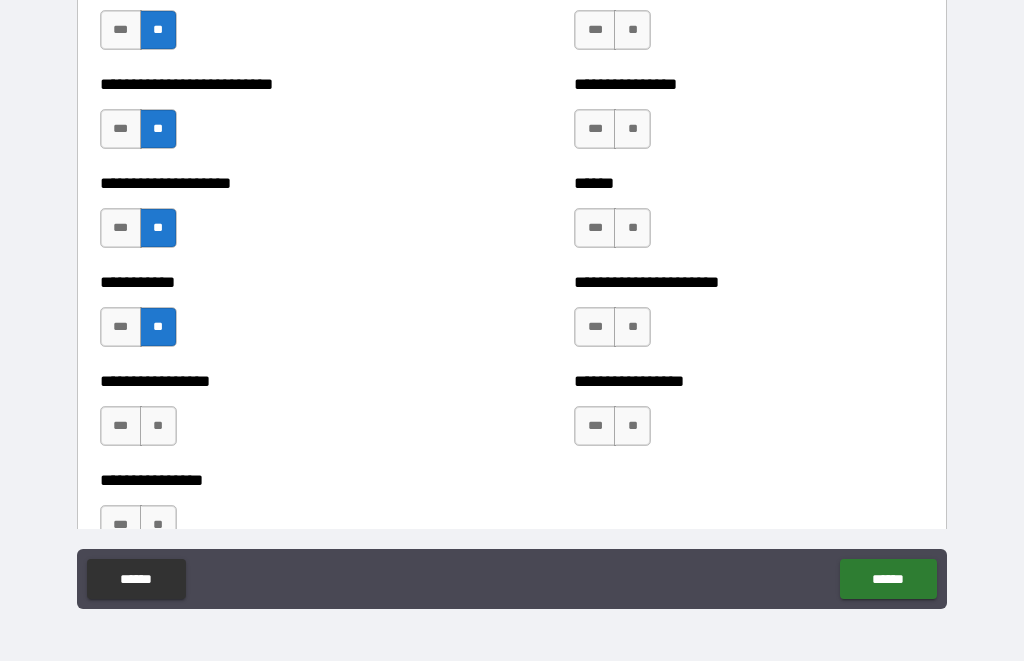 click on "**" at bounding box center [158, 427] 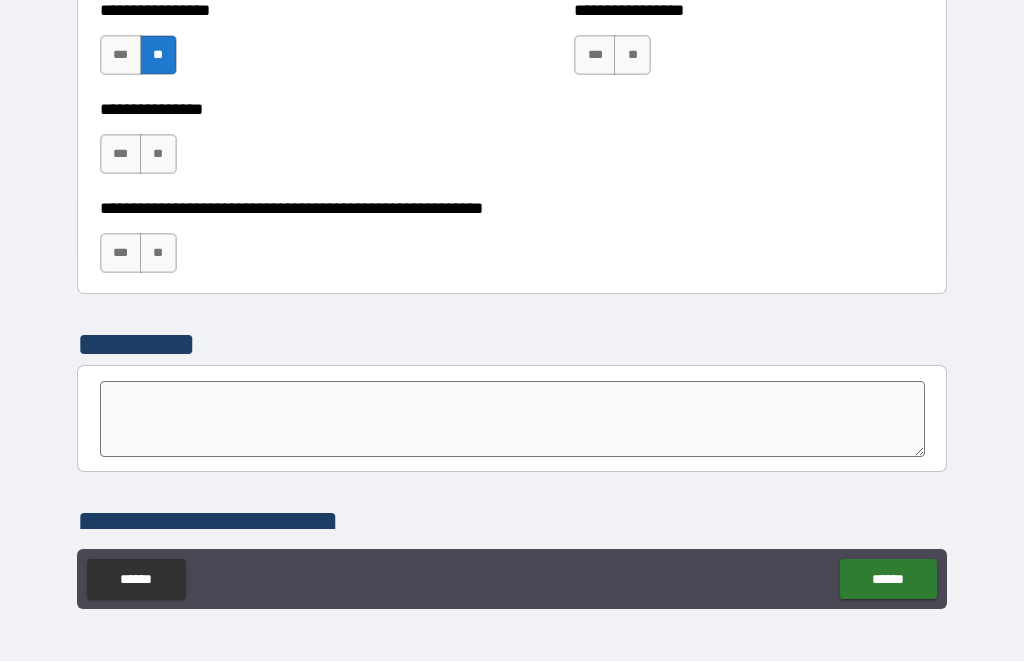 scroll, scrollTop: 6168, scrollLeft: 0, axis: vertical 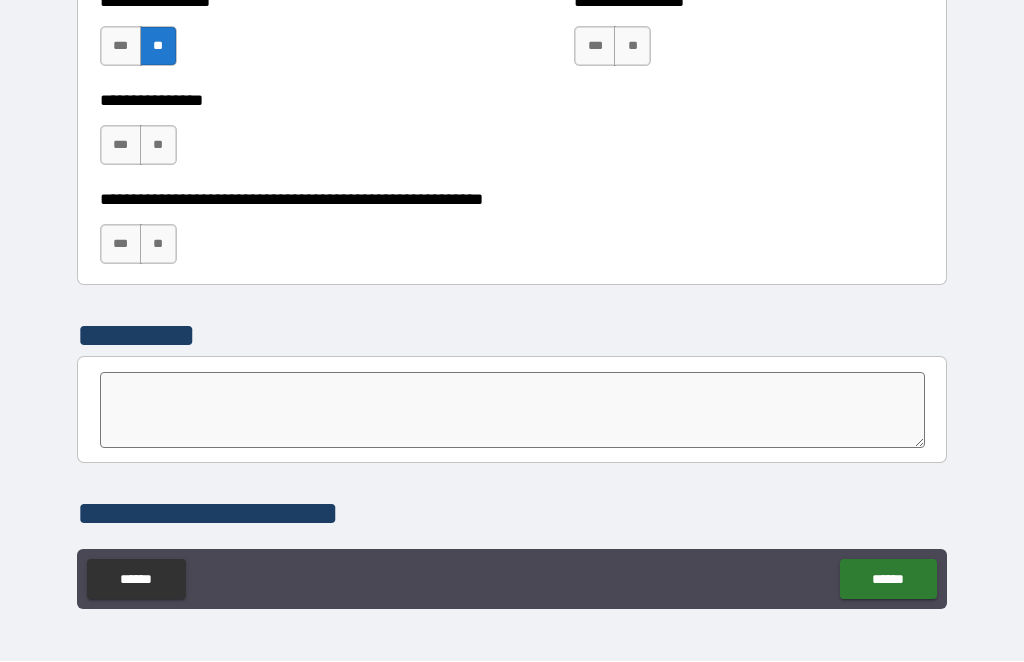 click on "**" at bounding box center [158, 146] 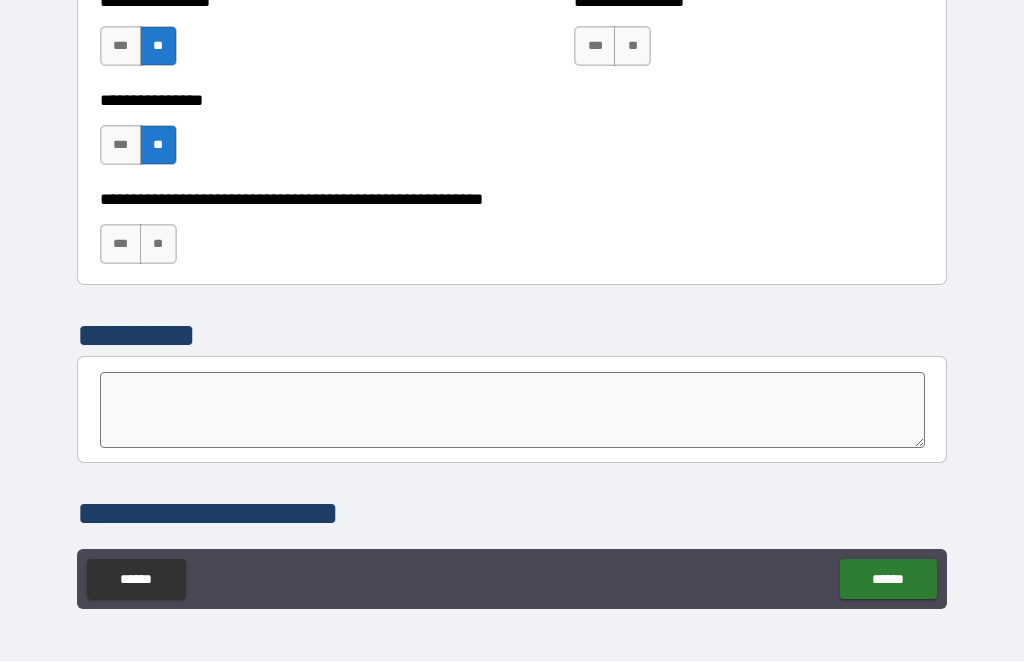 click on "**" at bounding box center [158, 245] 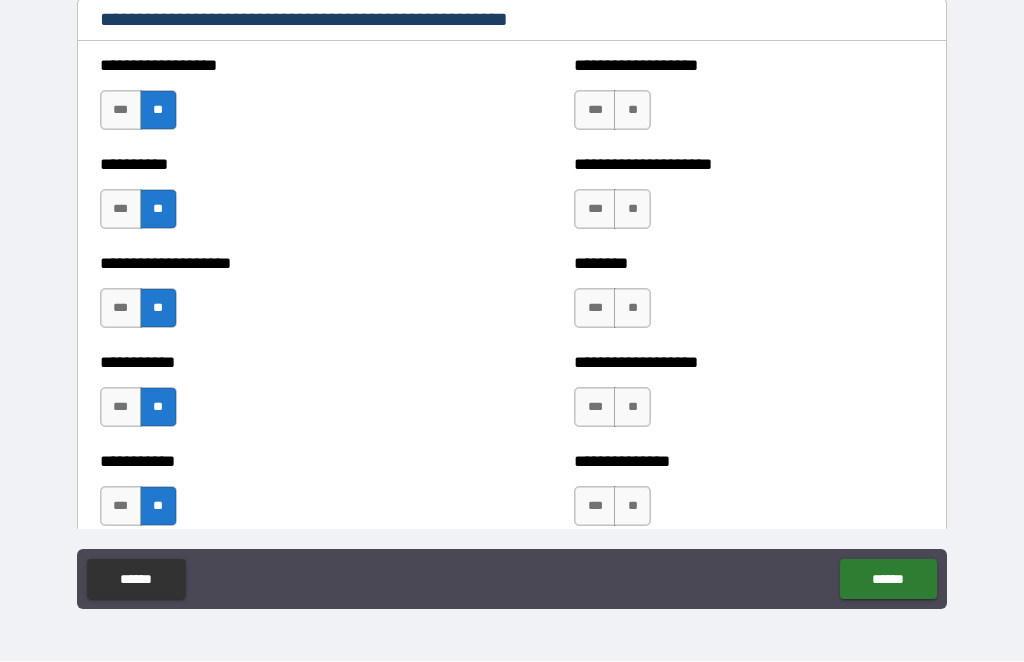 scroll, scrollTop: 2387, scrollLeft: 0, axis: vertical 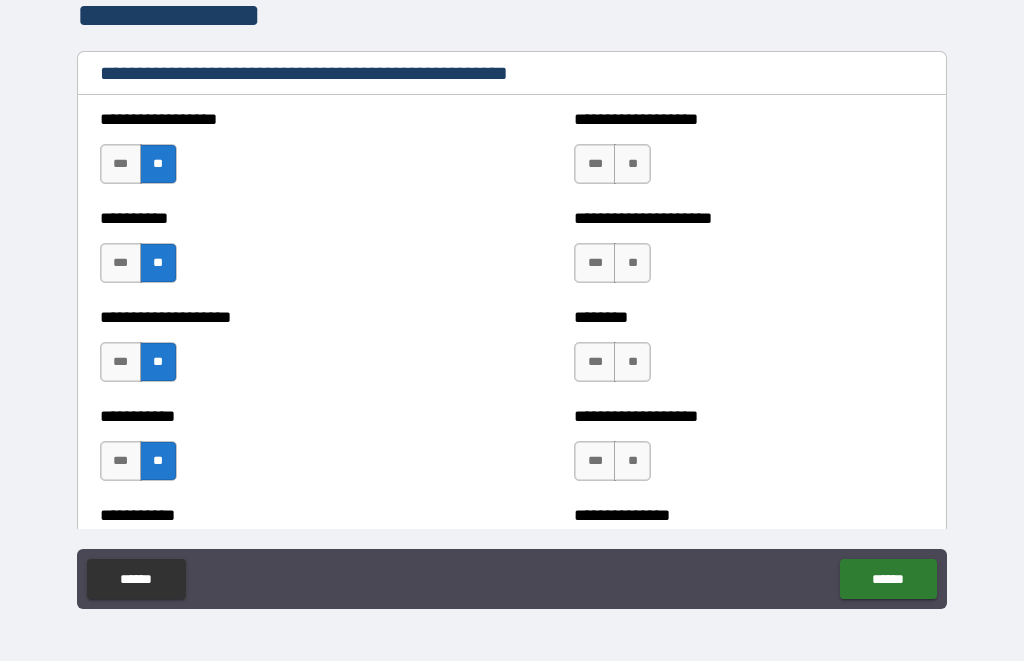 click on "**" at bounding box center (632, 165) 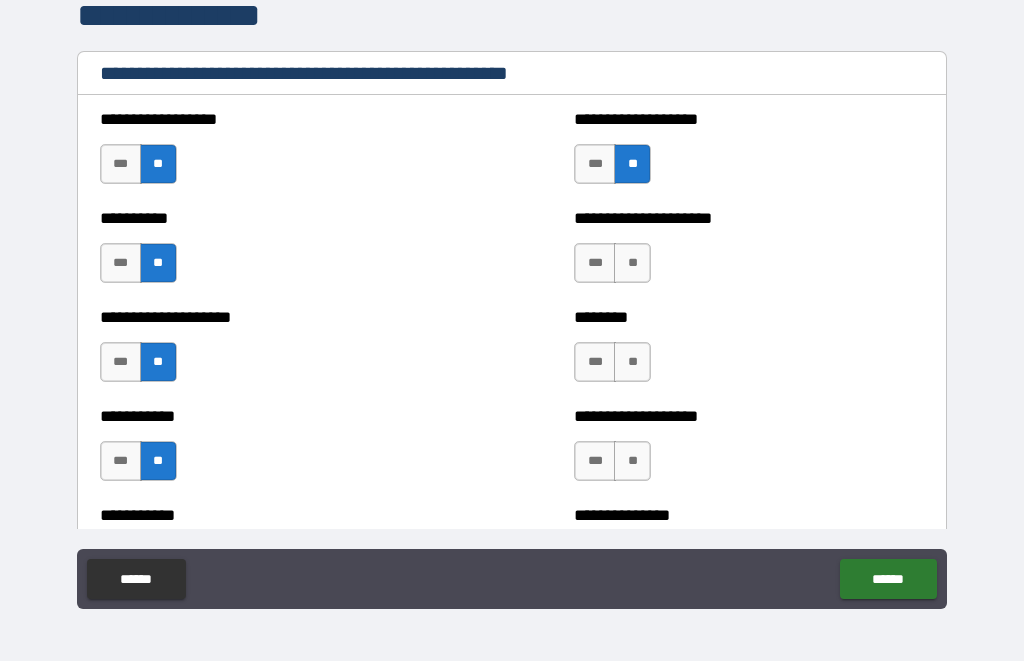 click on "**" at bounding box center [632, 264] 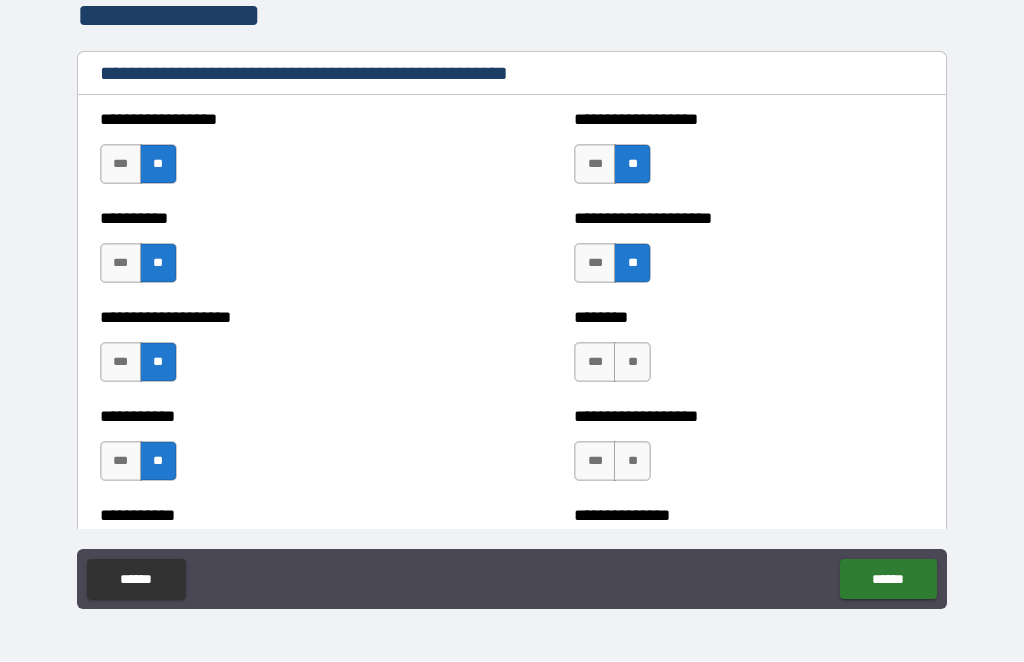click on "**" at bounding box center (632, 363) 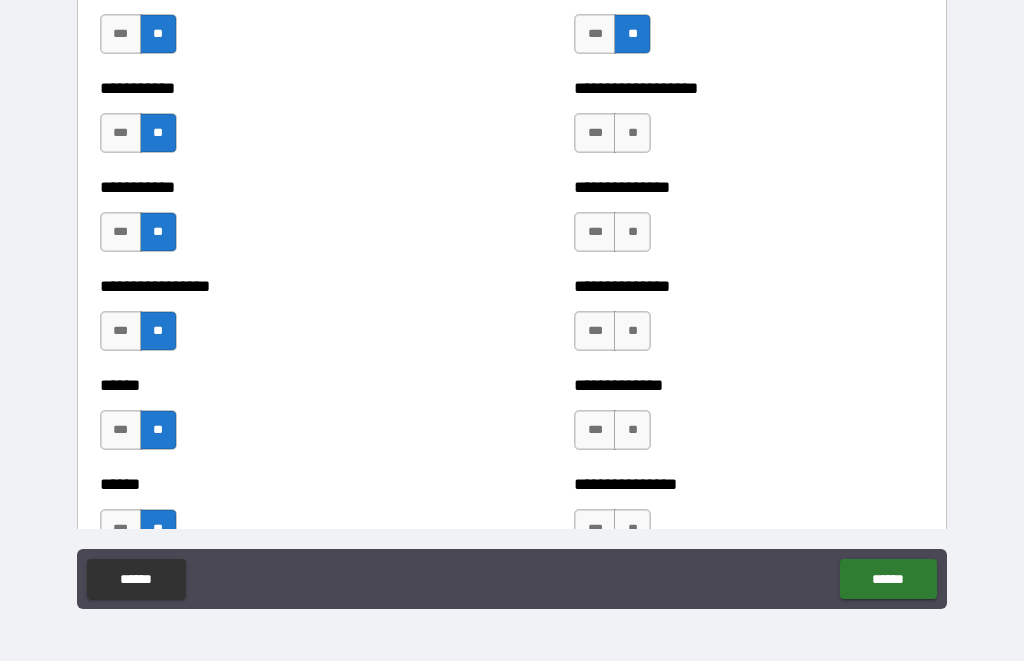 scroll, scrollTop: 2716, scrollLeft: 0, axis: vertical 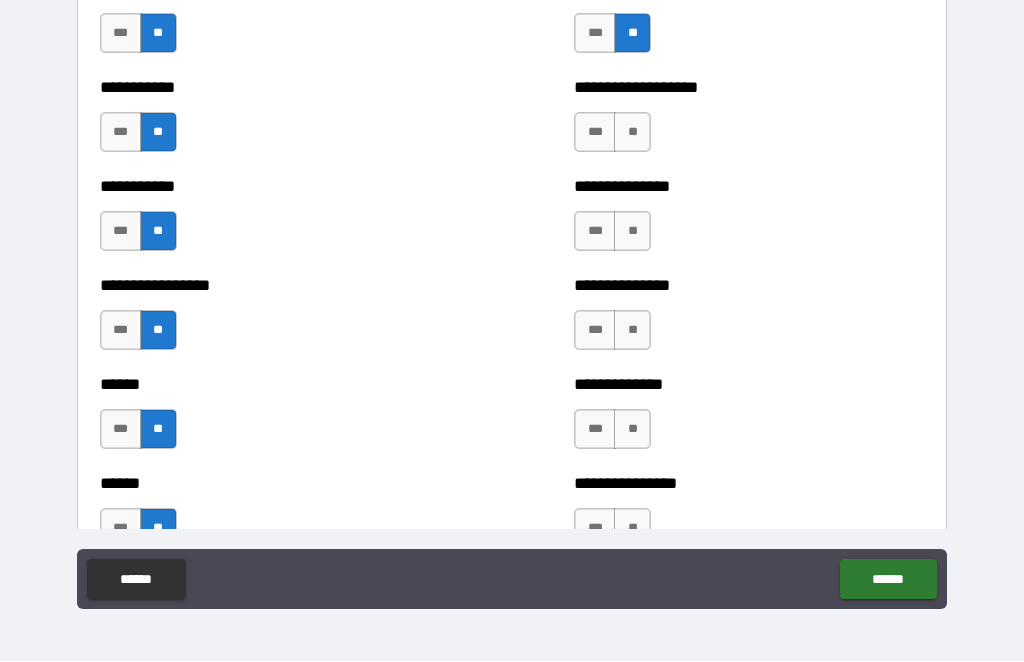 click on "**" at bounding box center [632, 133] 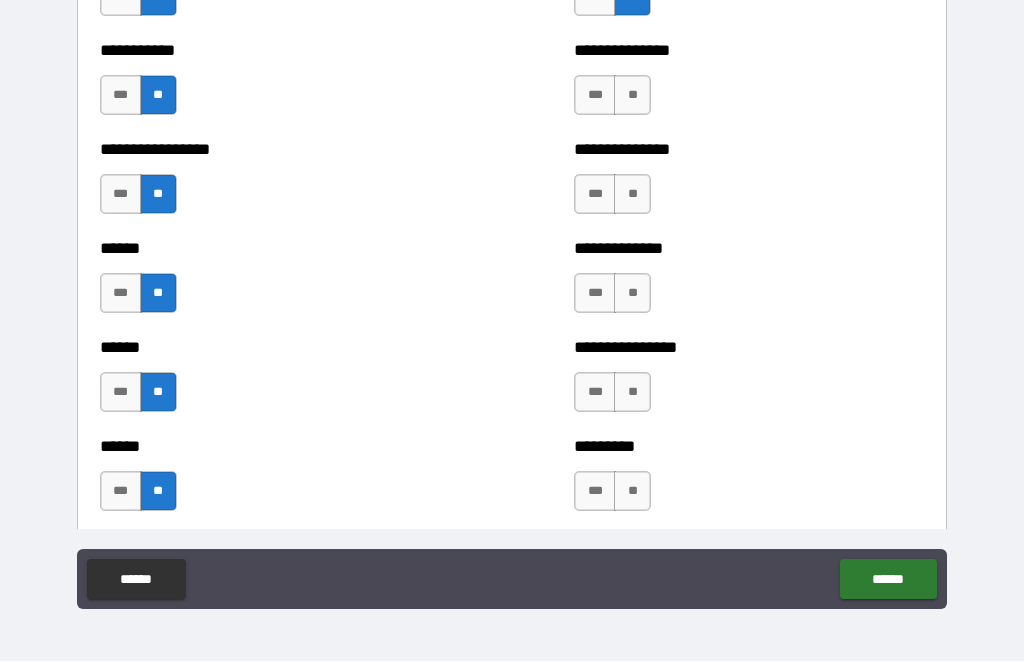 scroll, scrollTop: 2858, scrollLeft: 0, axis: vertical 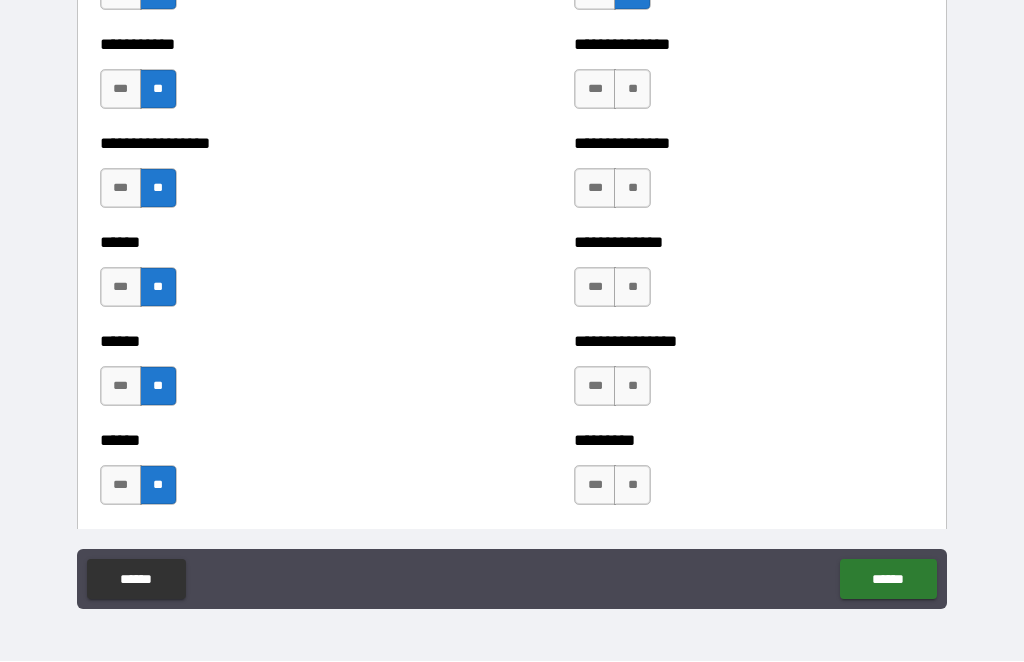 click on "**" at bounding box center (632, 90) 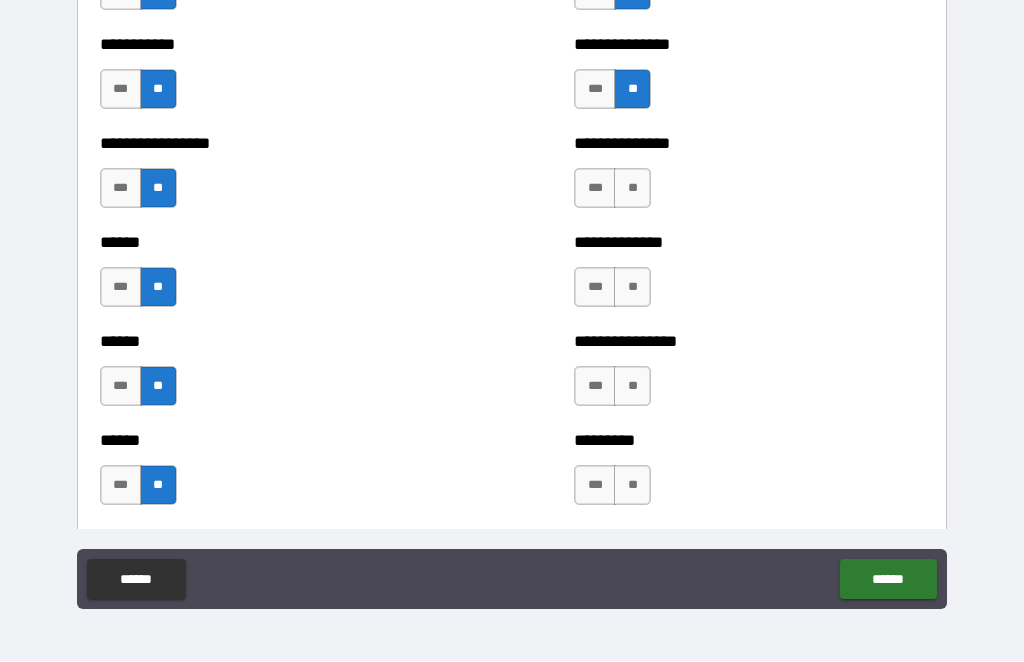 click on "**" at bounding box center [632, 189] 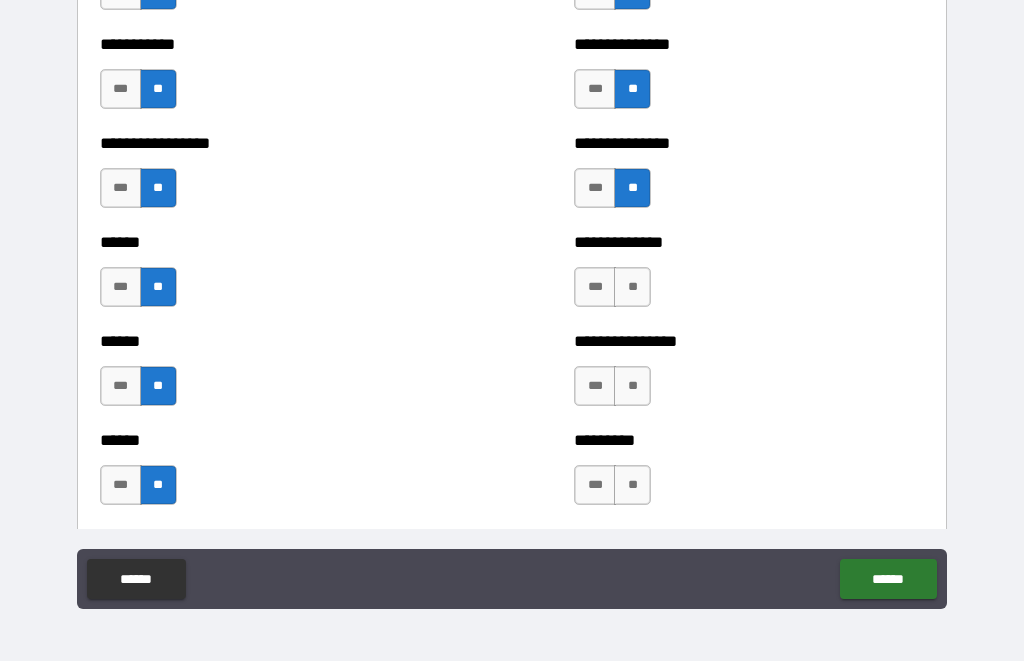 click on "**" at bounding box center (632, 288) 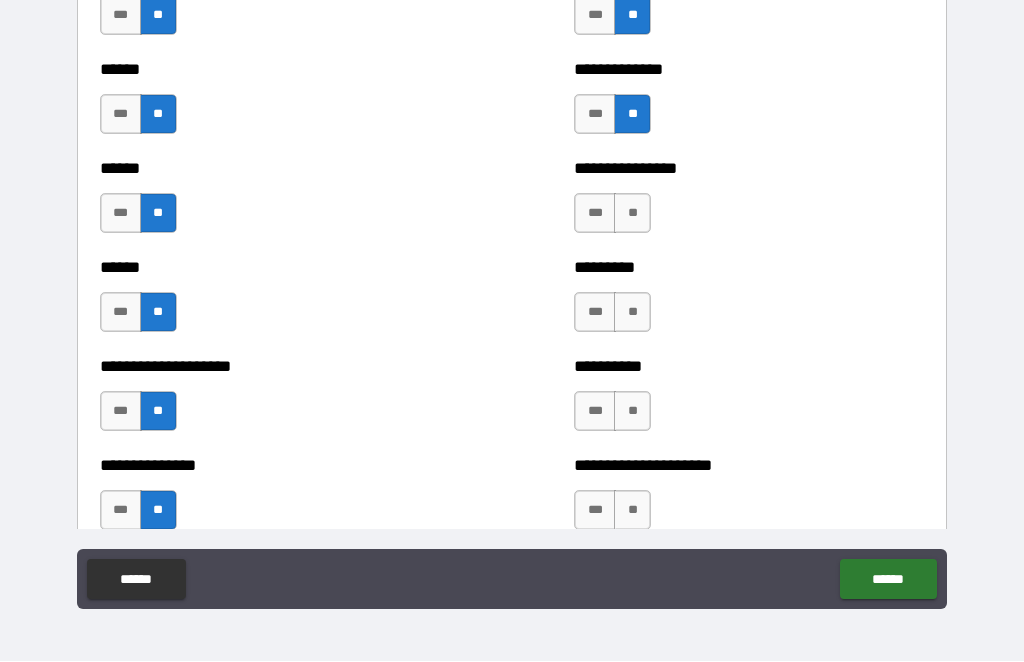 scroll, scrollTop: 3083, scrollLeft: 0, axis: vertical 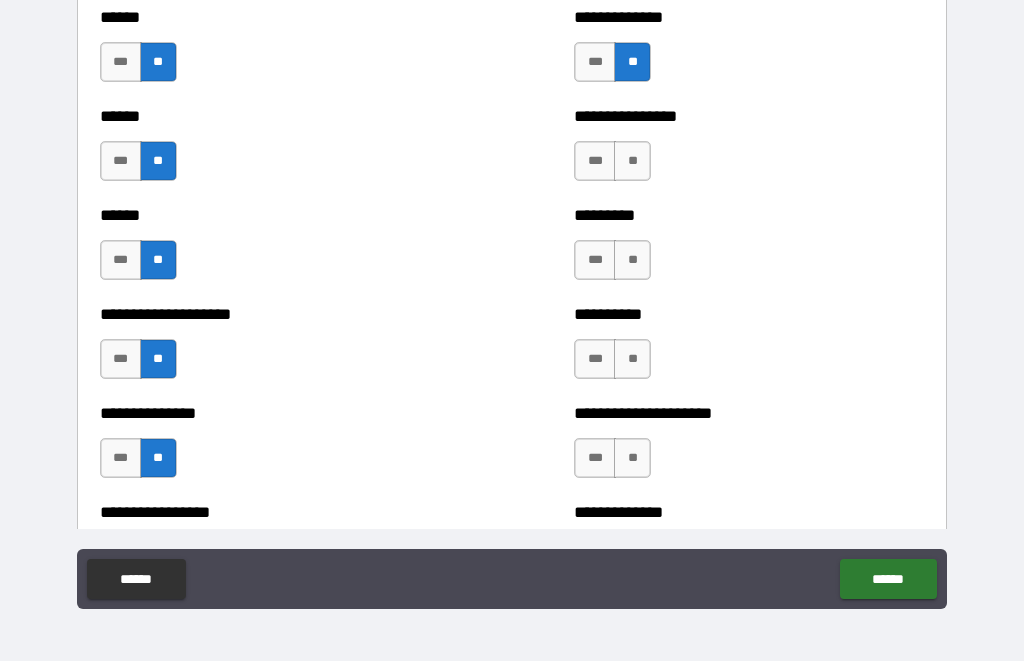 click on "**" at bounding box center [632, 162] 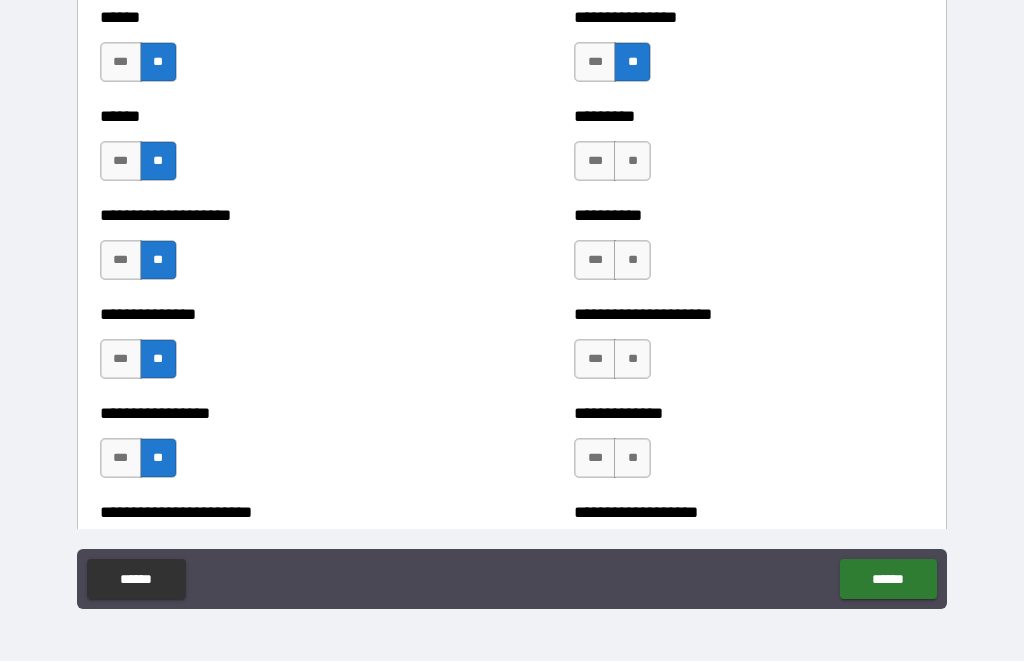 scroll, scrollTop: 3213, scrollLeft: 0, axis: vertical 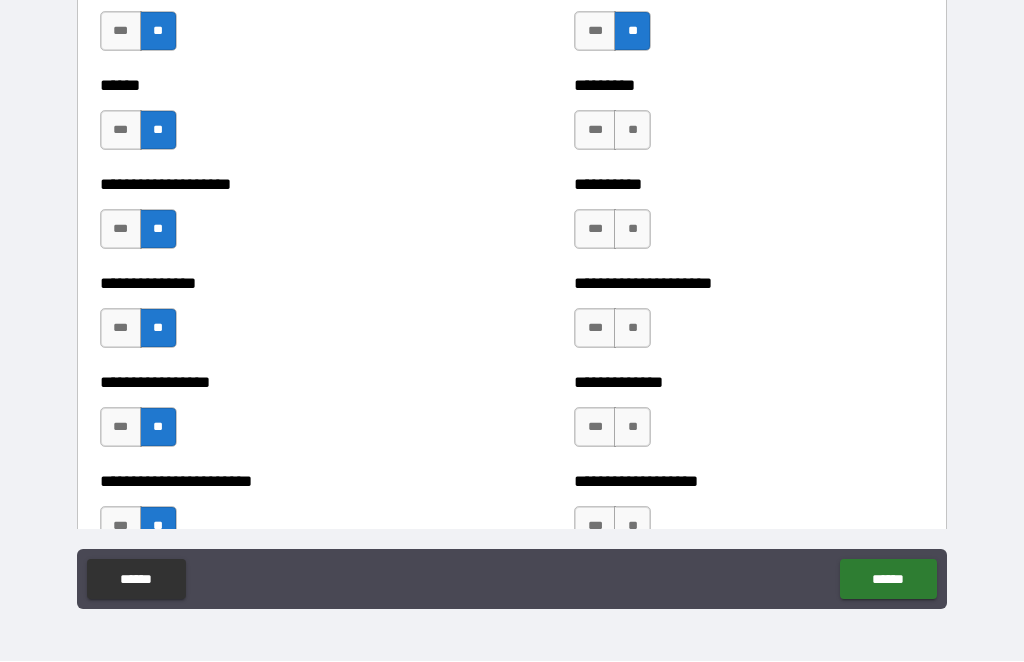 click on "**" at bounding box center [632, 131] 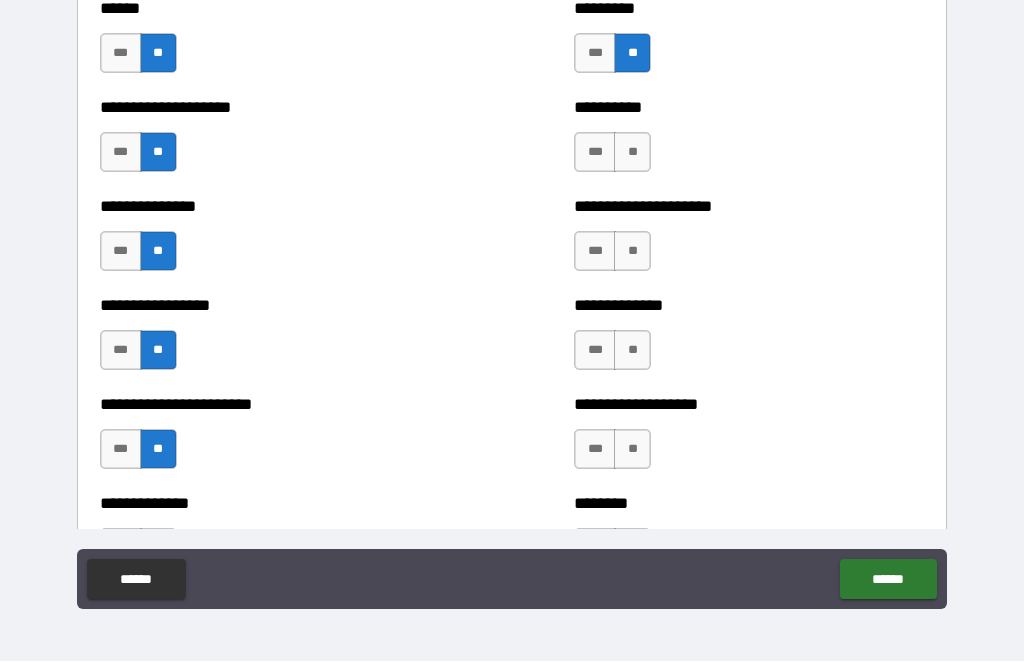 scroll, scrollTop: 3291, scrollLeft: 0, axis: vertical 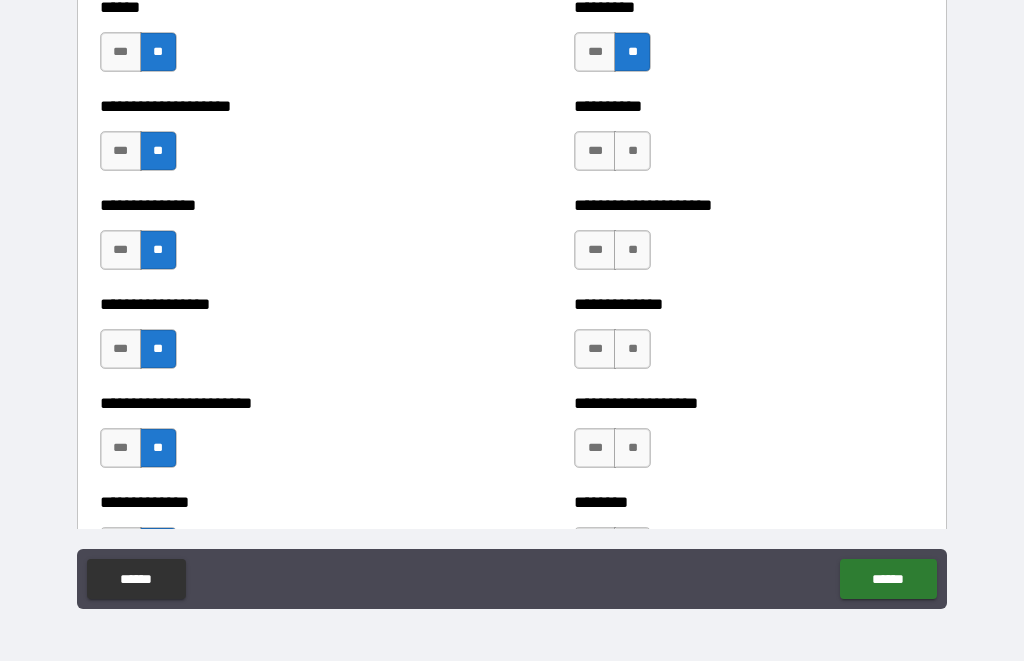 click on "**" at bounding box center (632, 152) 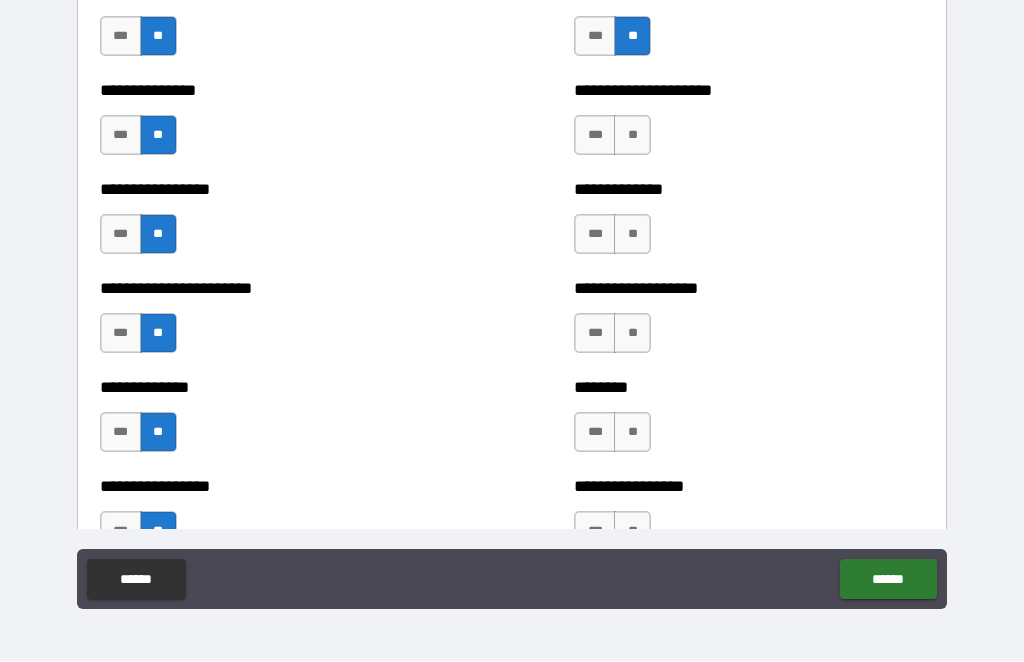 scroll, scrollTop: 3409, scrollLeft: 0, axis: vertical 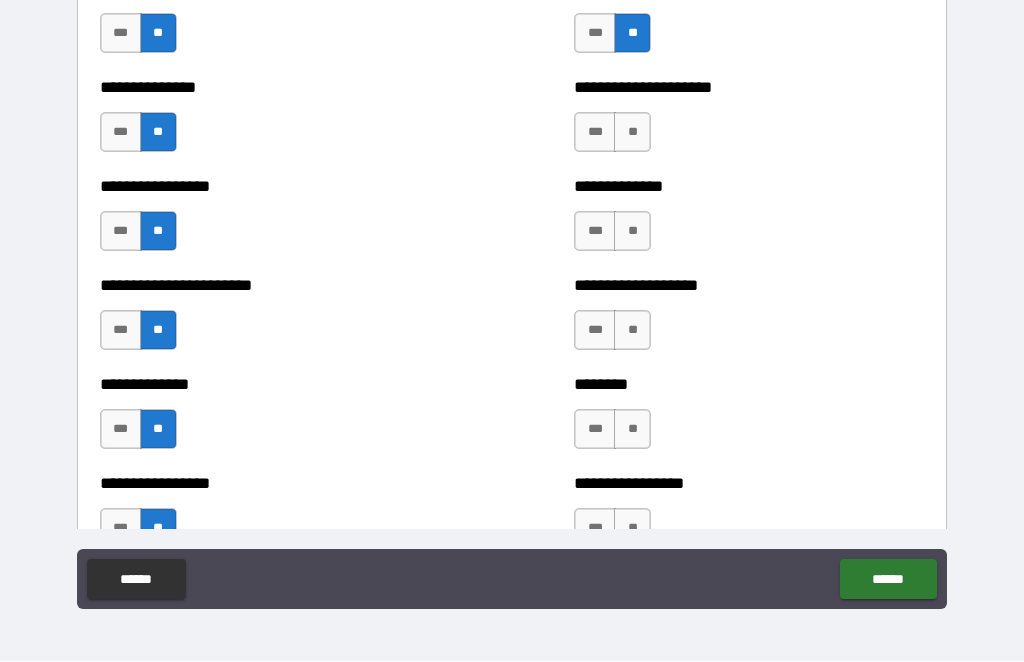 click on "**" at bounding box center (632, 133) 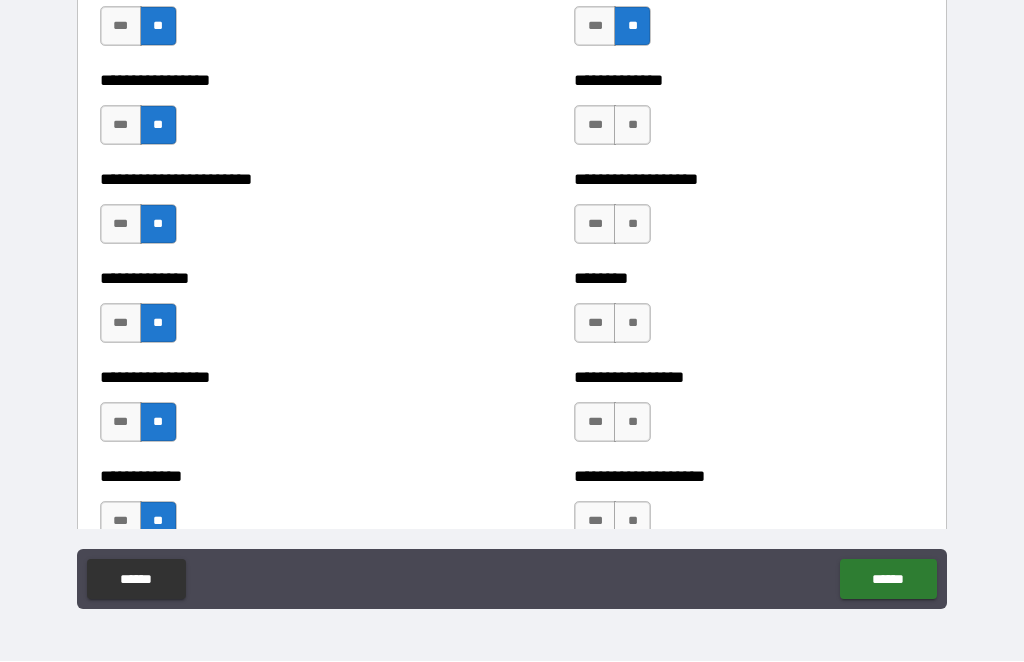 scroll, scrollTop: 3517, scrollLeft: 0, axis: vertical 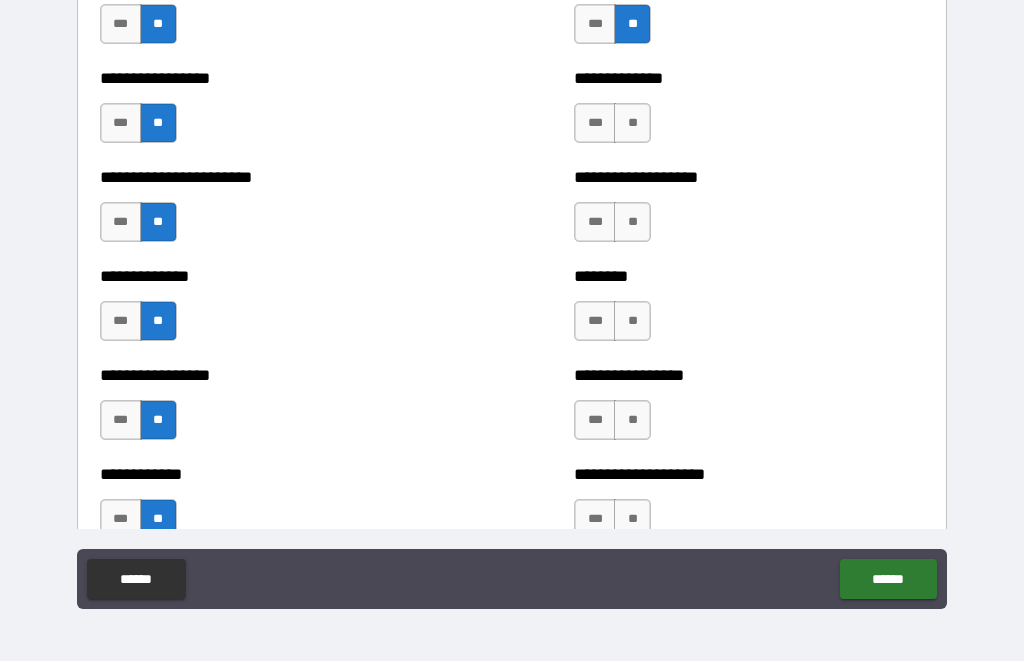 click on "**" at bounding box center [632, 124] 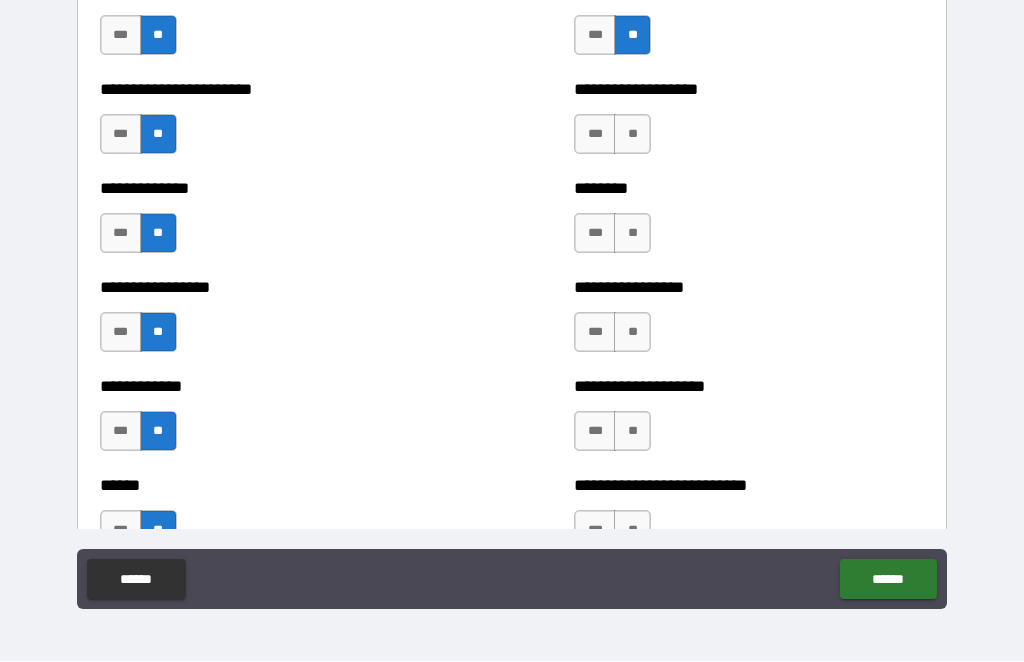 click on "**" at bounding box center [632, 135] 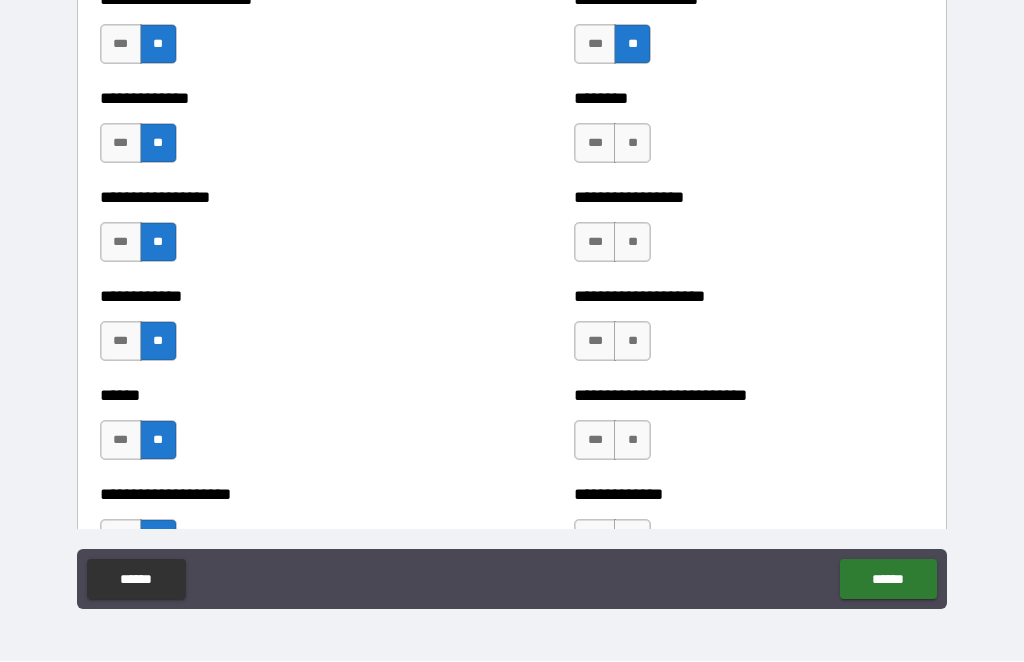 scroll, scrollTop: 3739, scrollLeft: 0, axis: vertical 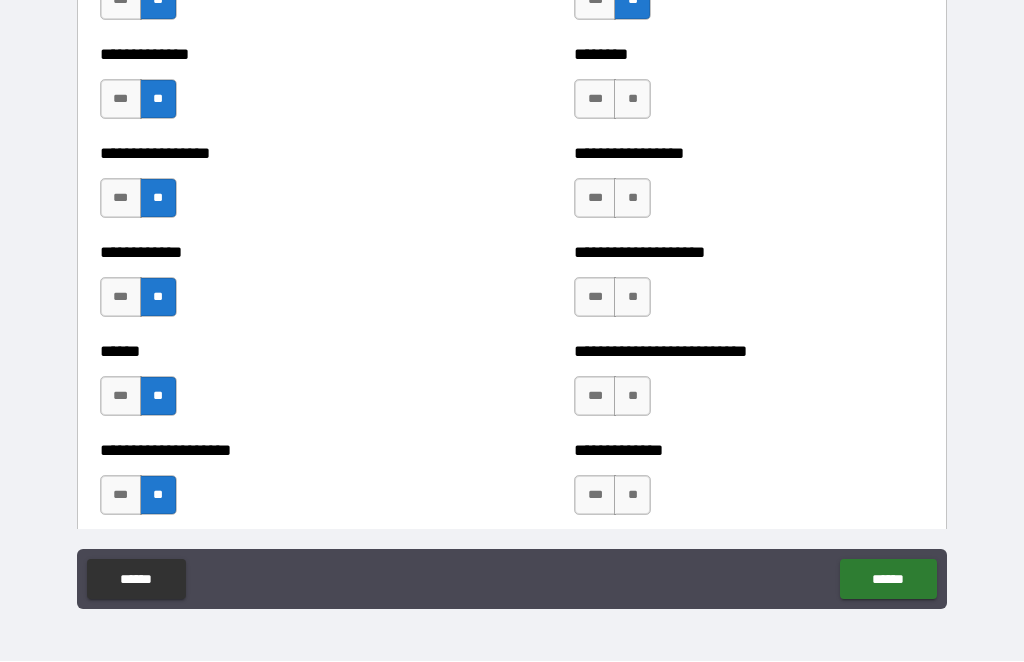 click on "**" at bounding box center [632, 100] 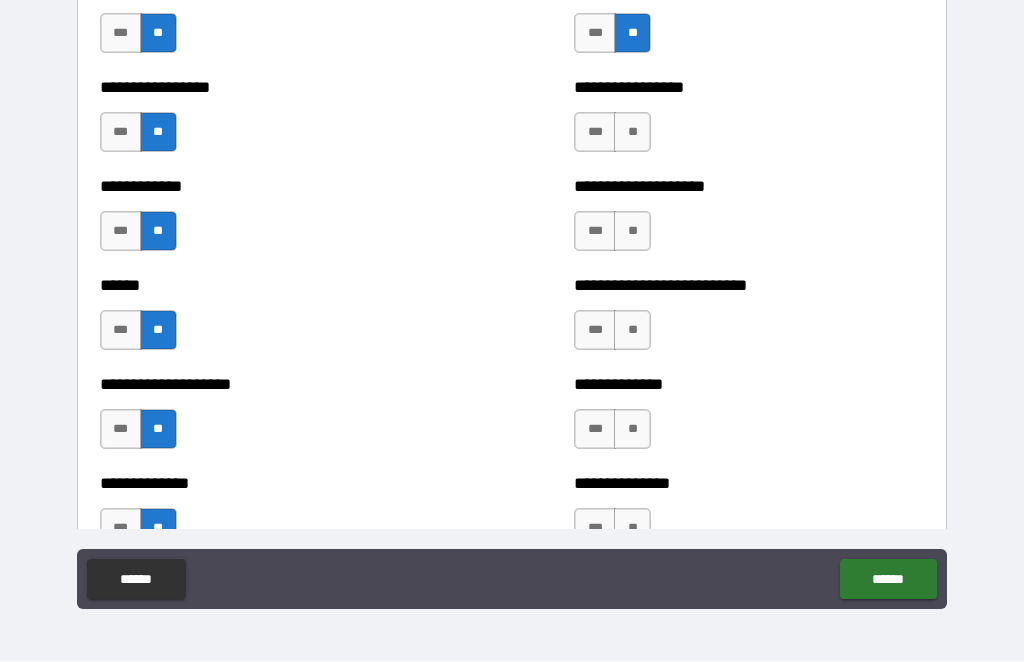 scroll, scrollTop: 3806, scrollLeft: 0, axis: vertical 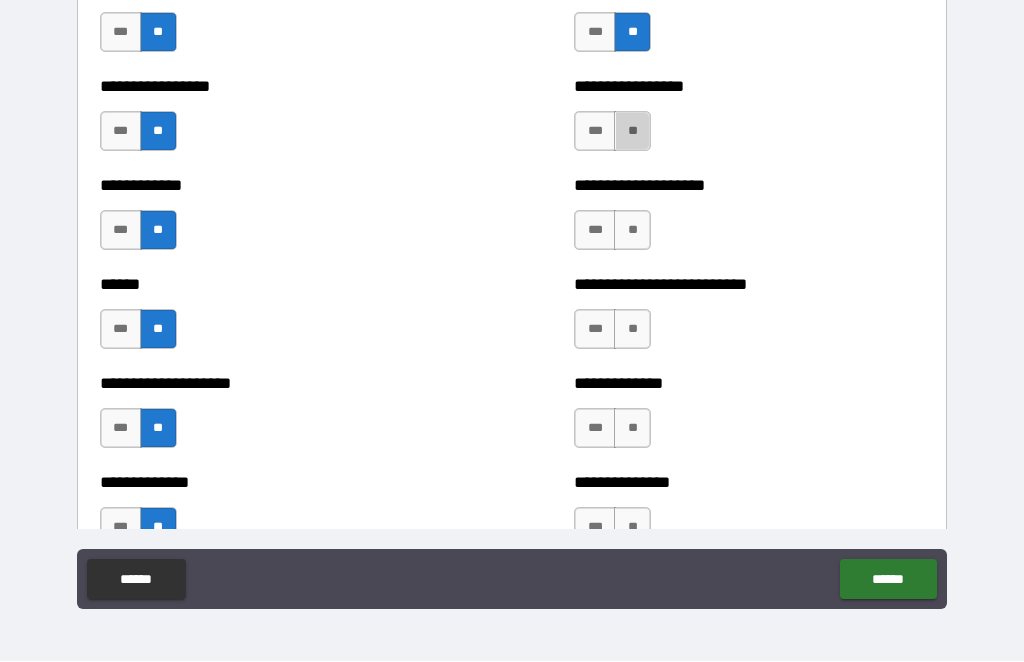 click on "**" at bounding box center [632, 132] 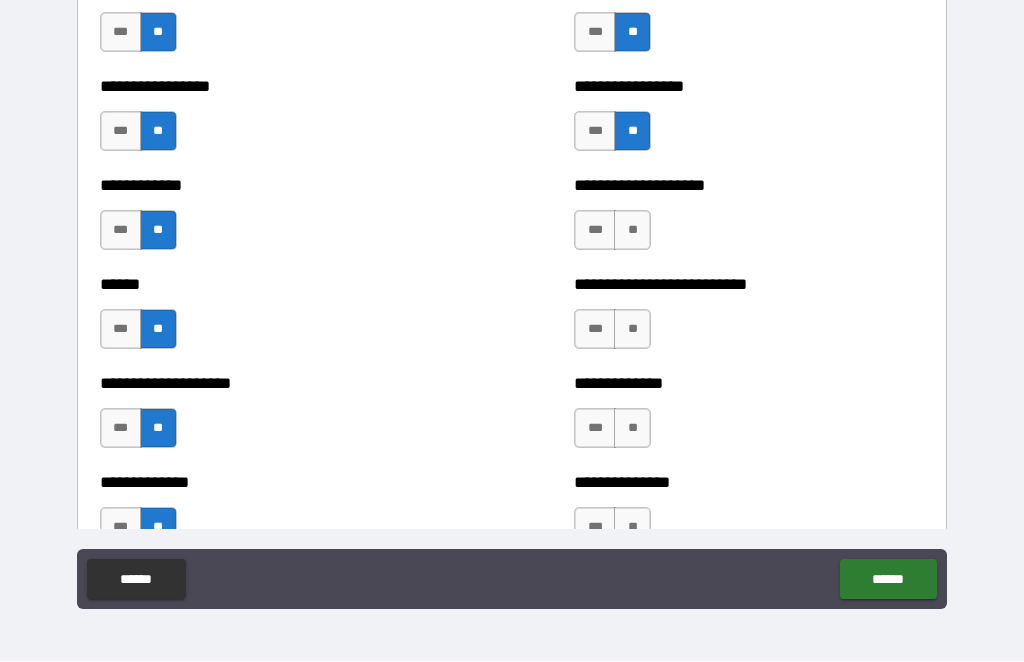 click on "**" at bounding box center (632, 231) 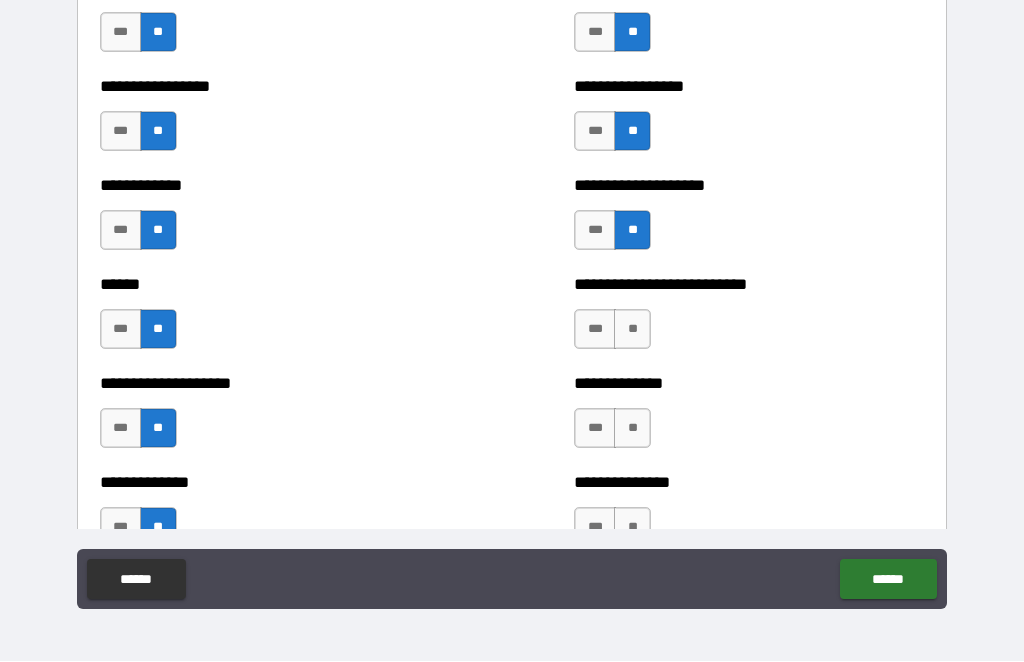 click on "**" at bounding box center (632, 330) 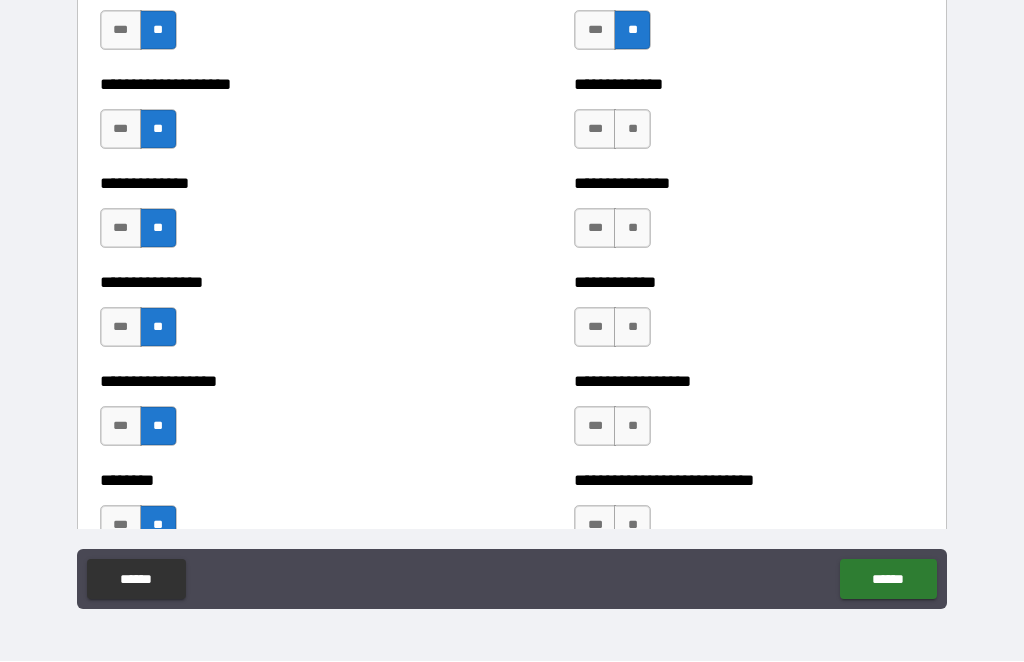 scroll, scrollTop: 4145, scrollLeft: 0, axis: vertical 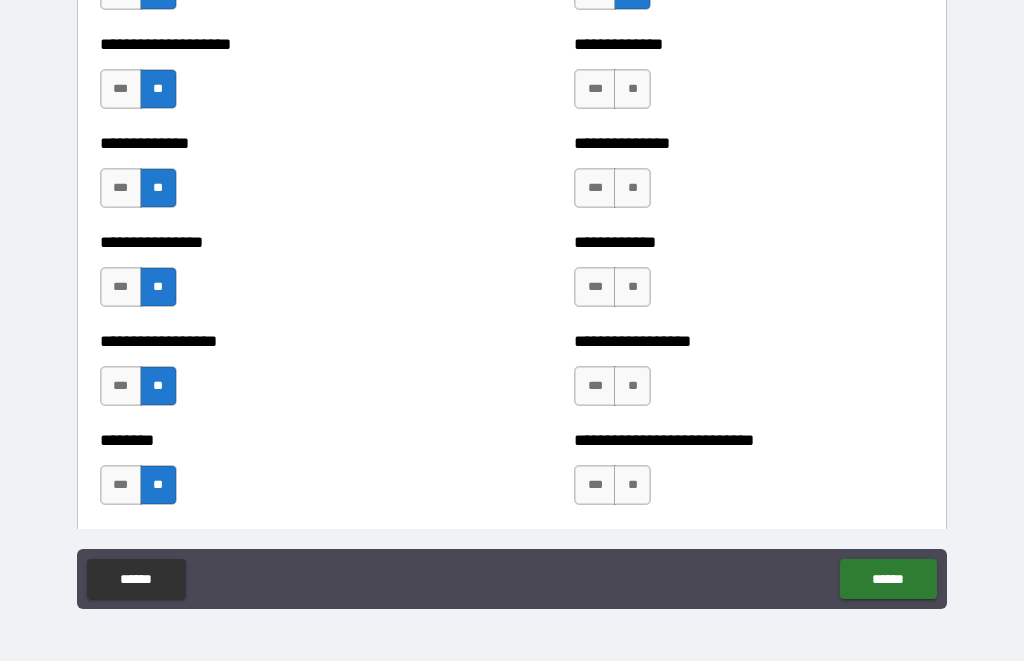 click on "**" at bounding box center [632, 90] 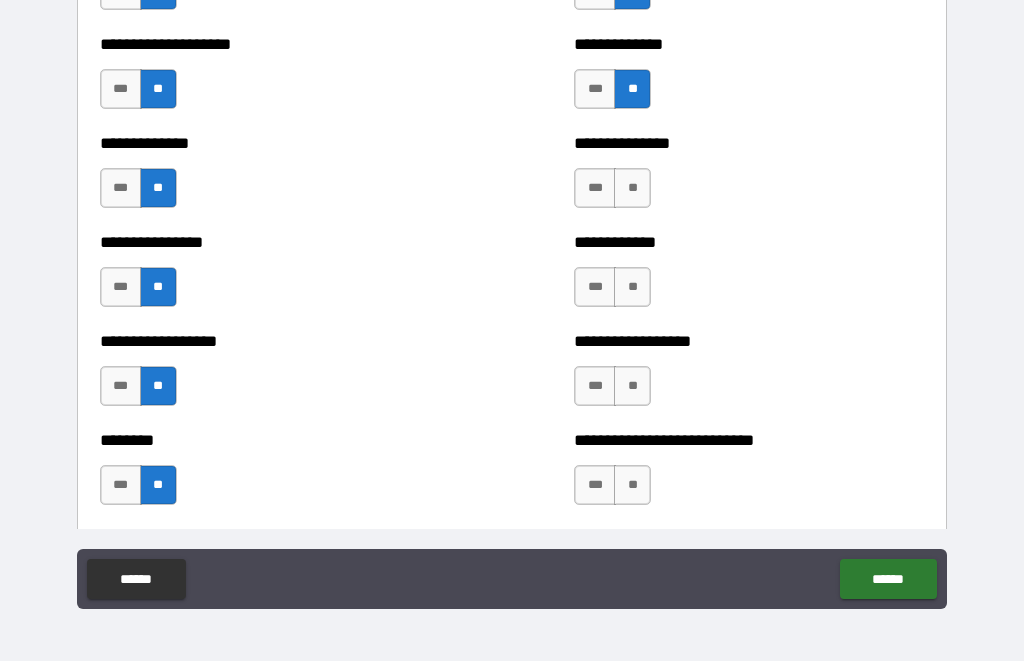 click on "**" at bounding box center [632, 189] 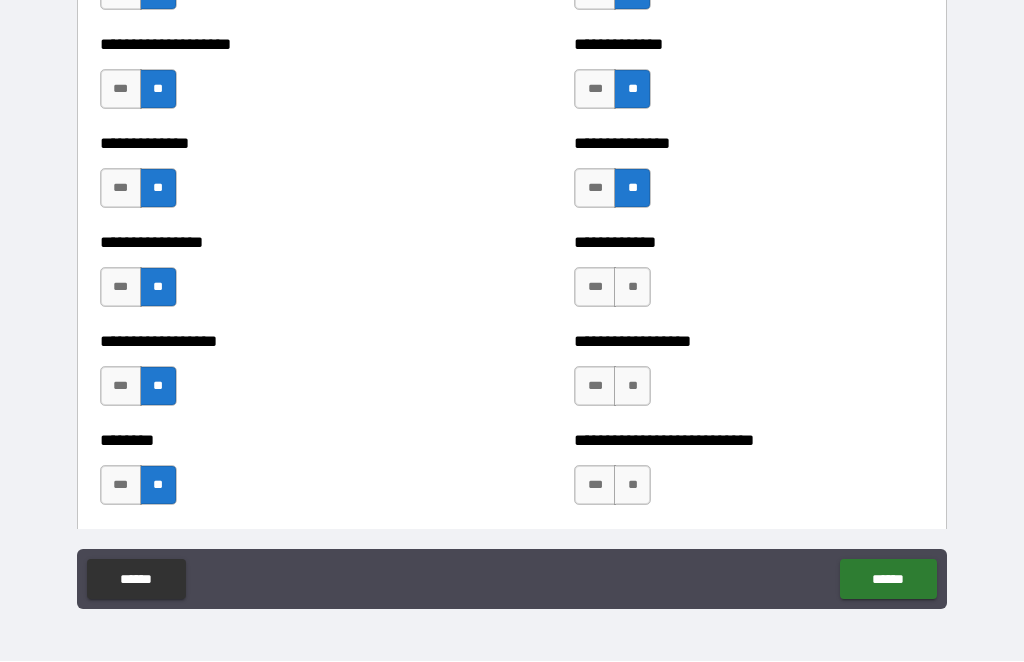click on "**" at bounding box center (632, 288) 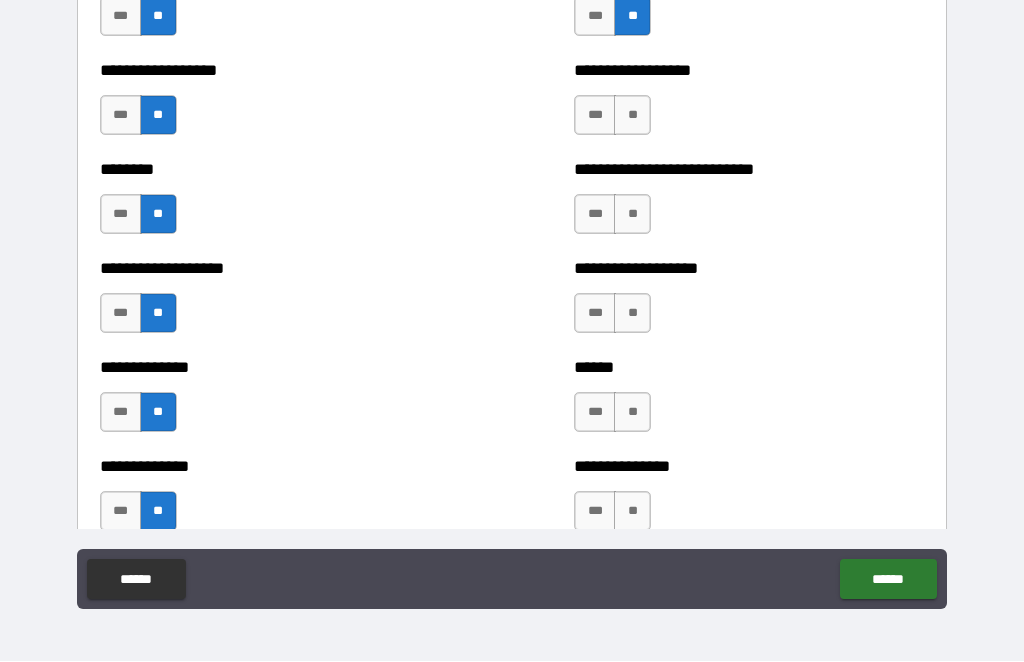 scroll, scrollTop: 4416, scrollLeft: 0, axis: vertical 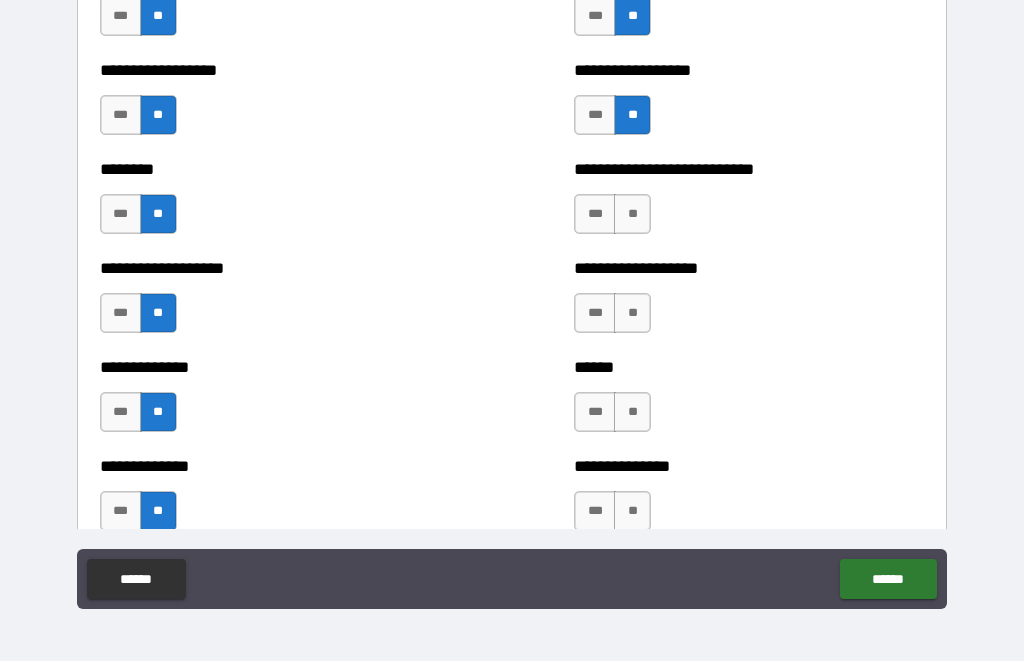 click on "**" at bounding box center [632, 215] 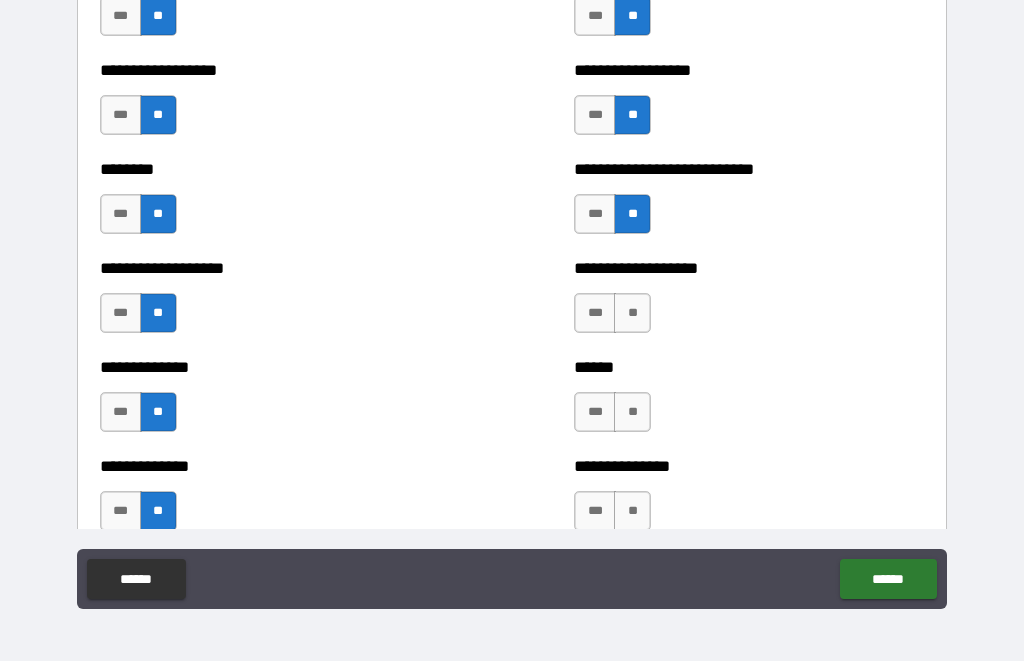click on "**" at bounding box center (632, 314) 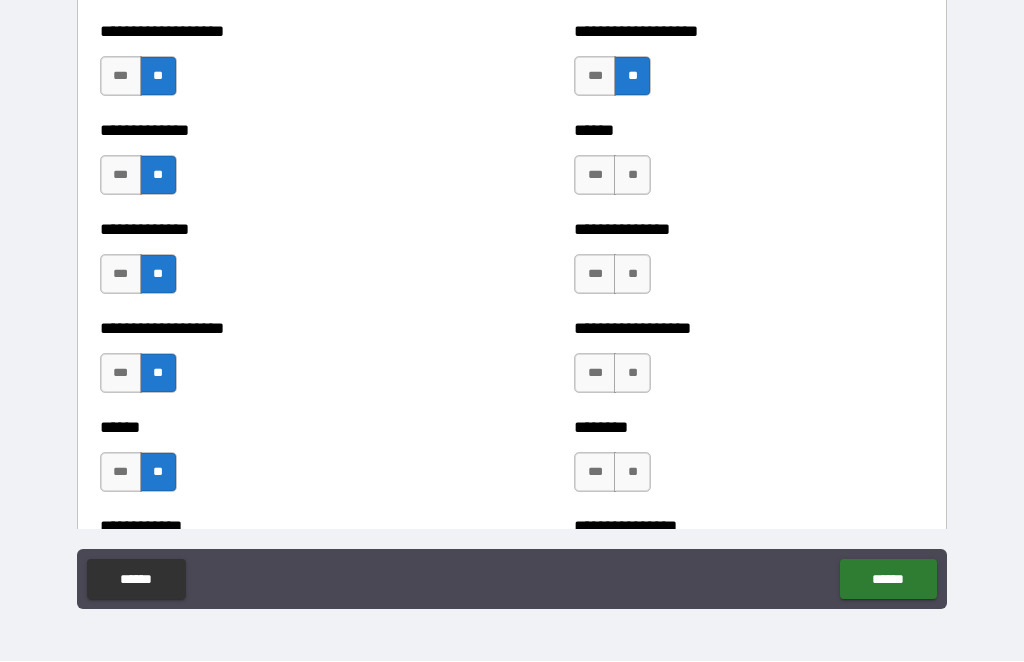 scroll, scrollTop: 4670, scrollLeft: 0, axis: vertical 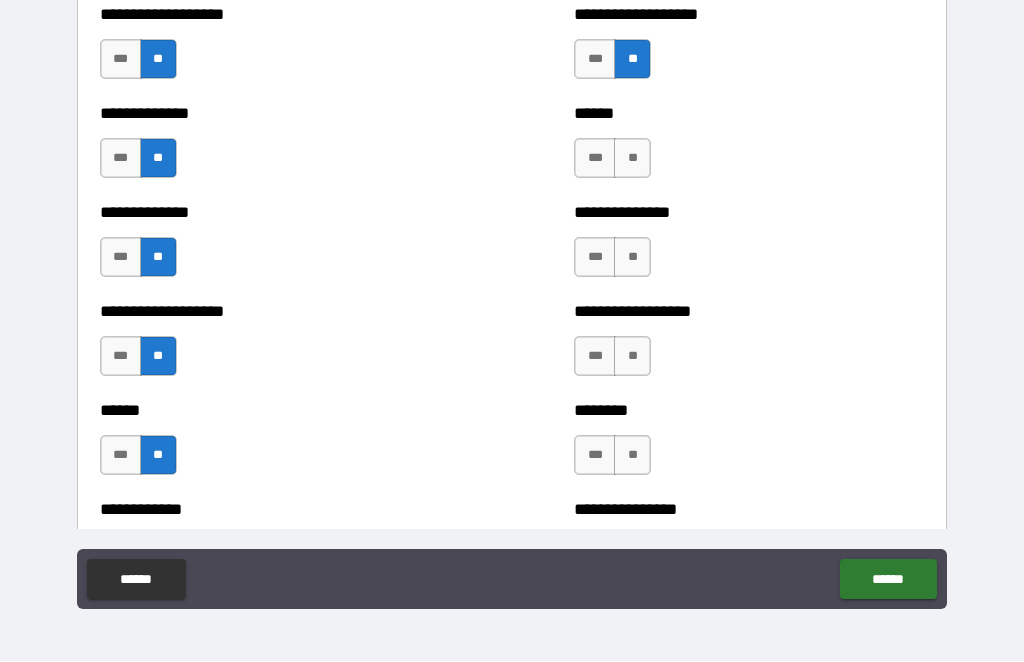 click on "**" at bounding box center [632, 159] 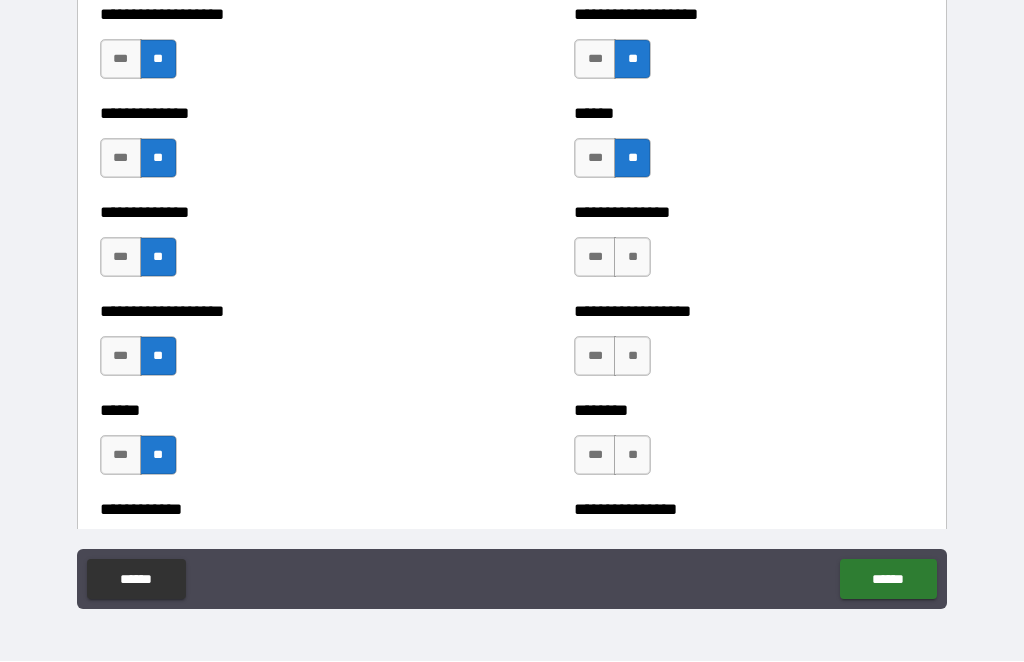 click on "**" at bounding box center (632, 258) 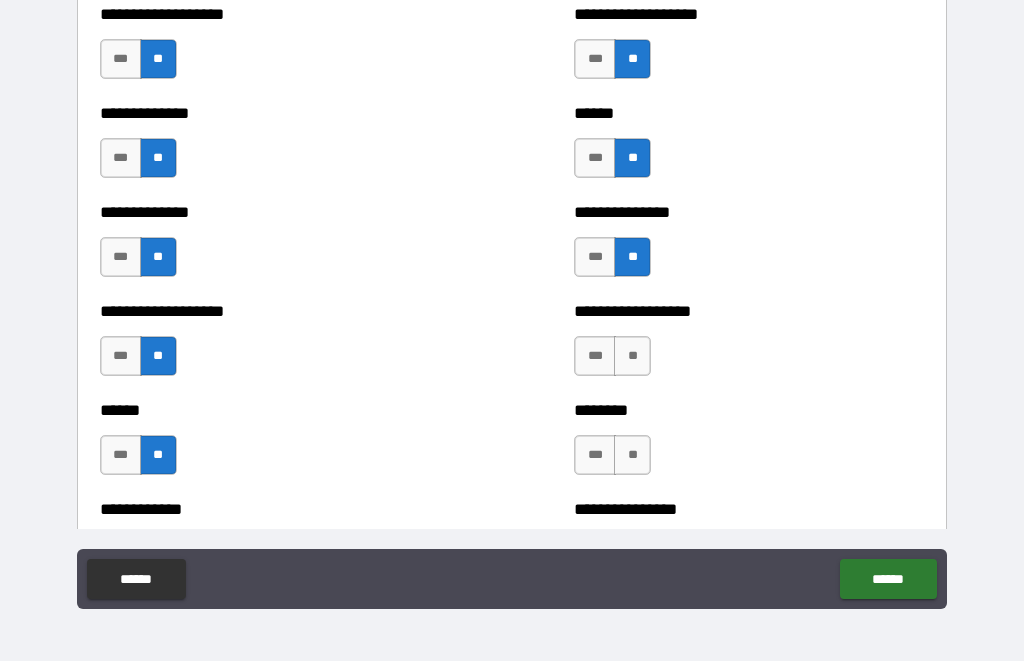 click on "**" at bounding box center [632, 357] 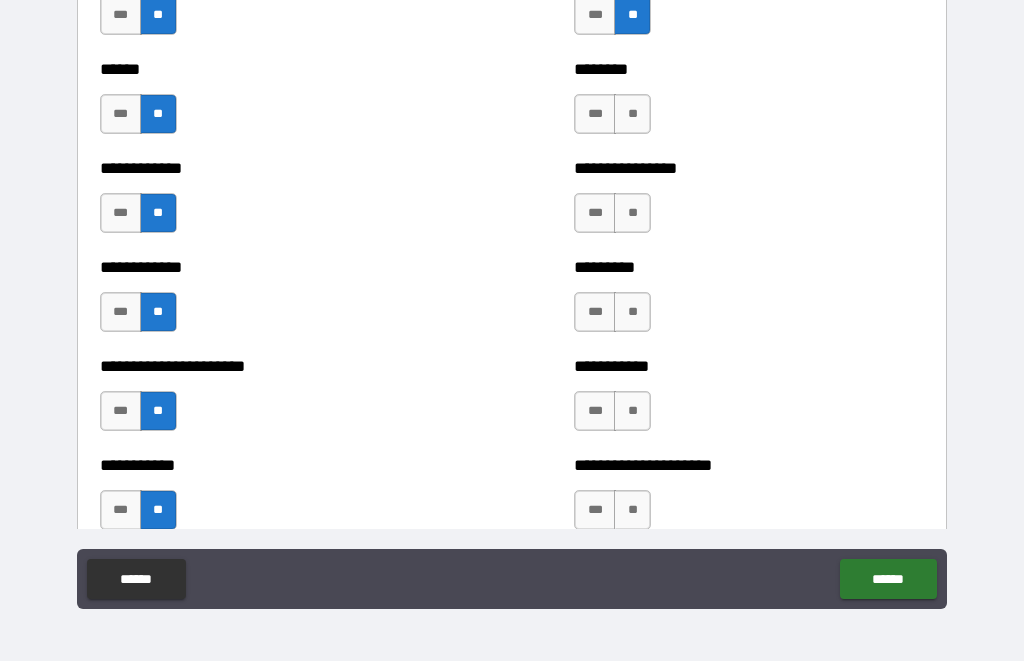 scroll, scrollTop: 5012, scrollLeft: 0, axis: vertical 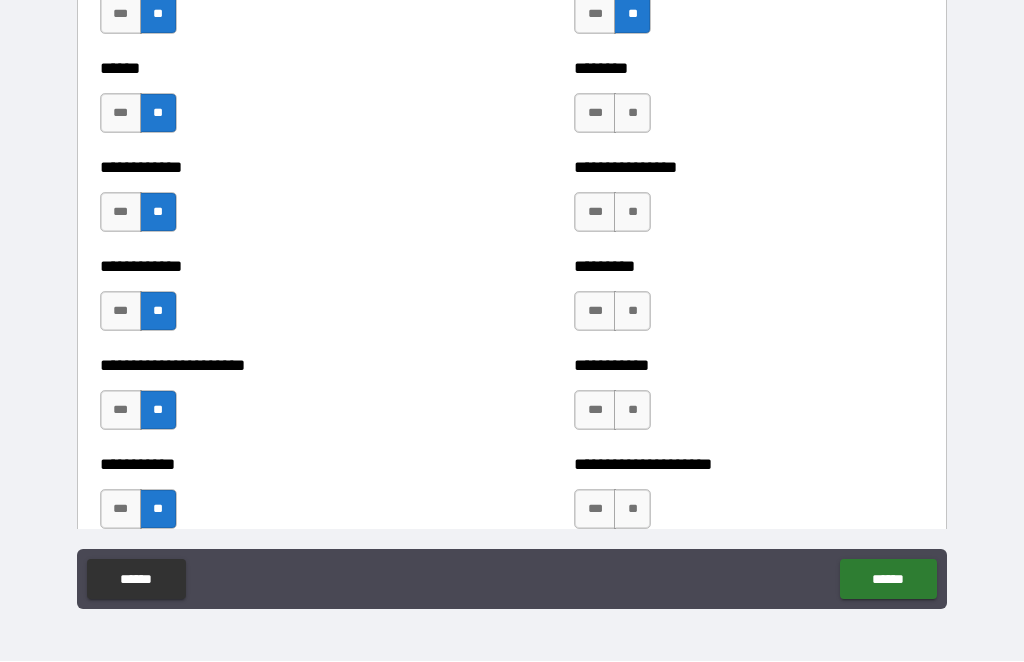 click on "**" at bounding box center (632, 114) 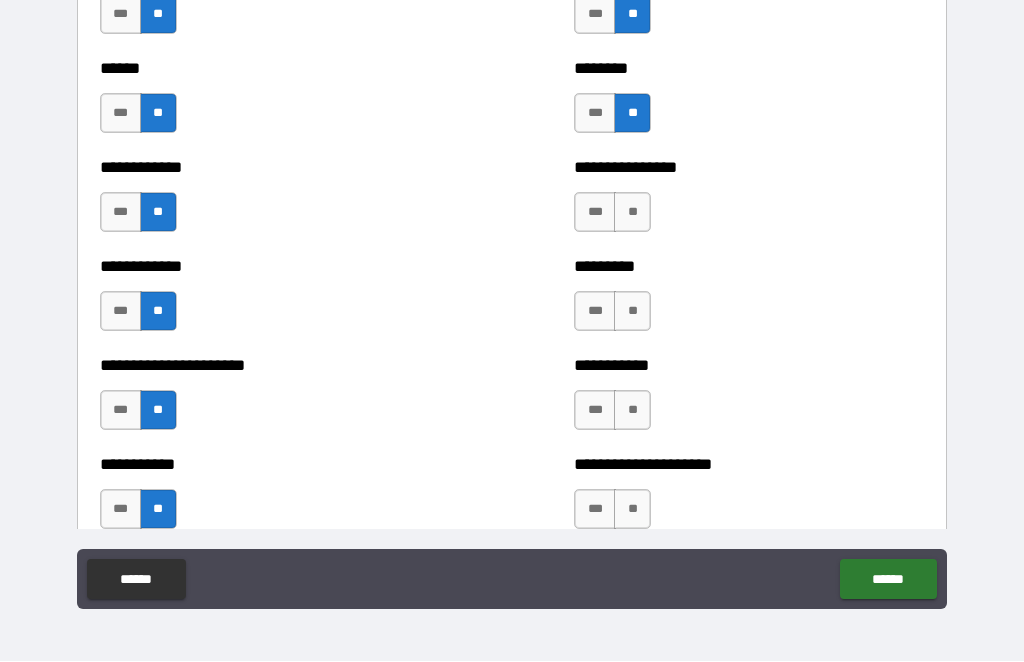 click on "**" at bounding box center (632, 213) 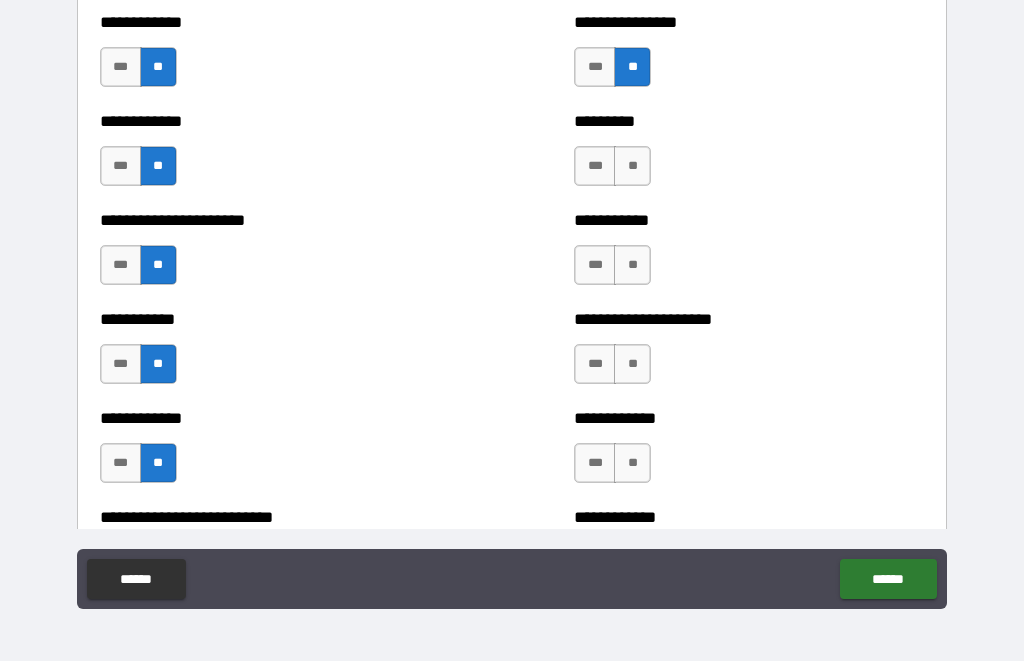 scroll, scrollTop: 5158, scrollLeft: 0, axis: vertical 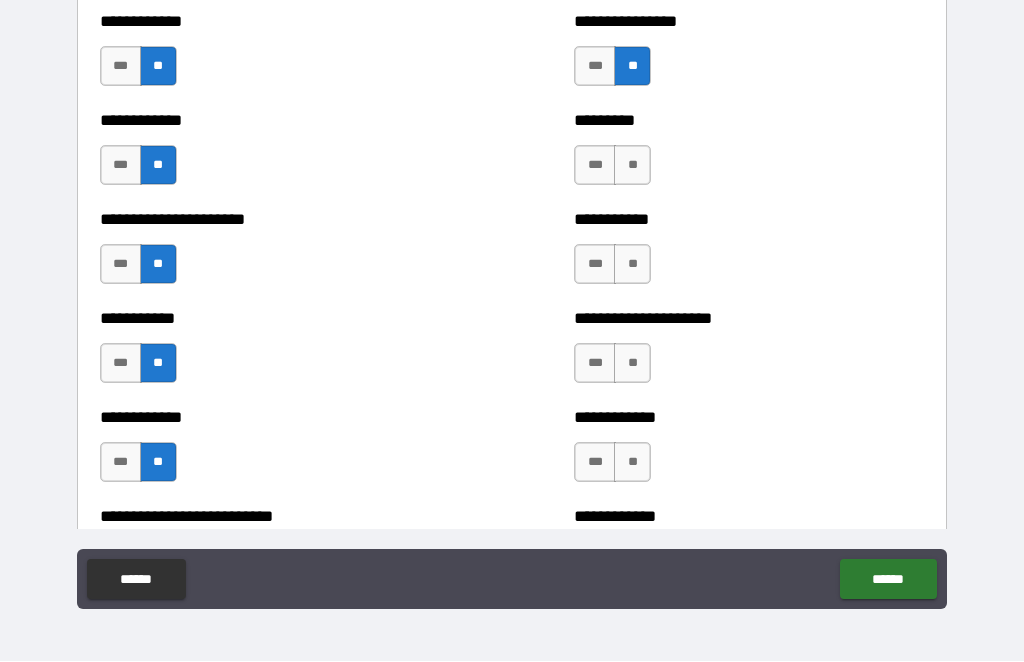 click on "**" at bounding box center (632, 166) 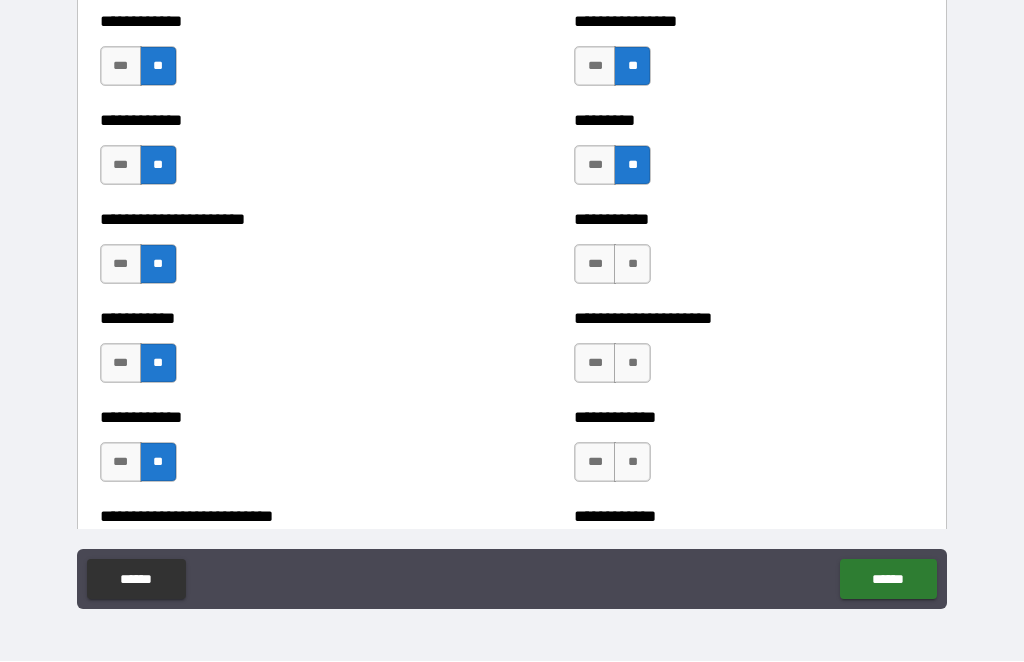 click on "**" at bounding box center (632, 265) 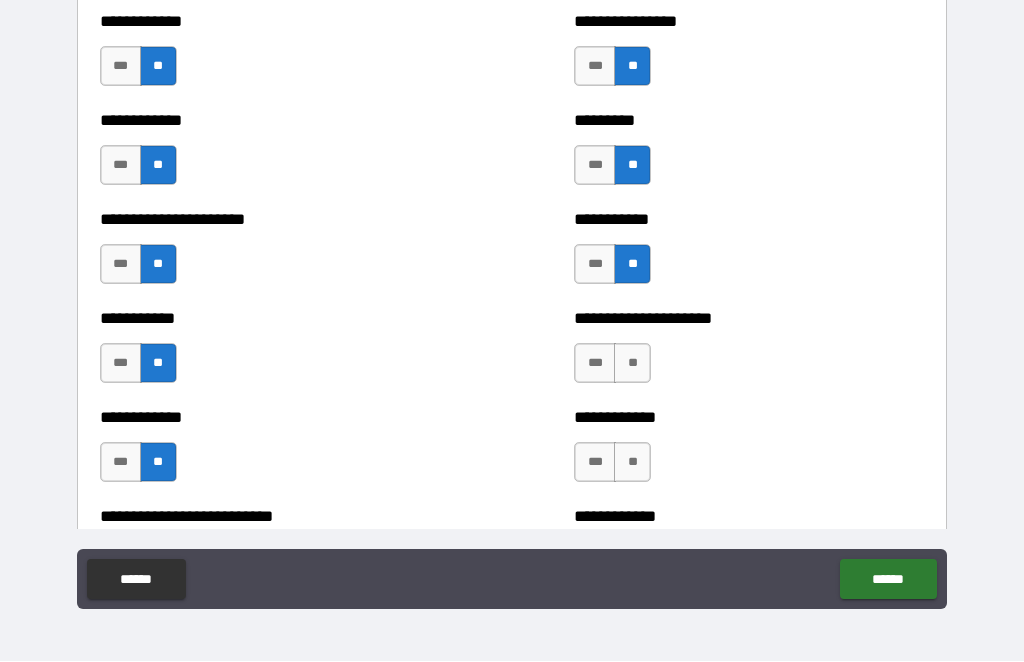 click on "**" at bounding box center [632, 364] 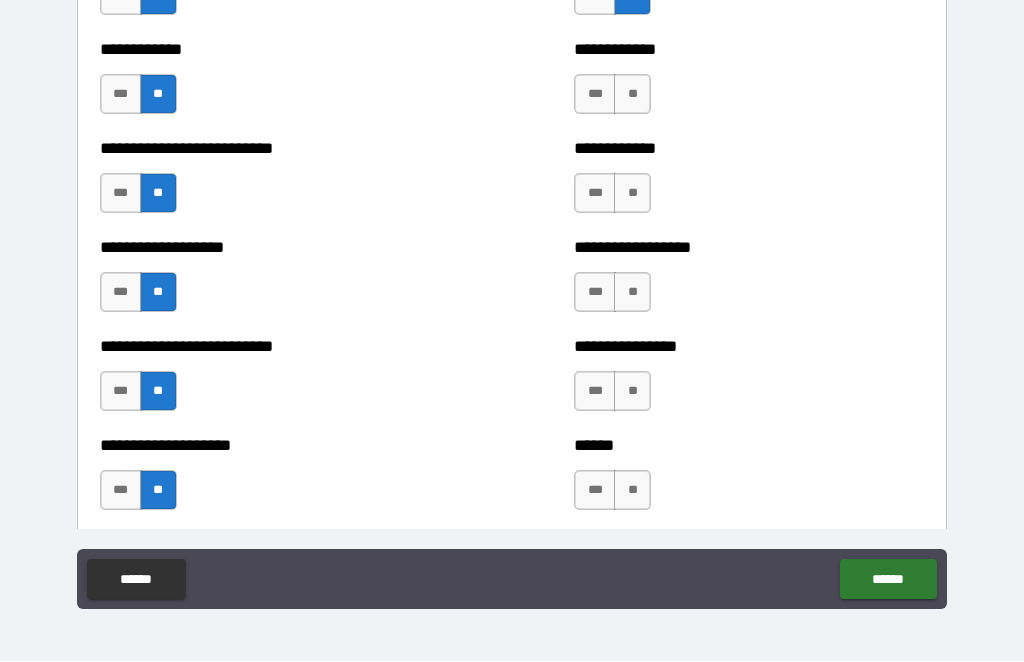 scroll, scrollTop: 5531, scrollLeft: 0, axis: vertical 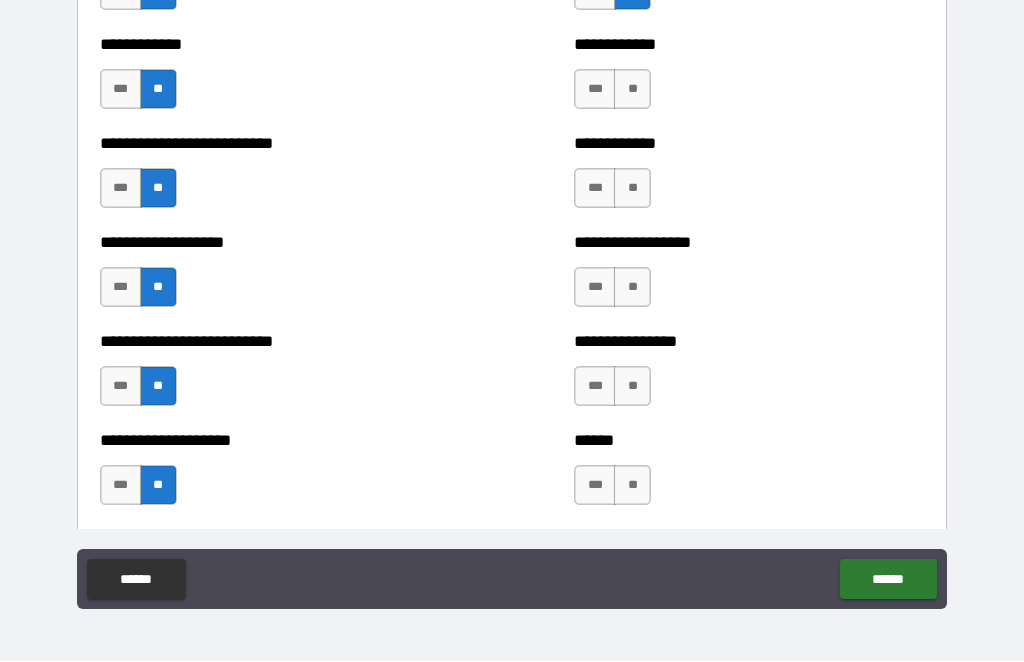 click on "**" at bounding box center [632, 90] 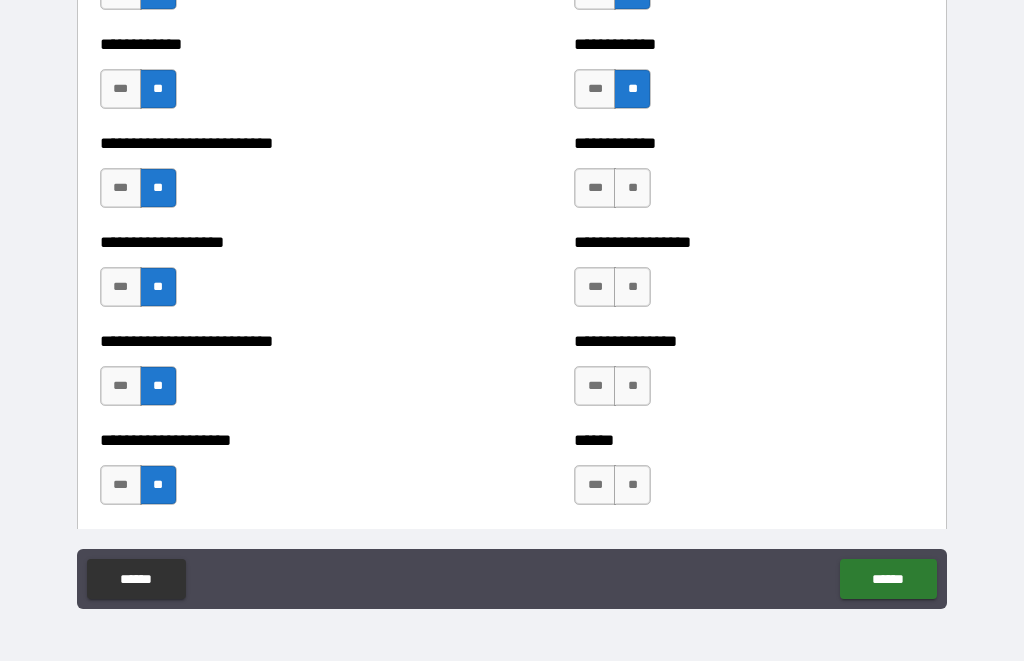 click on "**" at bounding box center (632, 189) 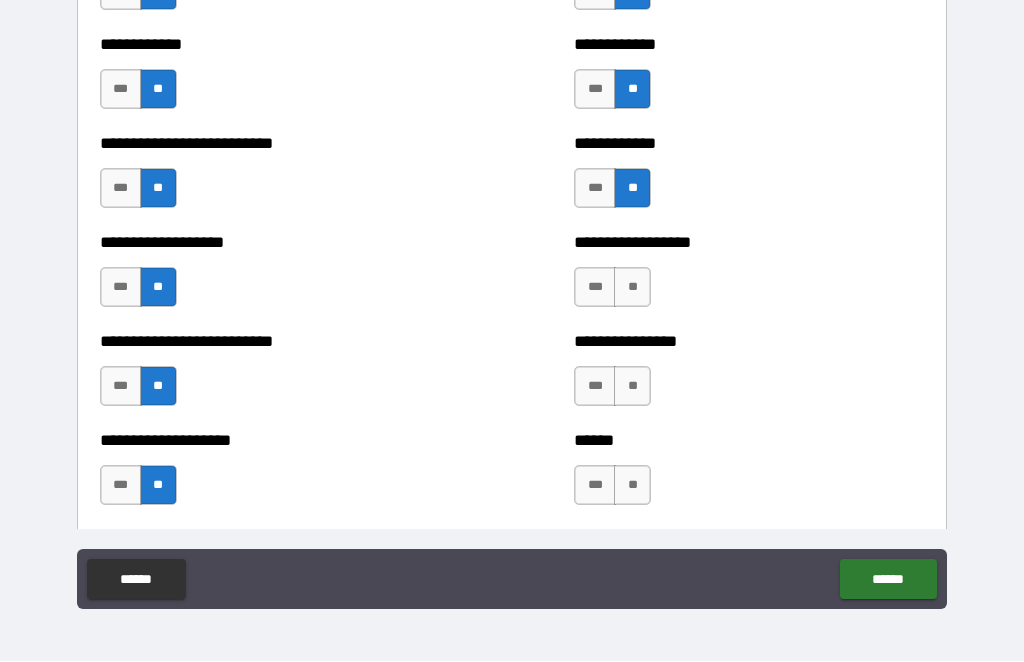 click on "**" at bounding box center [632, 288] 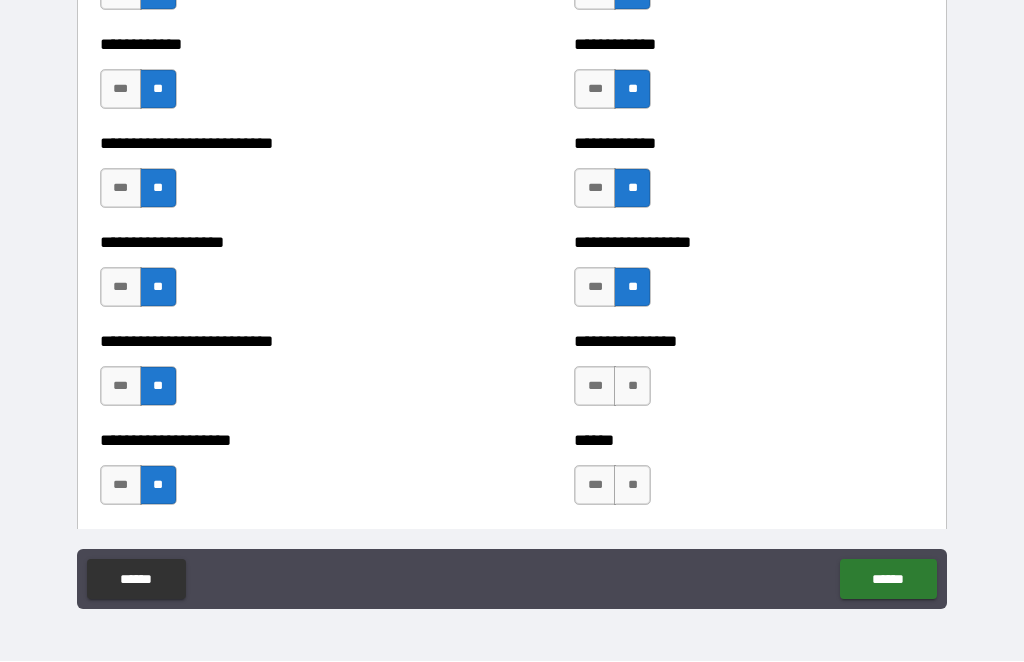 click on "**" at bounding box center [632, 387] 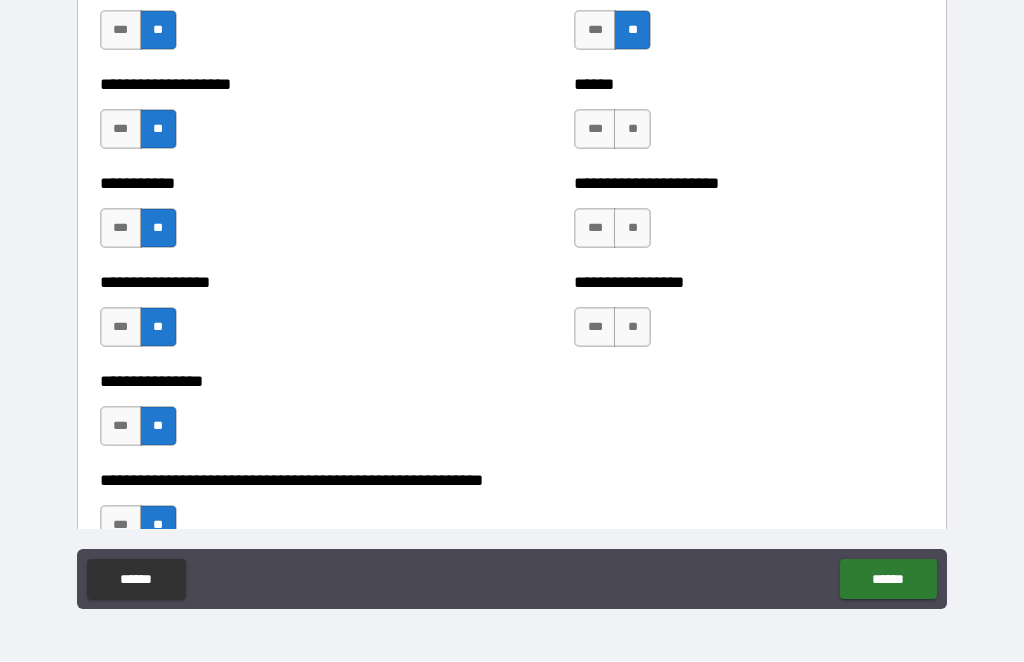 scroll, scrollTop: 5888, scrollLeft: 0, axis: vertical 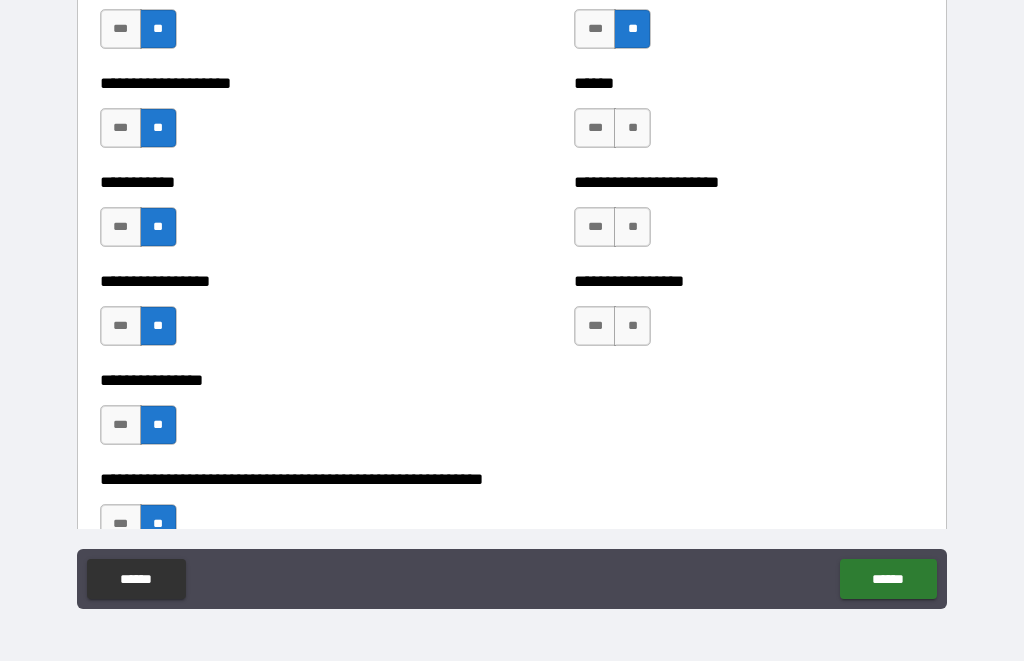 click on "**" at bounding box center (632, 129) 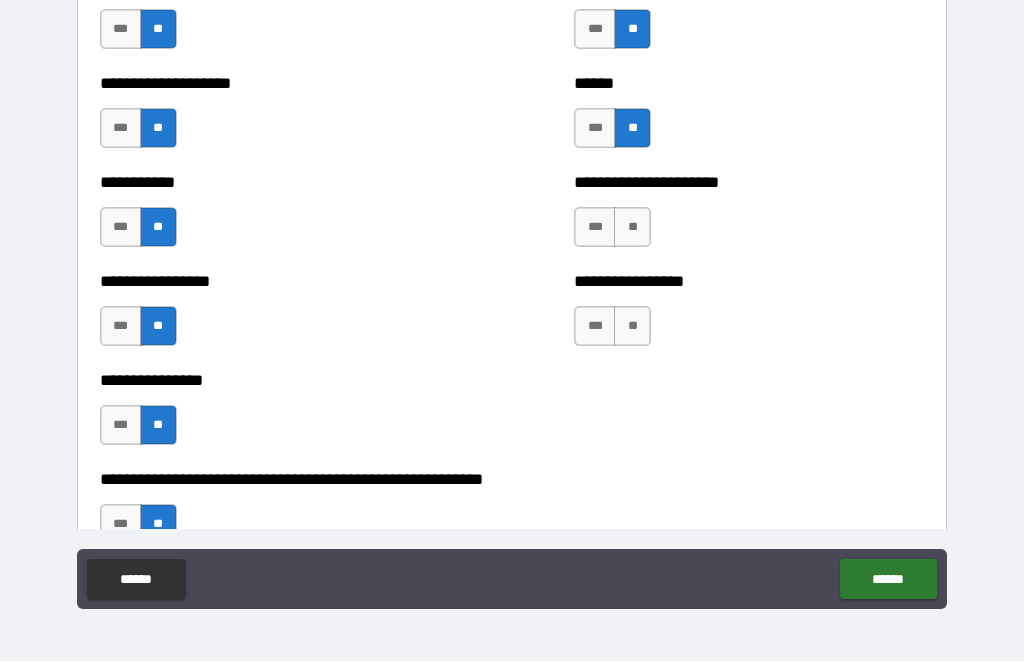 click on "**" at bounding box center [632, 228] 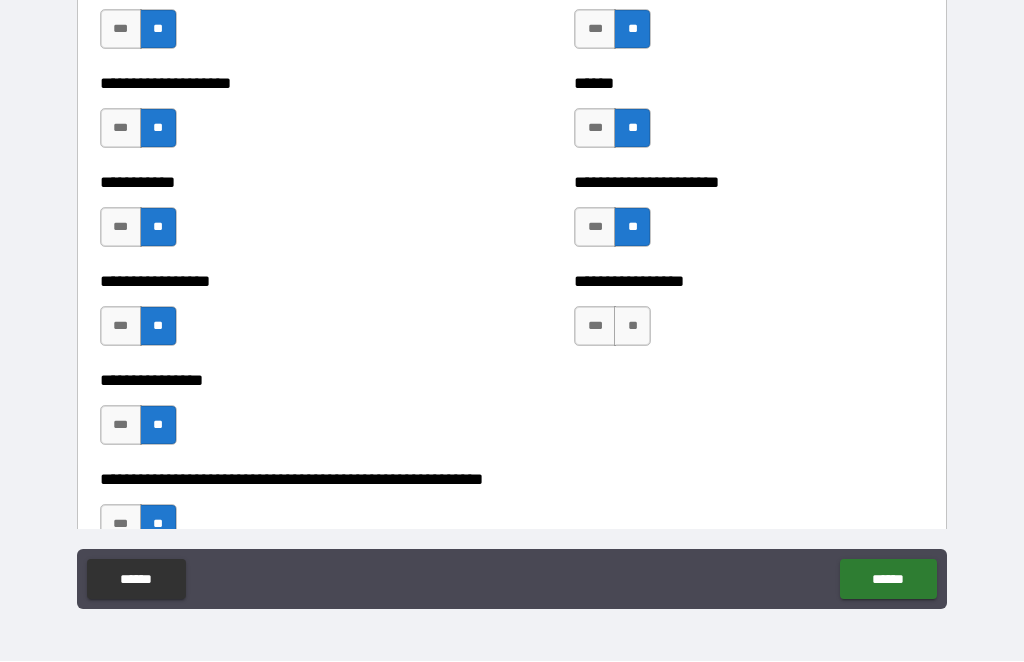 click on "**" at bounding box center (632, 327) 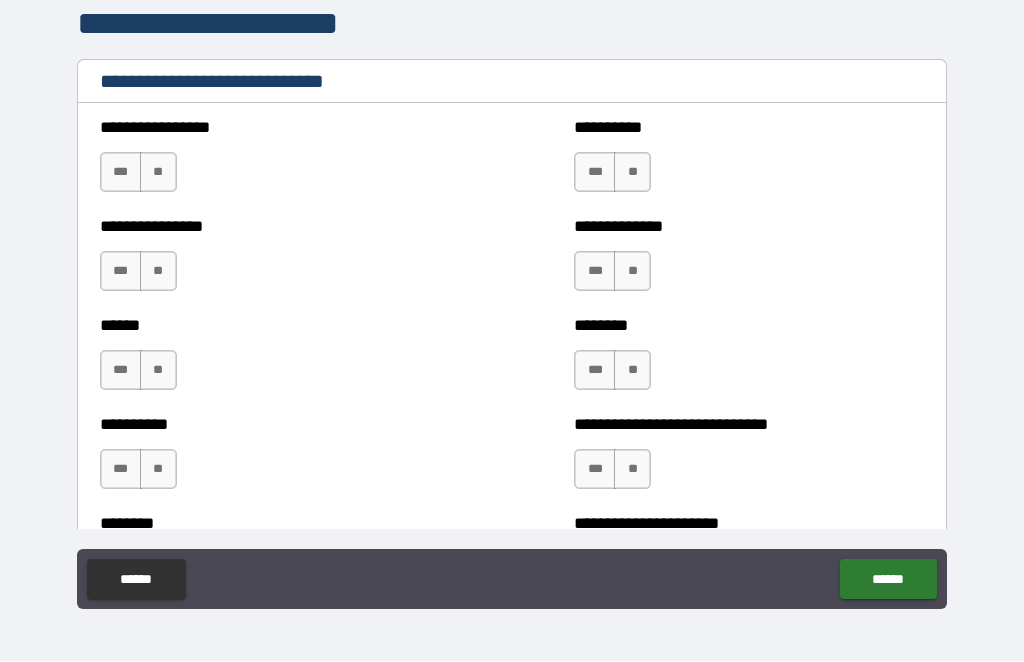 scroll, scrollTop: 6659, scrollLeft: 0, axis: vertical 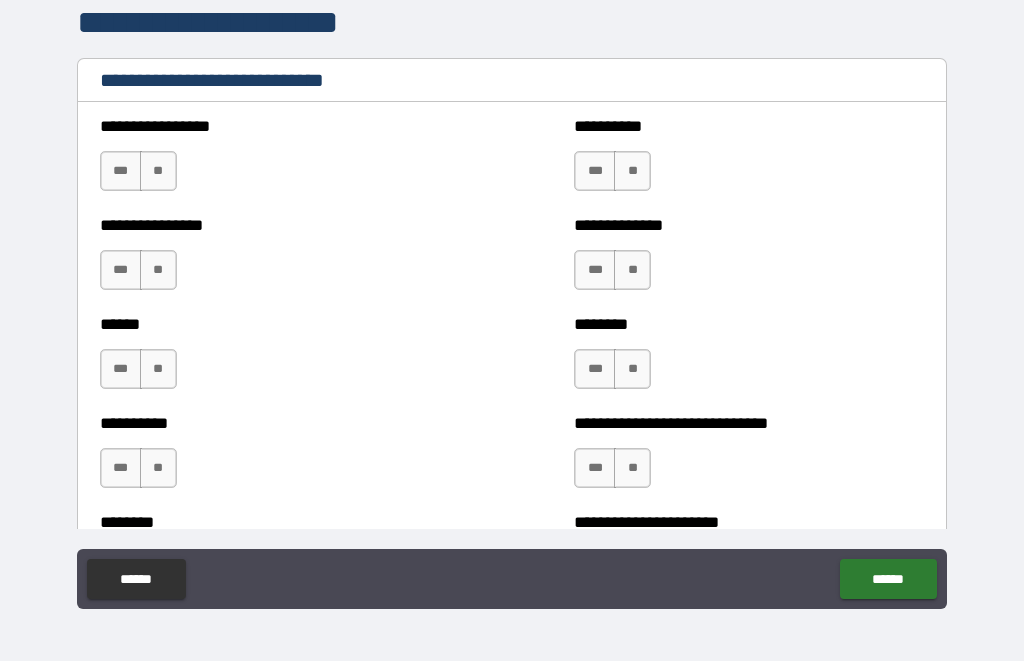 click on "**" at bounding box center [158, 172] 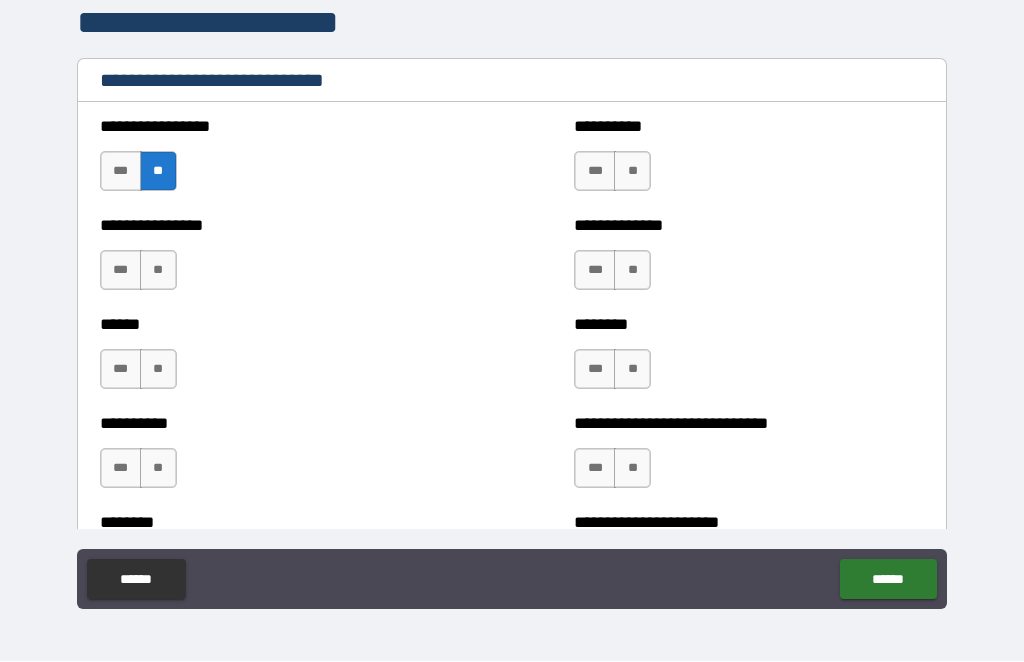 click on "**" at bounding box center (632, 172) 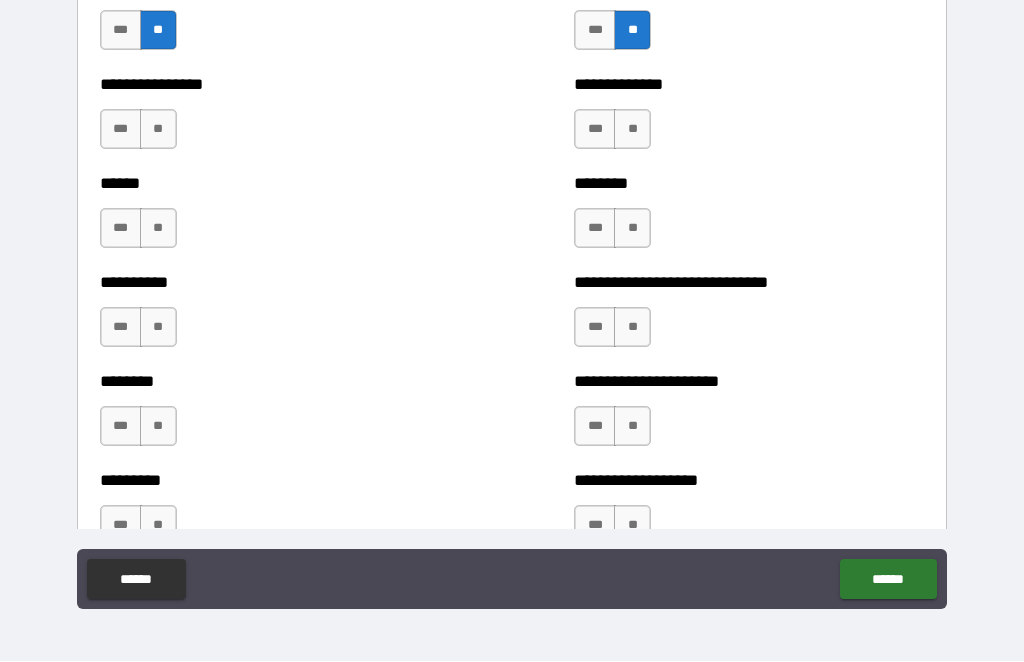 scroll, scrollTop: 6801, scrollLeft: 0, axis: vertical 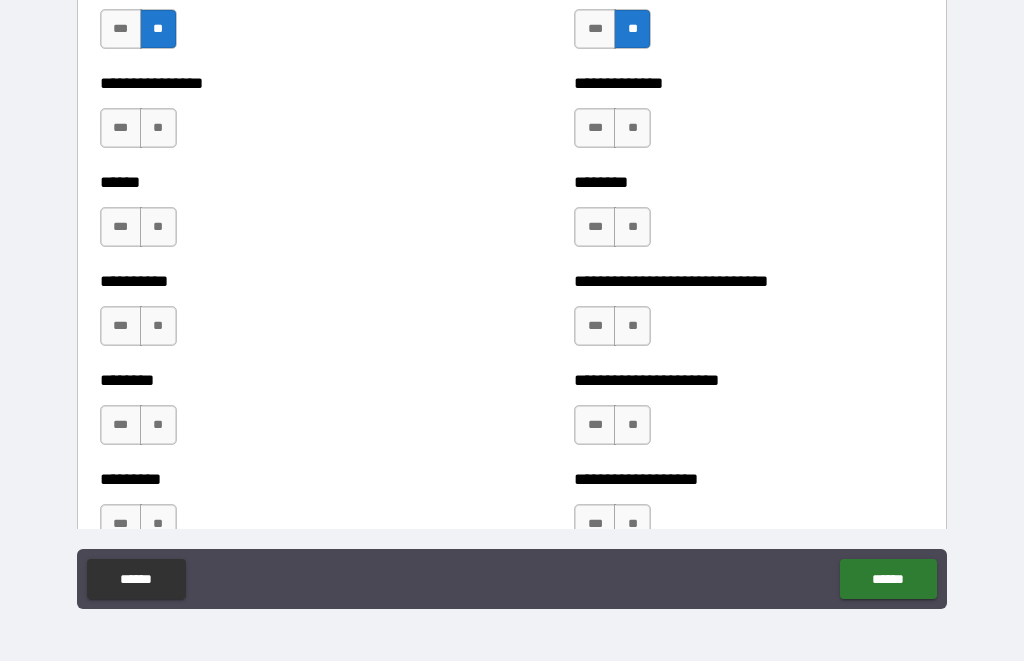 click on "**" at bounding box center (158, 129) 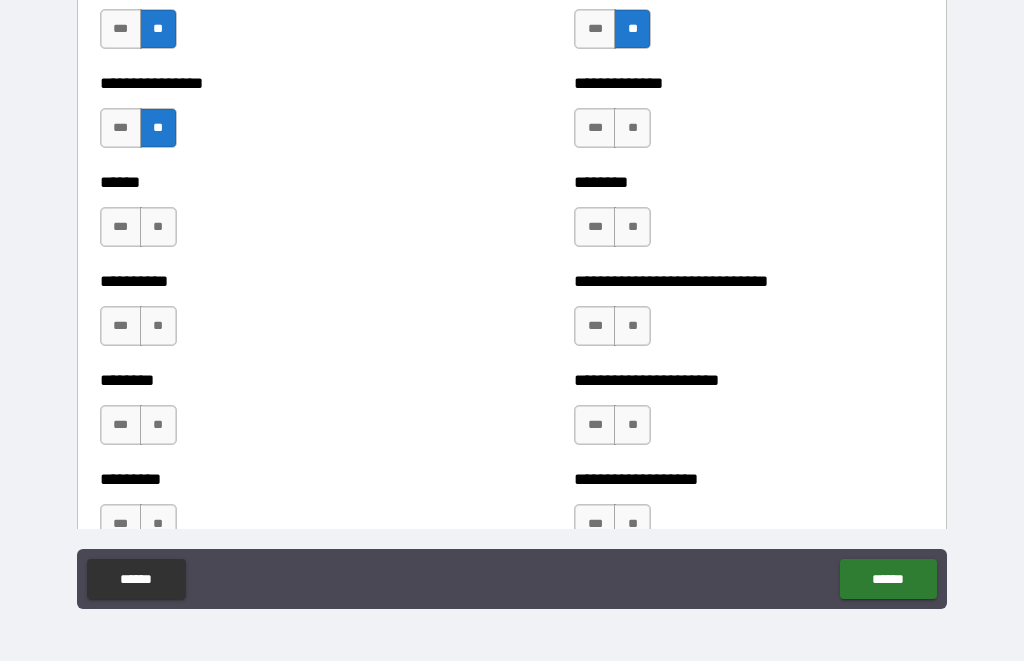 click on "***" at bounding box center (595, 129) 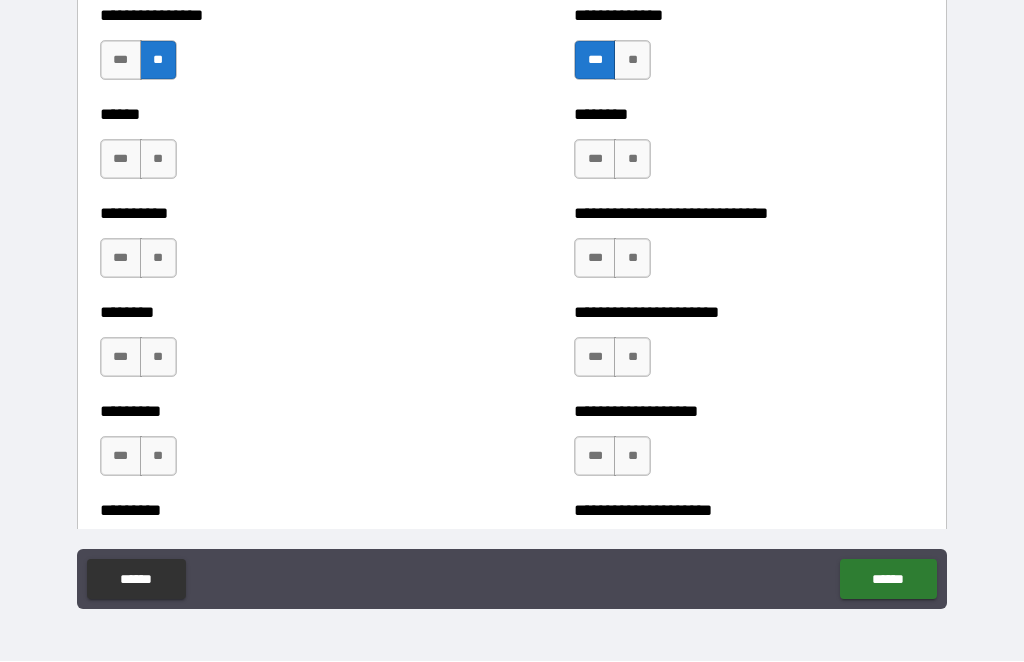 scroll, scrollTop: 6871, scrollLeft: 0, axis: vertical 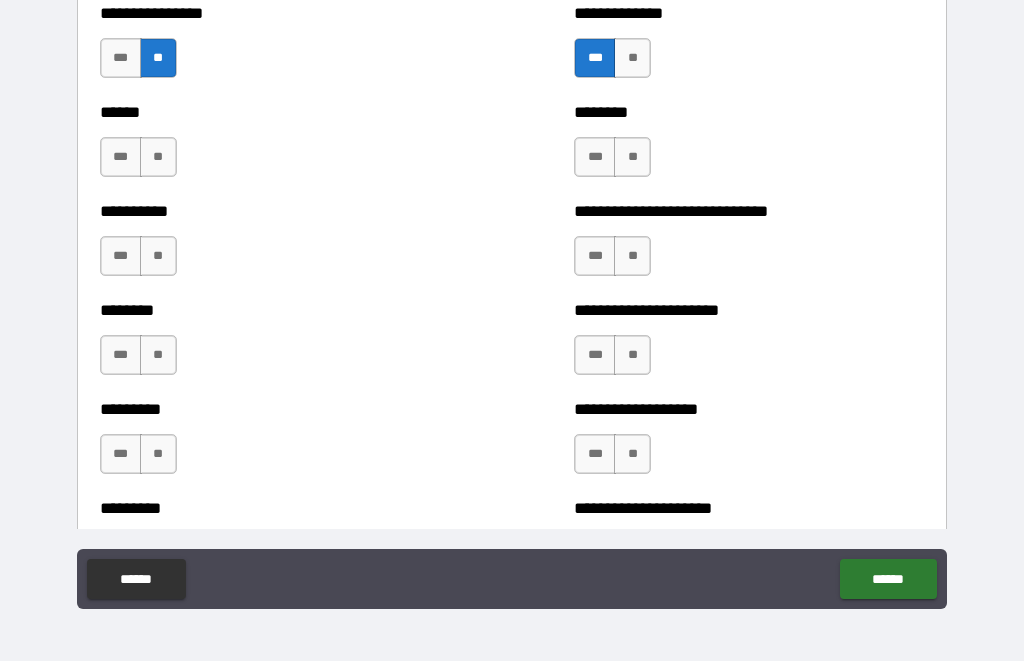 click on "**" at bounding box center (158, 158) 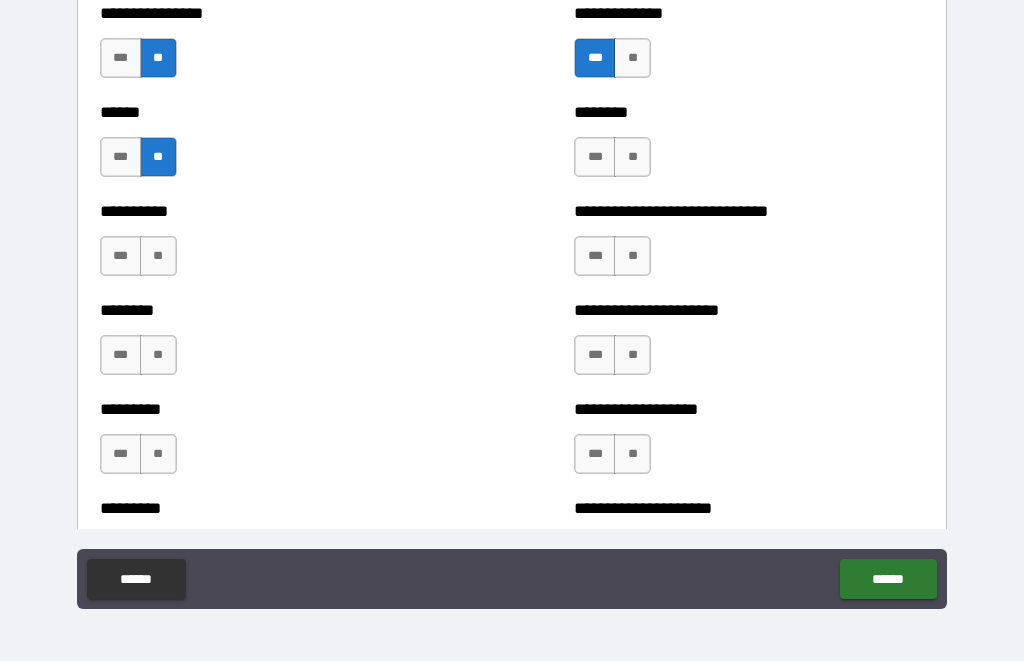 click on "***" at bounding box center (595, 158) 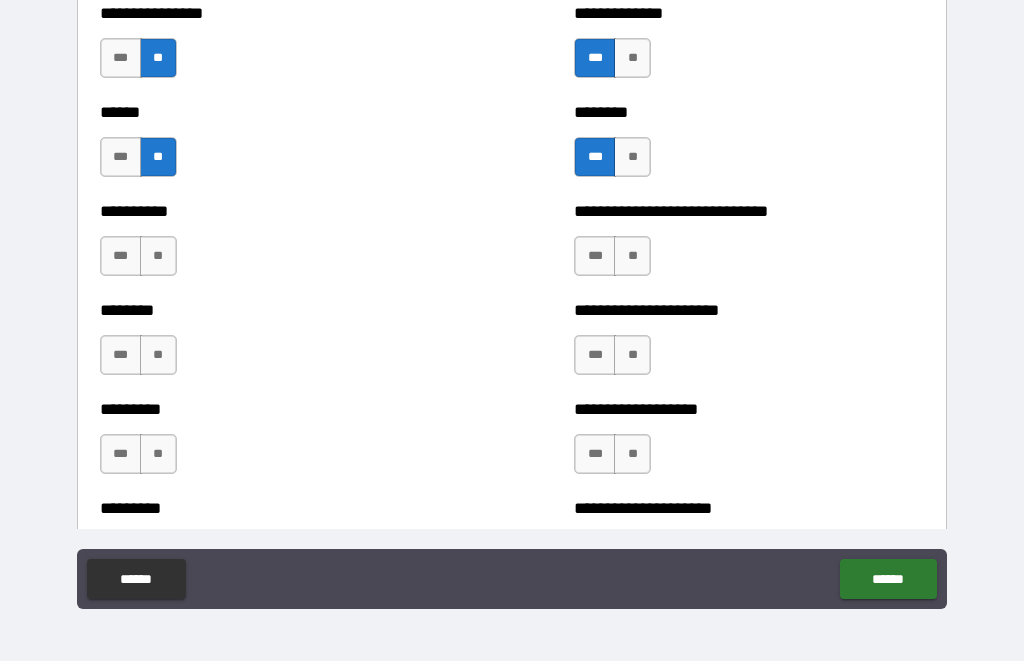 click on "***" at bounding box center [121, 158] 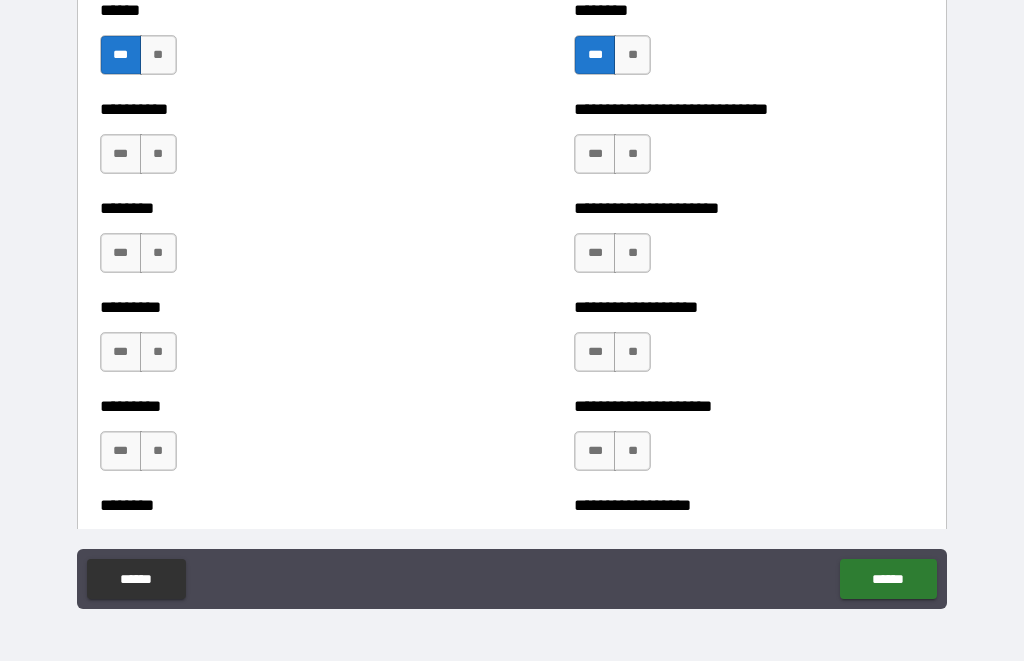 scroll, scrollTop: 6976, scrollLeft: 0, axis: vertical 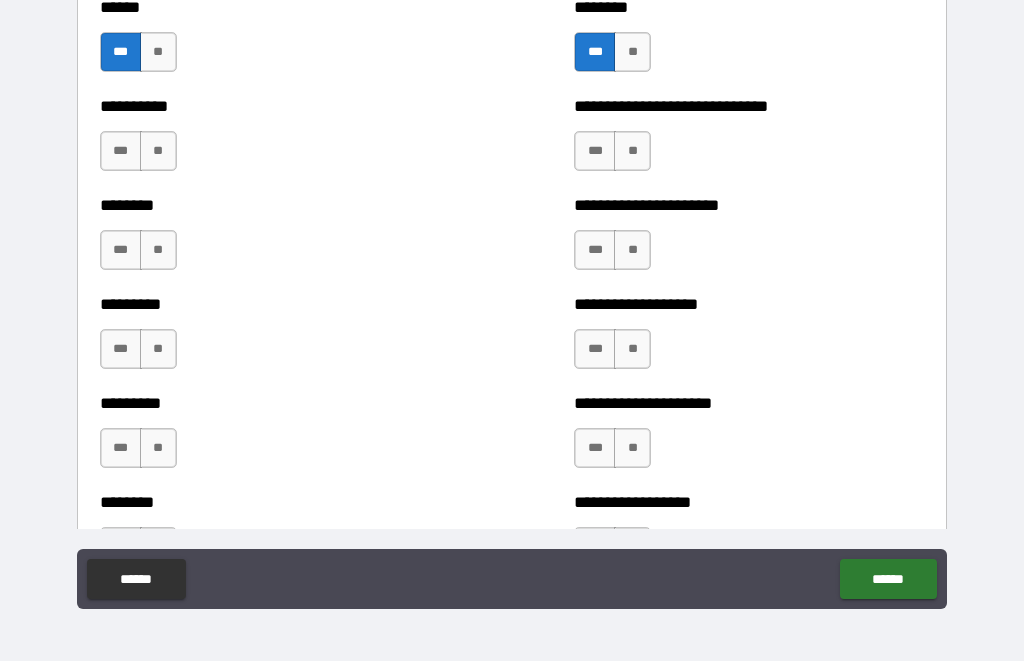 click on "**" at bounding box center [158, 152] 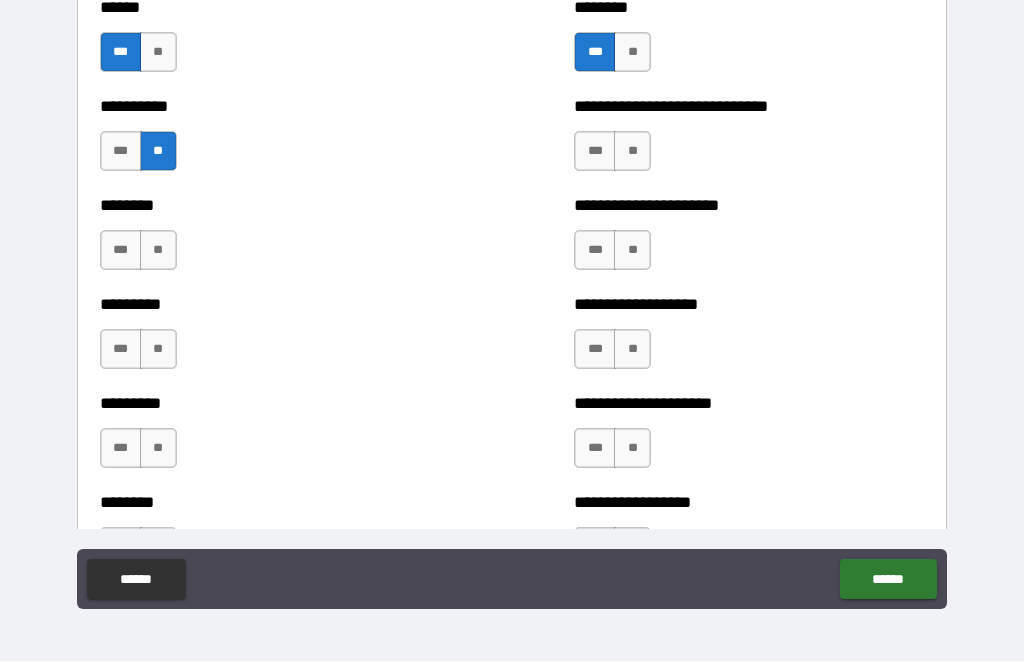 click on "**" at bounding box center (632, 152) 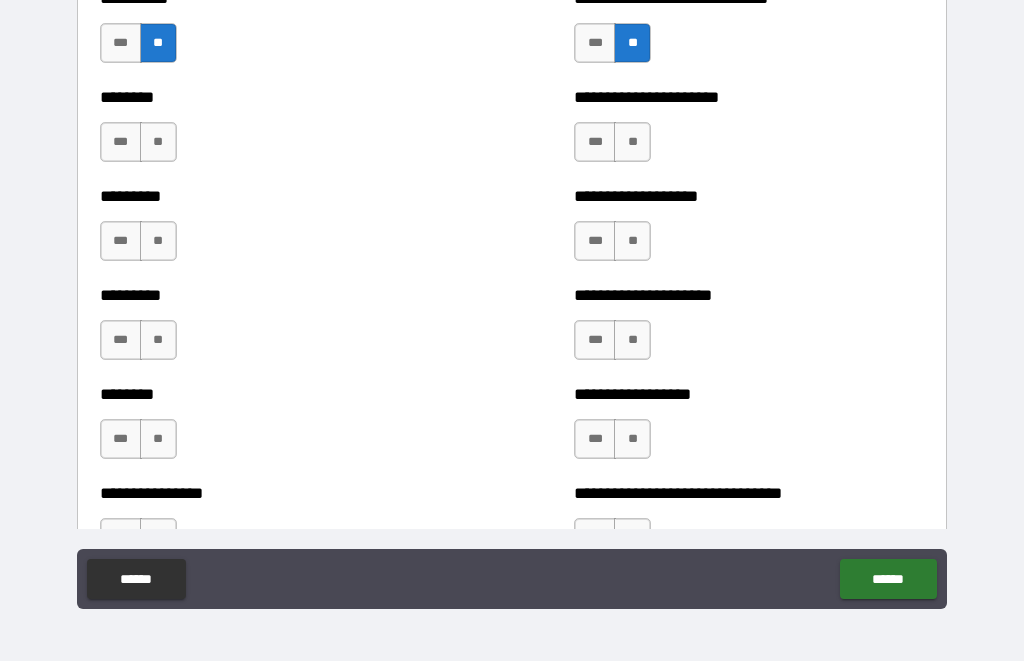 scroll, scrollTop: 7085, scrollLeft: 0, axis: vertical 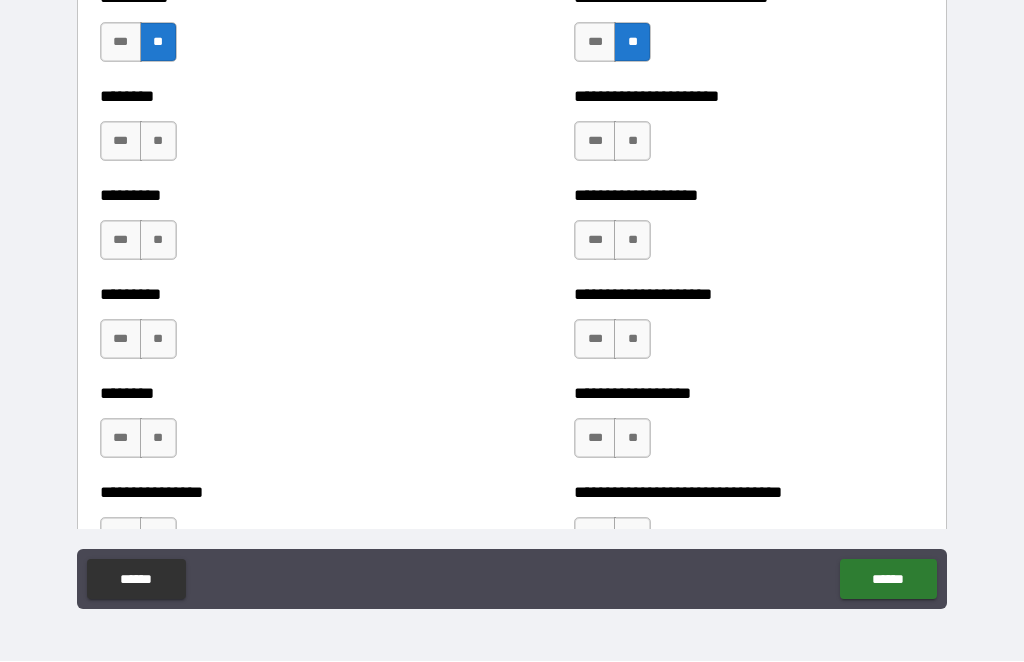 click on "**" at bounding box center [158, 142] 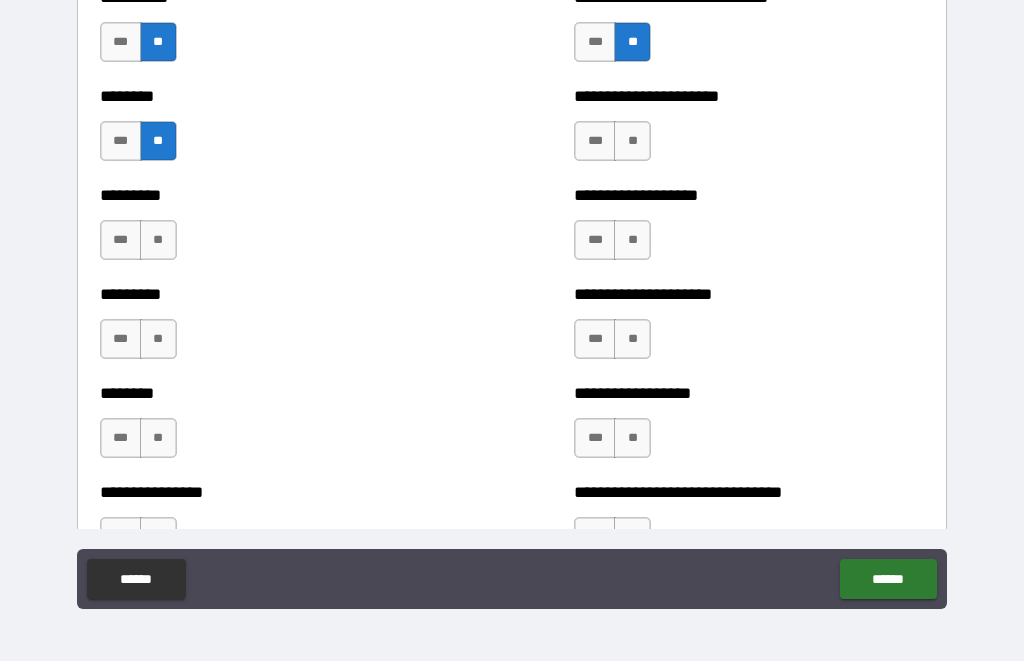 click on "***" at bounding box center [595, 142] 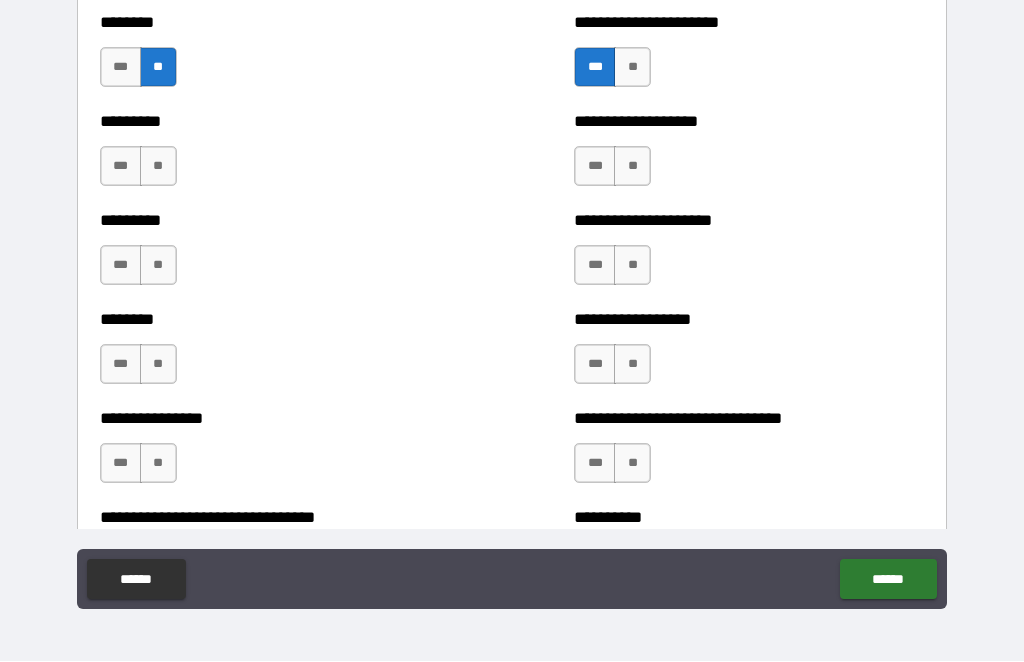 scroll, scrollTop: 7179, scrollLeft: 0, axis: vertical 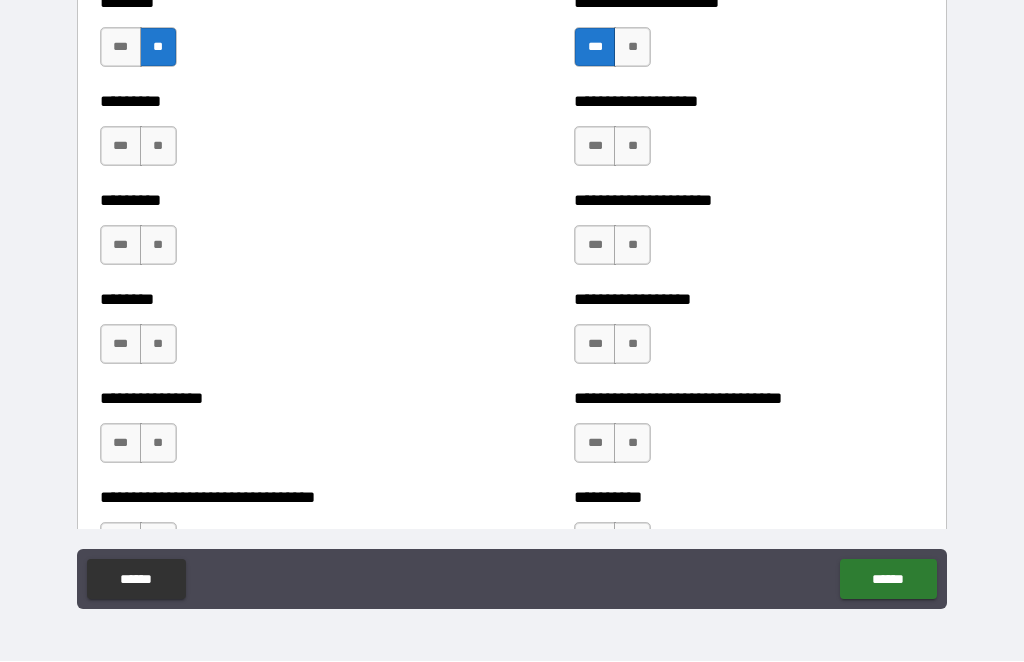 click on "**" at bounding box center [158, 147] 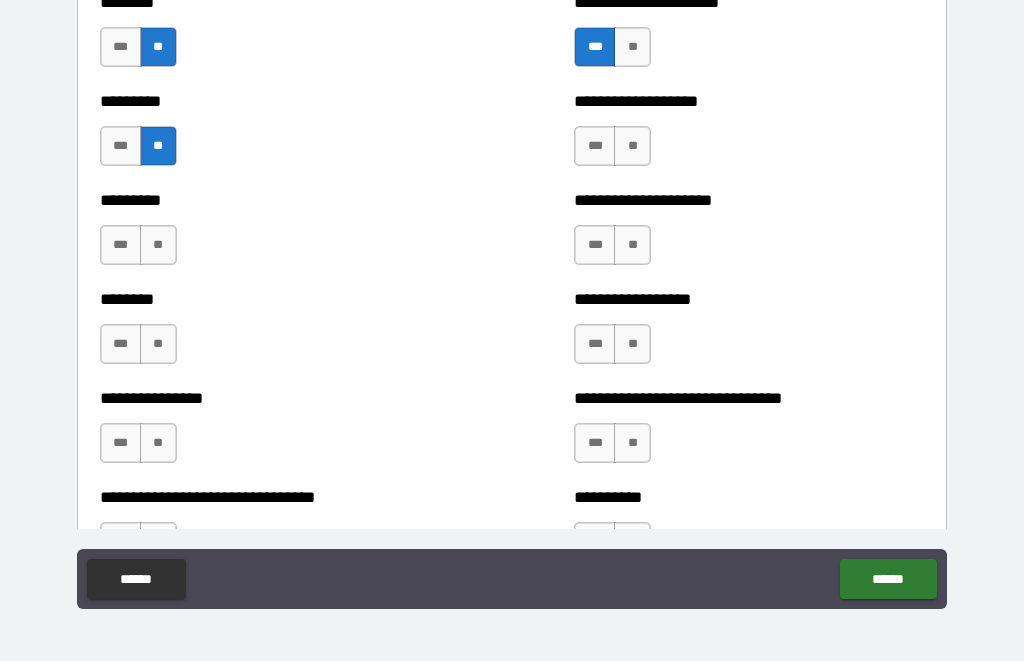 click on "***" at bounding box center (595, 147) 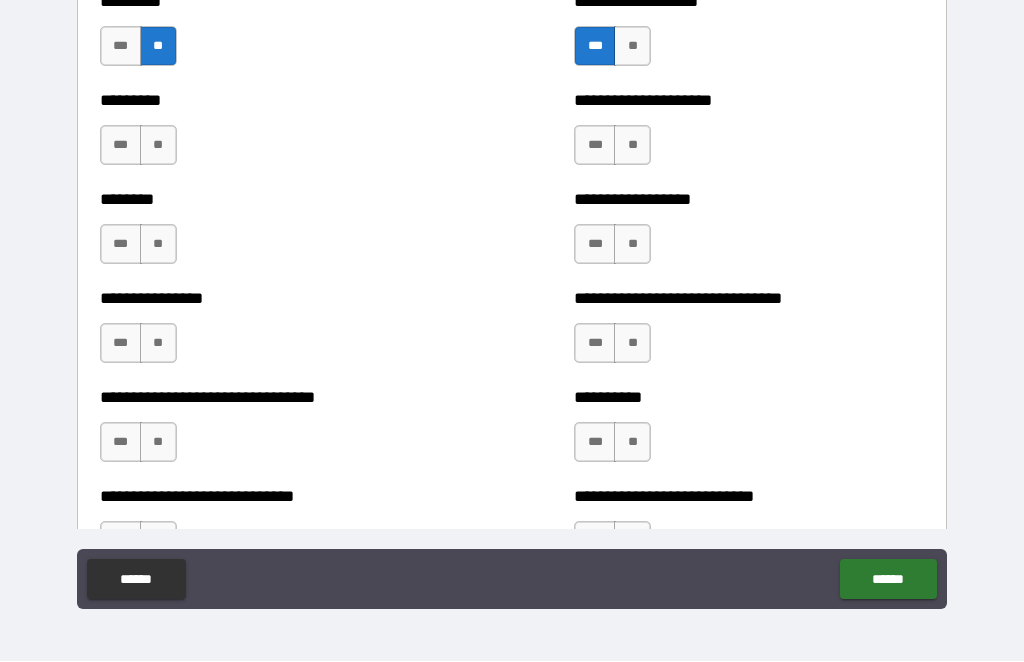 scroll, scrollTop: 7286, scrollLeft: 0, axis: vertical 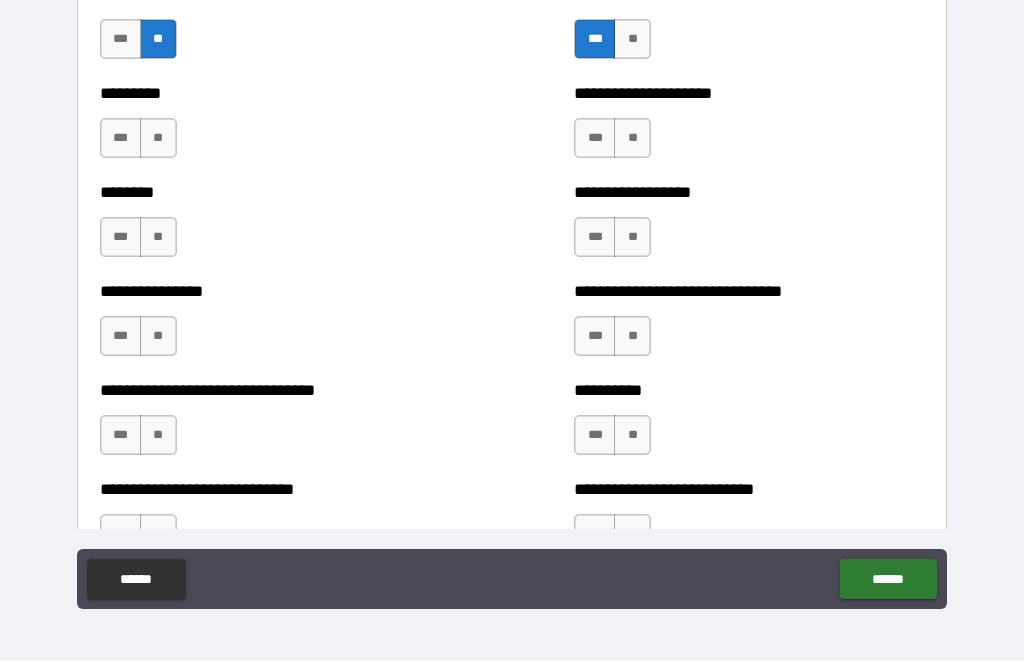 click on "**" at bounding box center (158, 139) 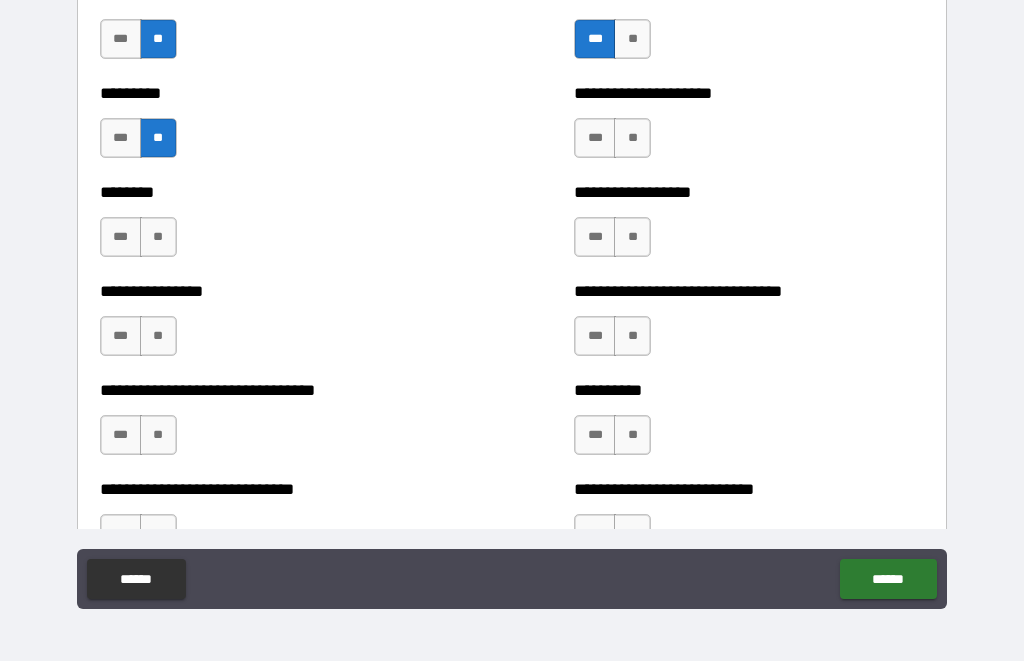 click on "**" at bounding box center [632, 139] 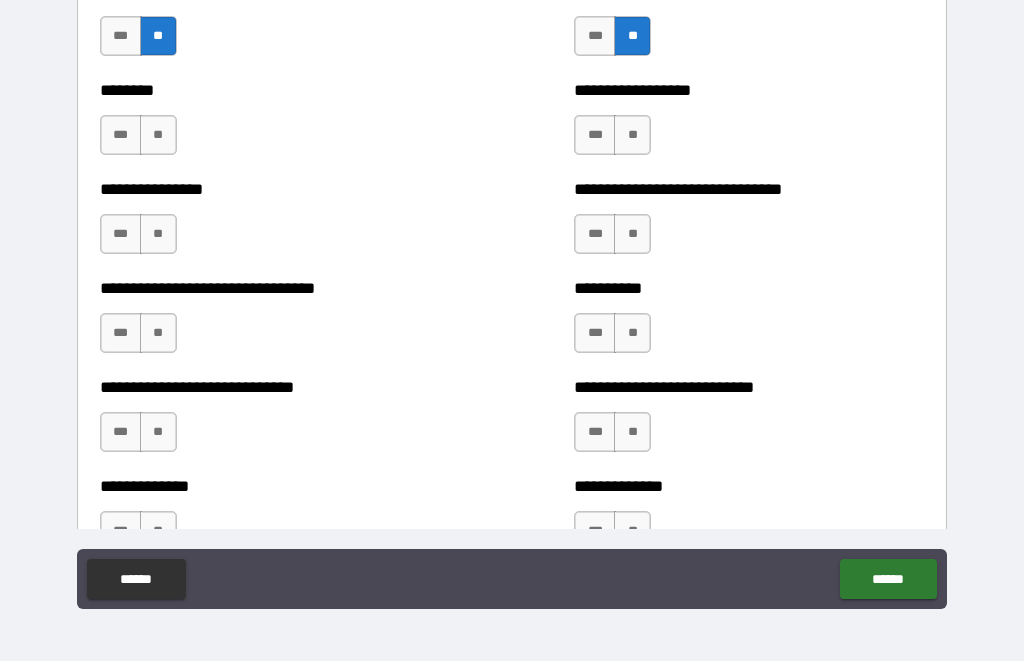 scroll, scrollTop: 7390, scrollLeft: 0, axis: vertical 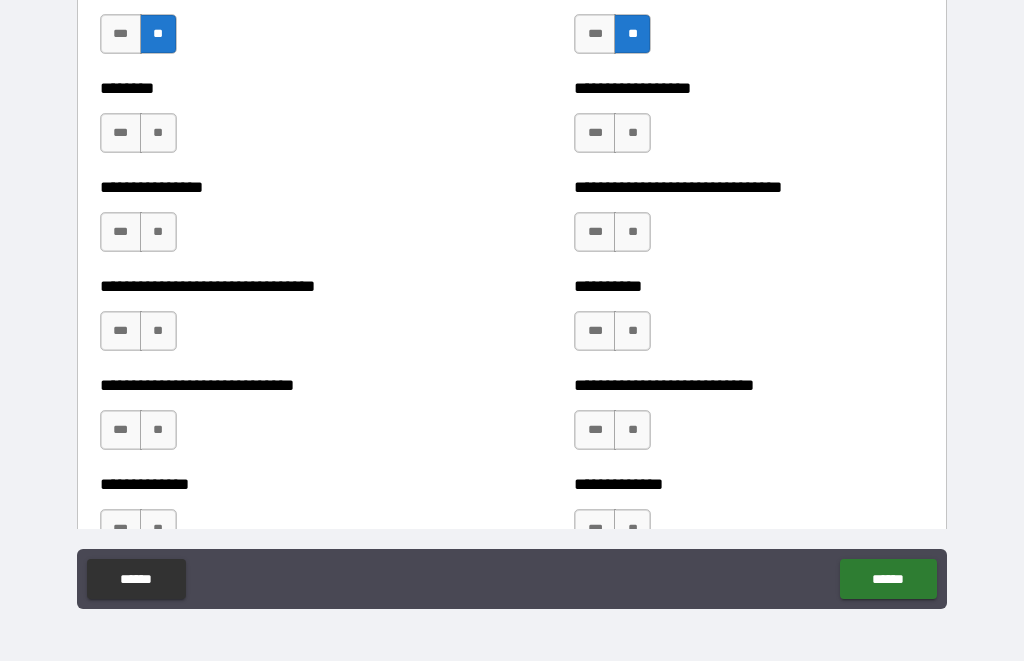 click on "**" at bounding box center (632, 134) 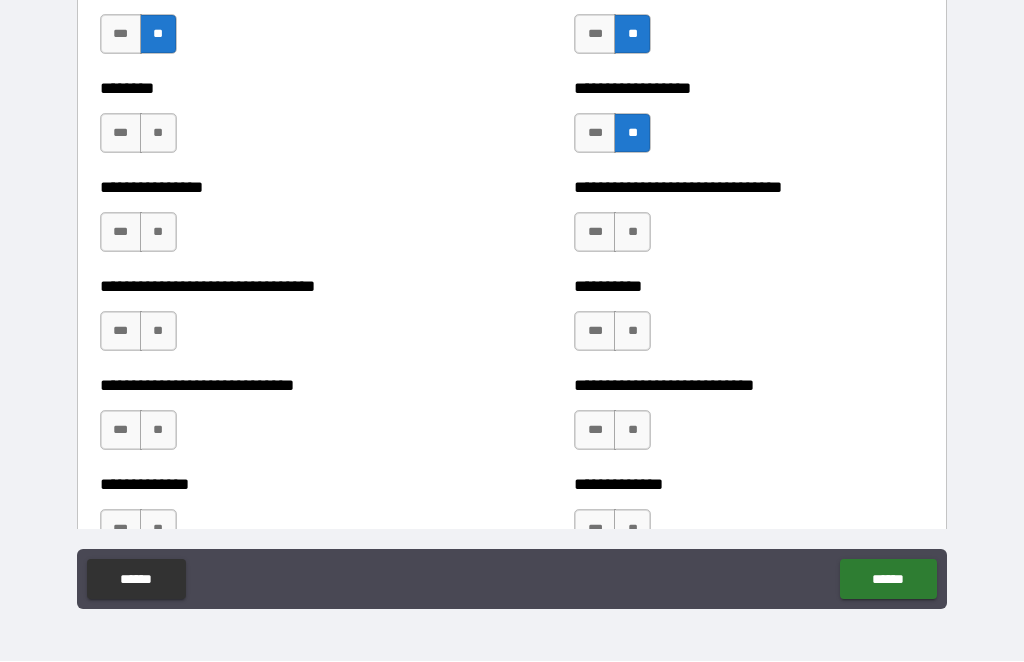 click on "**" at bounding box center [158, 134] 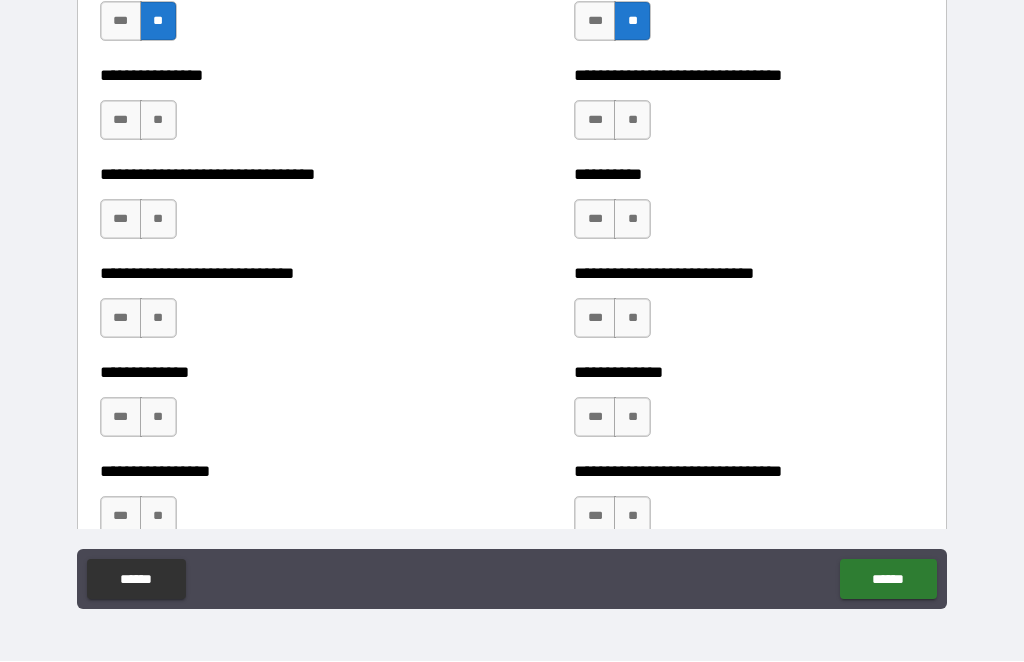 scroll, scrollTop: 7502, scrollLeft: 0, axis: vertical 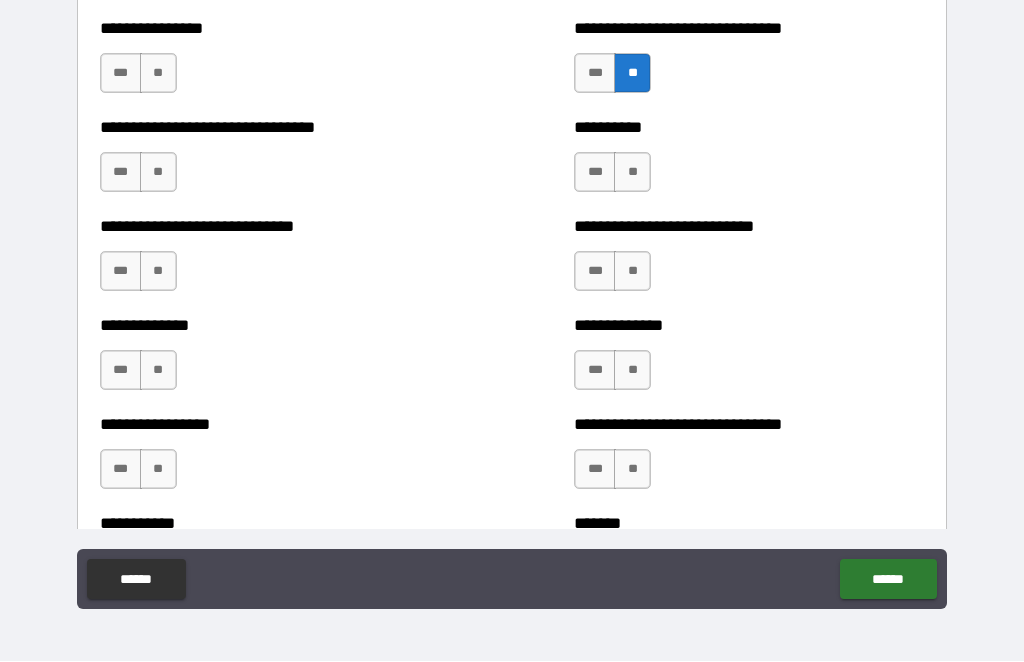 click on "**" at bounding box center (158, 74) 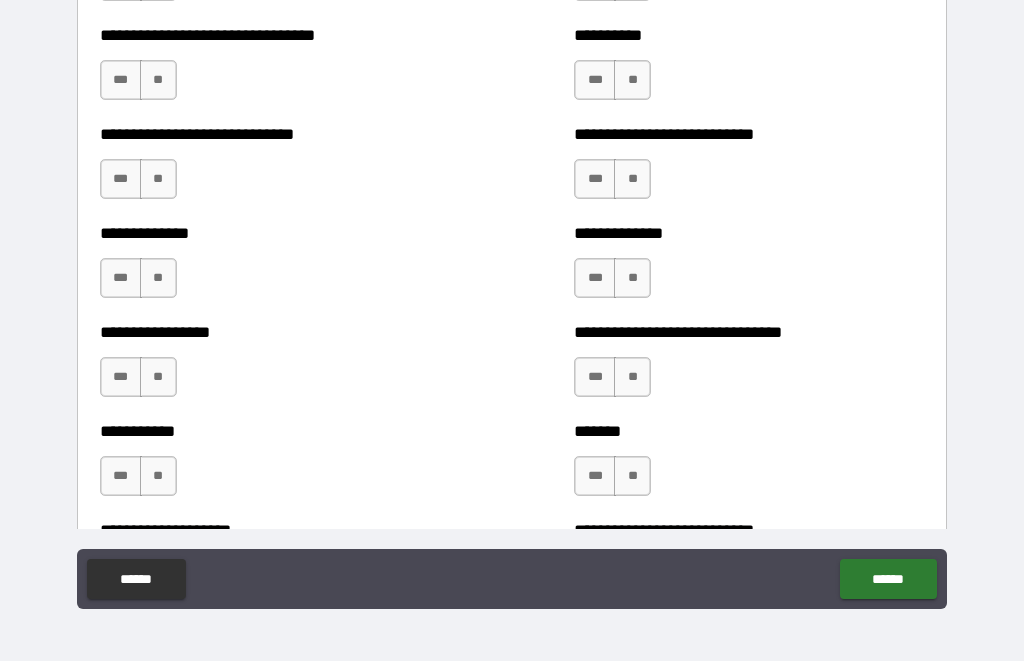 scroll, scrollTop: 7643, scrollLeft: 0, axis: vertical 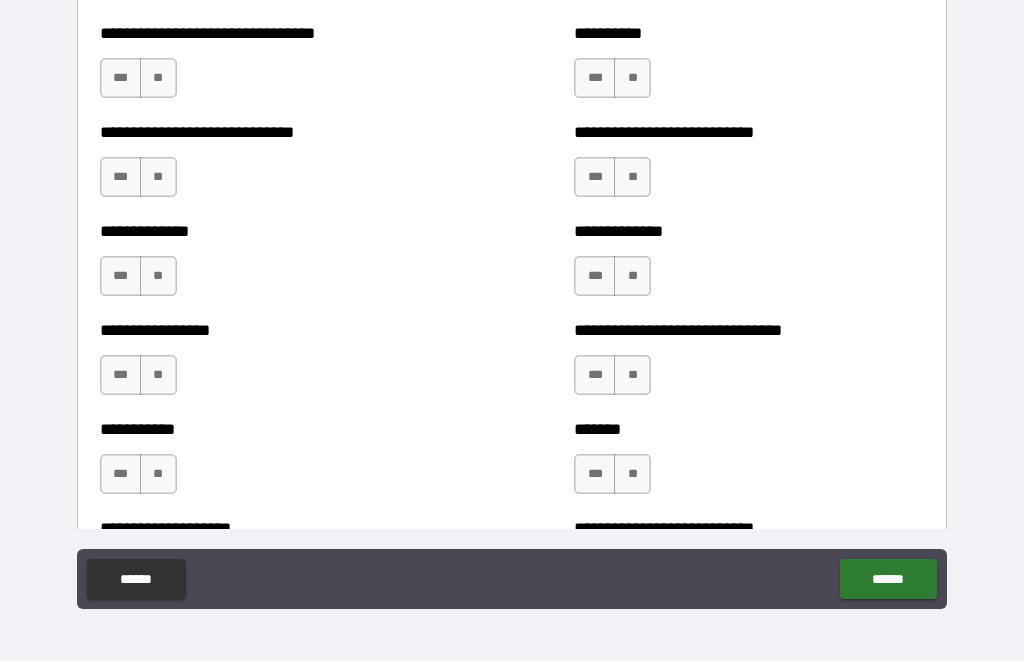 click on "**" at bounding box center [158, 79] 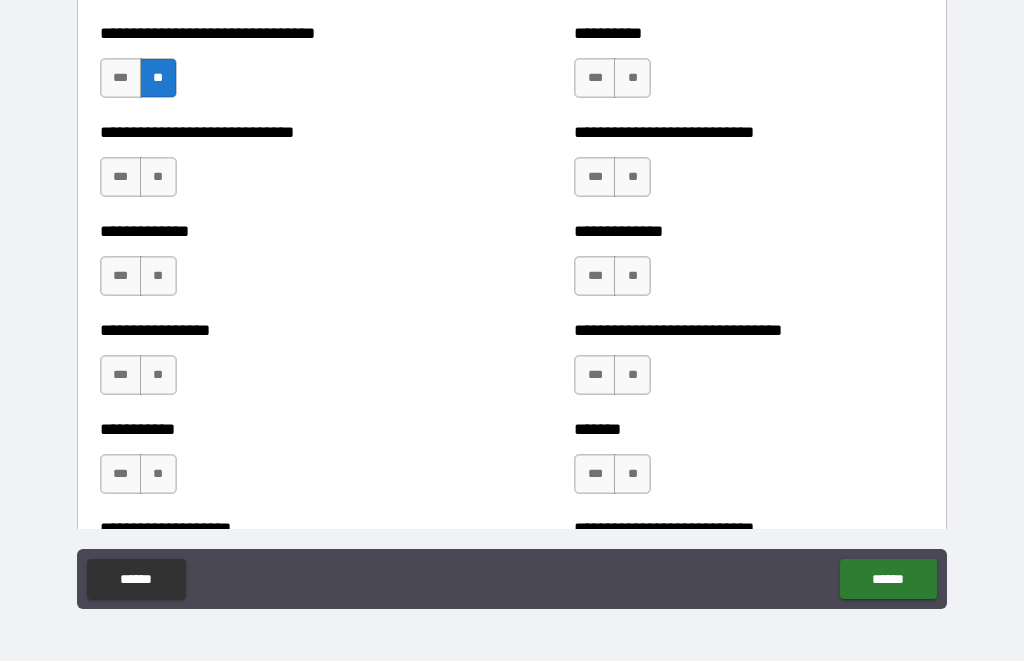 click on "**" at bounding box center (632, 79) 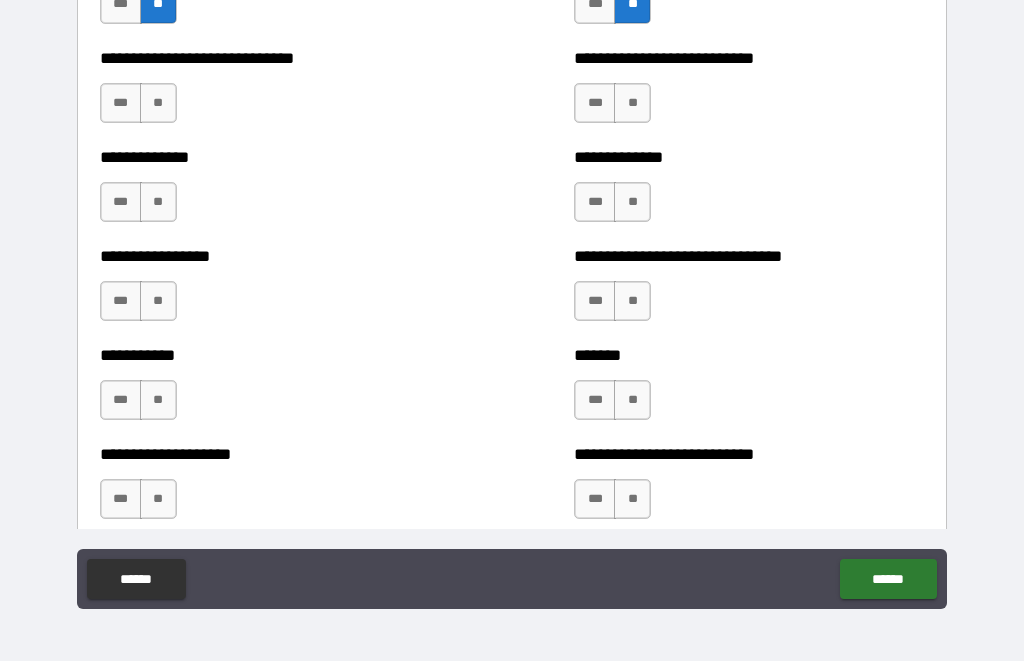 scroll, scrollTop: 7718, scrollLeft: 0, axis: vertical 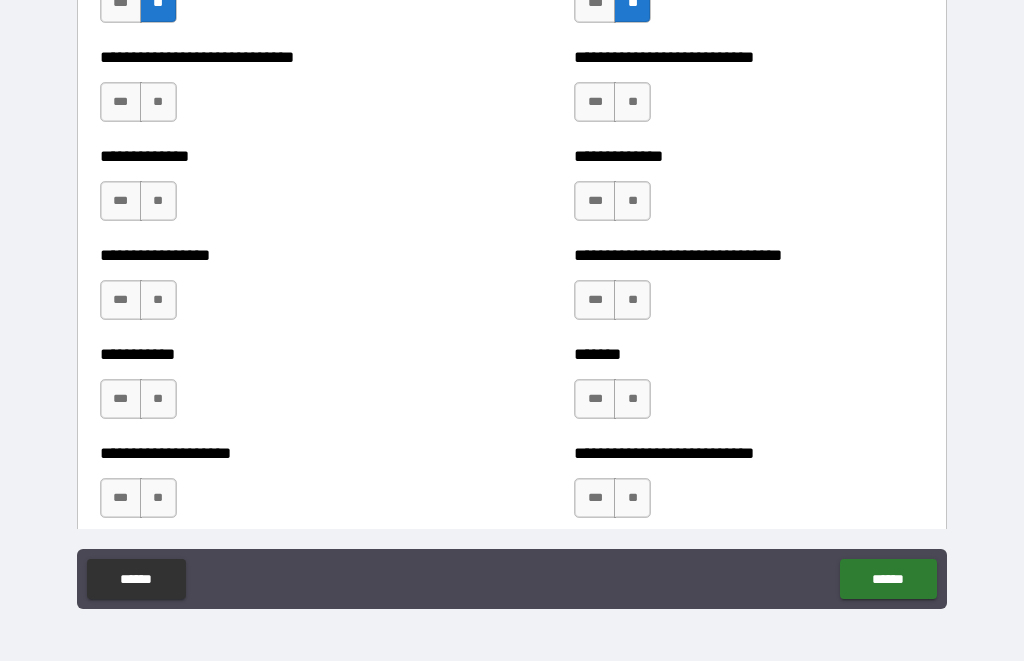 click on "**" at bounding box center [158, 103] 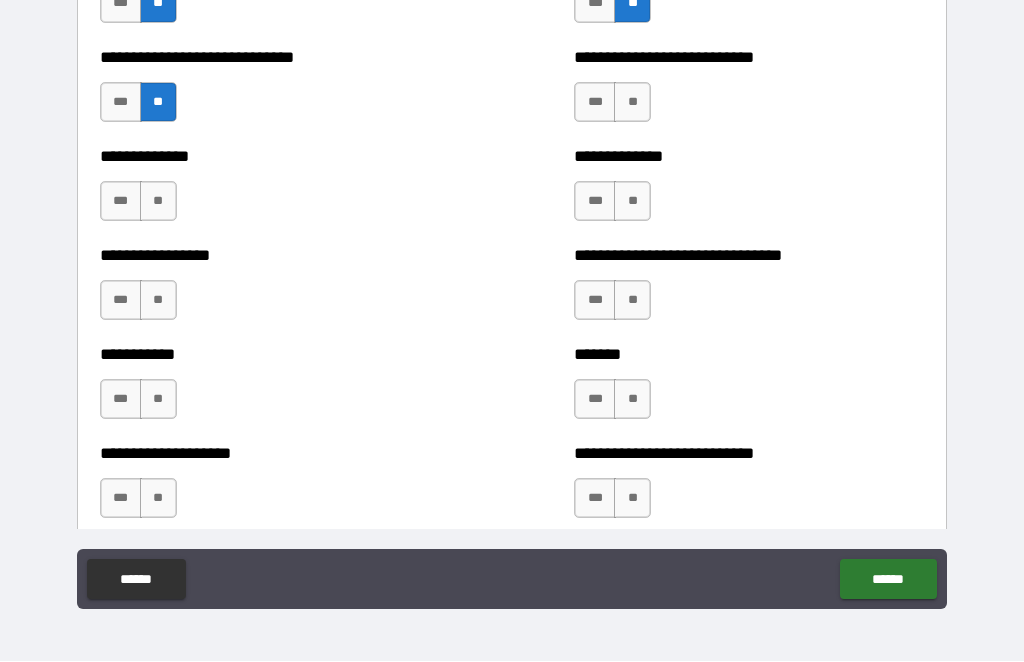 click on "**" at bounding box center (632, 103) 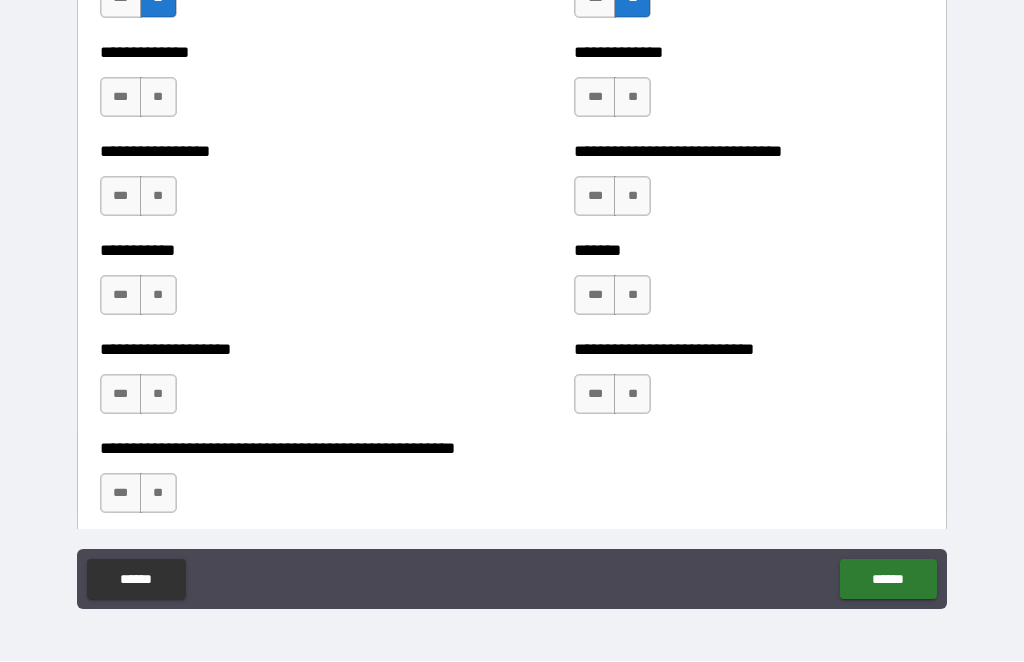 scroll, scrollTop: 7824, scrollLeft: 0, axis: vertical 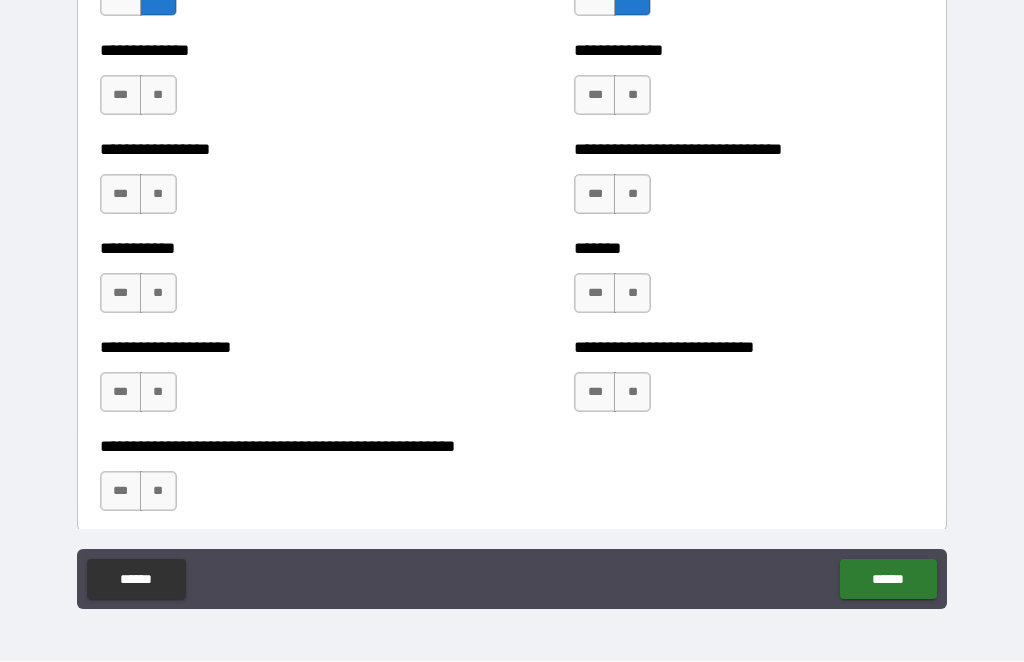 click on "**" at bounding box center [158, 96] 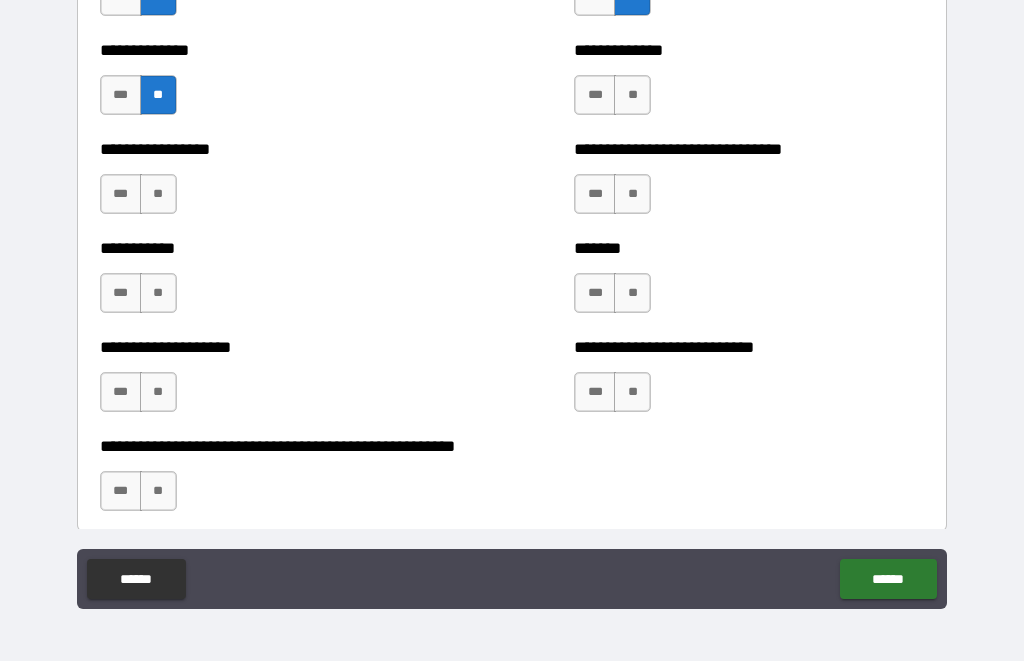 click on "**" at bounding box center [632, 96] 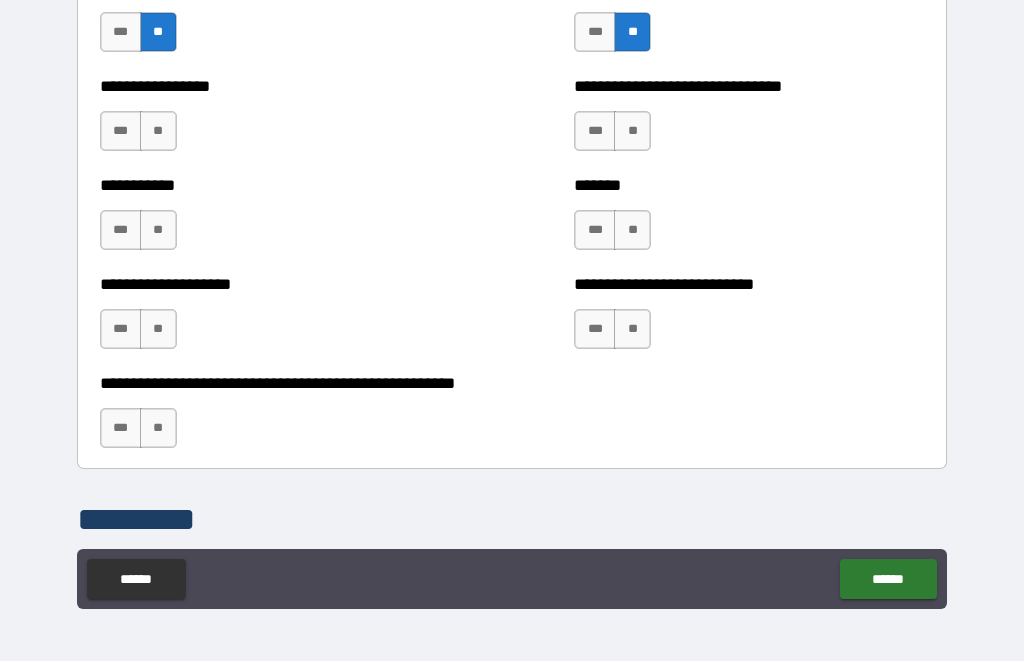 scroll, scrollTop: 7904, scrollLeft: 0, axis: vertical 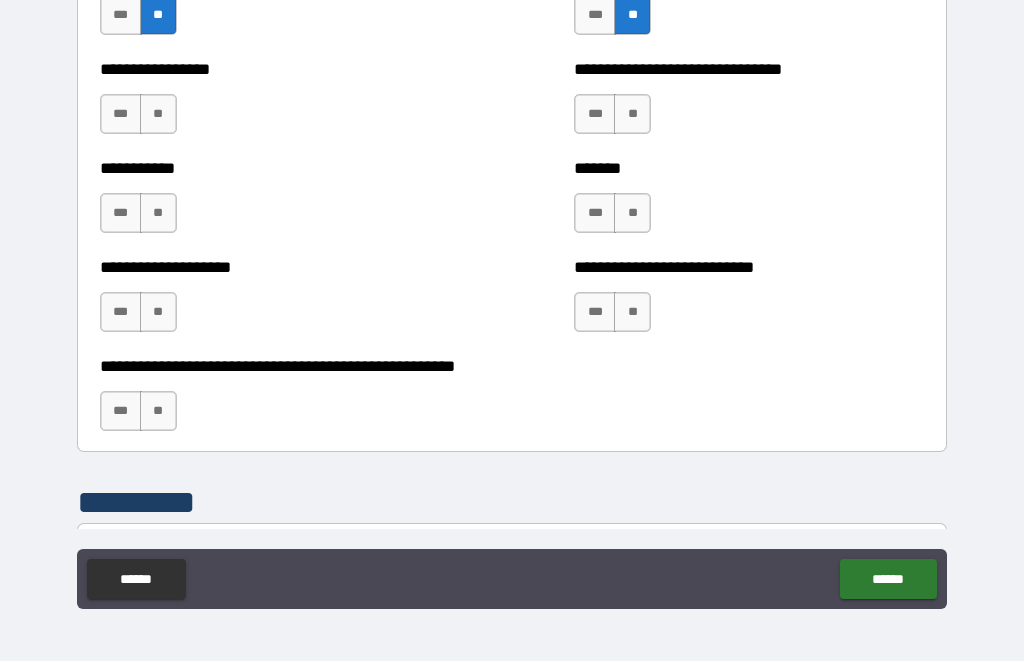 click on "**" at bounding box center [158, 115] 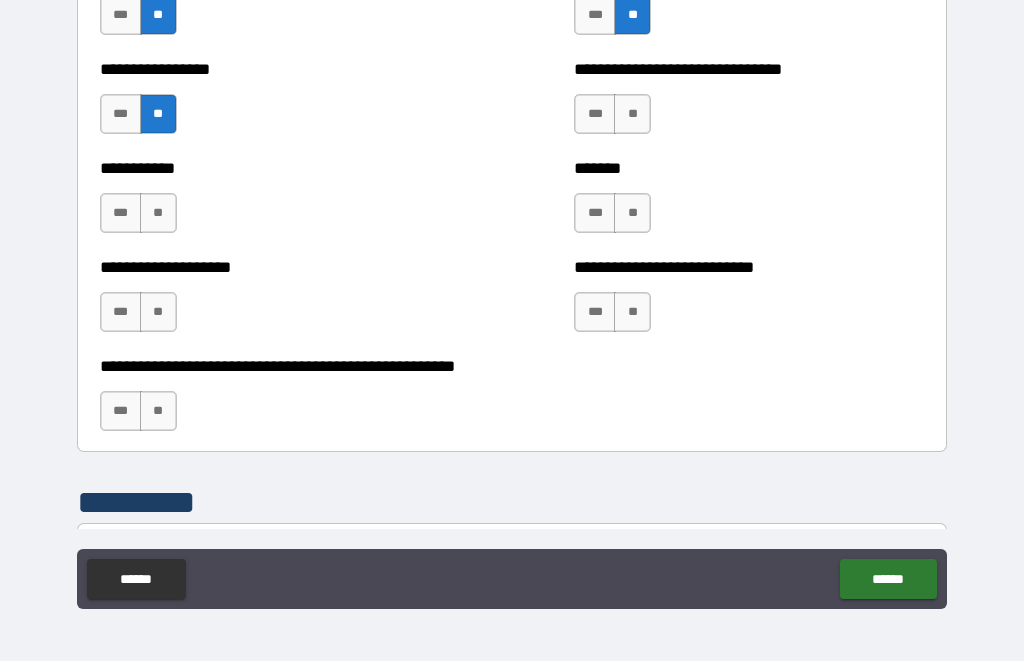 click on "***" at bounding box center (595, 115) 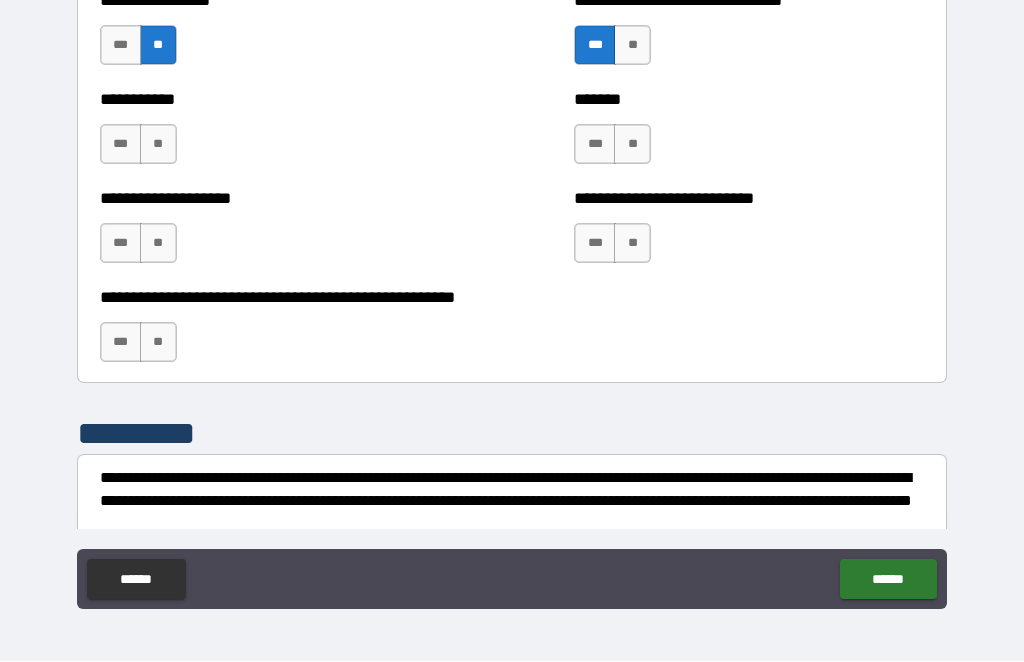 scroll, scrollTop: 7976, scrollLeft: 0, axis: vertical 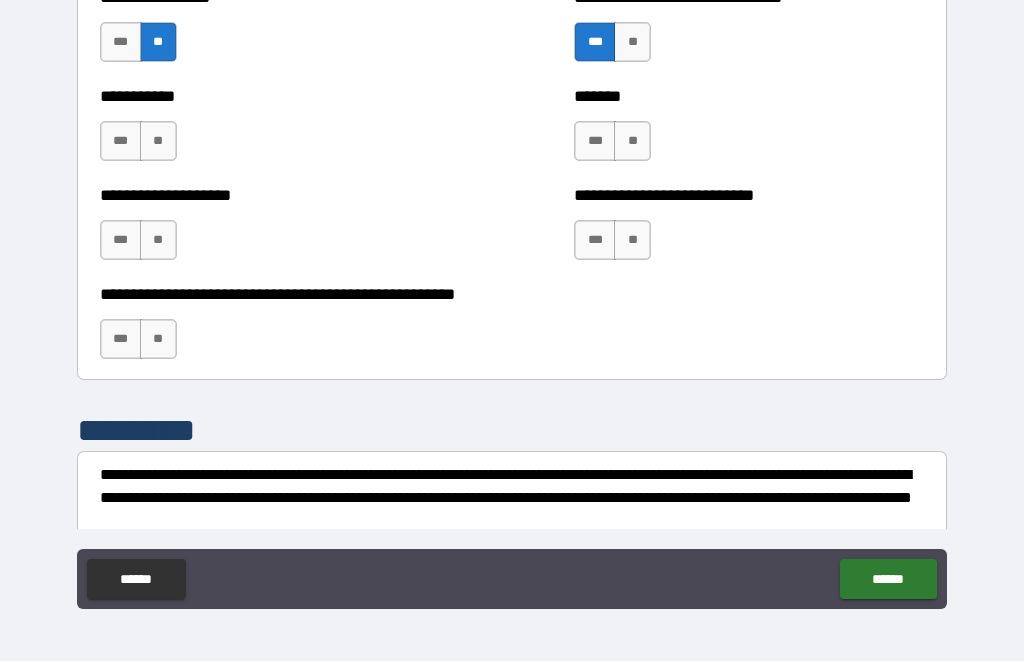 click on "**" at bounding box center (158, 142) 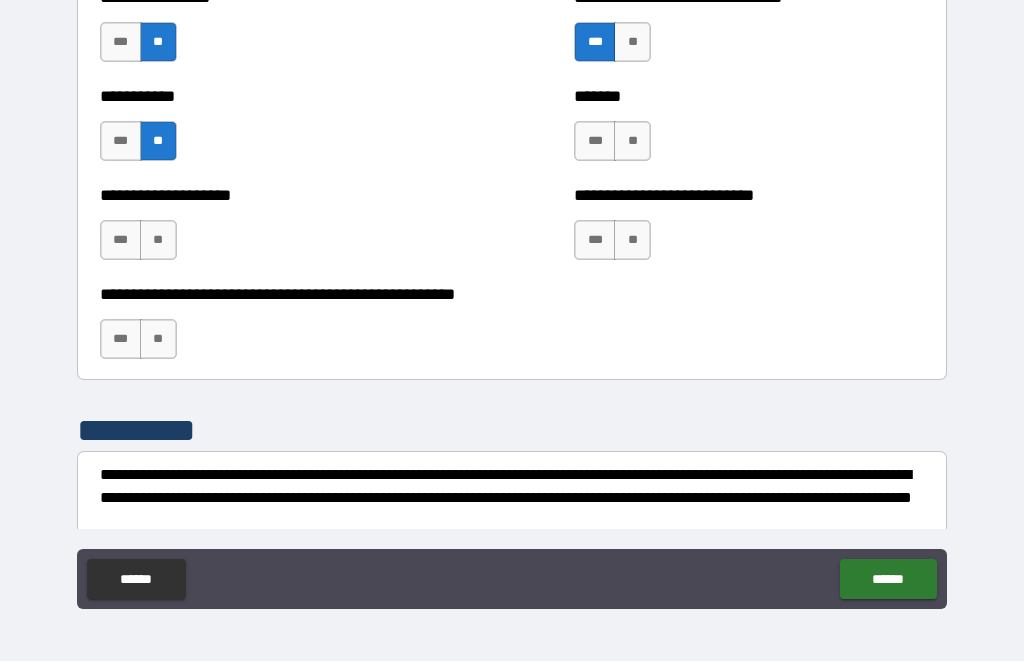 click on "**" at bounding box center [632, 142] 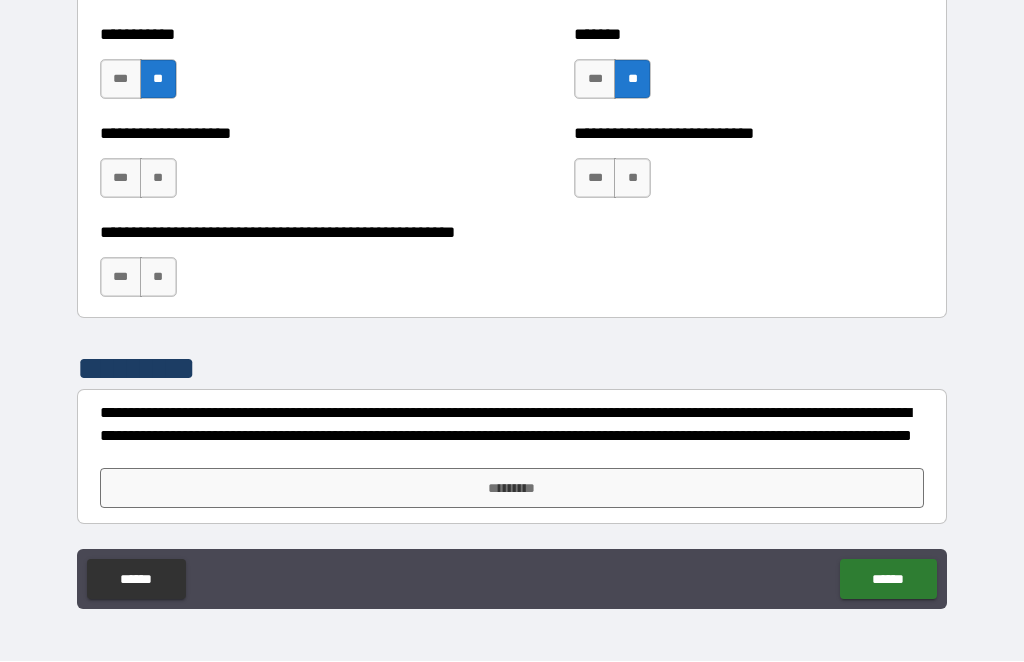 scroll, scrollTop: 8038, scrollLeft: 0, axis: vertical 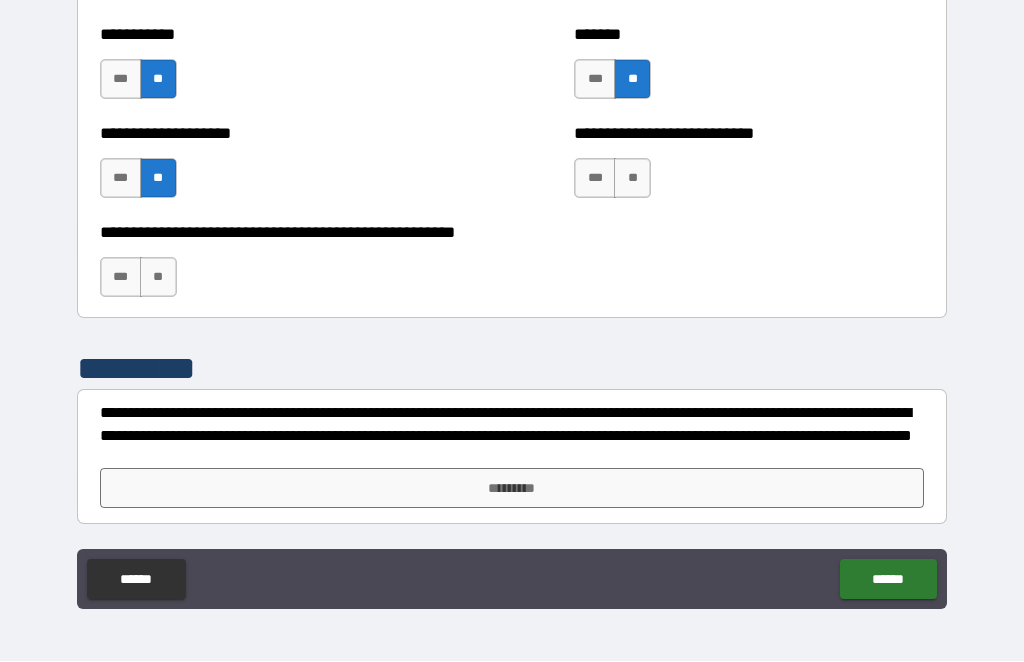 click on "**" at bounding box center [632, 179] 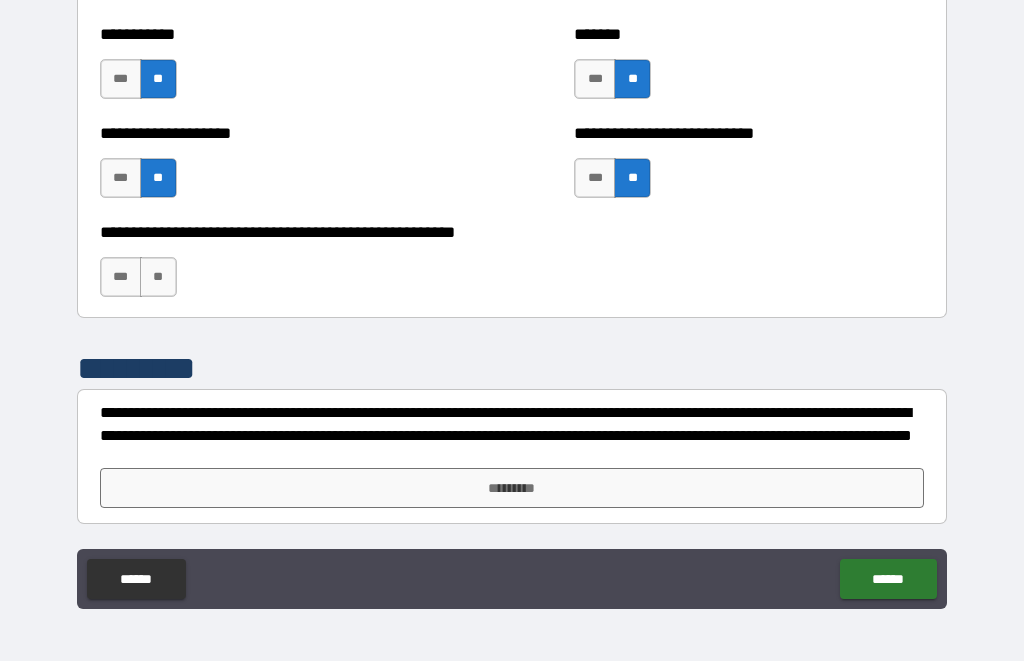 click on "***" at bounding box center (121, 278) 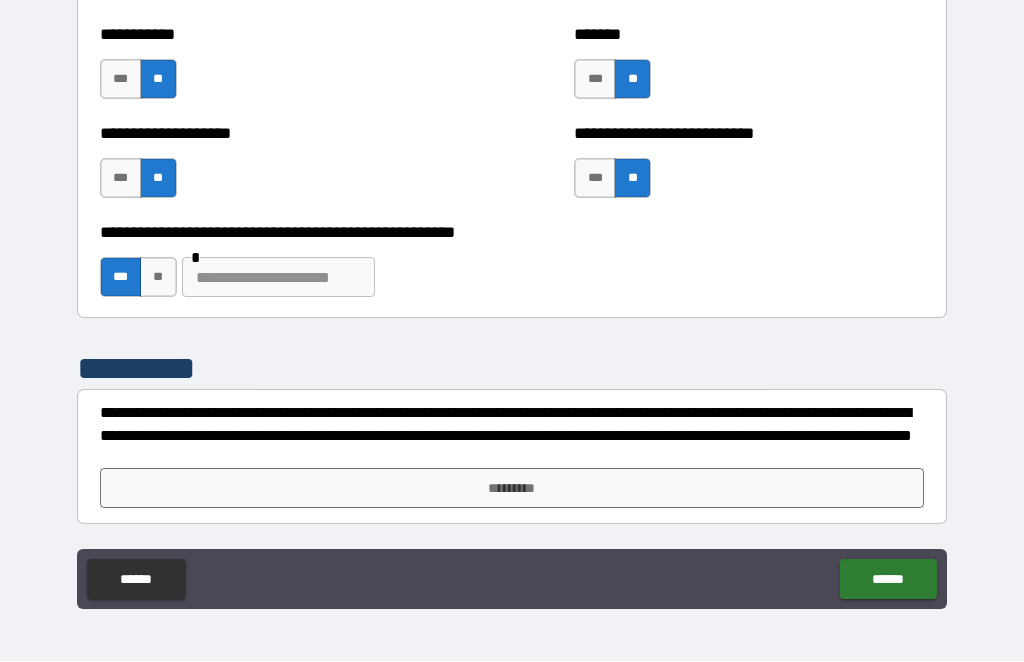 click at bounding box center (278, 278) 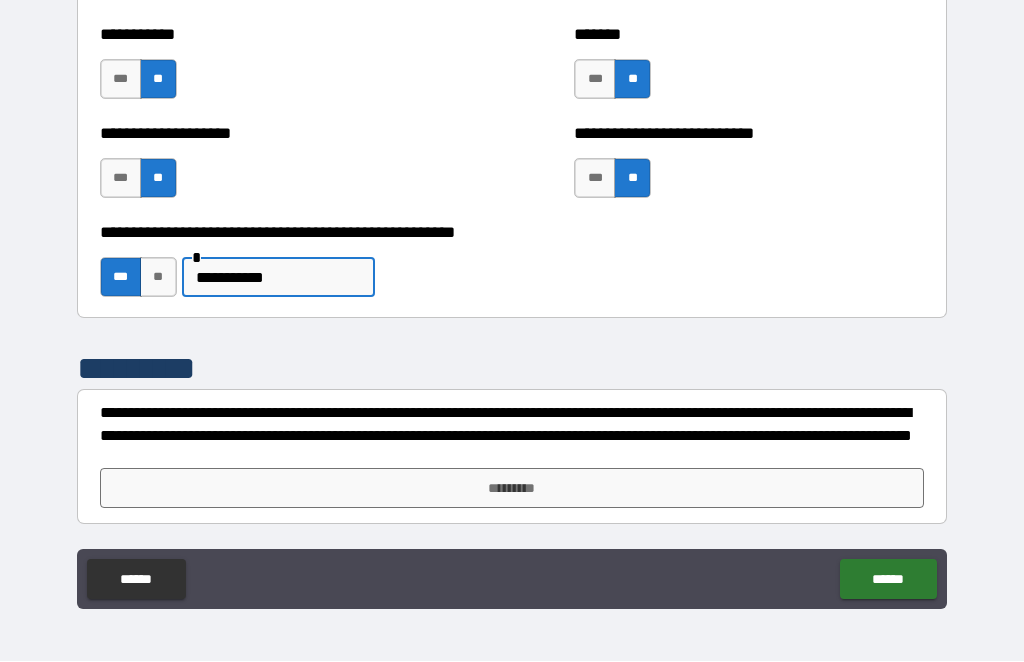 scroll, scrollTop: 8040, scrollLeft: 0, axis: vertical 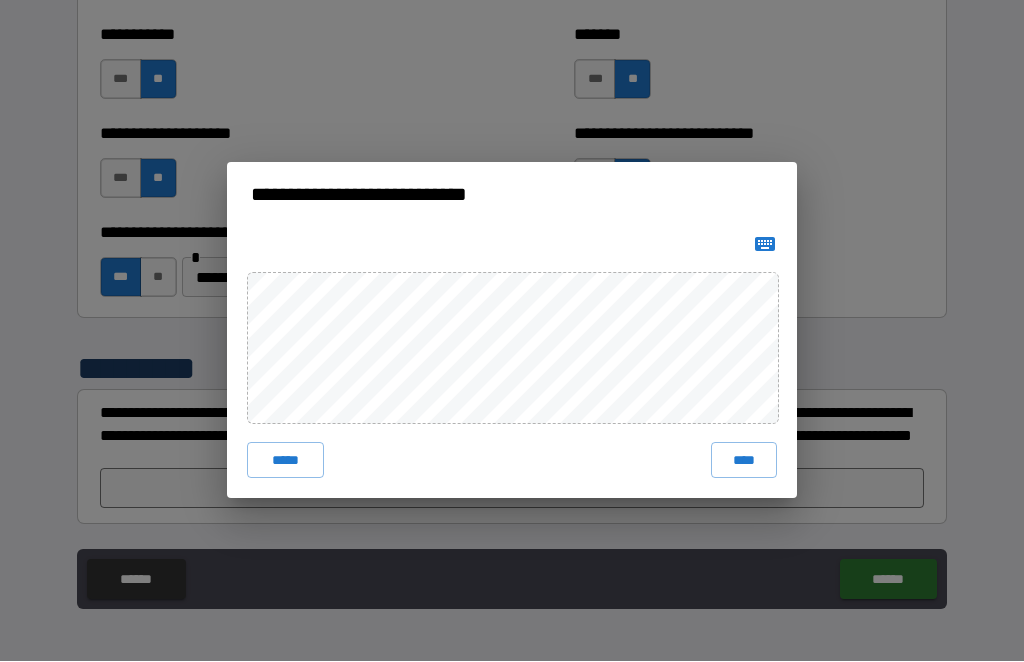 click on "****" at bounding box center (744, 461) 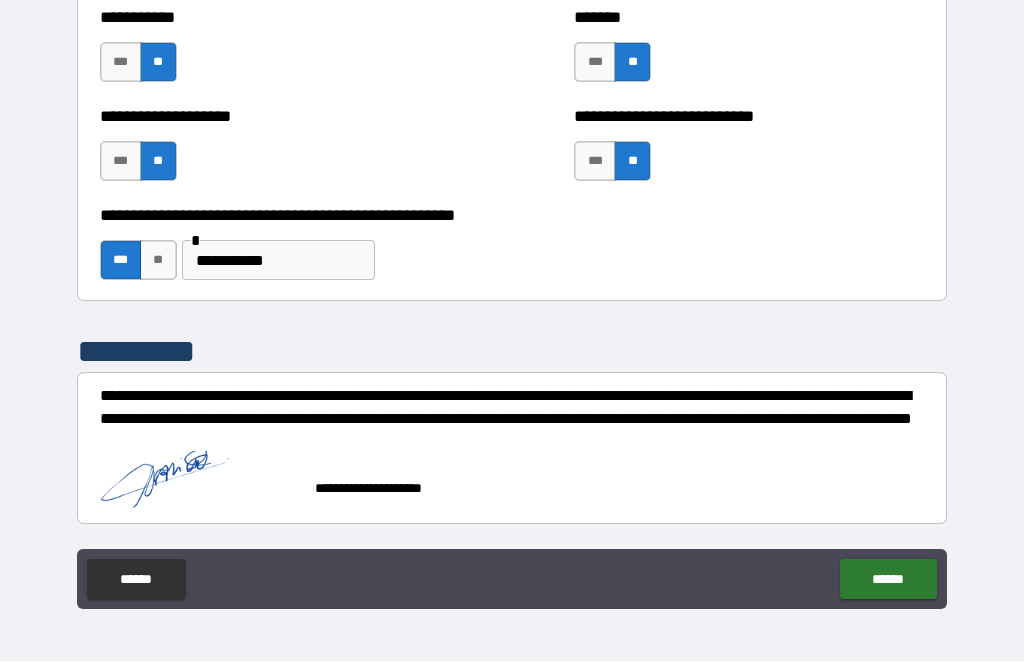 scroll, scrollTop: 8056, scrollLeft: 0, axis: vertical 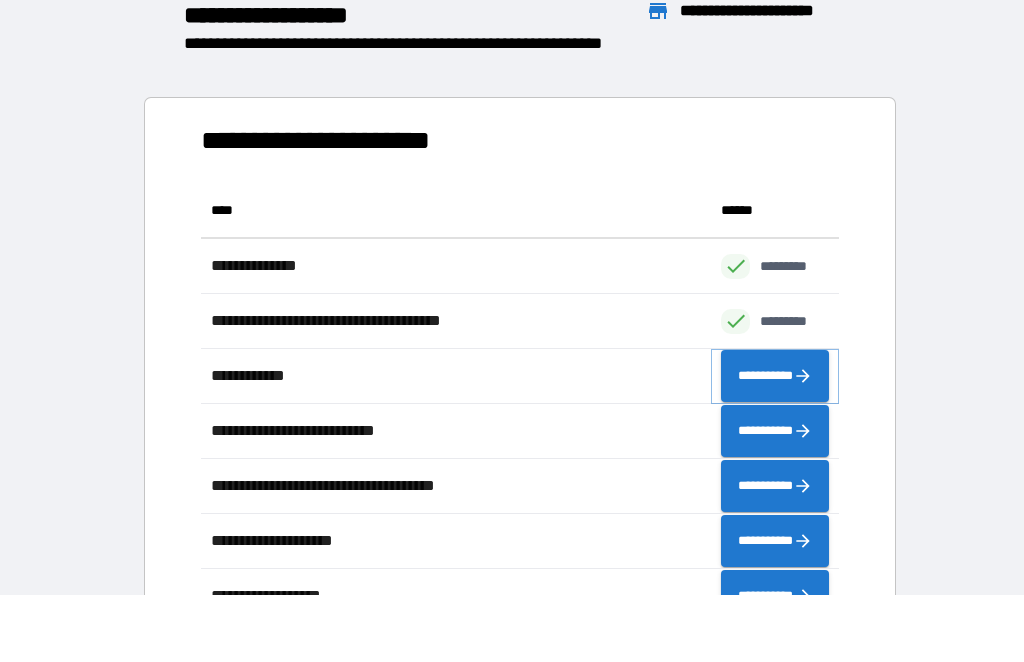 click on "**********" at bounding box center (775, 377) 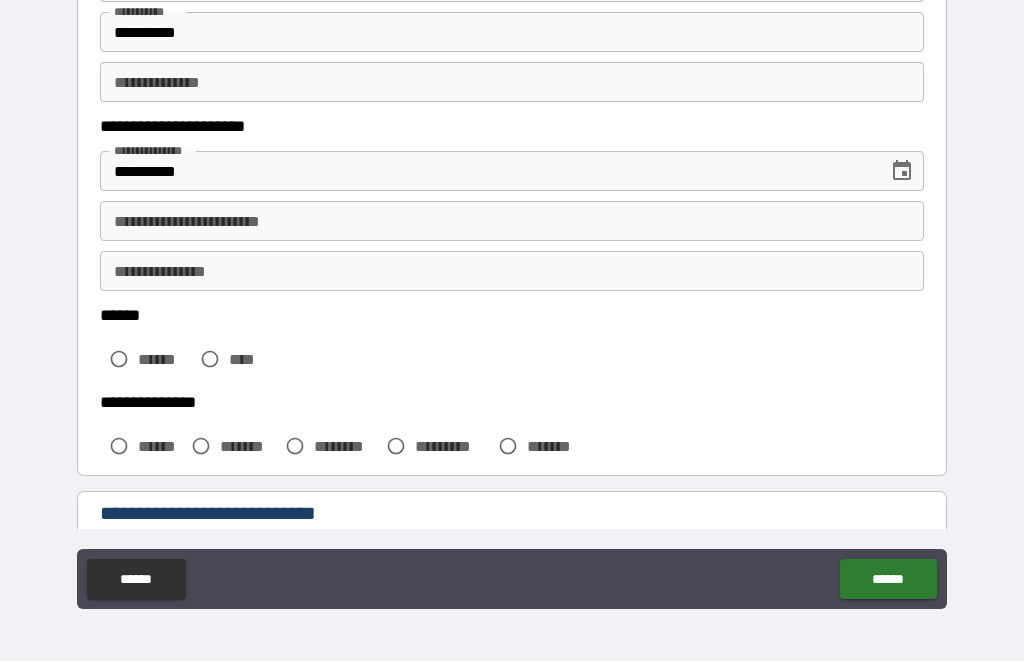 scroll, scrollTop: 223, scrollLeft: 0, axis: vertical 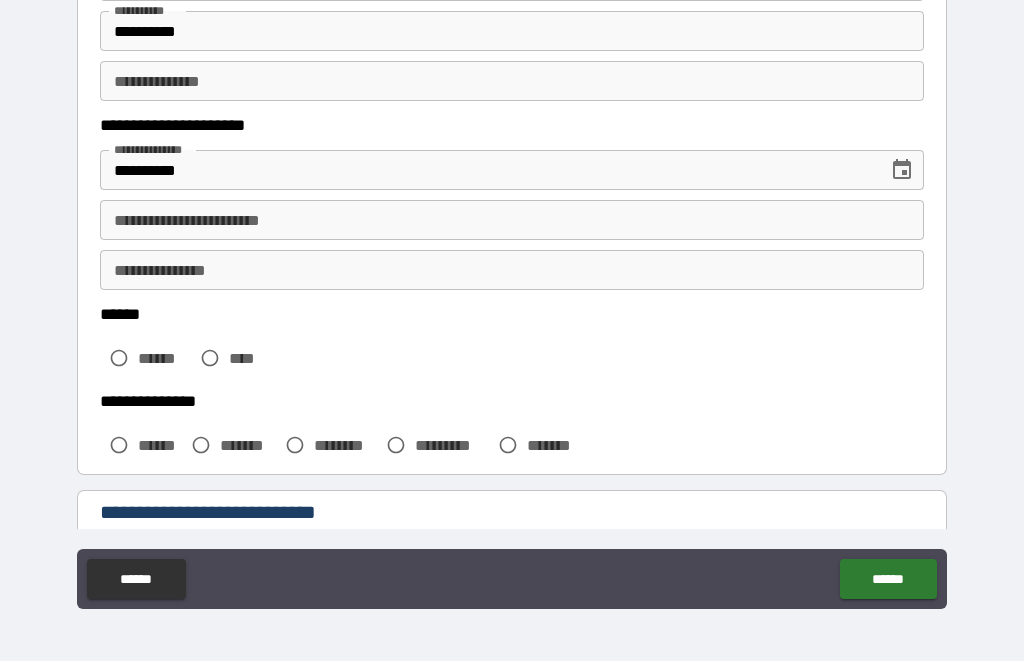 click on "**********" at bounding box center [512, 221] 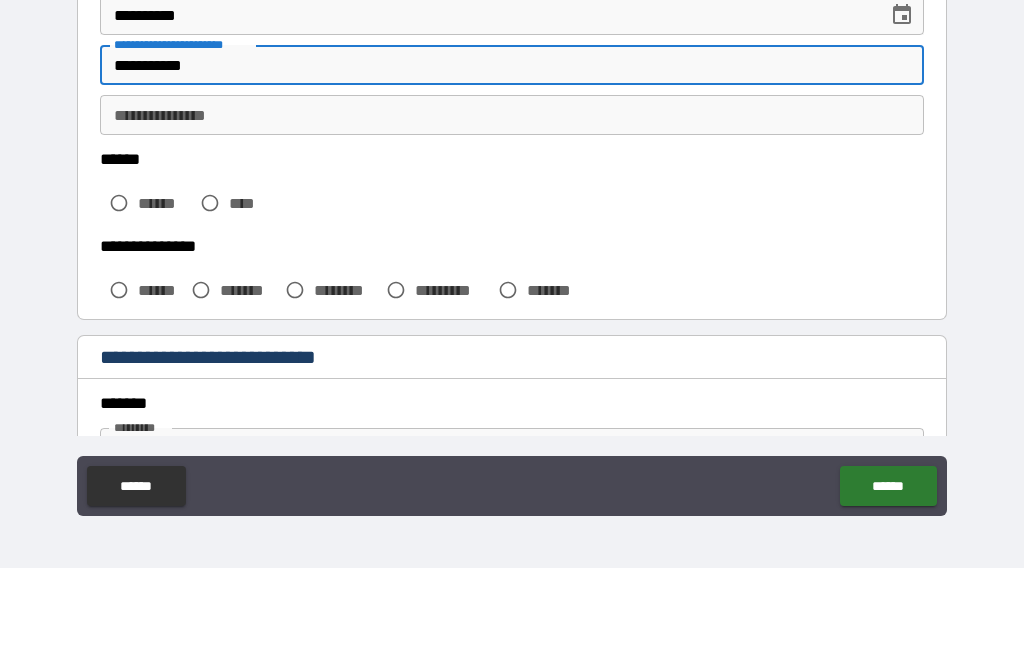 scroll, scrollTop: 327, scrollLeft: 0, axis: vertical 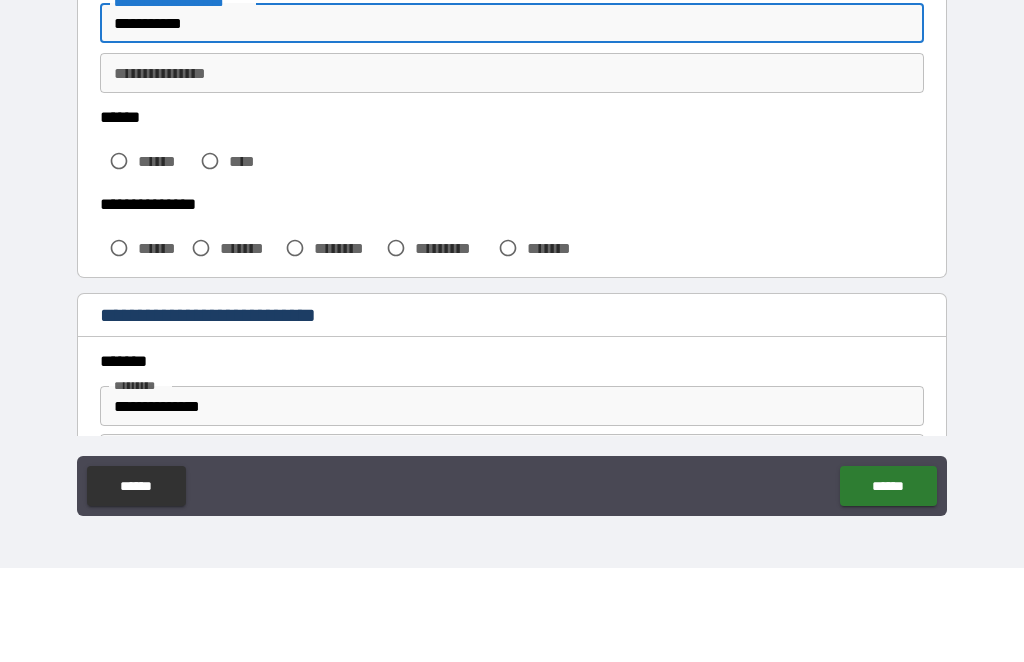 type on "**********" 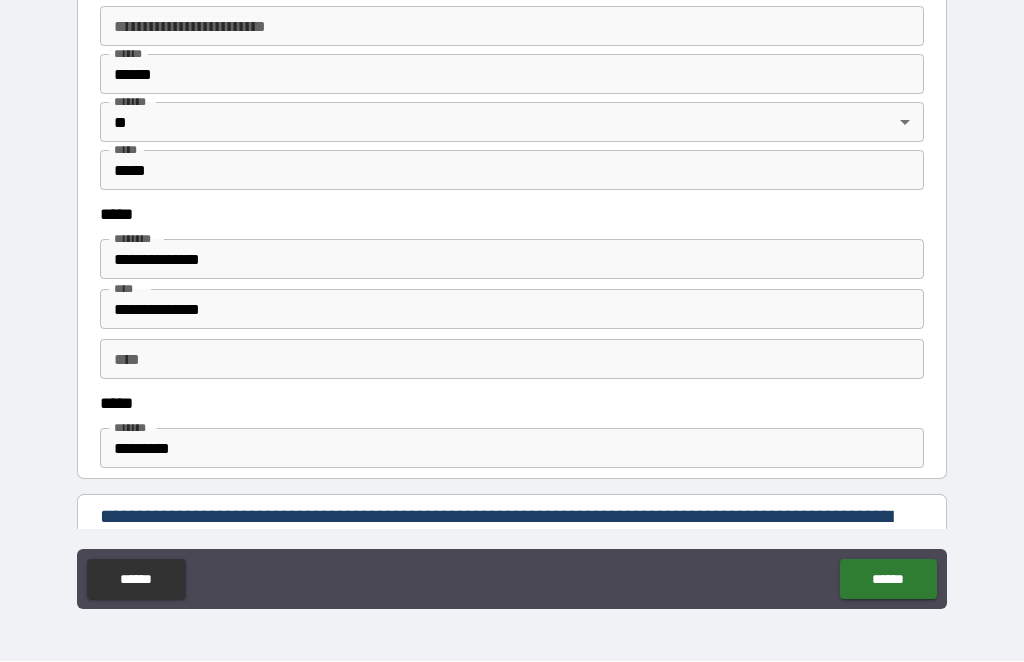 scroll, scrollTop: 851, scrollLeft: 0, axis: vertical 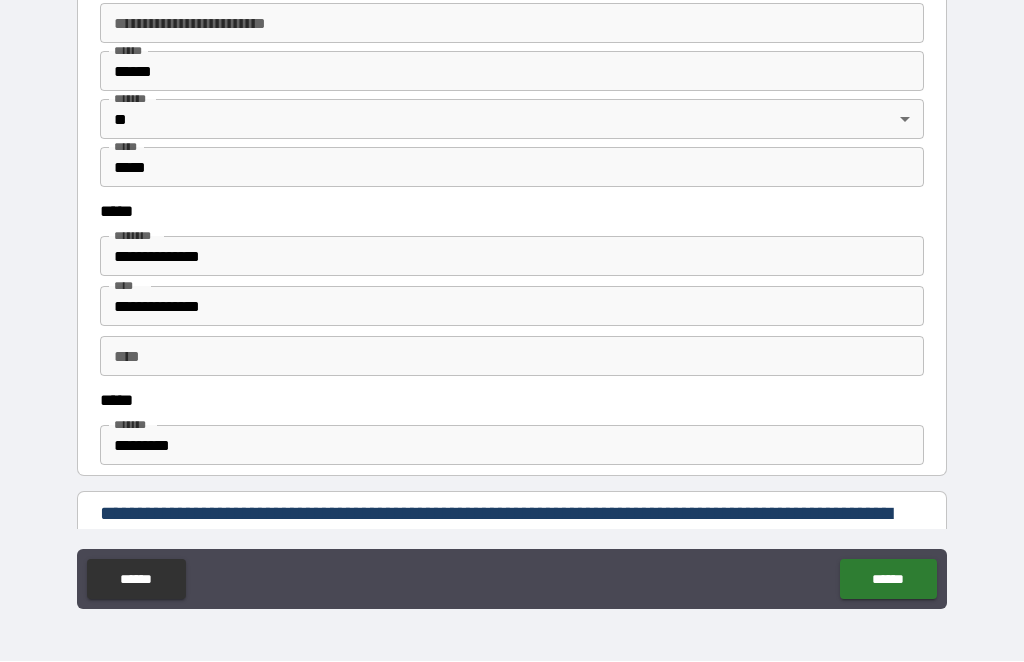 click on "****" at bounding box center [512, 357] 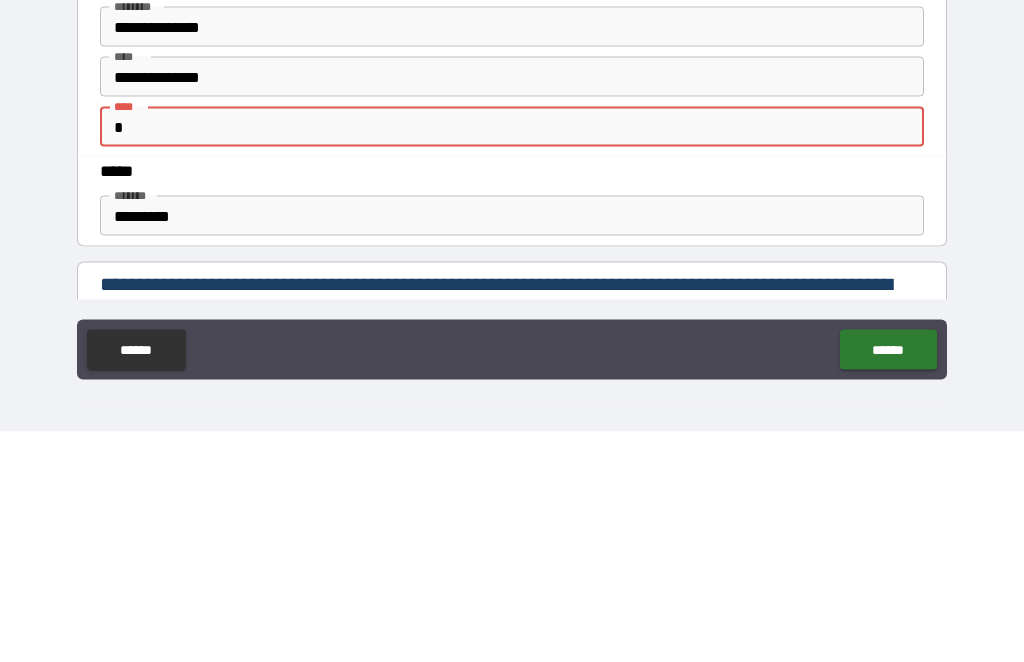 type on "*" 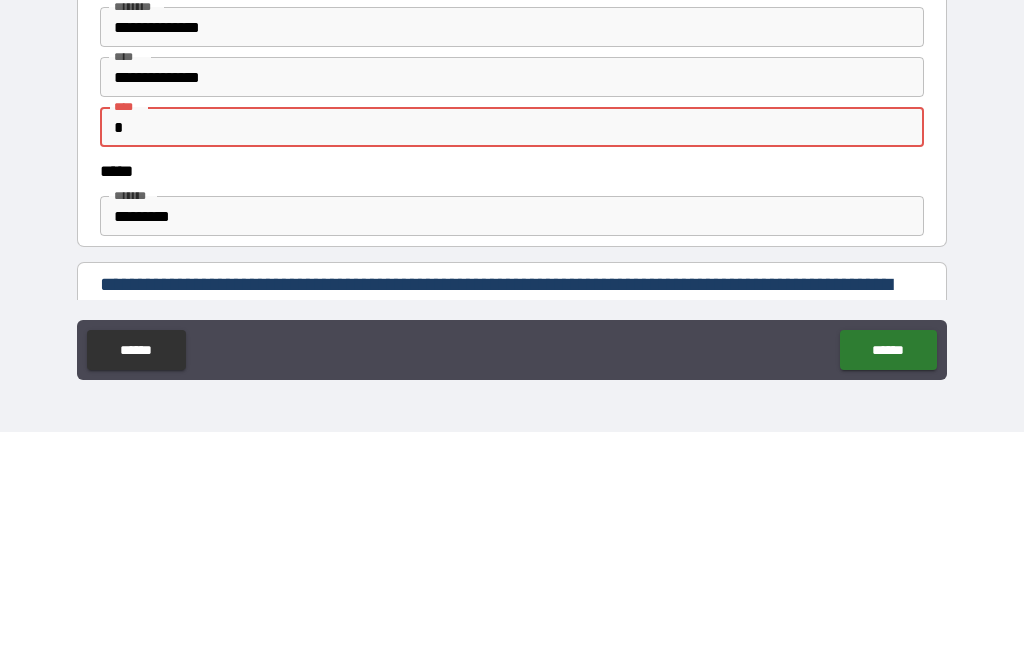 click on "**********" at bounding box center [512, 307] 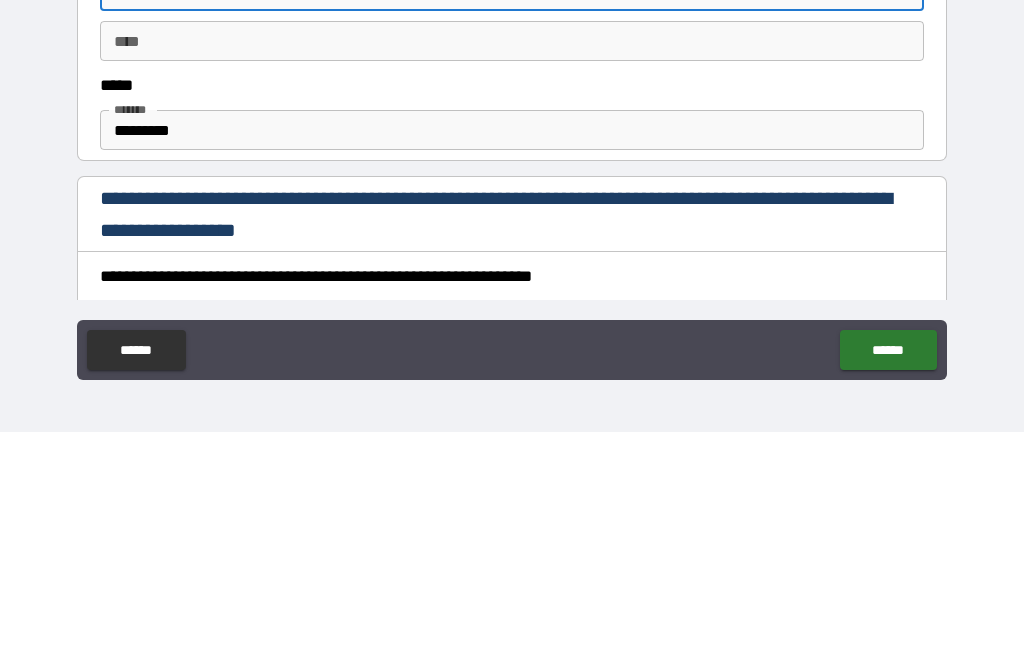 scroll, scrollTop: 941, scrollLeft: 0, axis: vertical 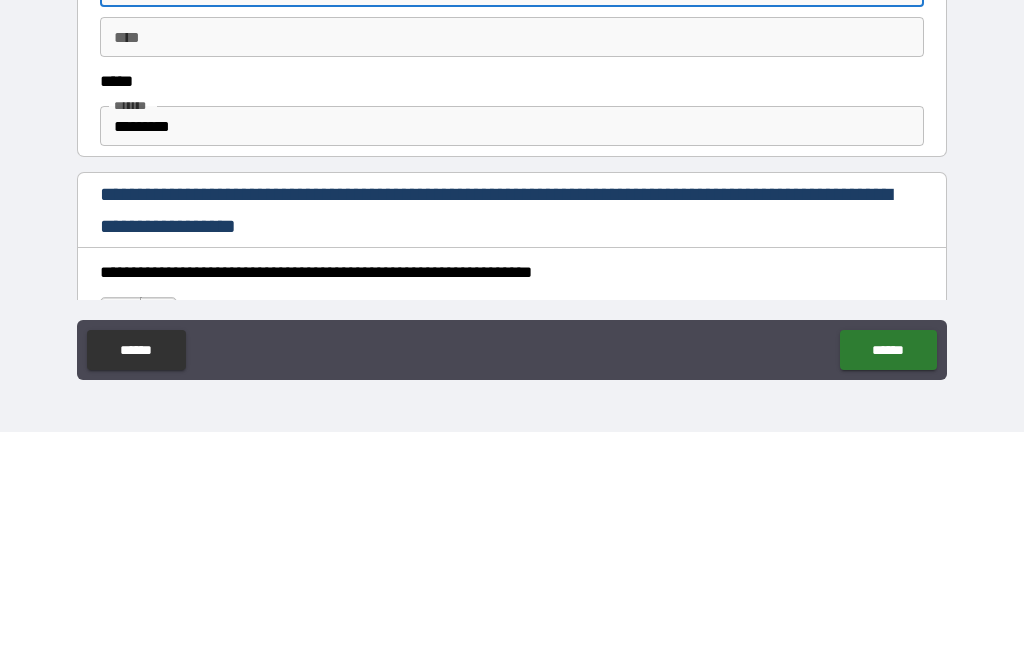 type on "**********" 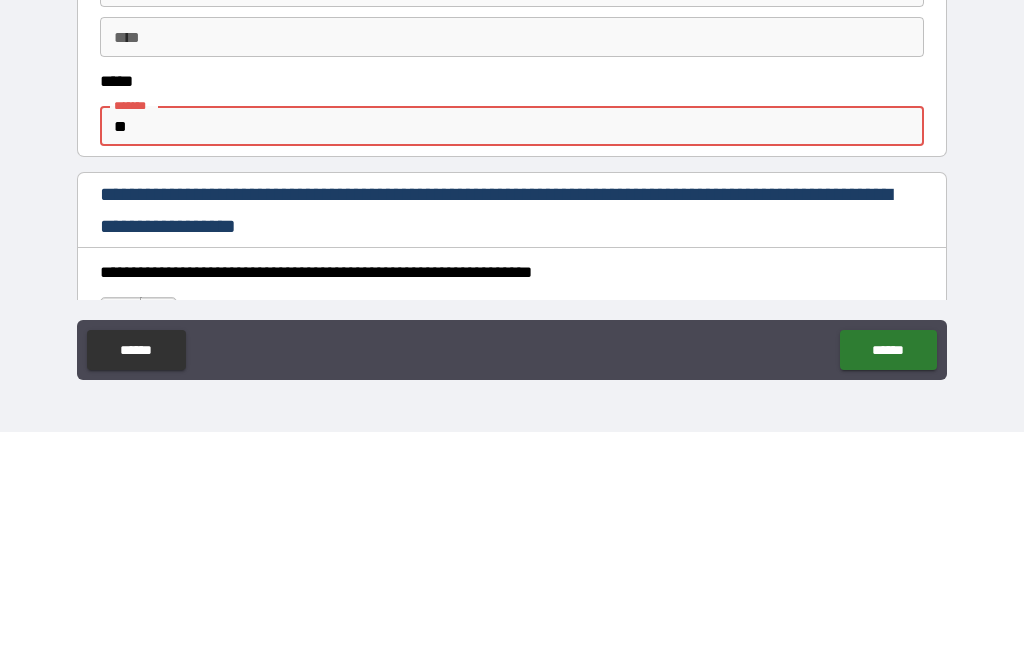 type on "*" 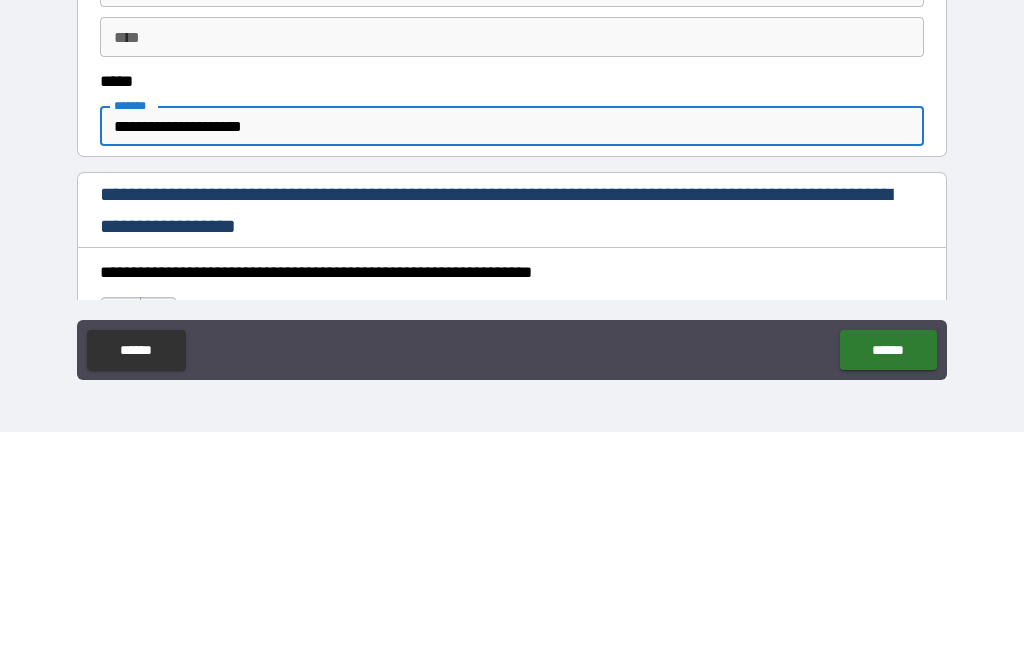 click on "**********" at bounding box center (512, 356) 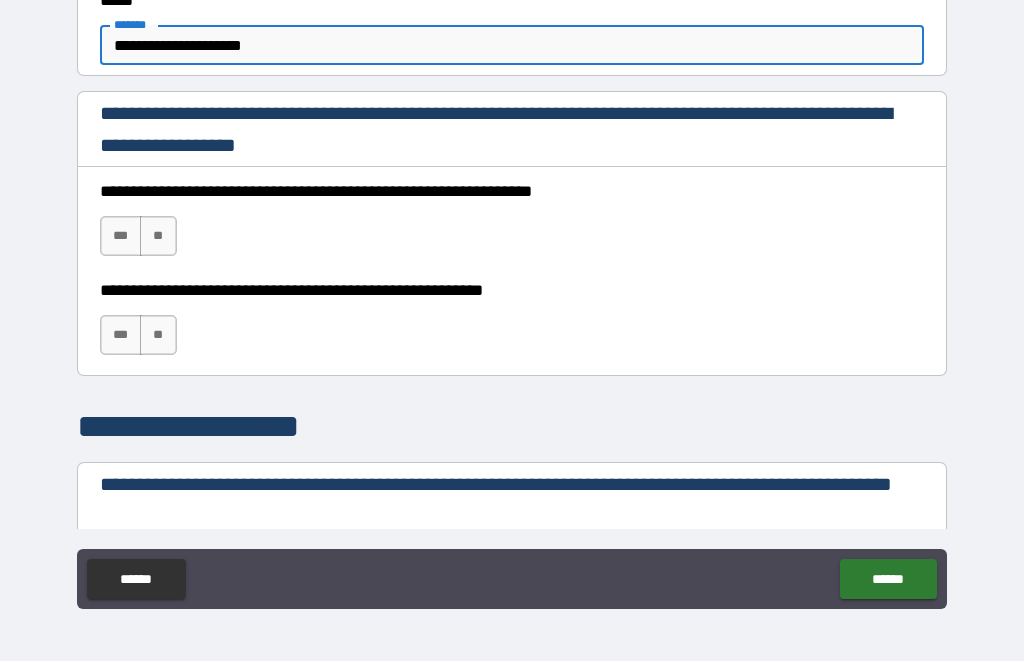 scroll, scrollTop: 1252, scrollLeft: 0, axis: vertical 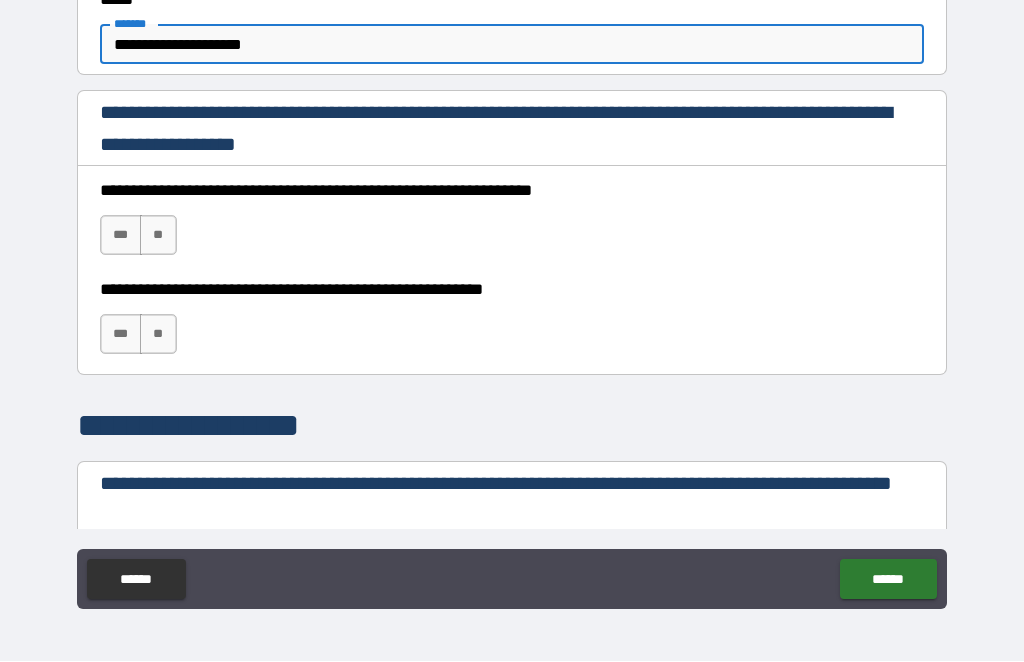 type on "**********" 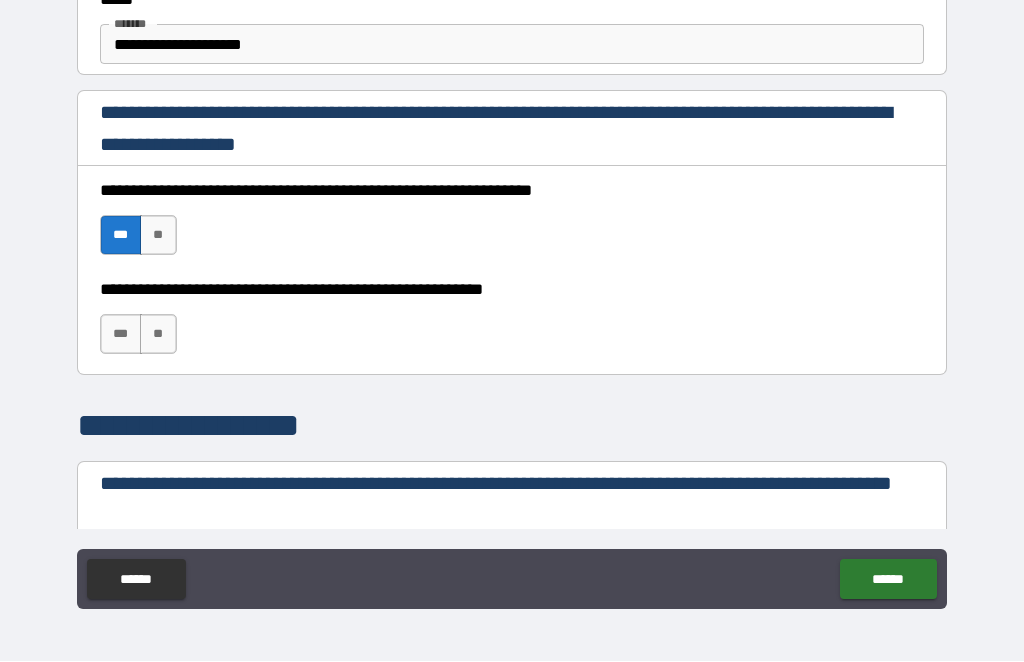 click on "***" at bounding box center (121, 335) 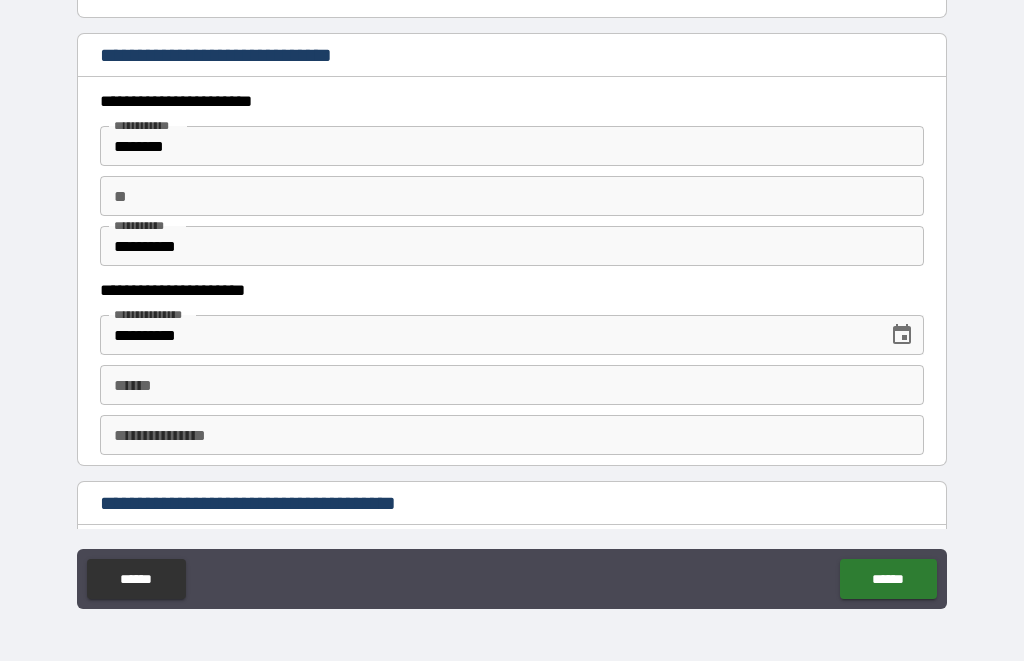 scroll, scrollTop: 1870, scrollLeft: 0, axis: vertical 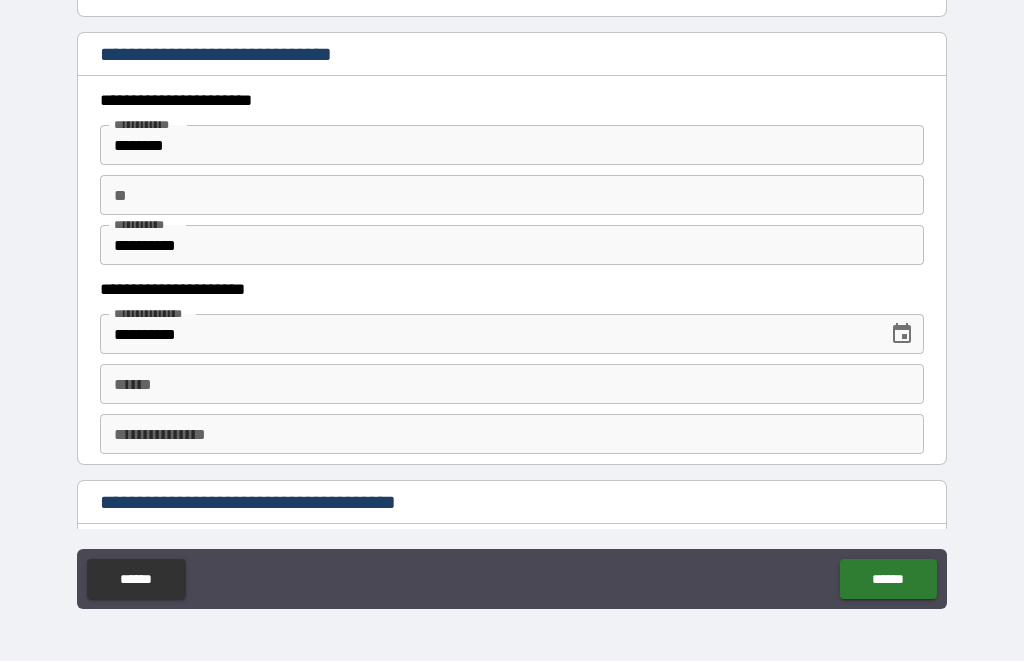 click on "**" at bounding box center [512, 196] 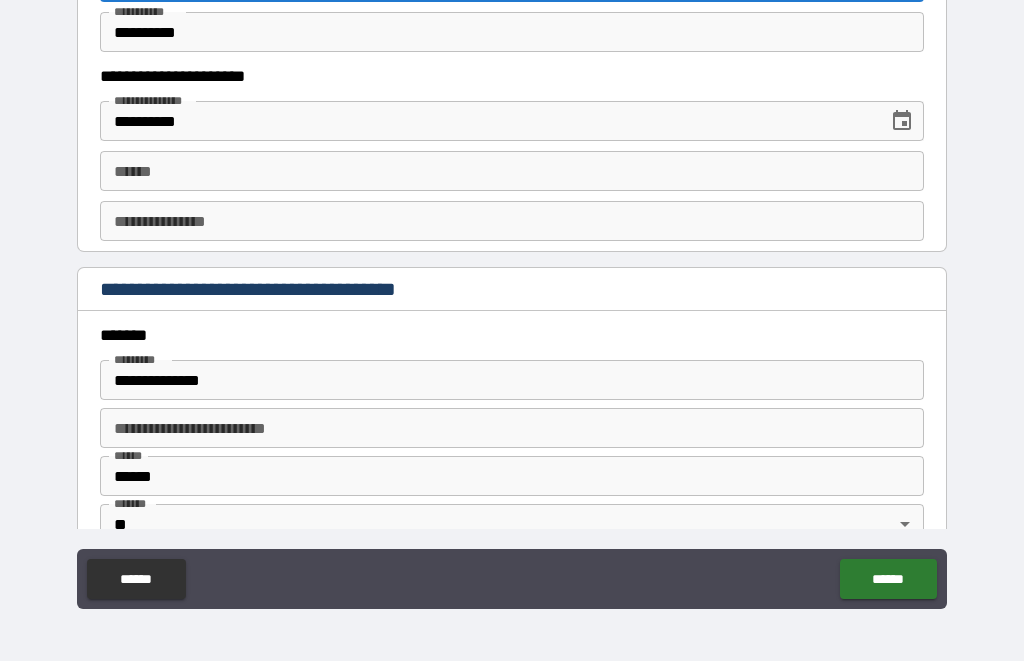 scroll, scrollTop: 2025, scrollLeft: 0, axis: vertical 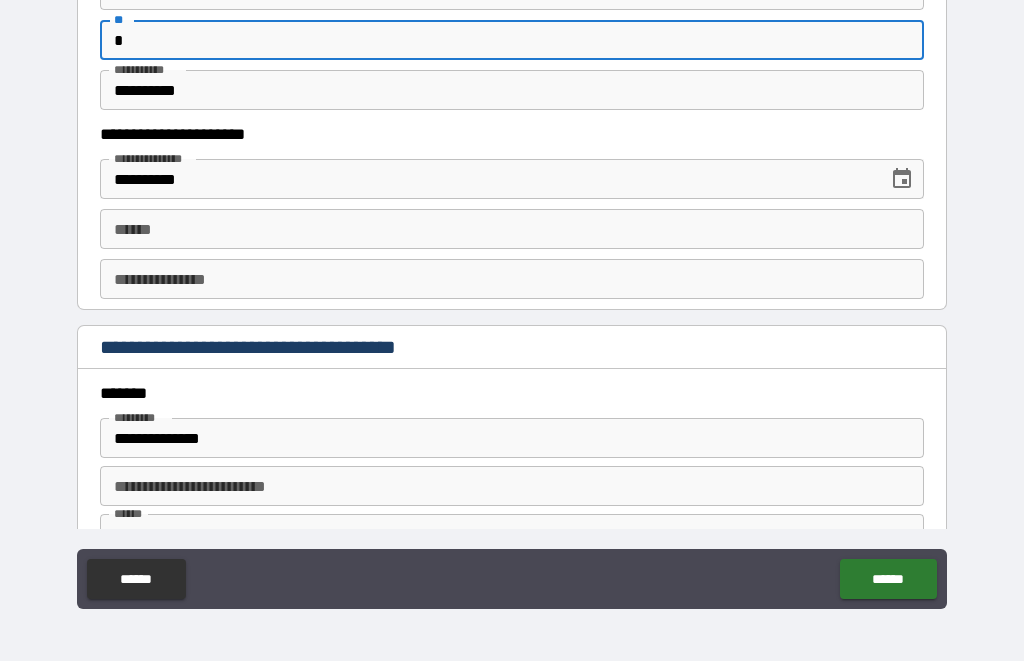 type on "*" 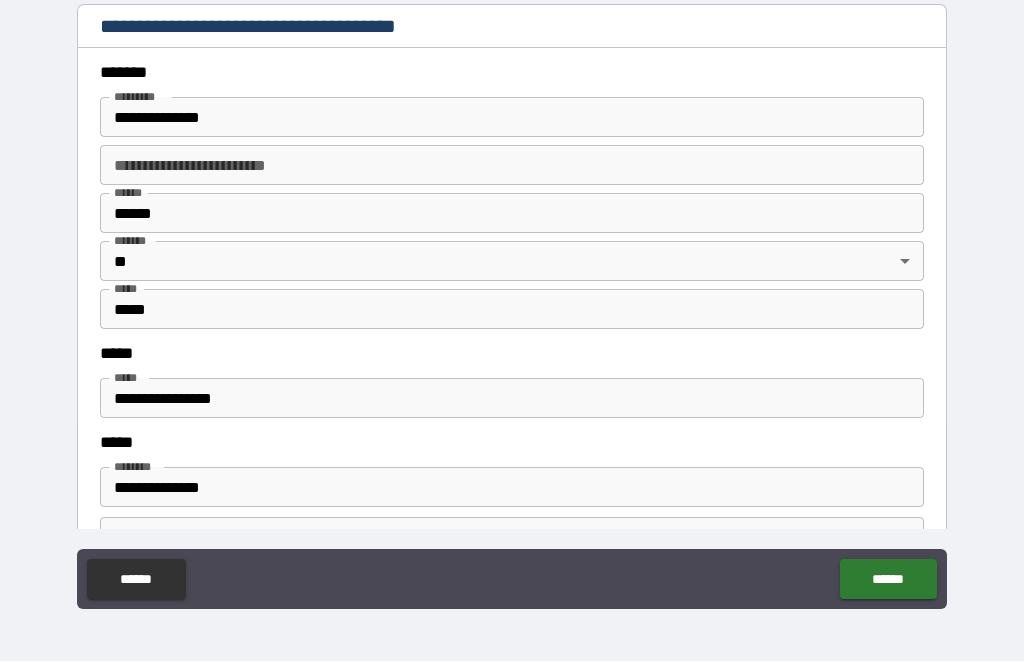scroll, scrollTop: 2361, scrollLeft: 0, axis: vertical 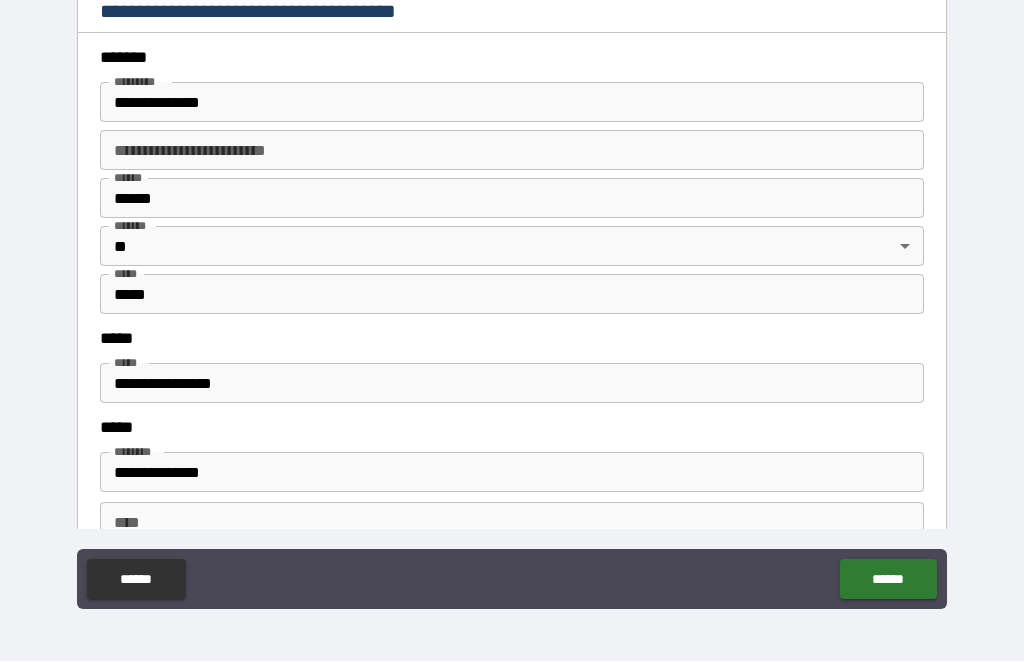 type on "**********" 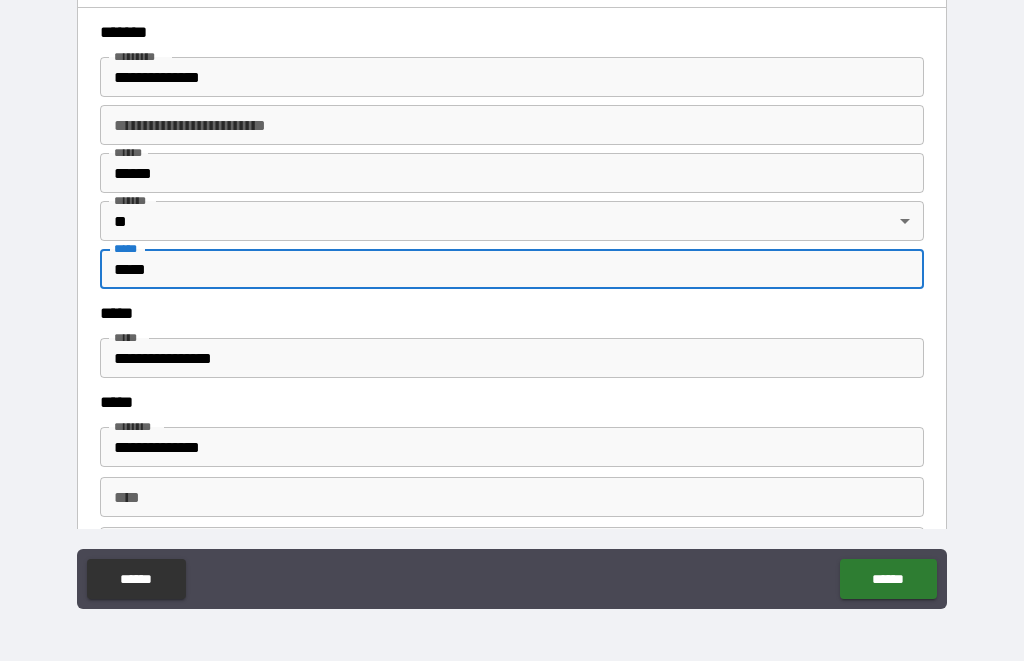 scroll, scrollTop: 2387, scrollLeft: 0, axis: vertical 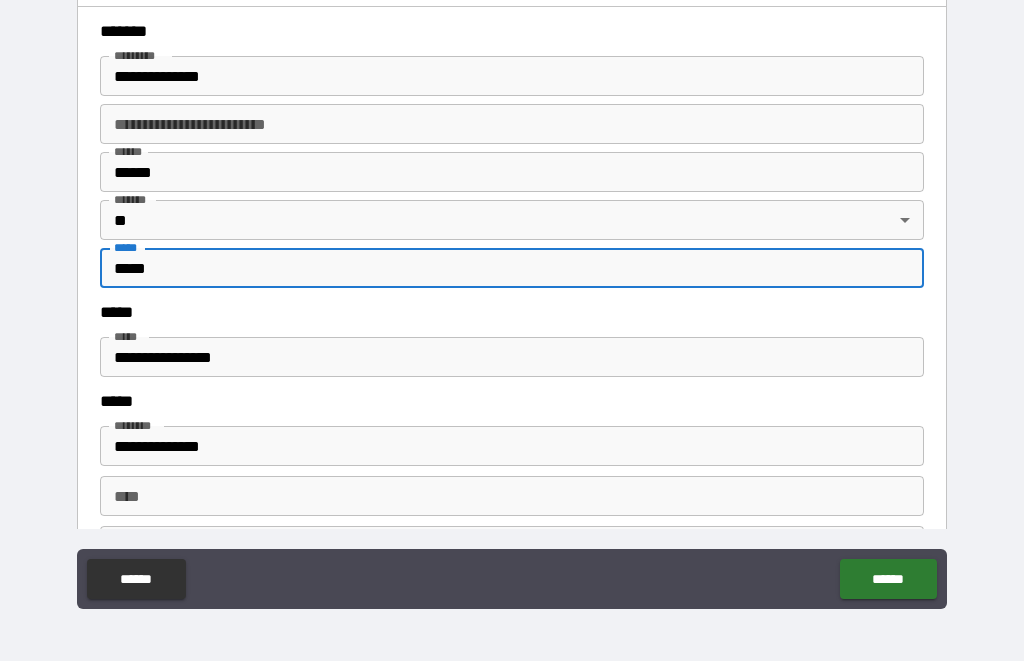type on "*****" 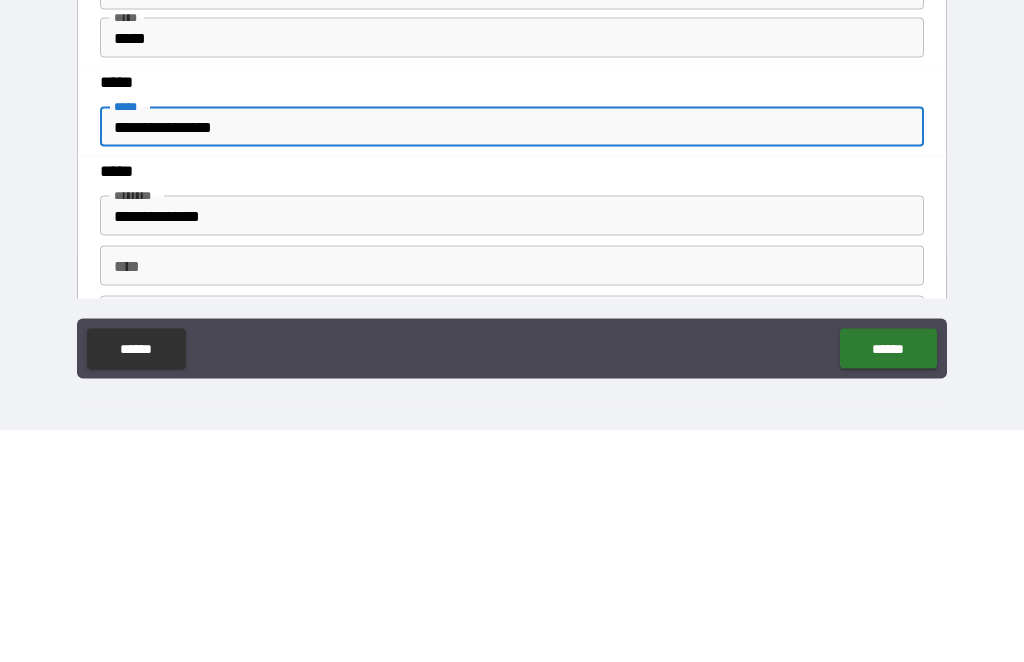 click on "**********" at bounding box center (512, 358) 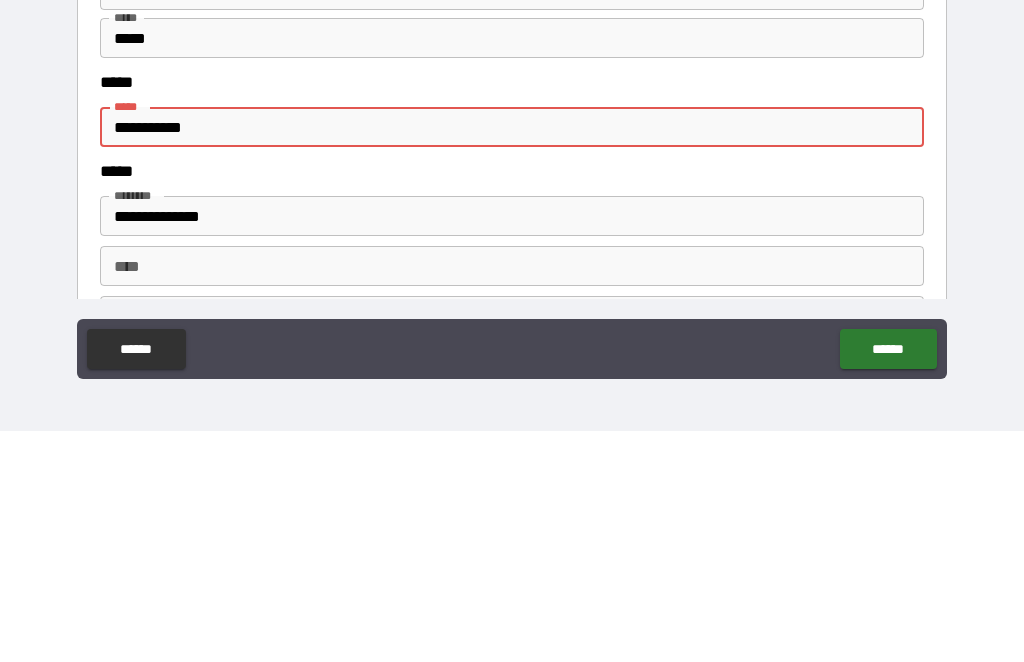 click on "**********" at bounding box center [512, 358] 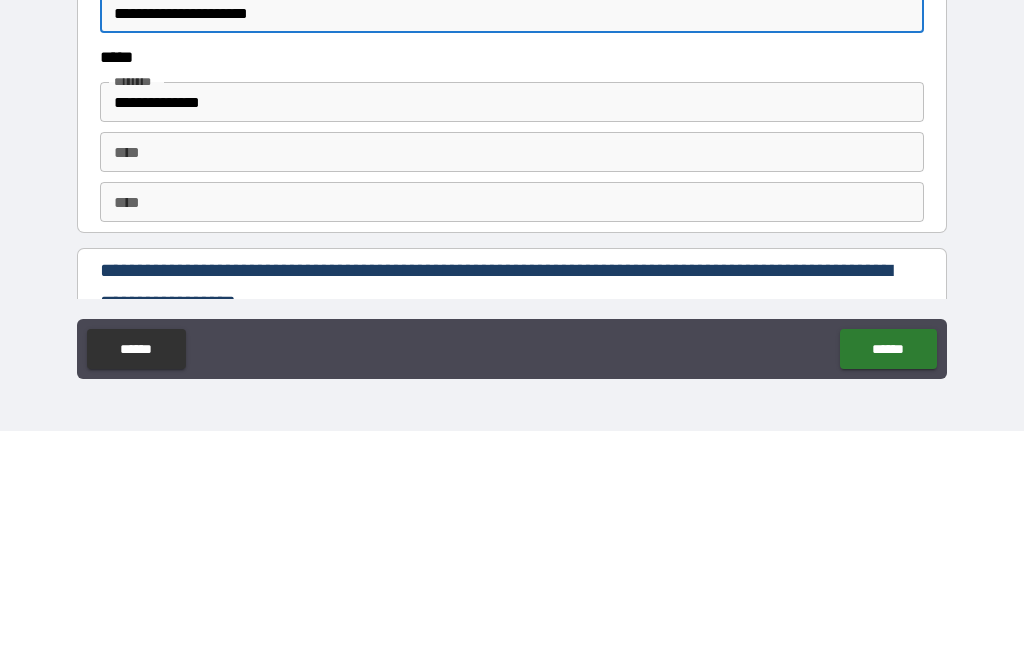 scroll, scrollTop: 2508, scrollLeft: 0, axis: vertical 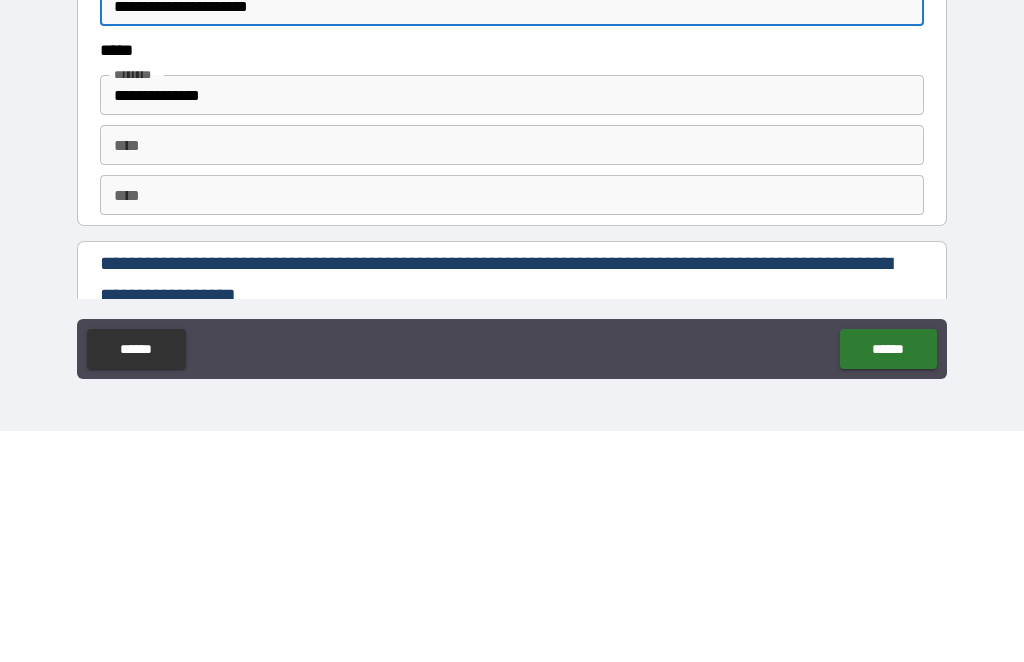 type on "**********" 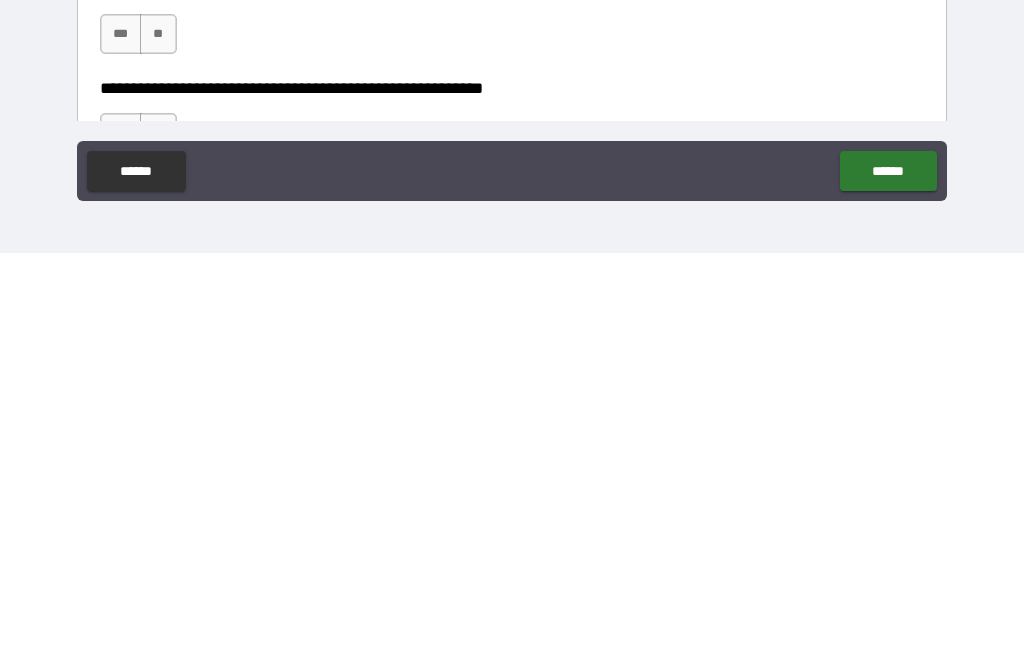 scroll, scrollTop: 2648, scrollLeft: 0, axis: vertical 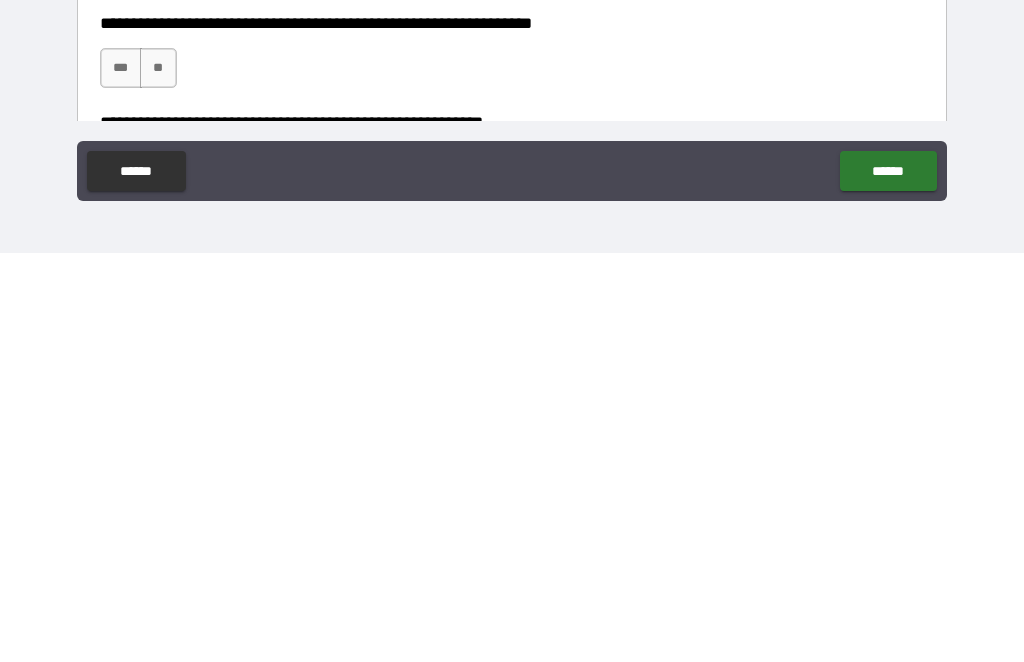 type on "**********" 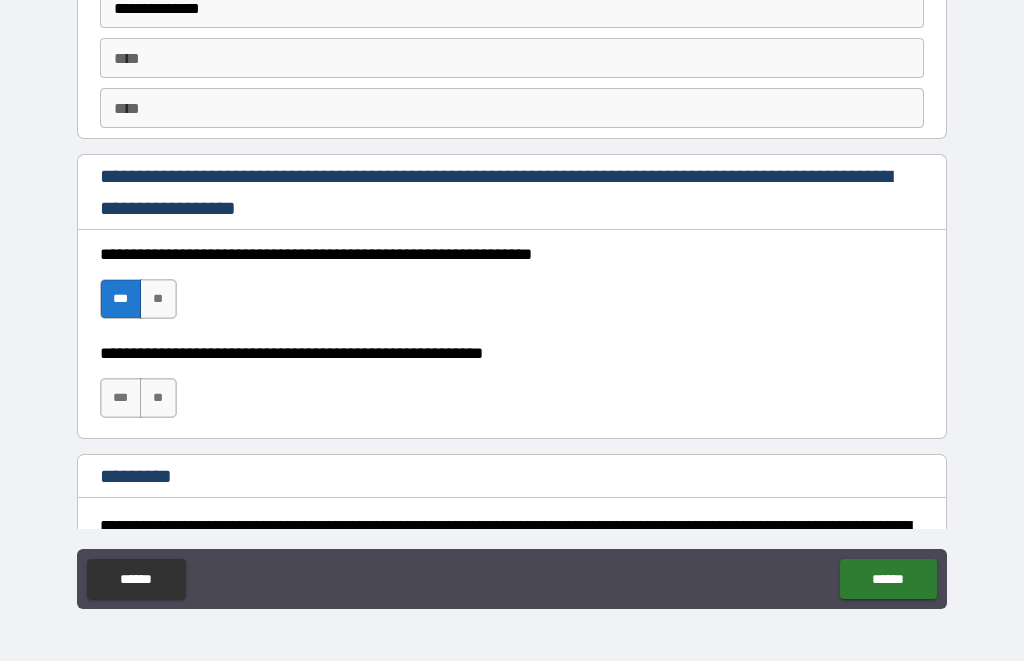 scroll, scrollTop: 2835, scrollLeft: 0, axis: vertical 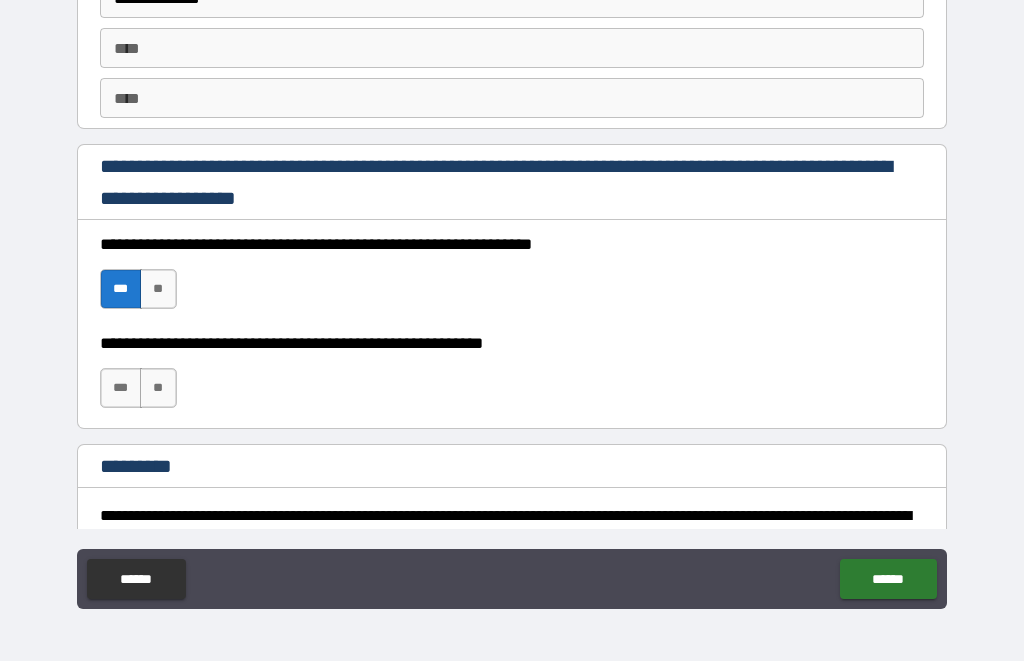 click on "***" at bounding box center (121, 389) 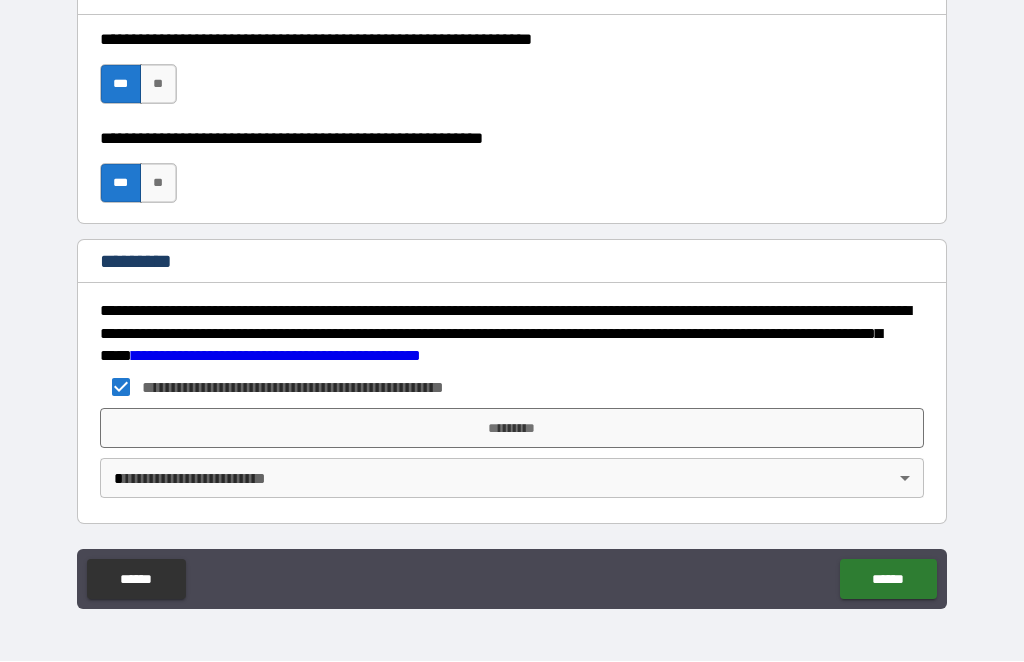 scroll, scrollTop: 3040, scrollLeft: 0, axis: vertical 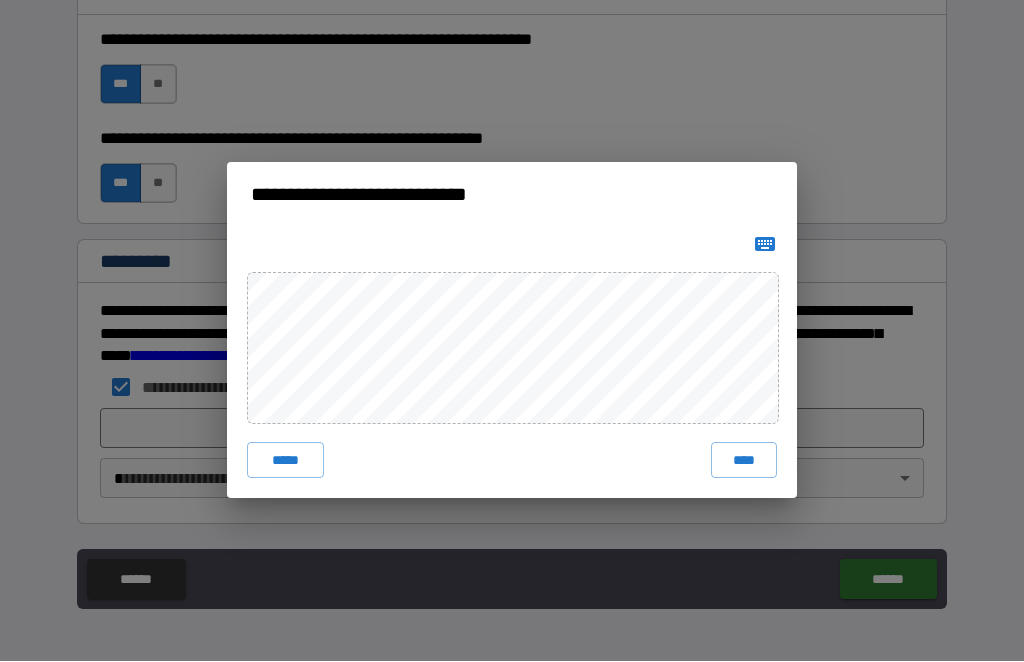 click on "**********" at bounding box center [512, 331] 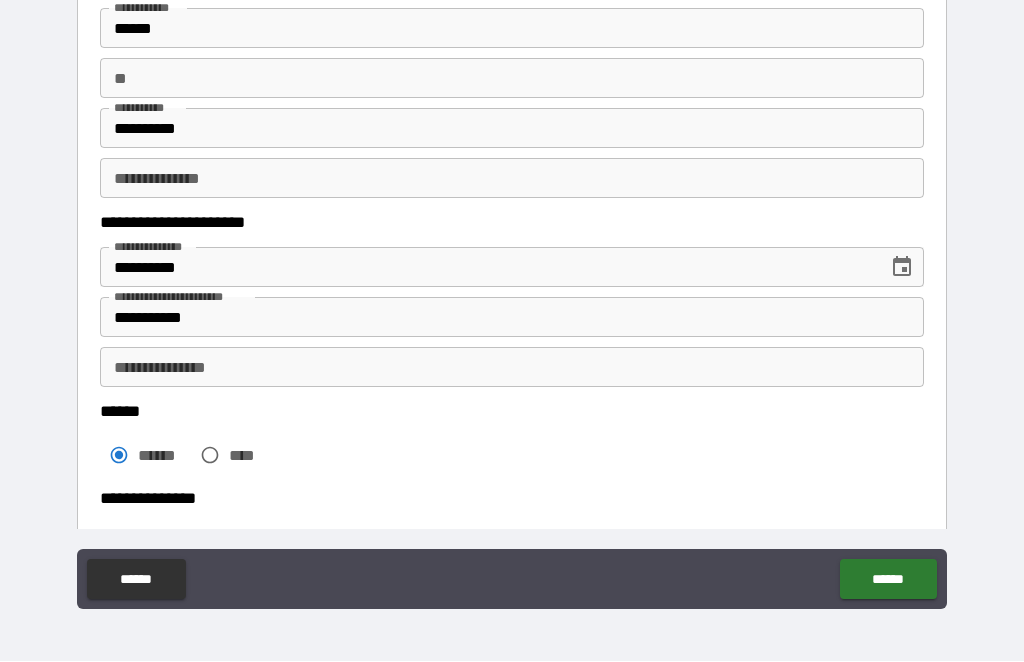 scroll, scrollTop: 123, scrollLeft: 0, axis: vertical 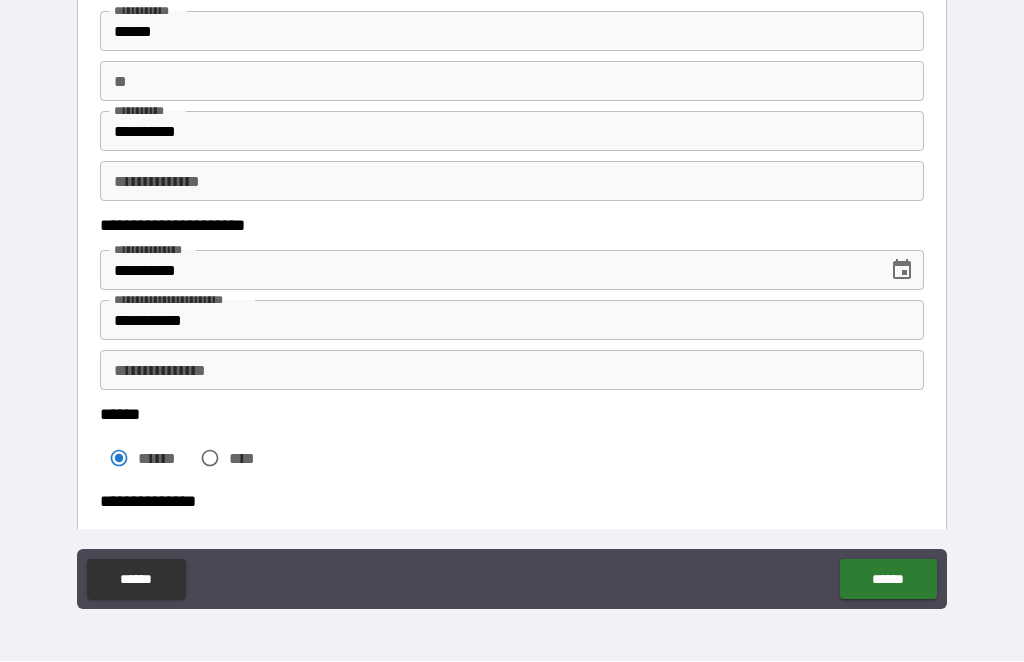 click on "**" at bounding box center [512, 82] 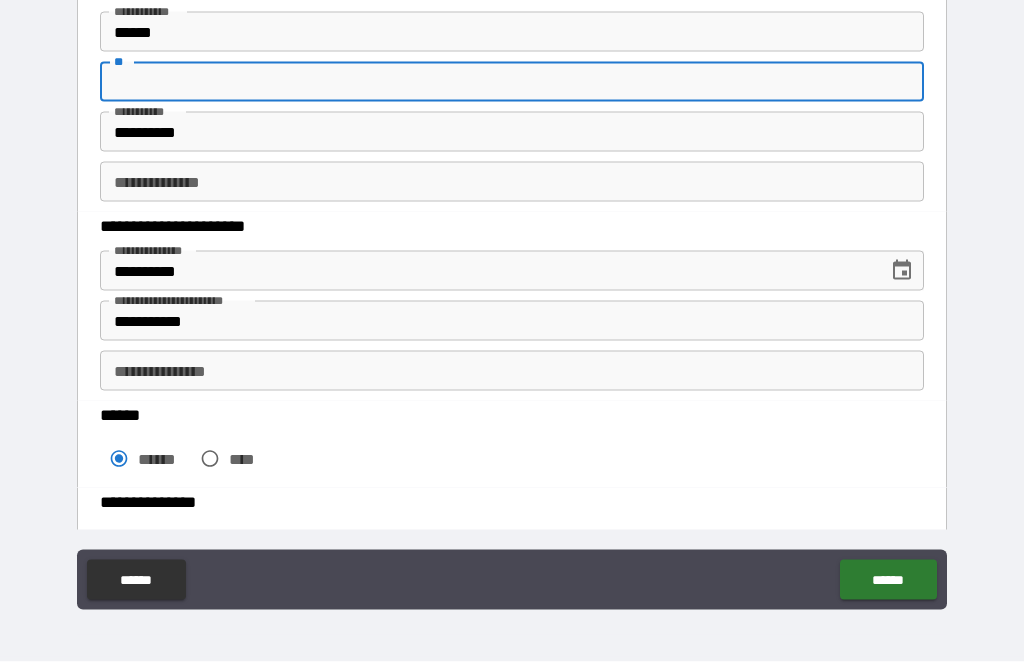type on "*" 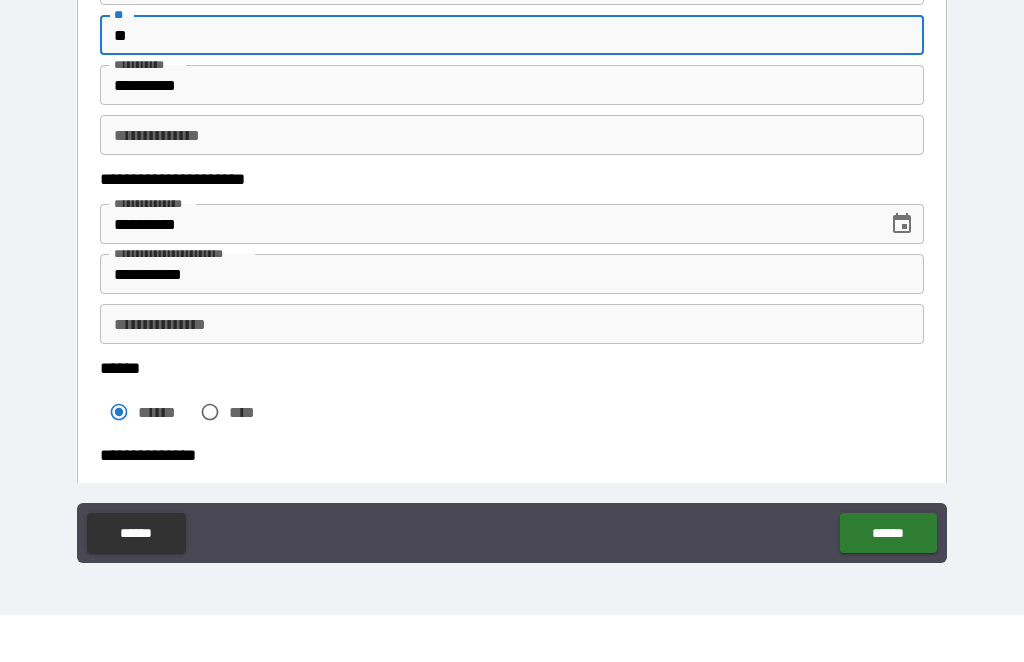 scroll, scrollTop: 0, scrollLeft: 0, axis: both 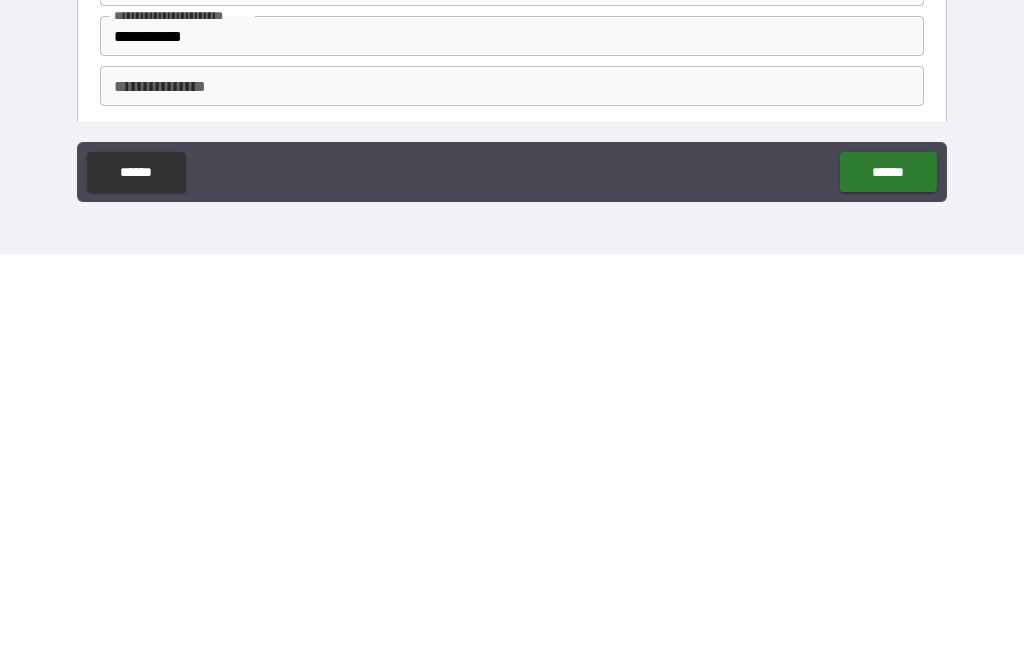 type on "**" 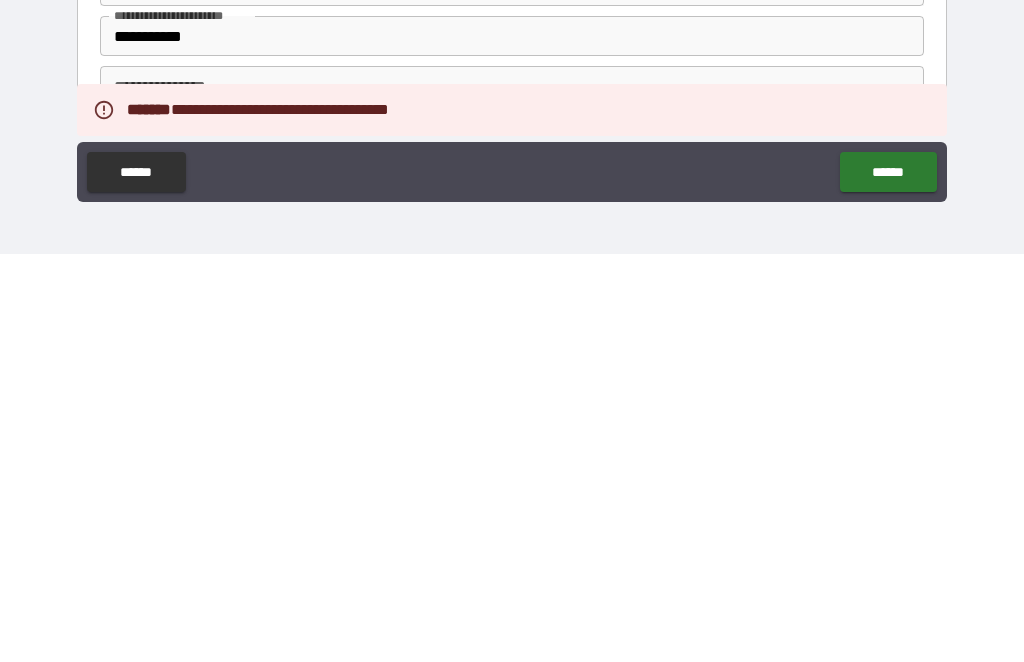 scroll, scrollTop: 66, scrollLeft: 0, axis: vertical 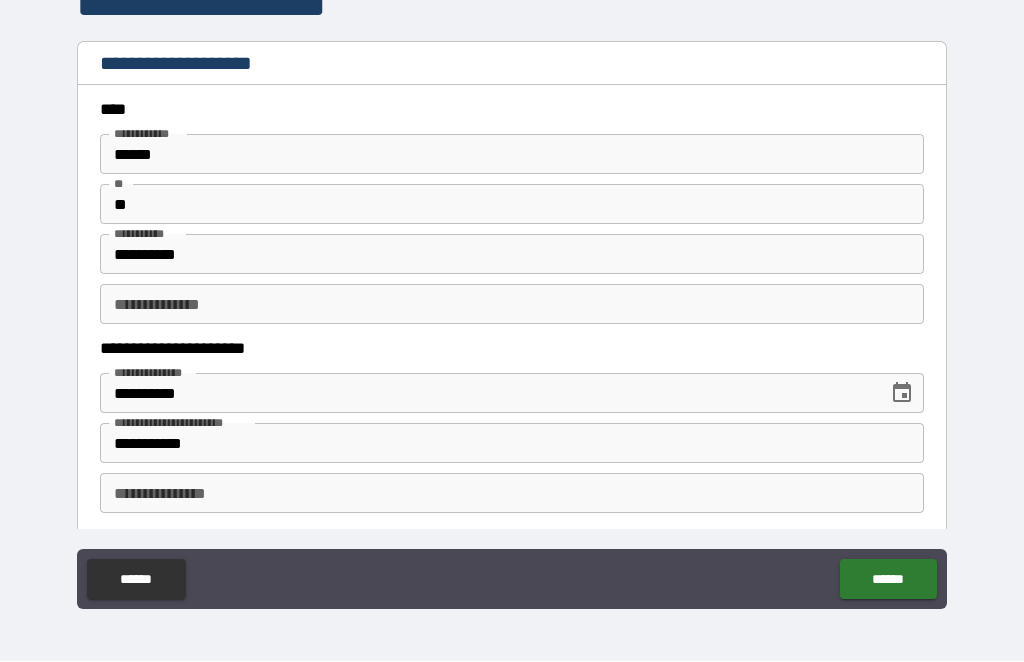 click on "**********" at bounding box center (512, 305) 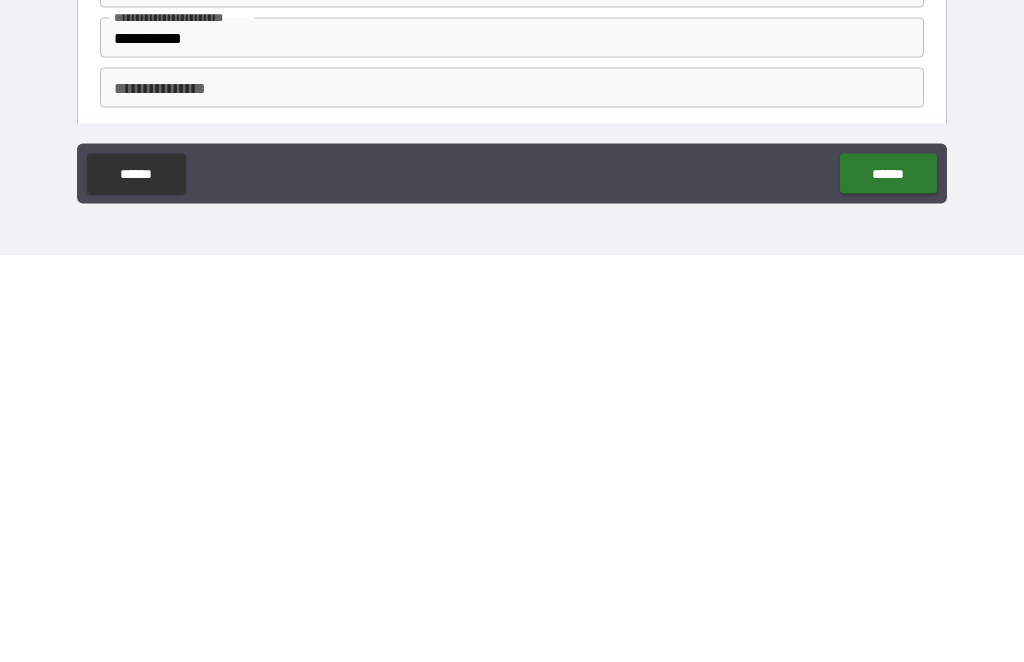 type on "******" 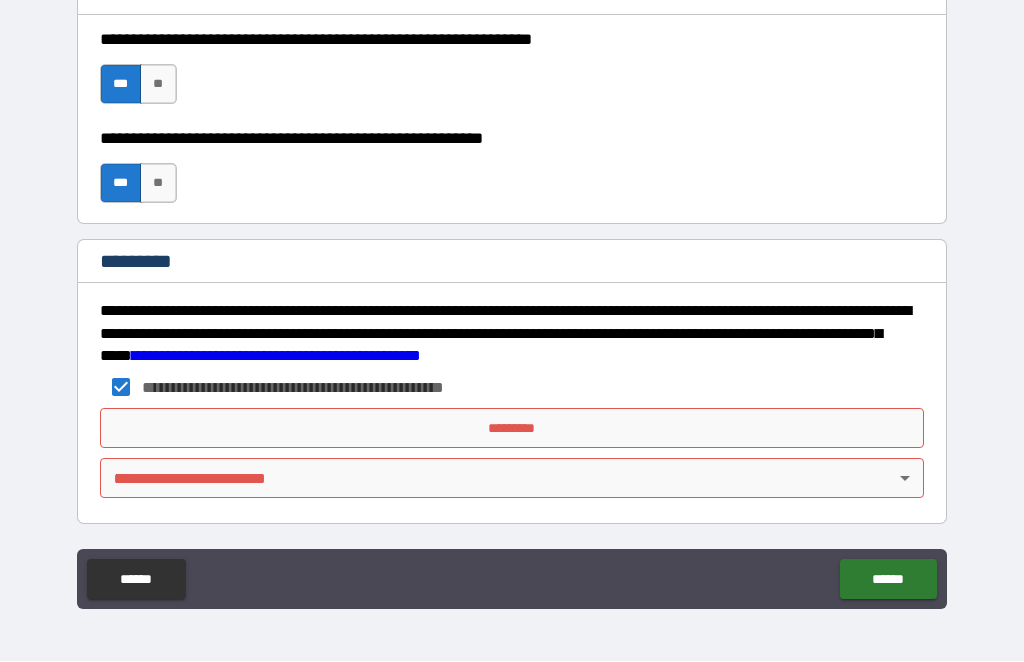 scroll, scrollTop: 3040, scrollLeft: 0, axis: vertical 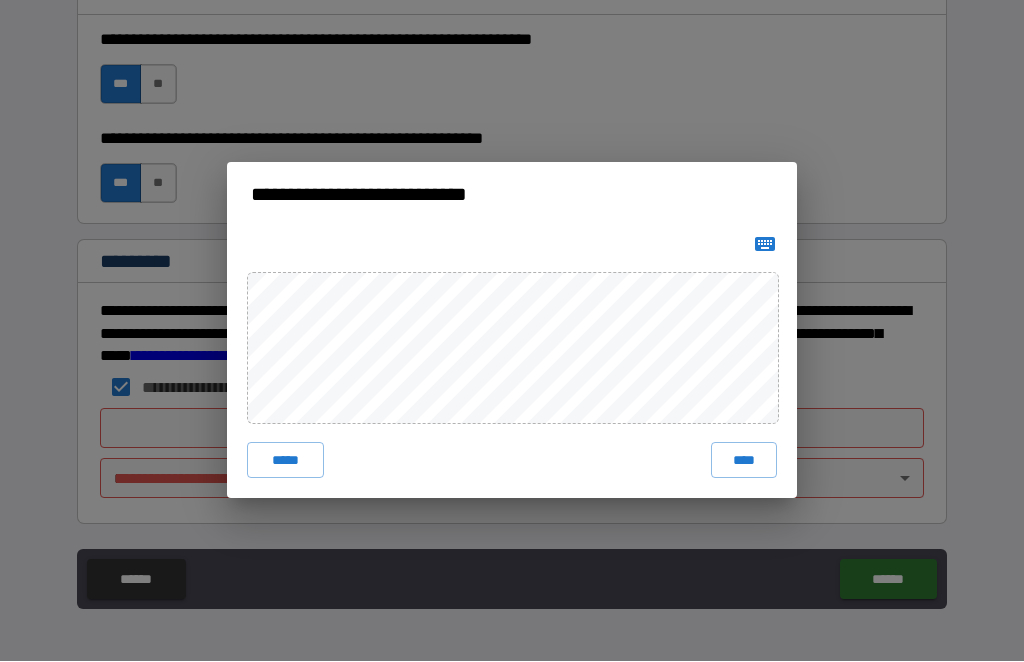 click on "***** ****" at bounding box center (512, 363) 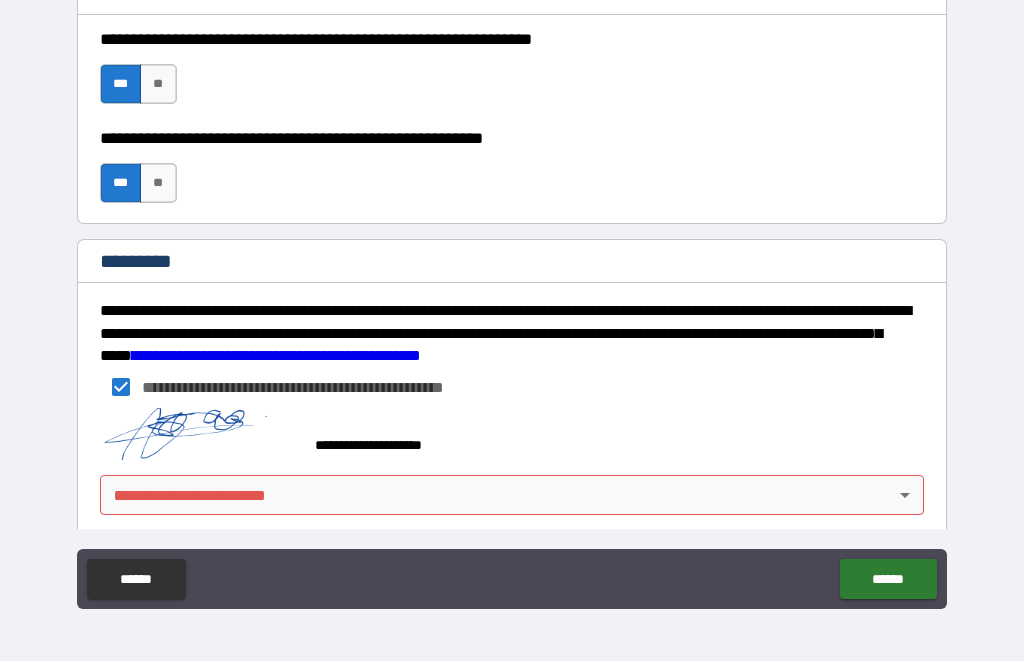 click on "**********" at bounding box center [512, 298] 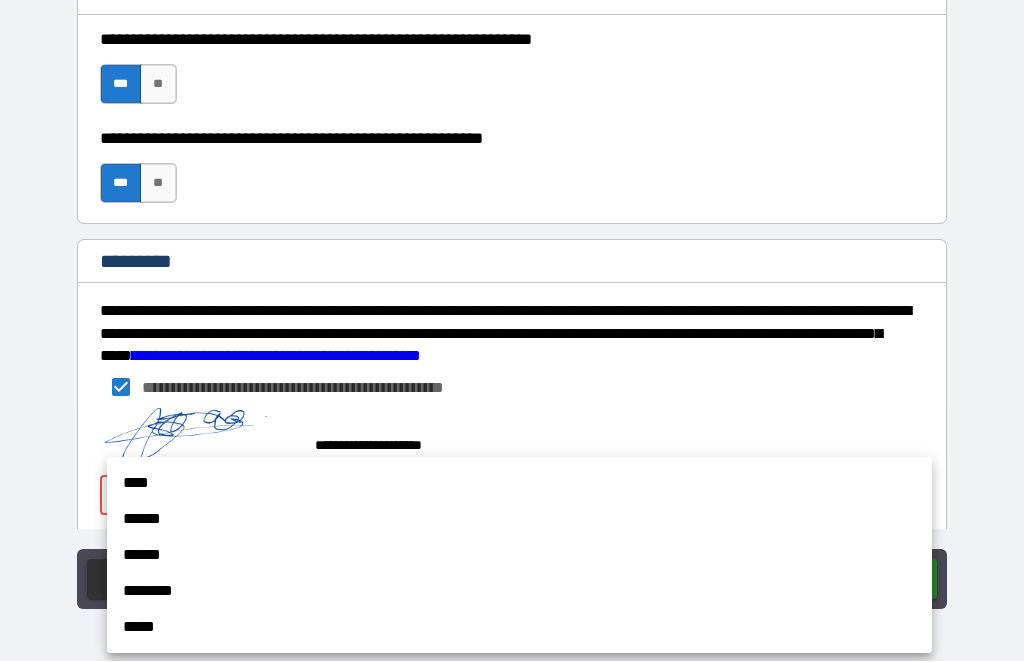 click on "****" at bounding box center (519, 484) 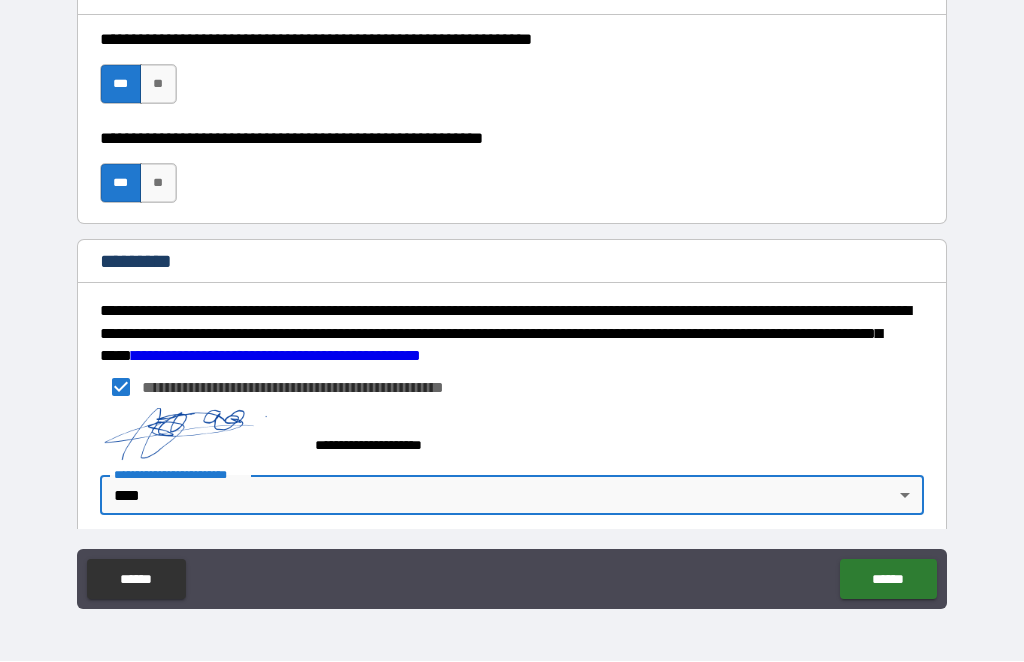 type on "*" 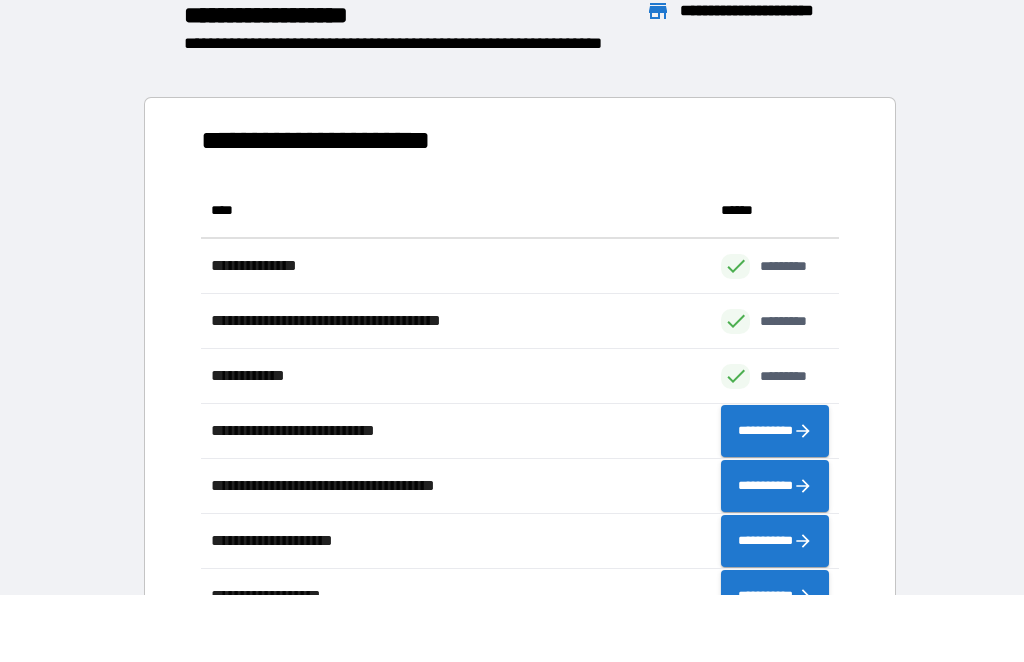 scroll, scrollTop: 441, scrollLeft: 638, axis: both 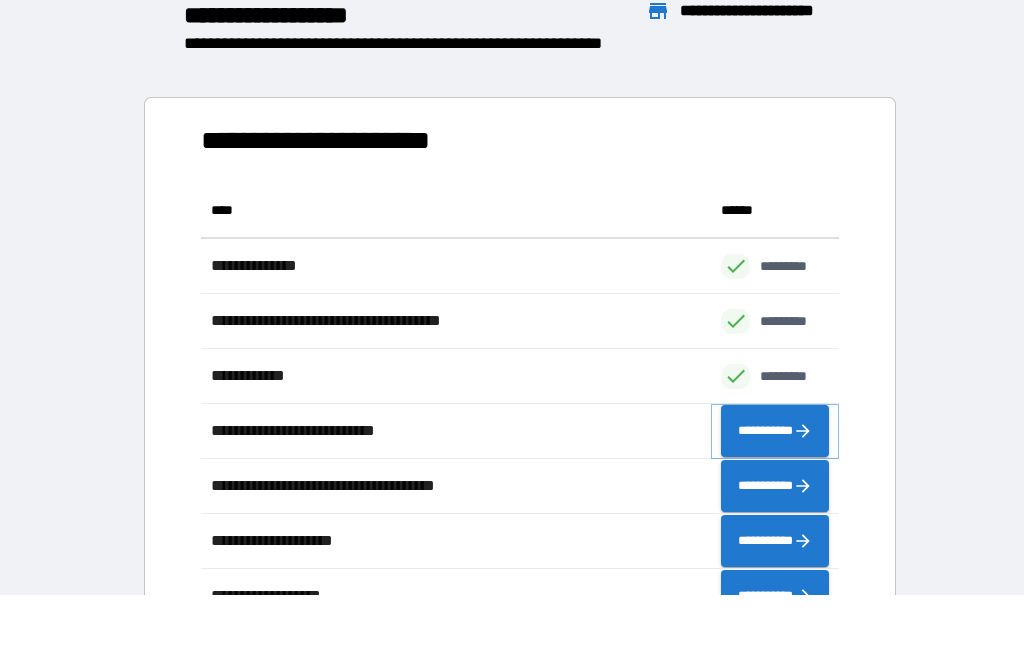 click on "**********" at bounding box center [775, 432] 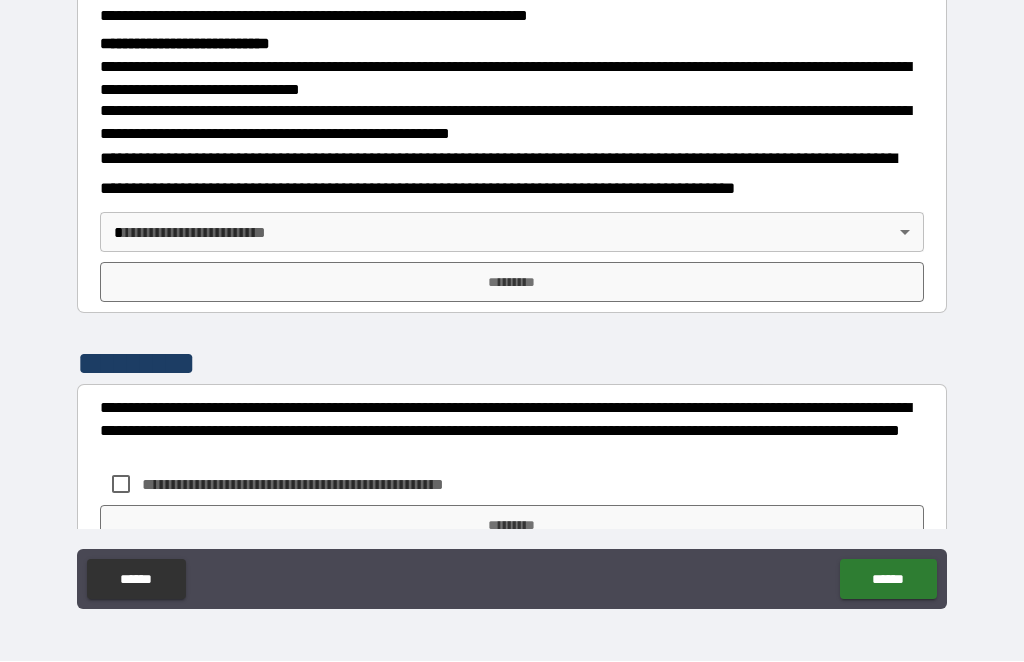 scroll, scrollTop: 630, scrollLeft: 0, axis: vertical 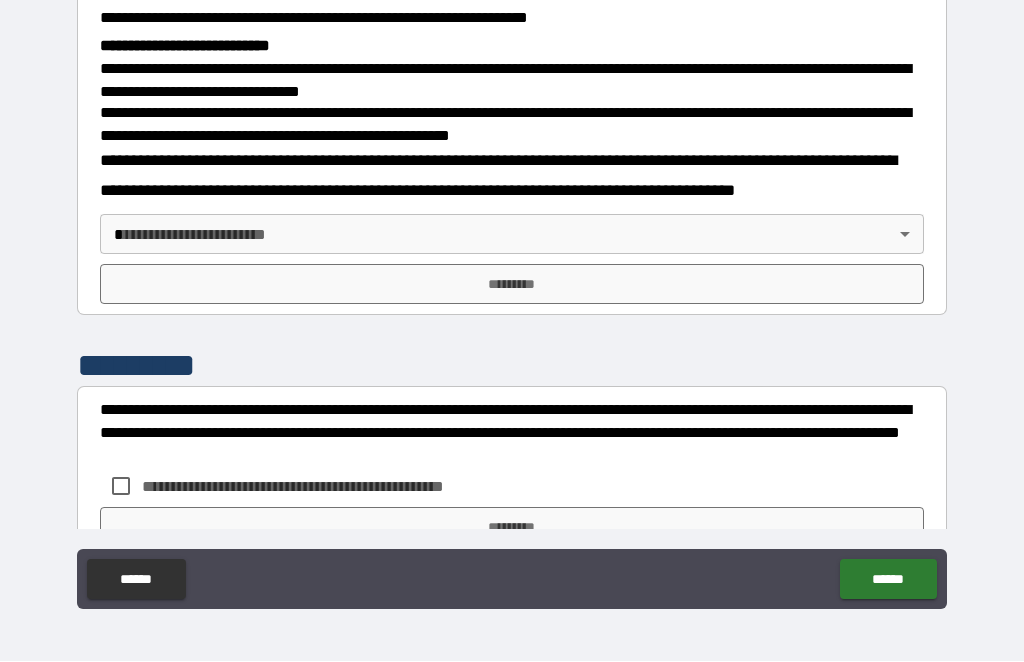 click on "**********" at bounding box center (512, 298) 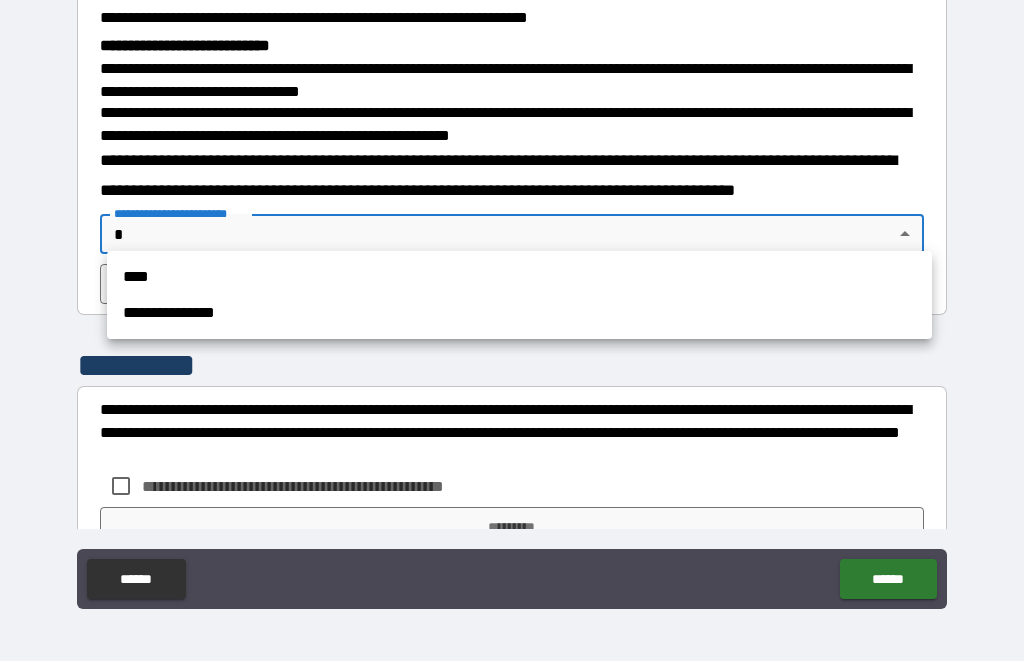 click on "****" at bounding box center [519, 278] 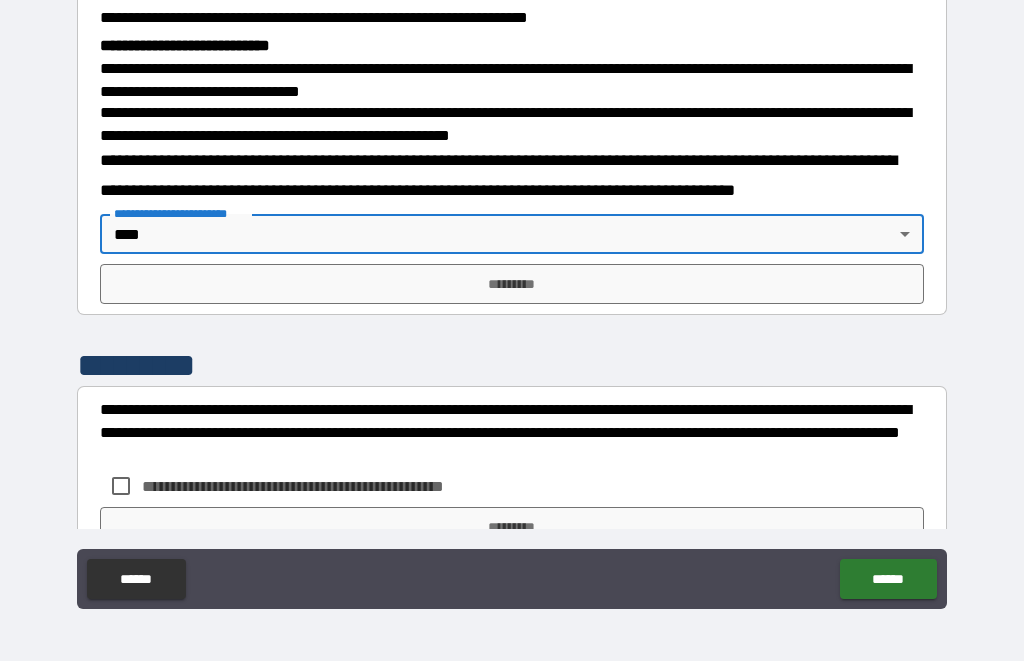 click on "*********" at bounding box center (512, 285) 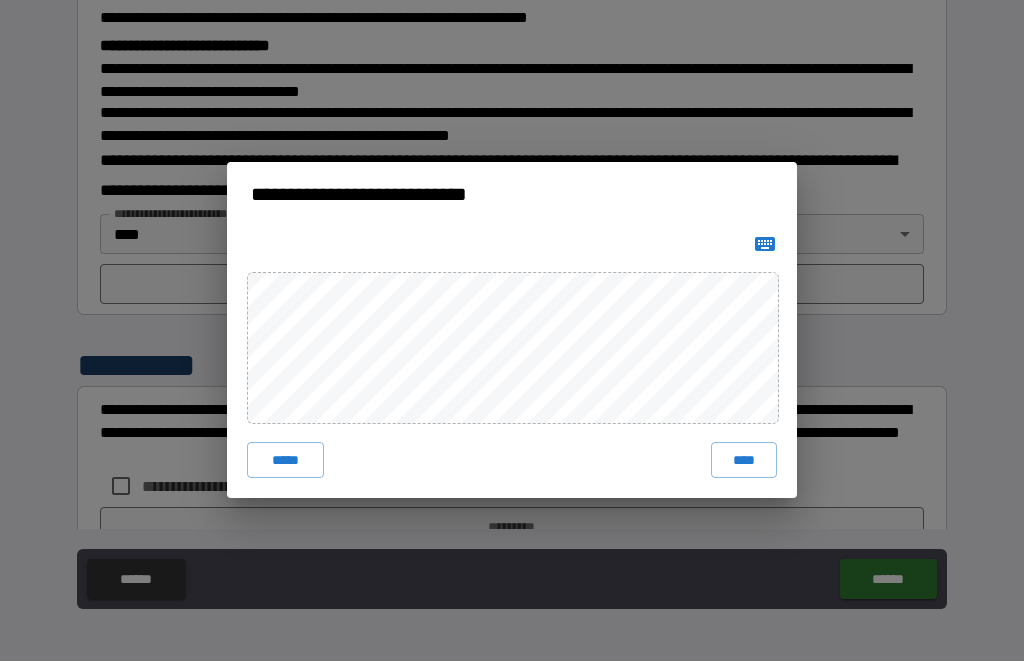 click on "*****" at bounding box center (285, 461) 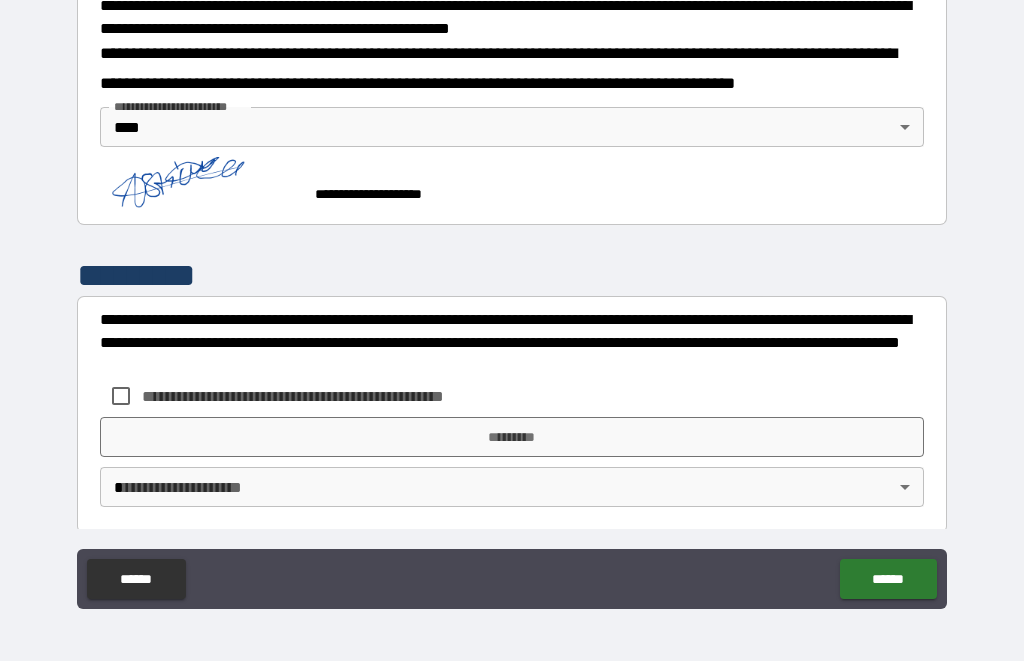 scroll, scrollTop: 736, scrollLeft: 0, axis: vertical 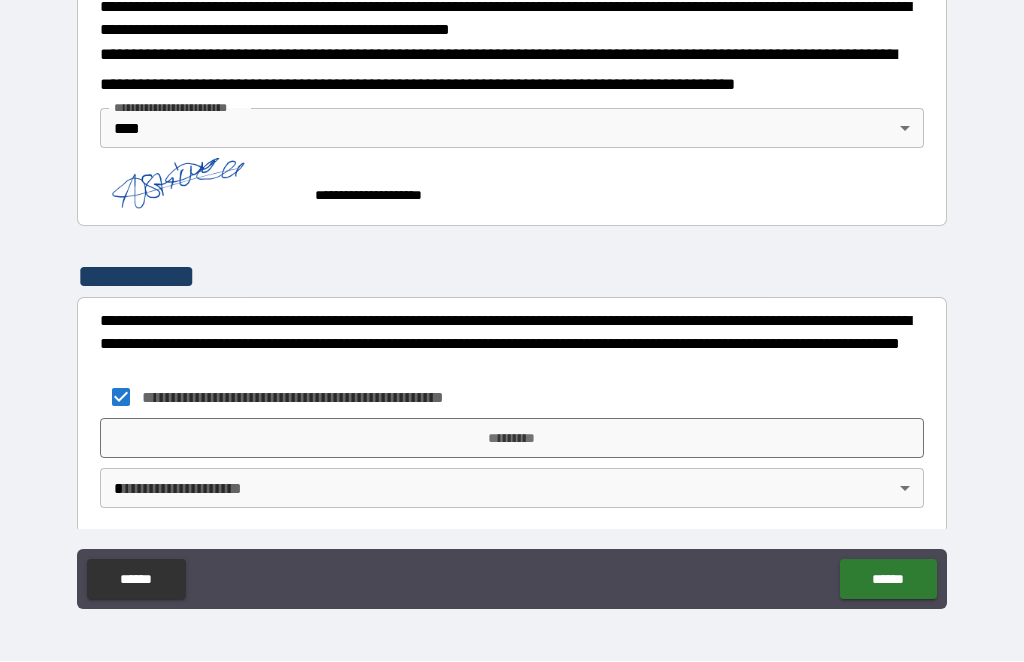 click on "*********" at bounding box center [512, 439] 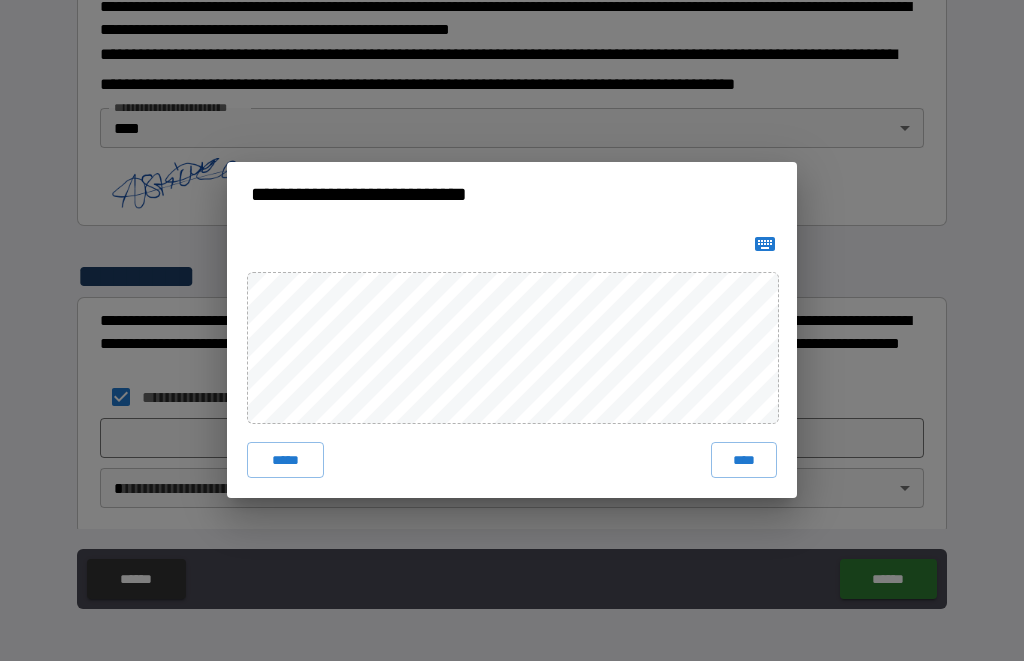 click on "****" at bounding box center [744, 461] 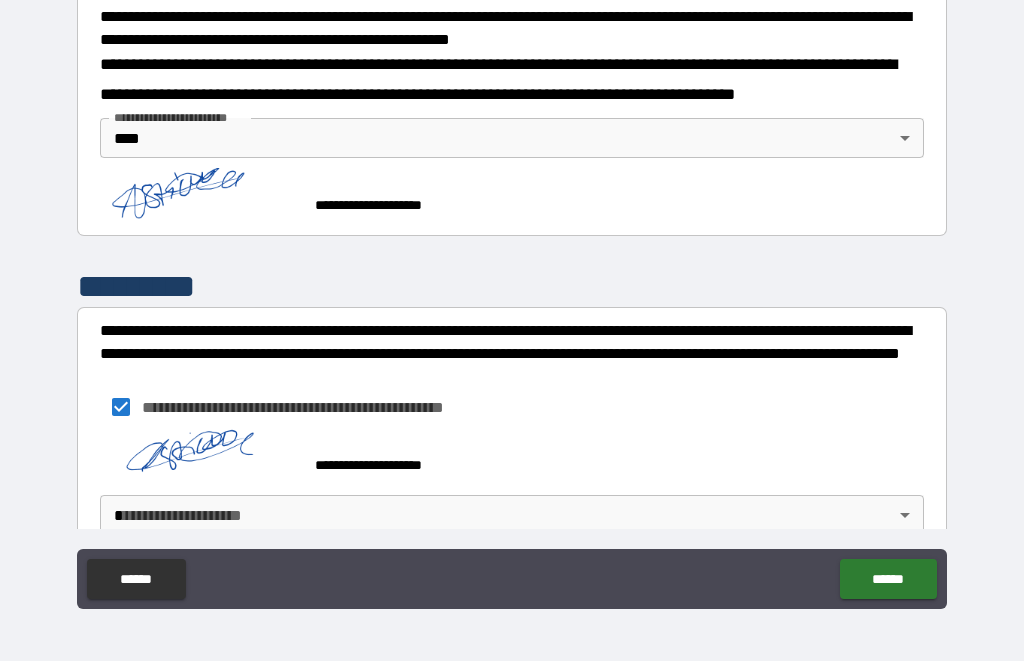 click on "**********" at bounding box center [512, 298] 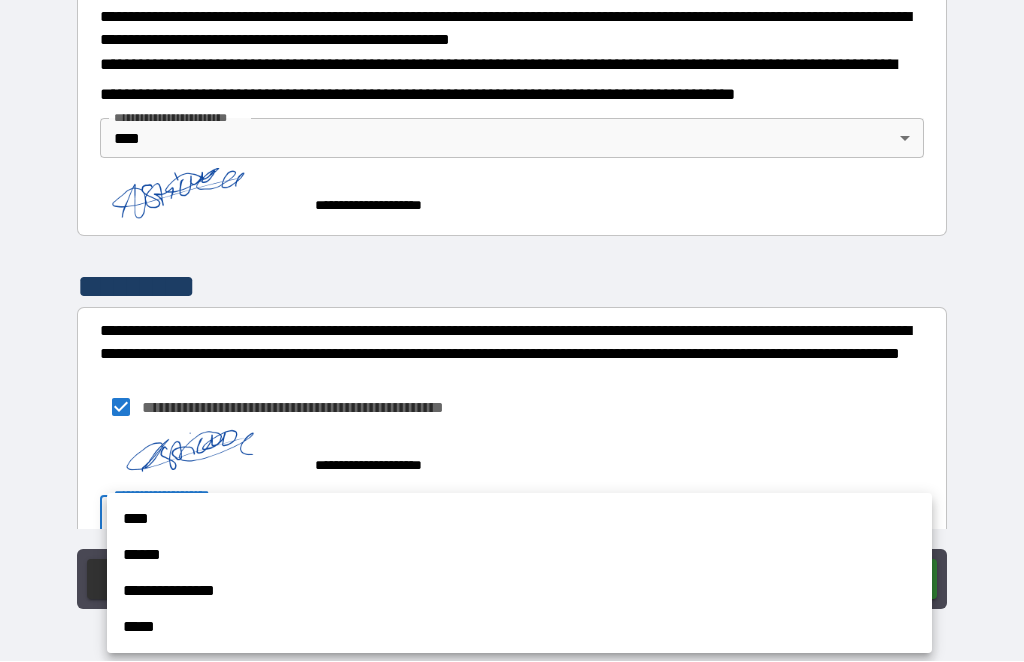 click on "****" at bounding box center [519, 520] 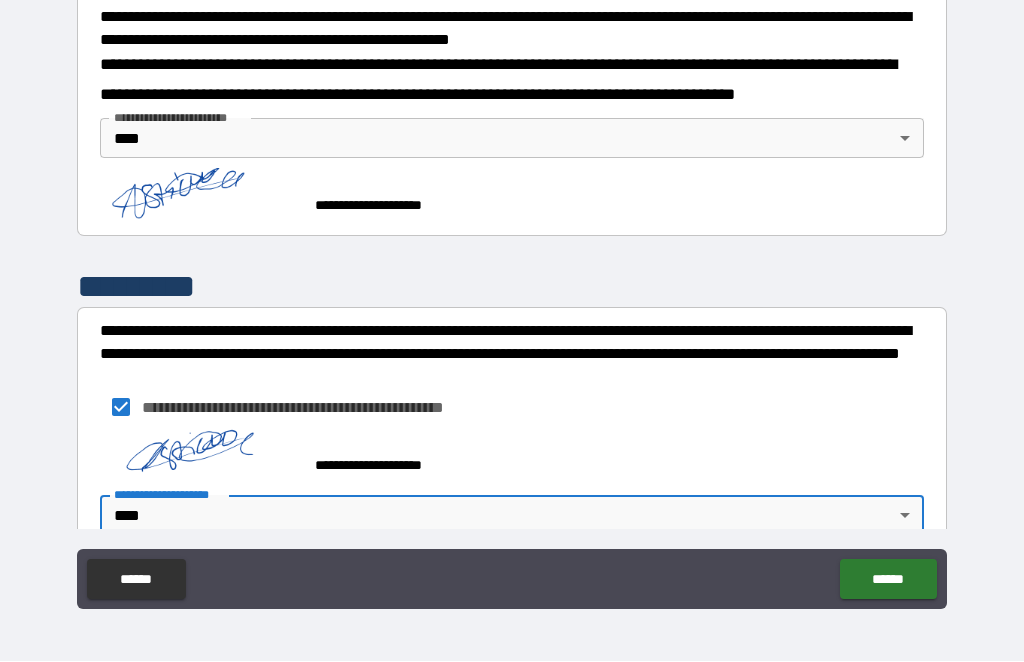 click on "******" at bounding box center [888, 580] 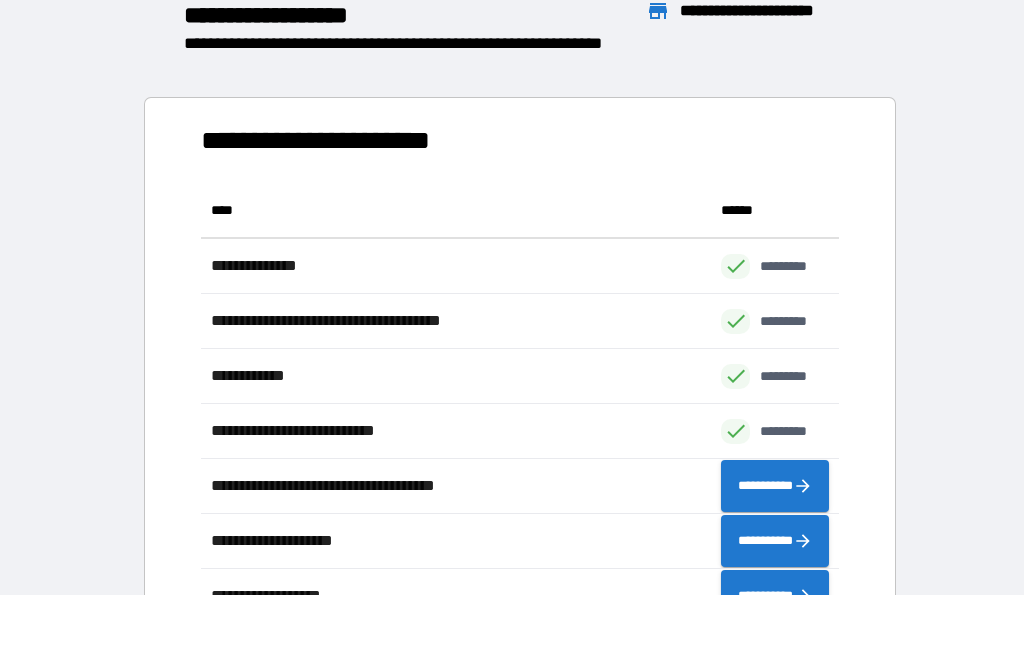scroll, scrollTop: 1, scrollLeft: 1, axis: both 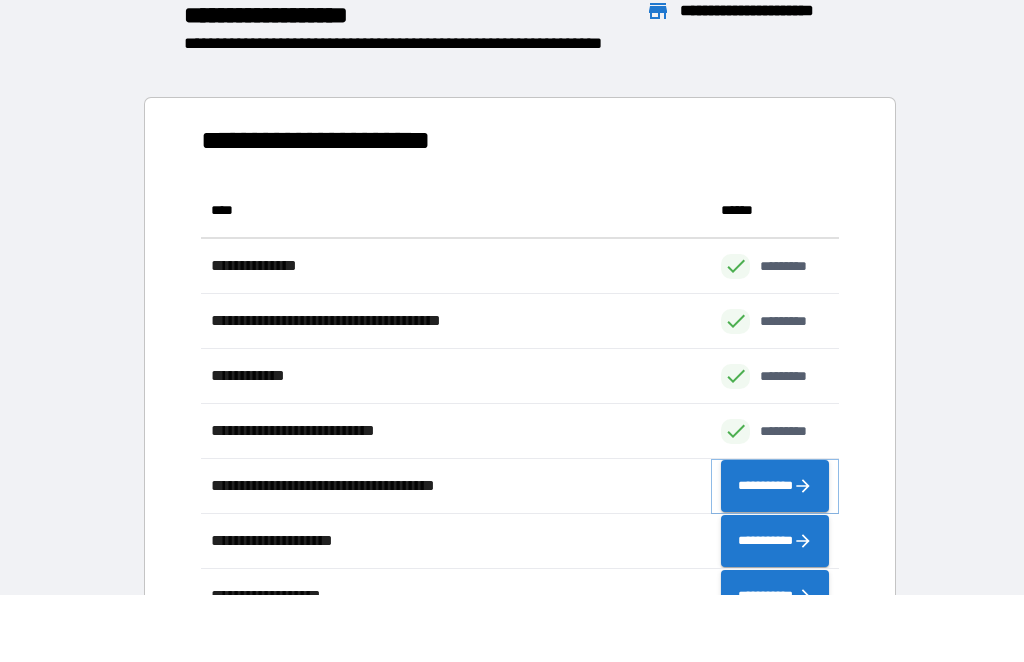 click on "**********" at bounding box center [775, 487] 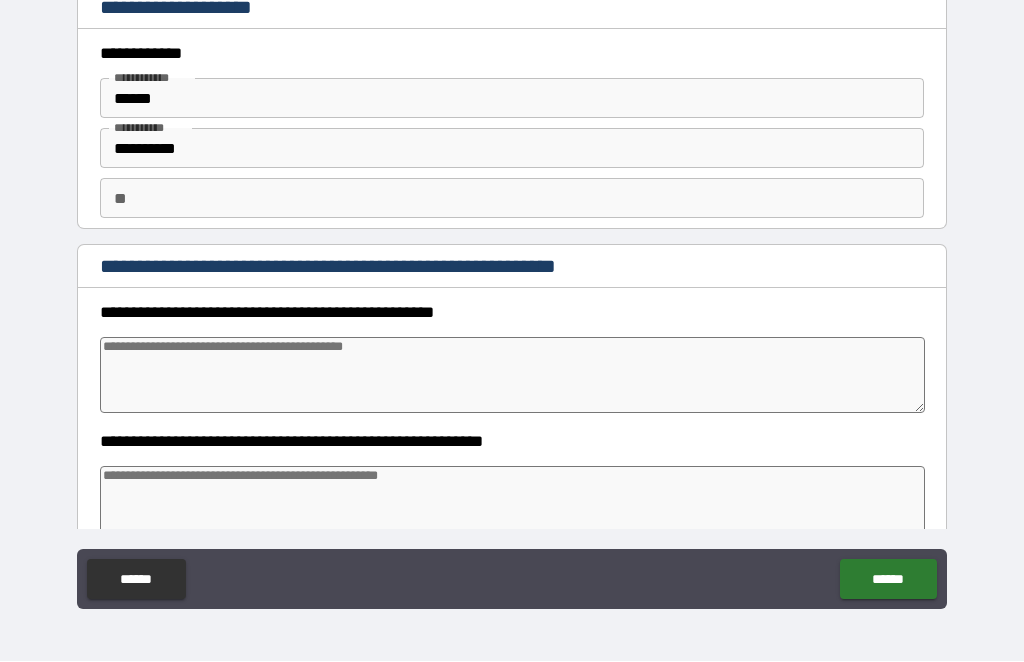 type on "*" 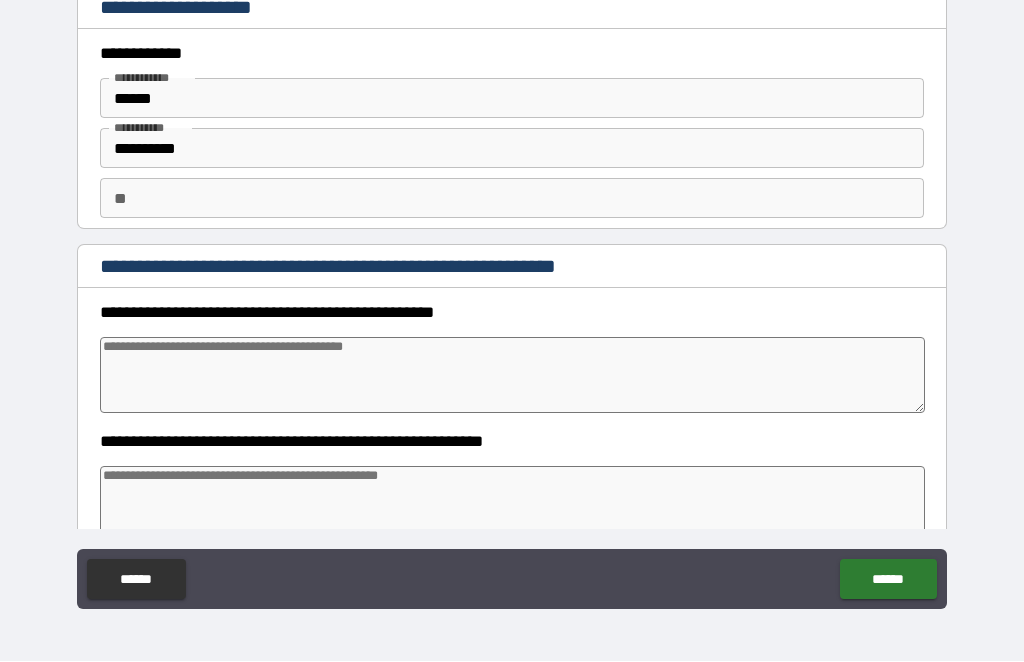 type on "*" 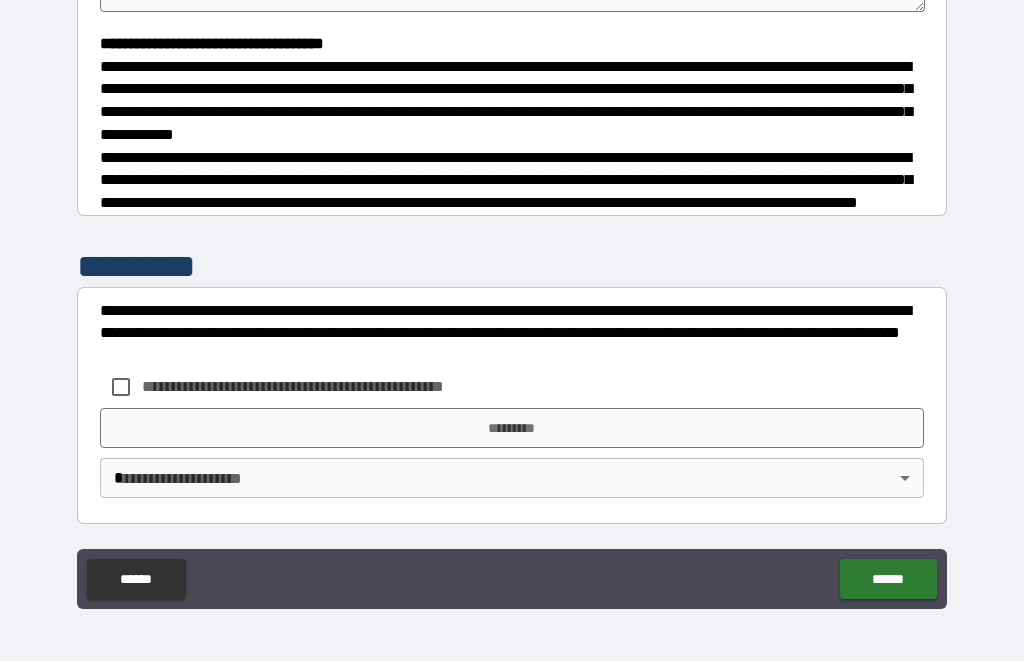 scroll, scrollTop: 546, scrollLeft: 0, axis: vertical 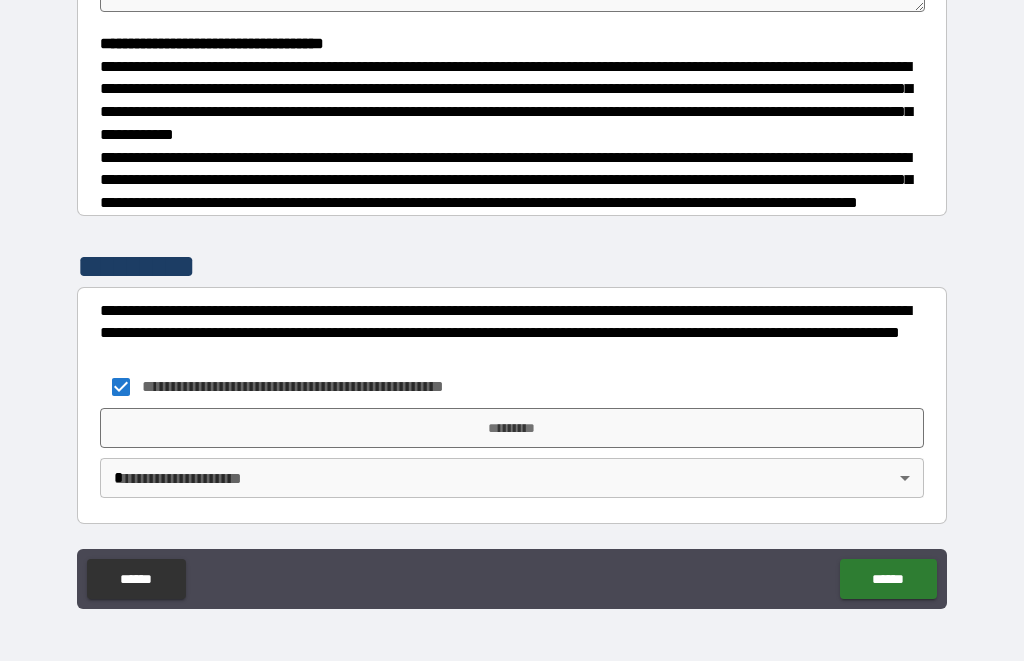 type on "*" 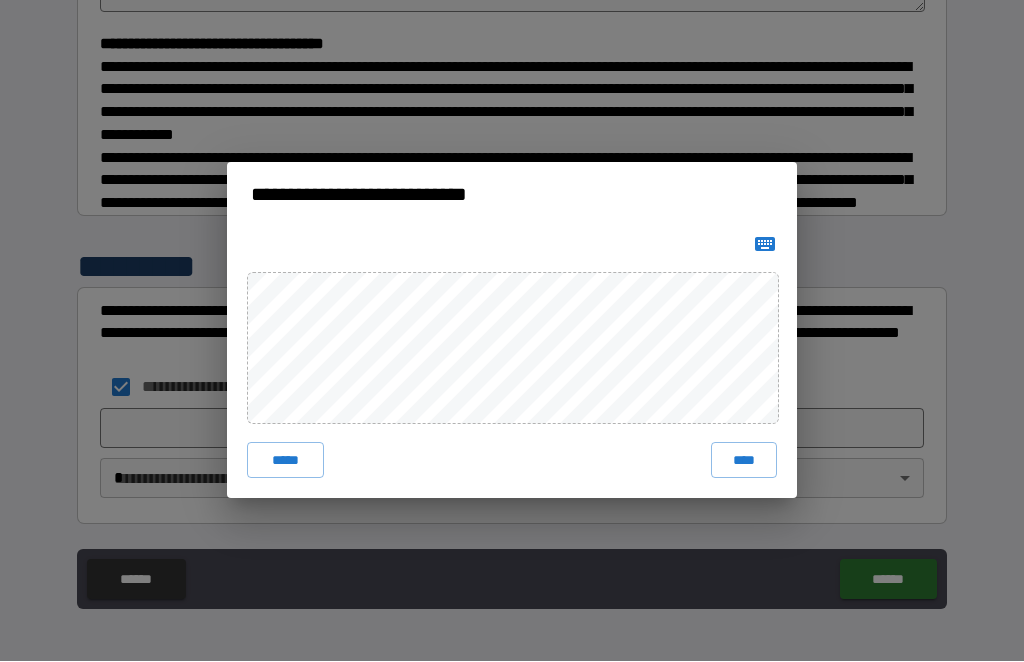 click on "****" at bounding box center [744, 461] 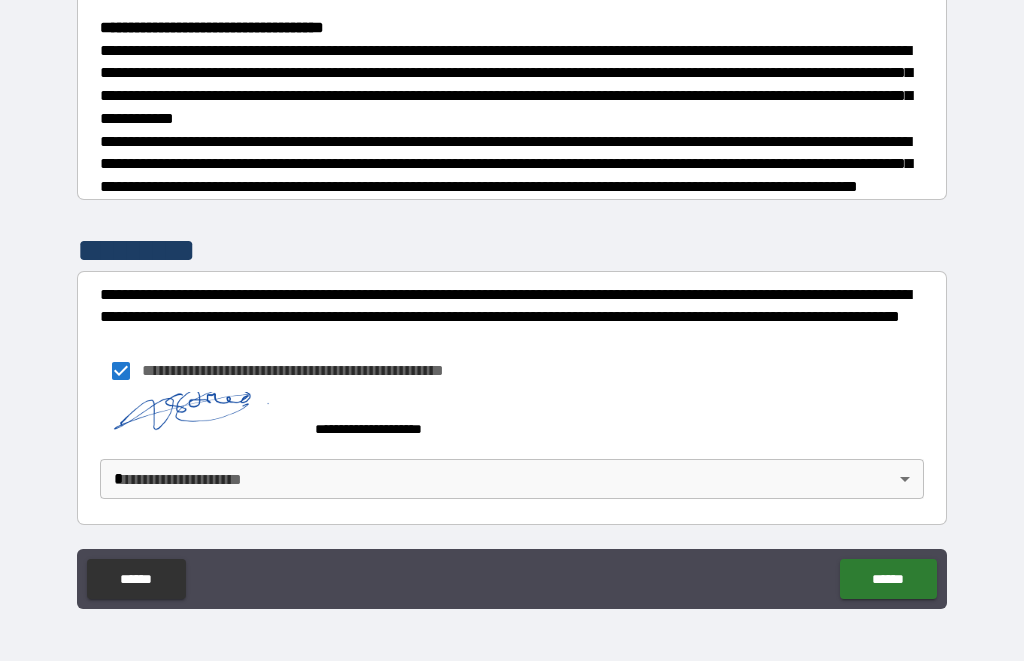 scroll, scrollTop: 536, scrollLeft: 0, axis: vertical 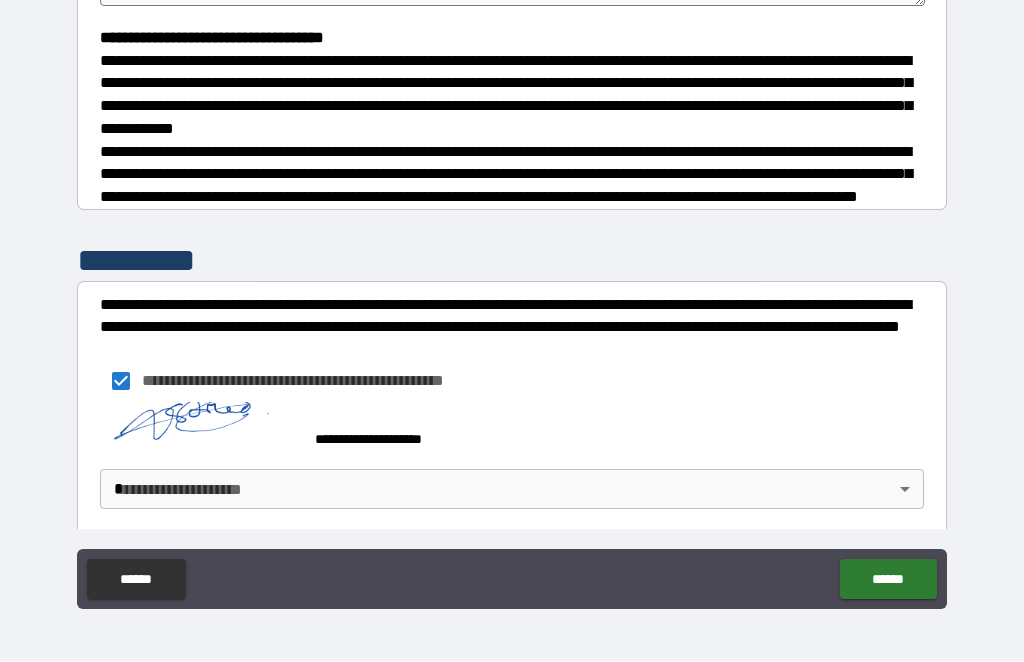 type on "*" 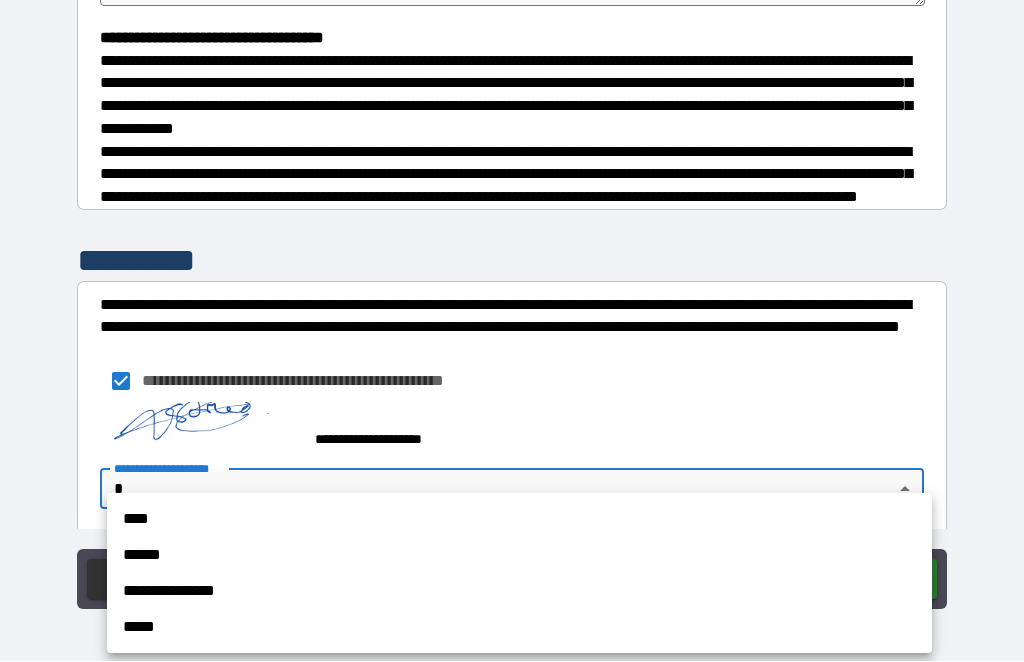 click on "****" at bounding box center [519, 520] 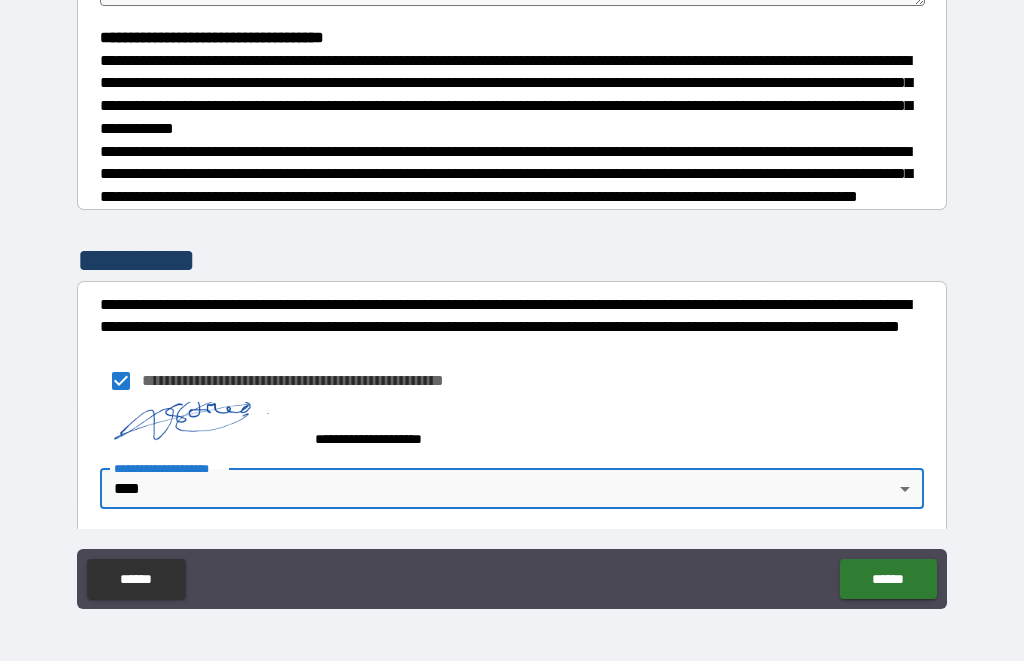 type on "*" 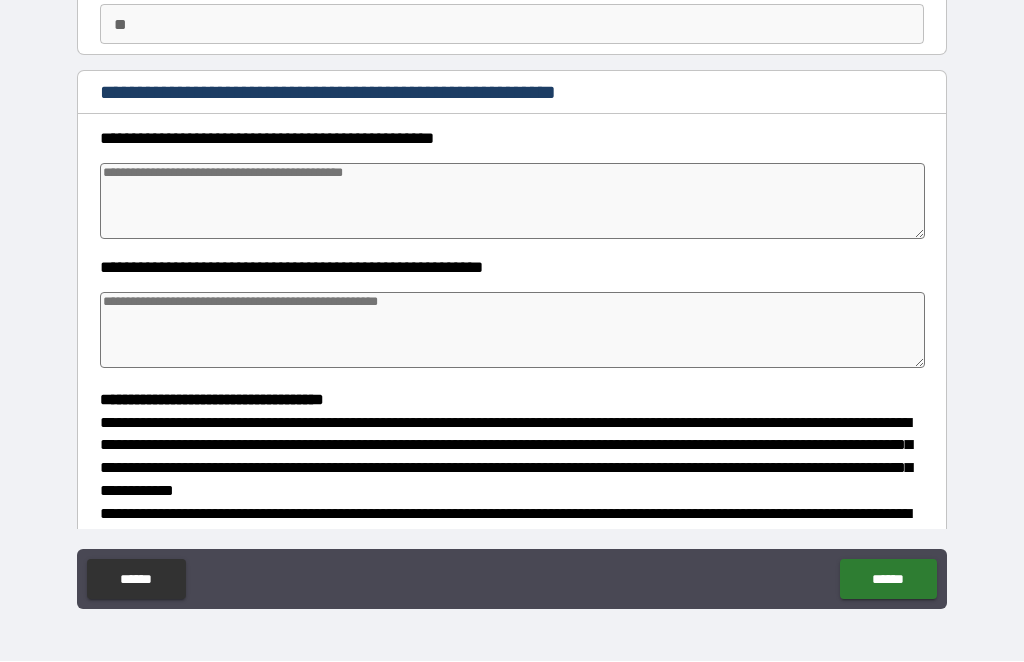 scroll, scrollTop: 174, scrollLeft: 0, axis: vertical 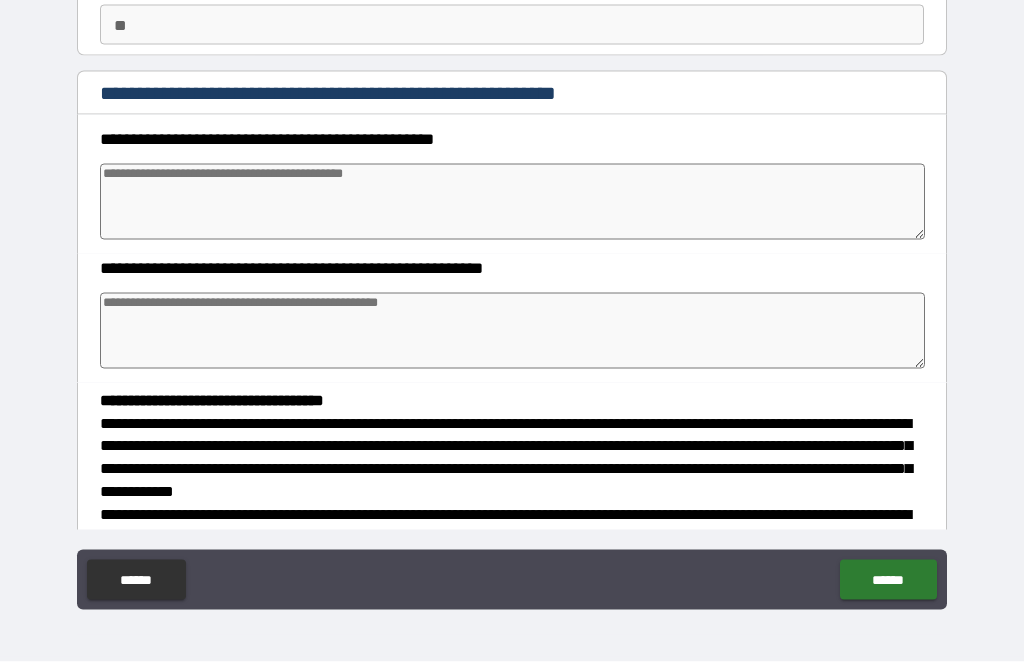 type on "*" 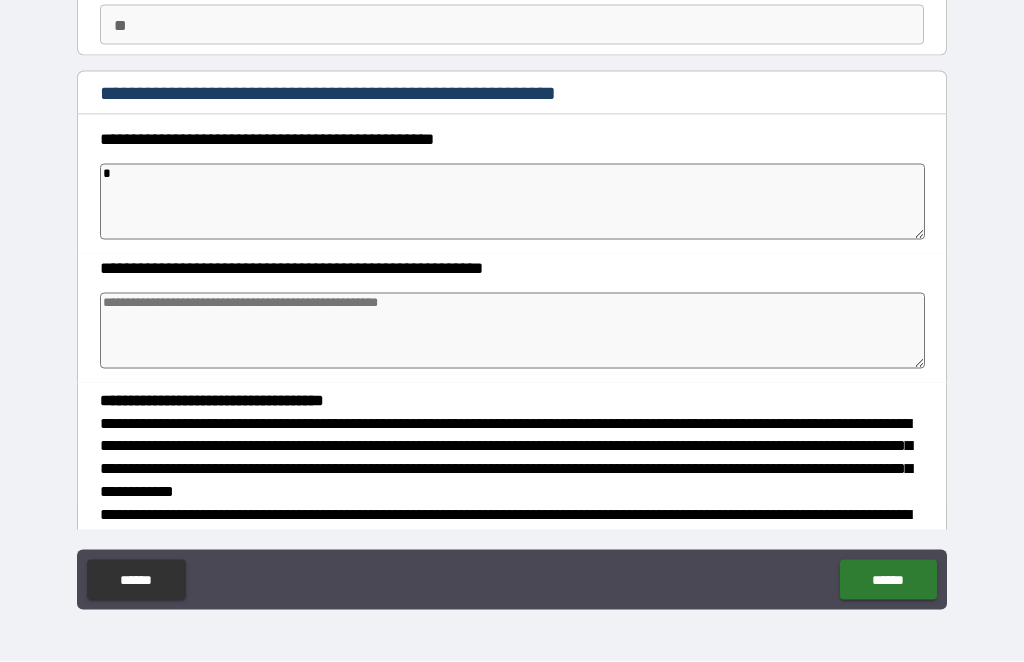 type on "*" 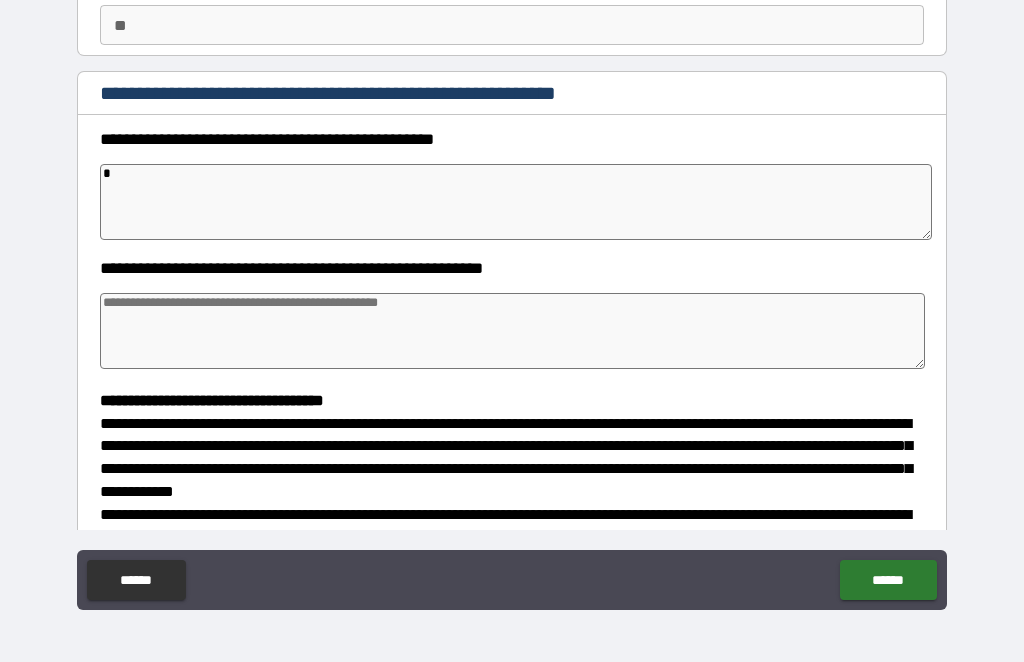 type on "*" 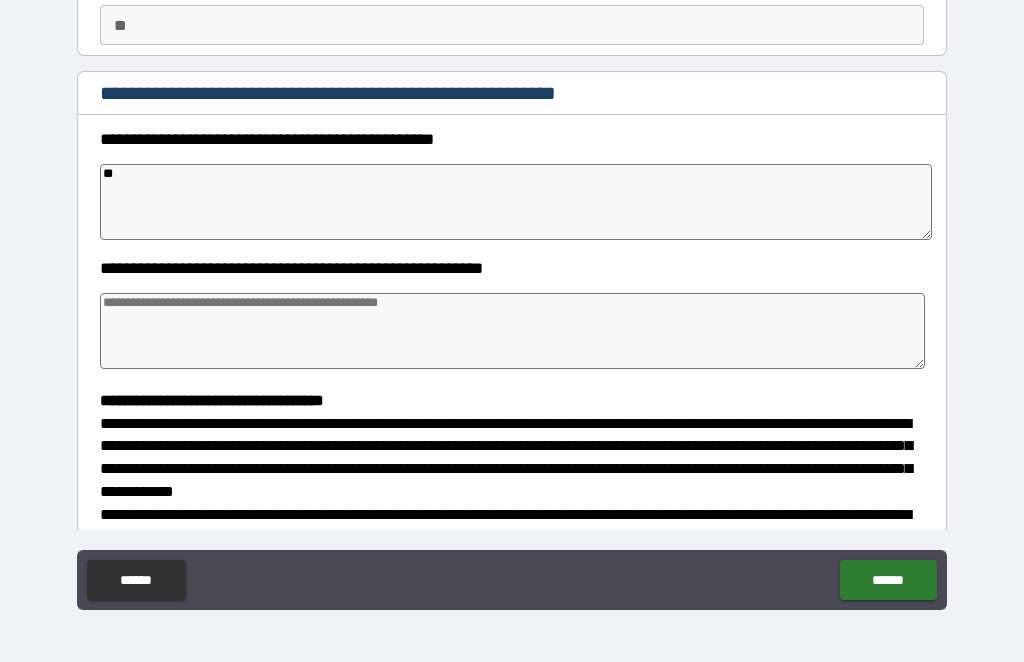 type on "*" 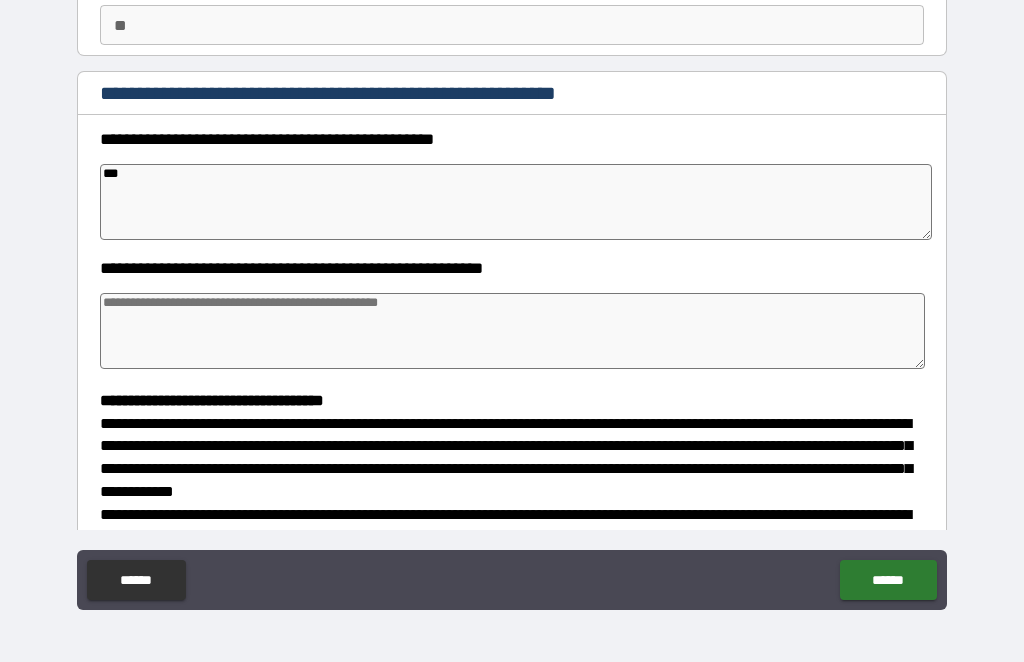 type on "*" 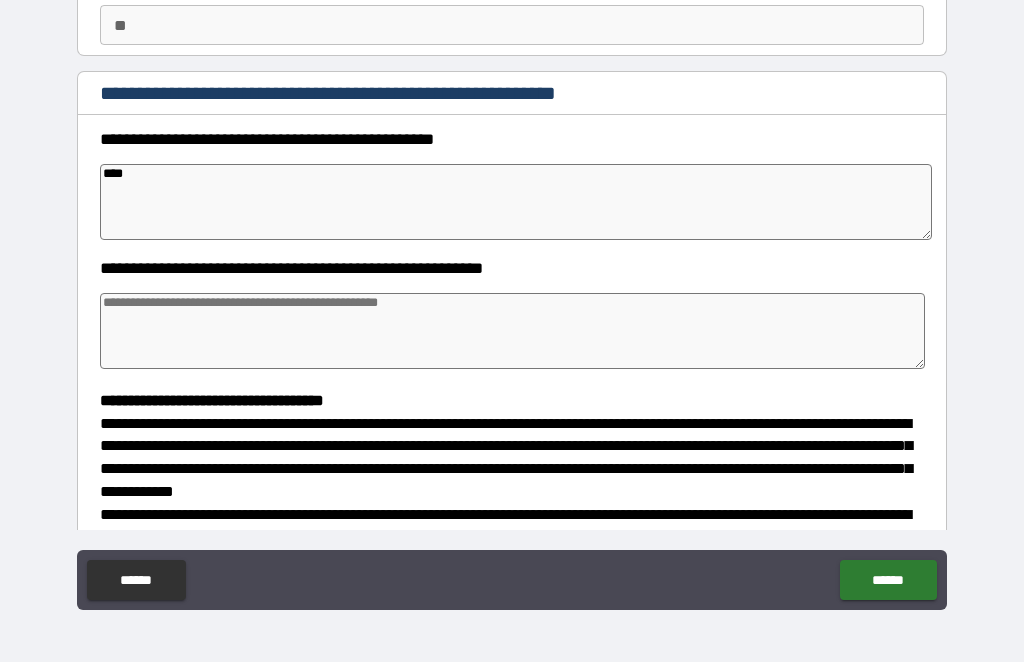 type on "*" 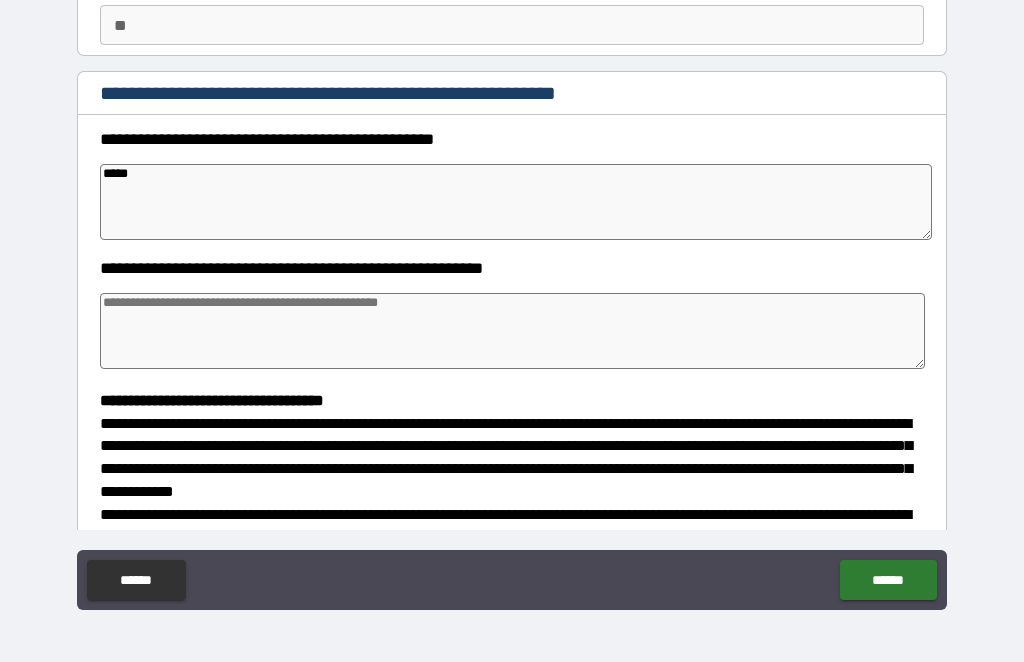 type on "*" 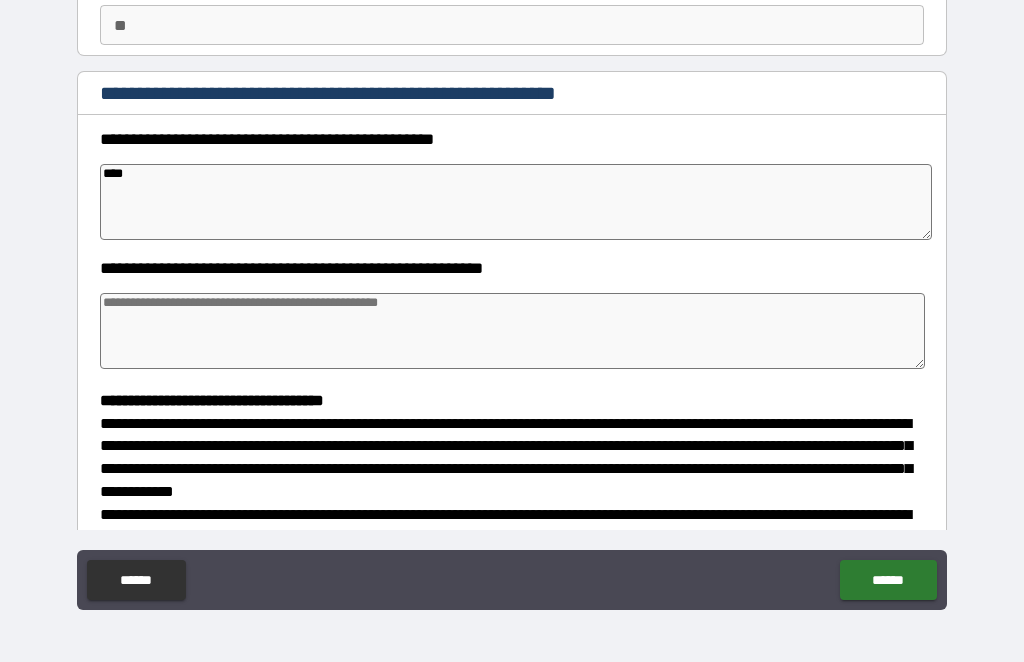 type on "***" 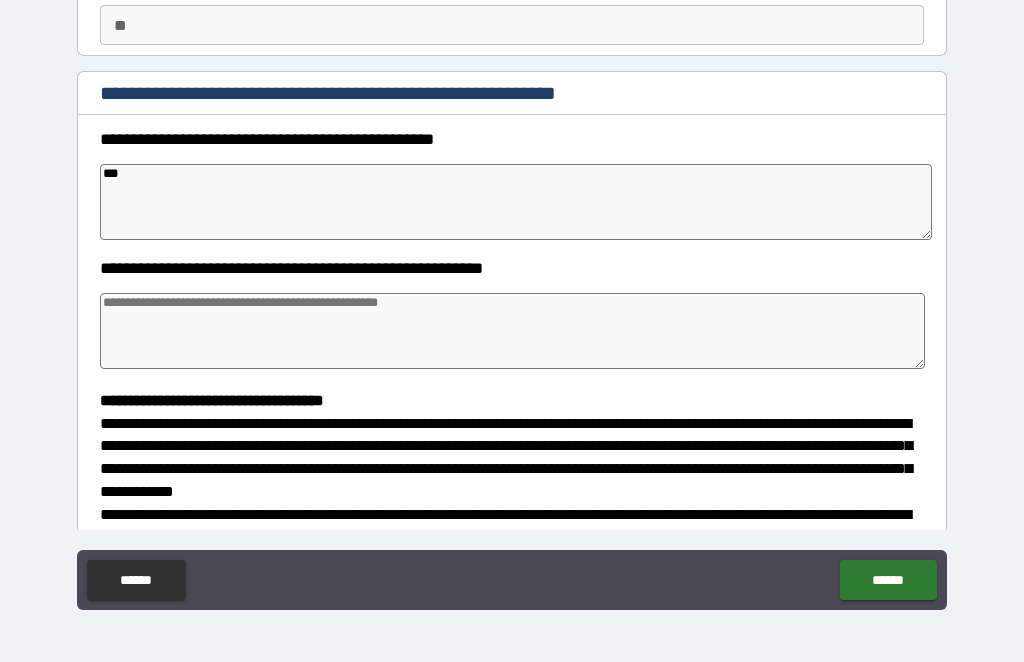 type on "*" 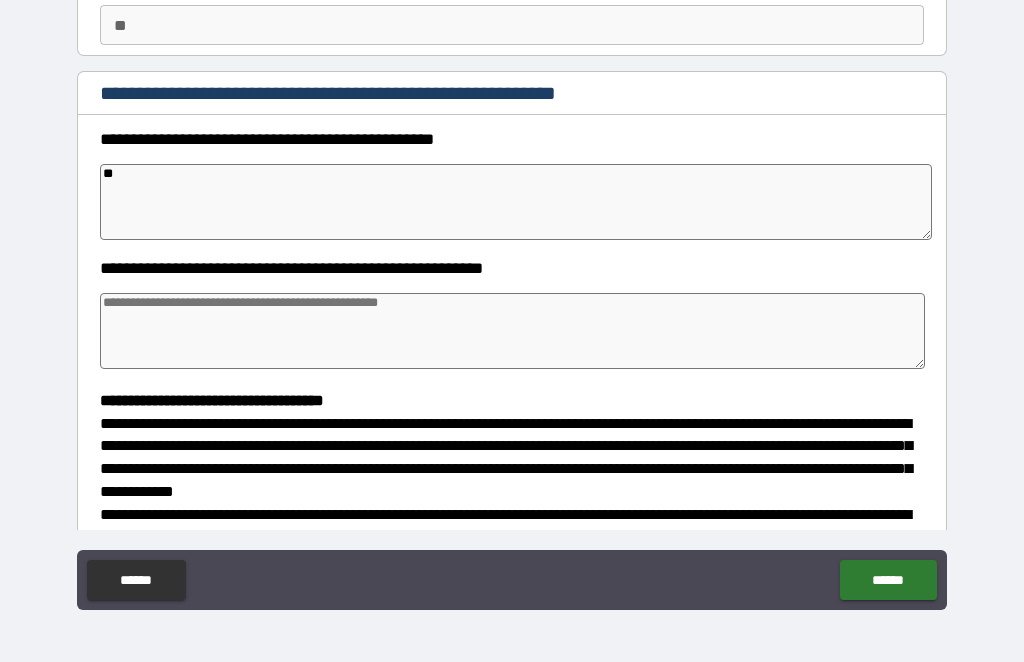 type on "*" 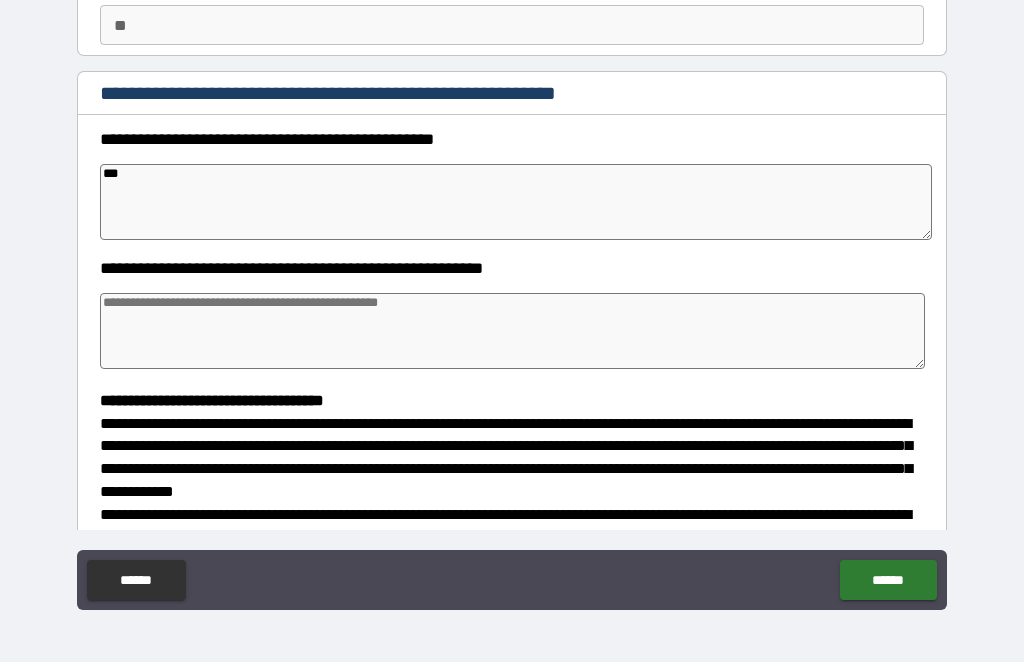 type on "*" 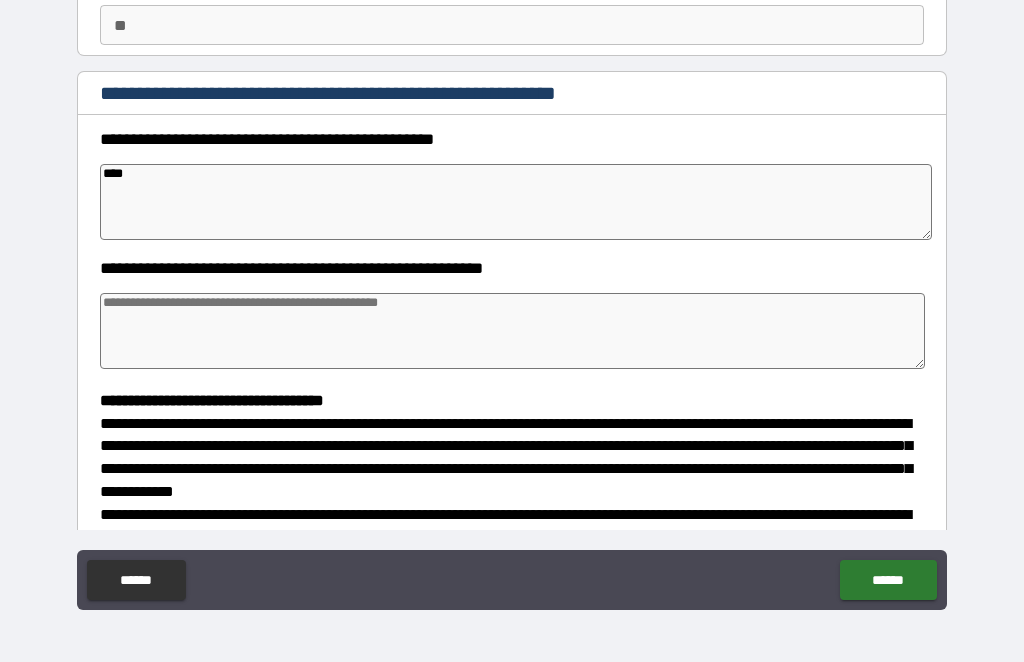 type on "*" 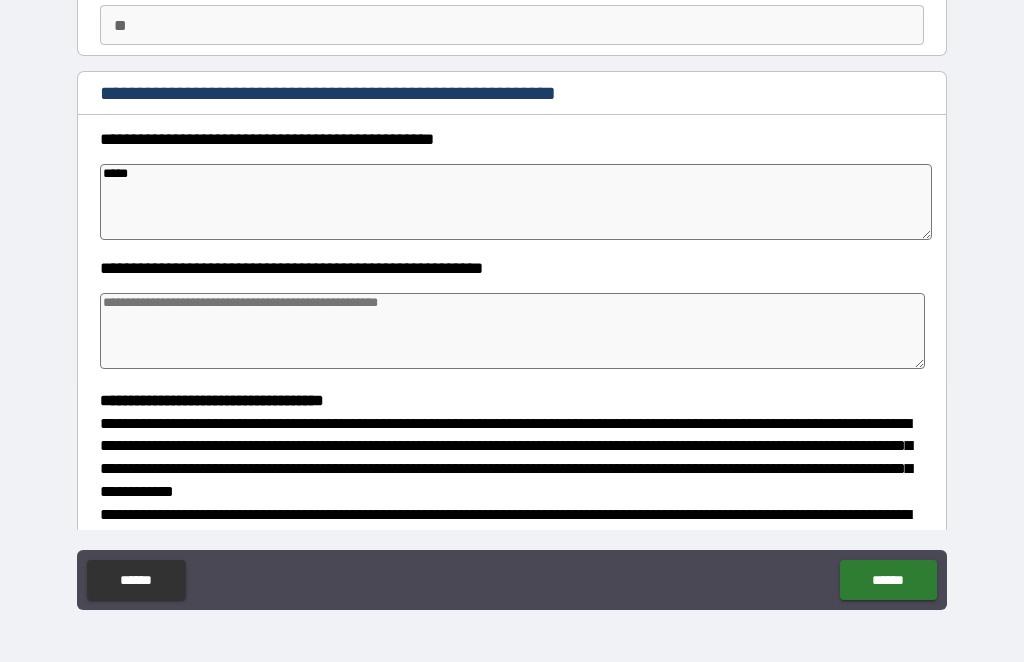 type on "*" 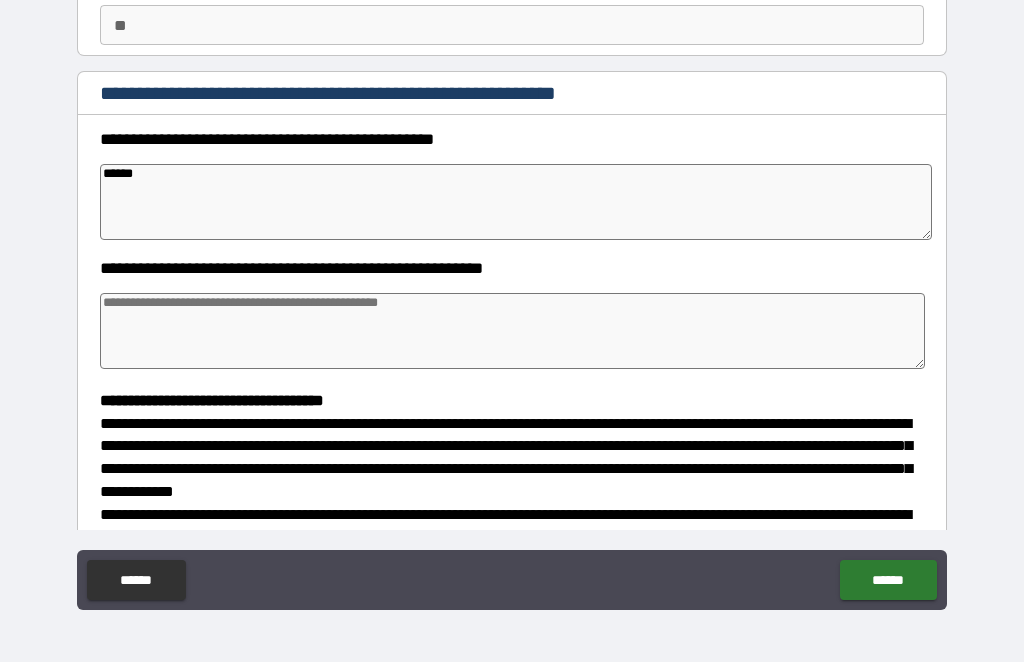type on "*" 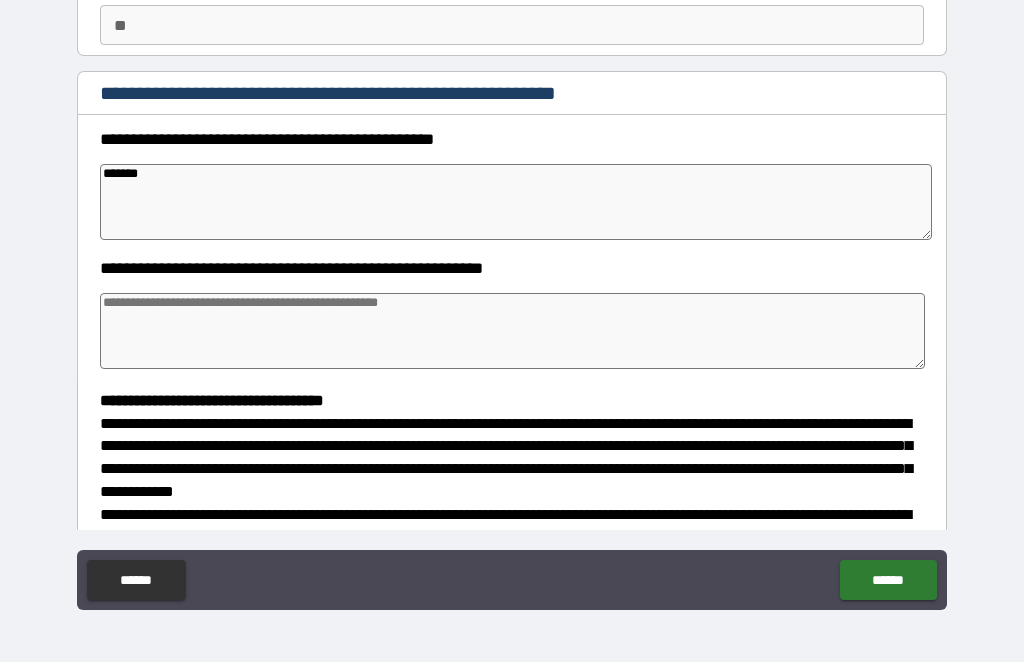 type on "*" 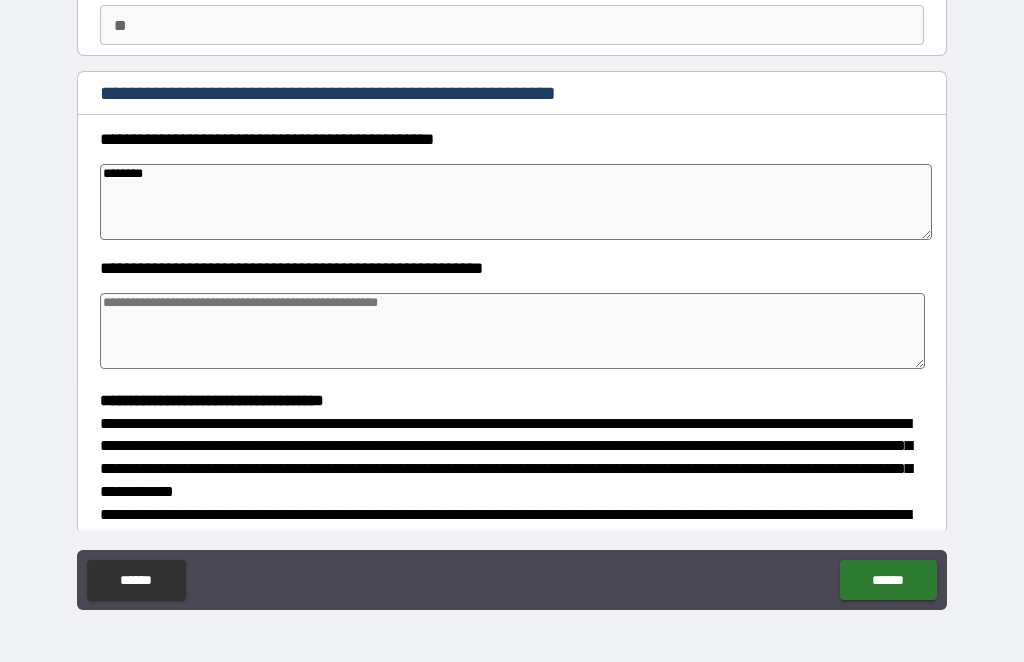 type on "*" 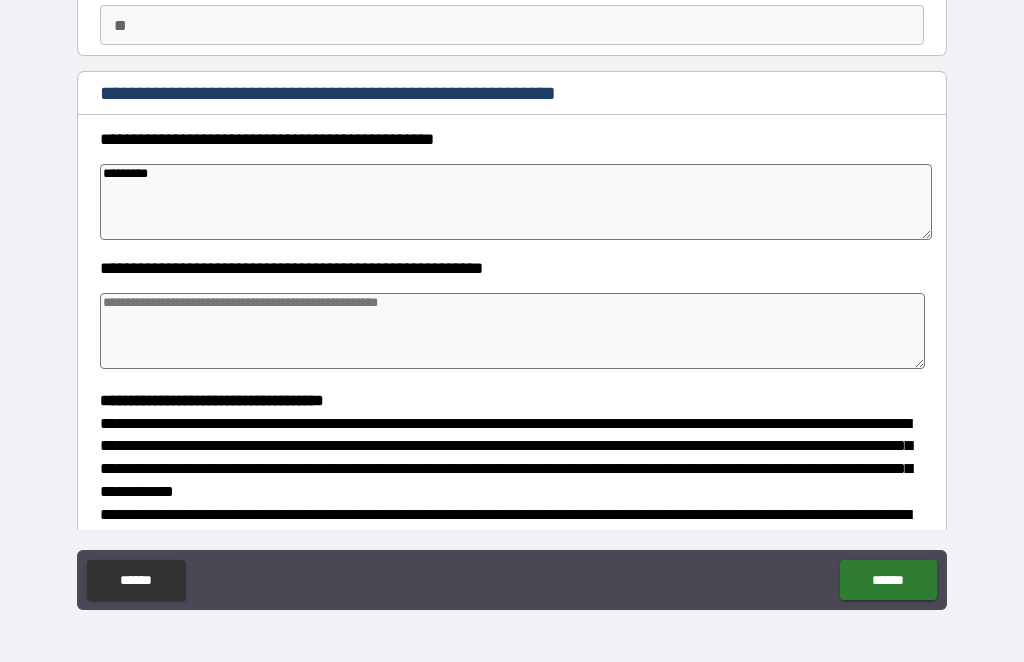 type on "*" 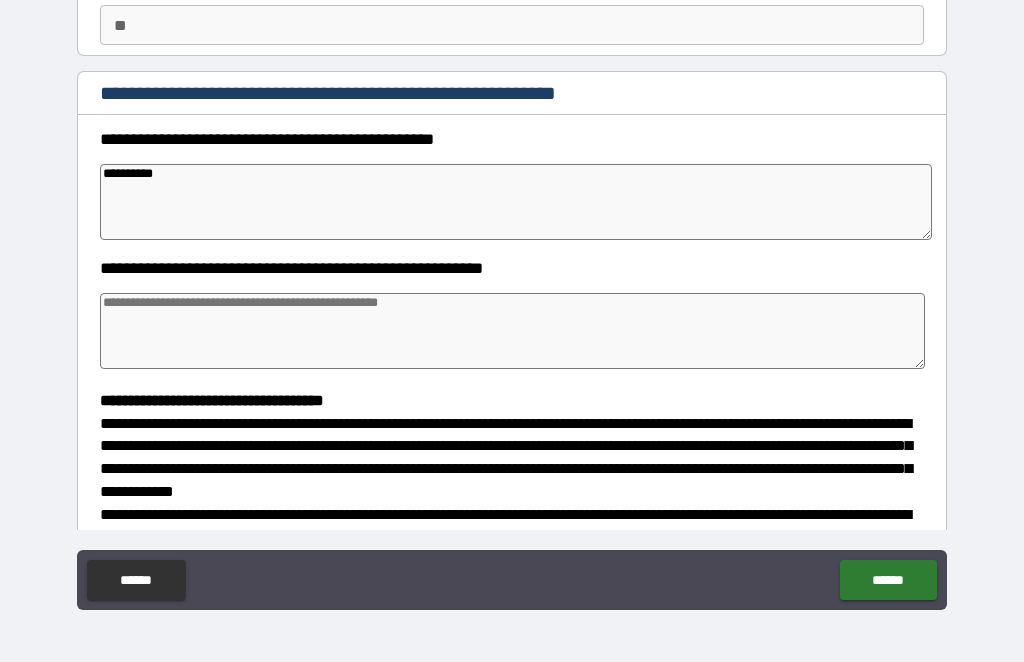 type on "*" 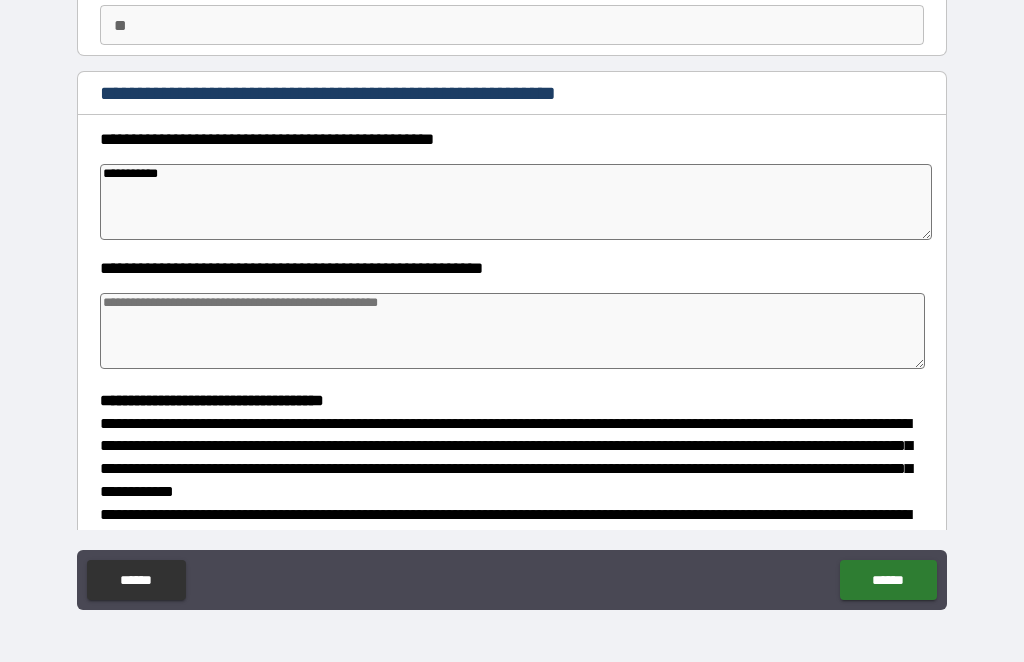 type on "*" 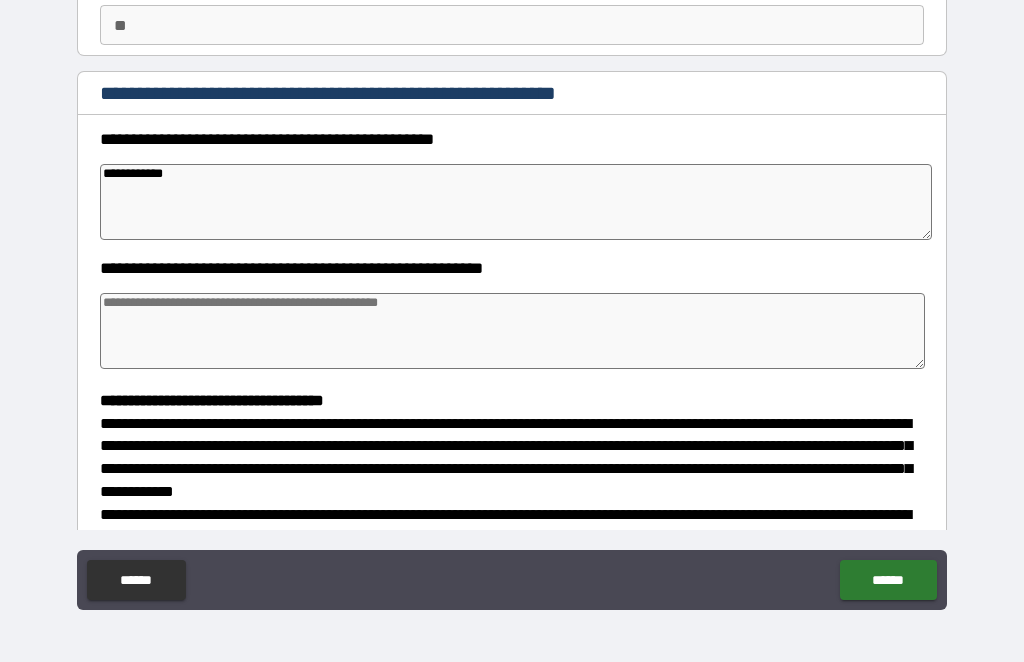 type on "*" 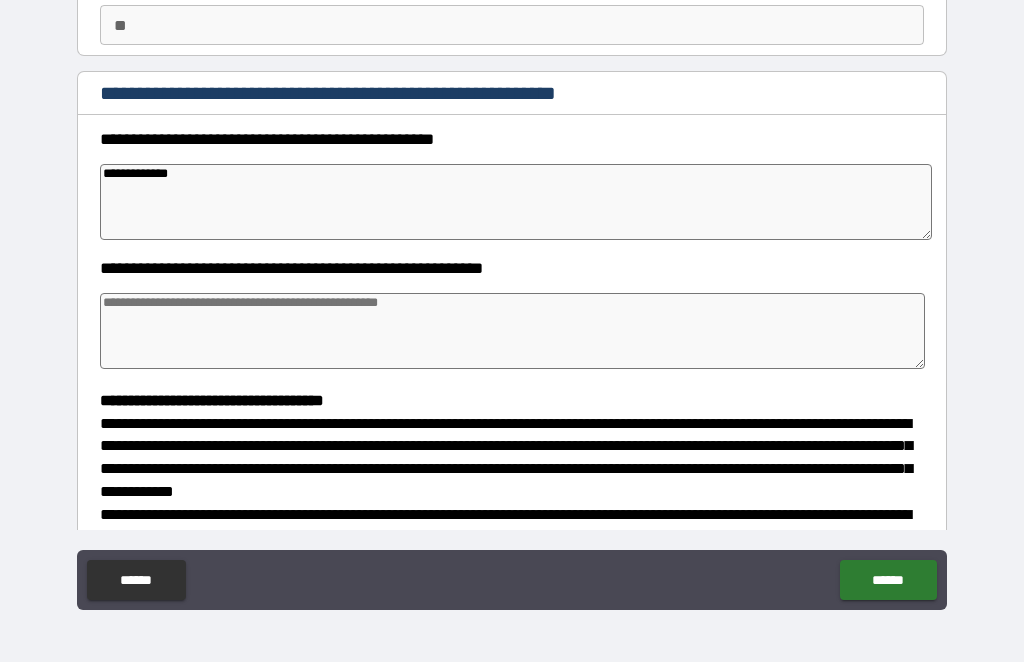 type on "*" 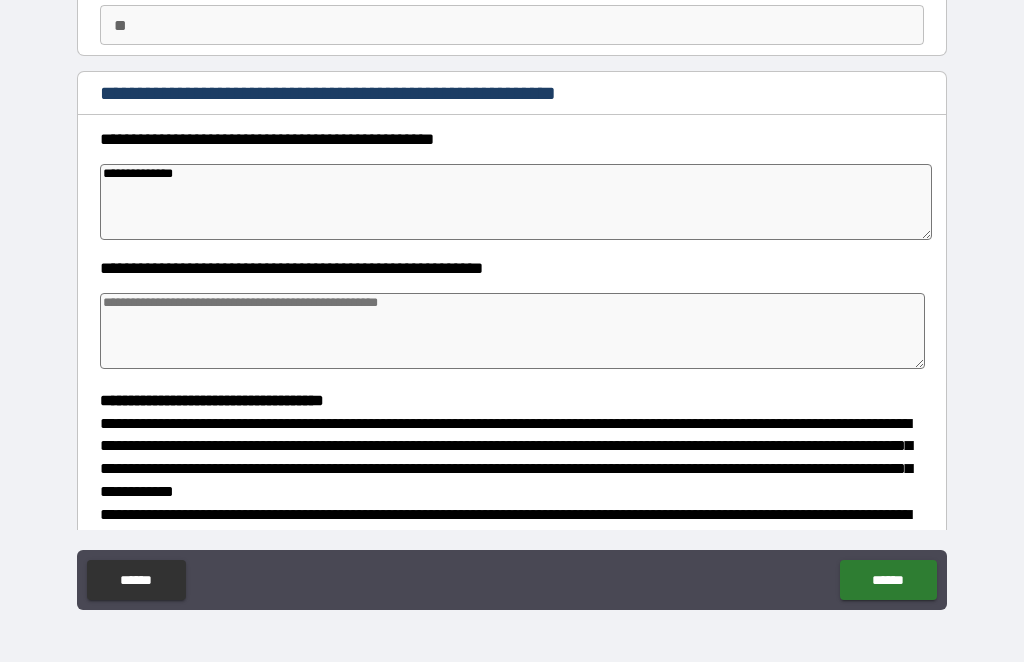 type on "*" 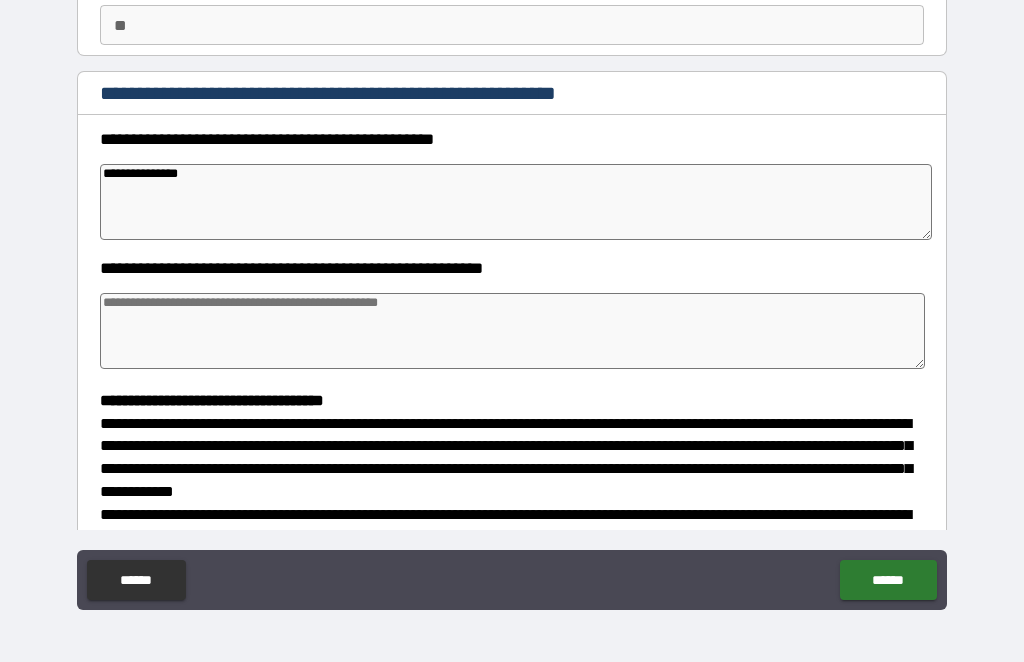 type on "*" 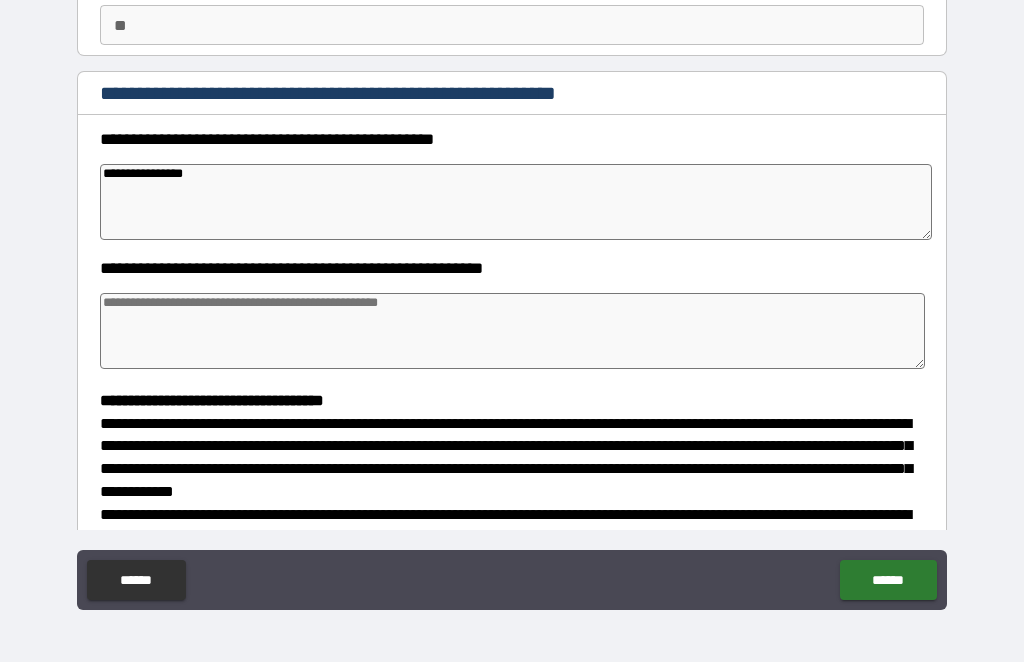 type on "*" 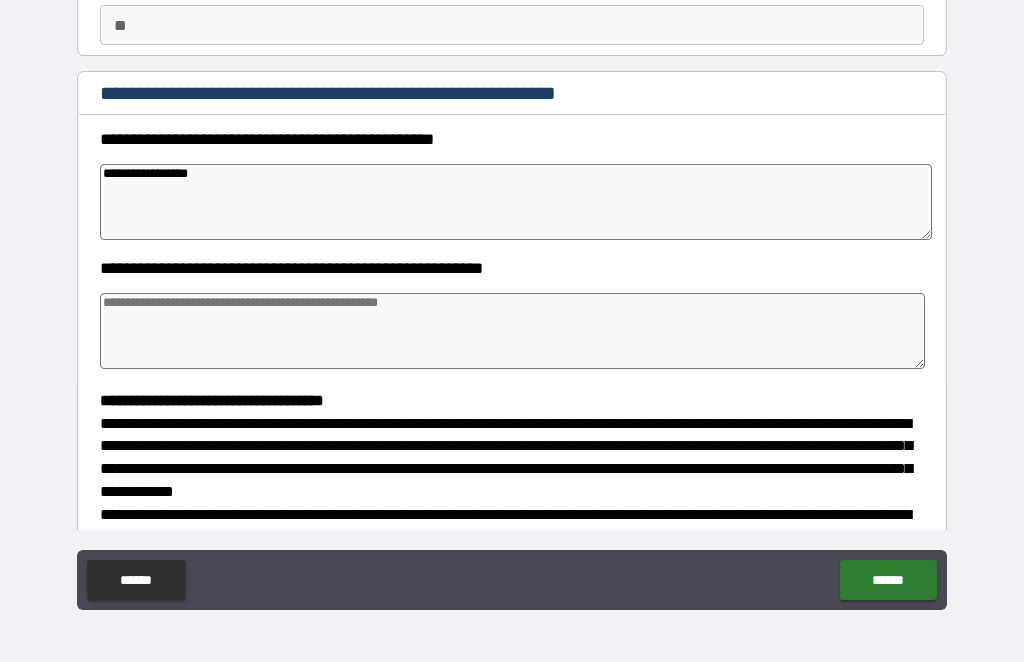 type on "*" 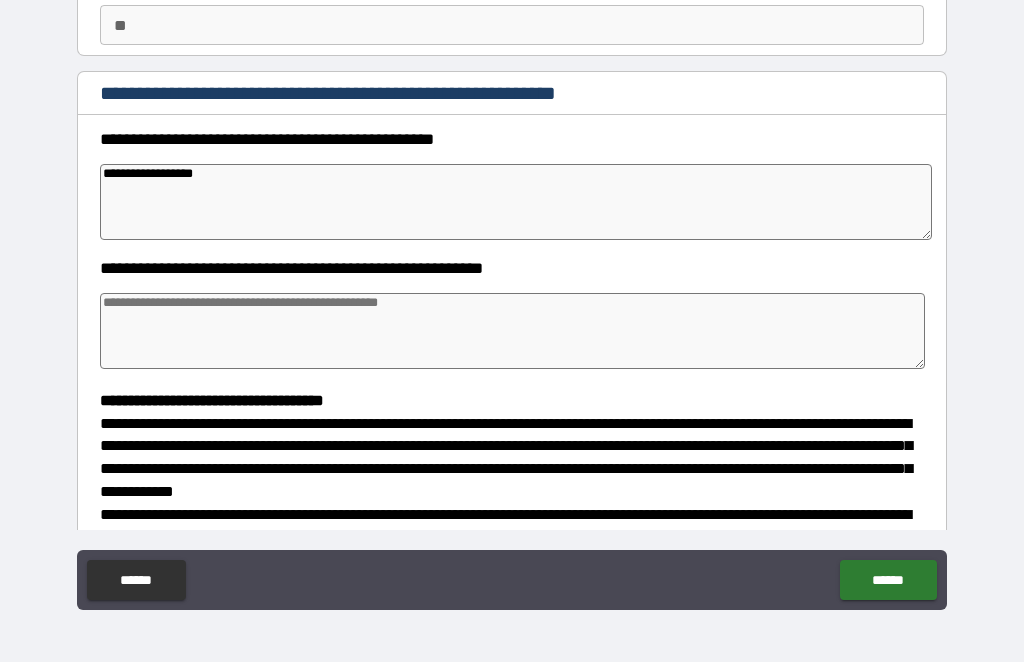 type on "*" 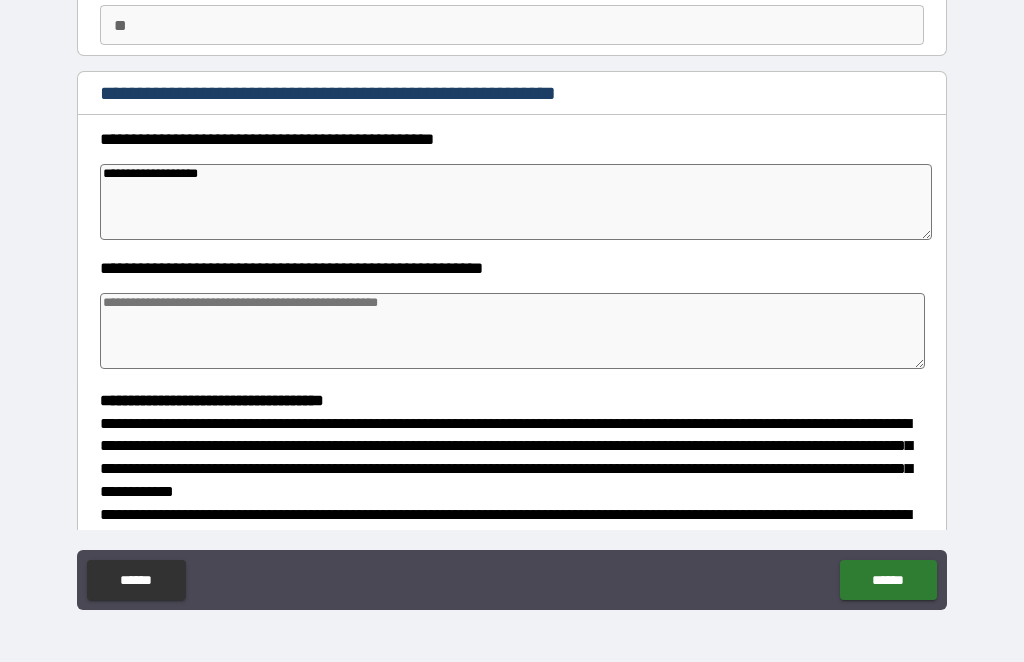 type on "*" 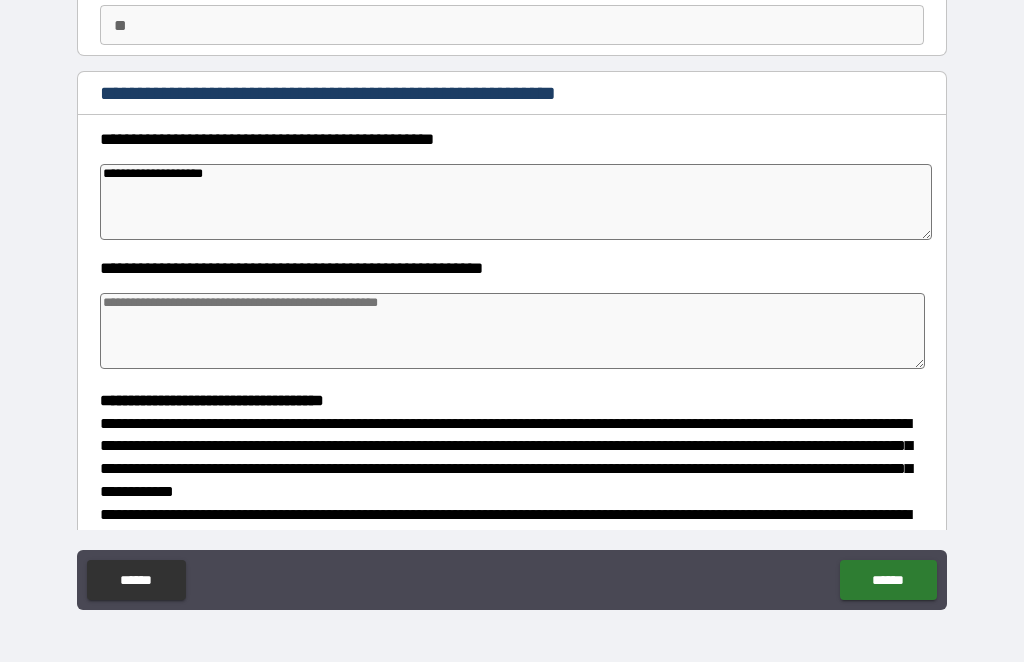 type on "*" 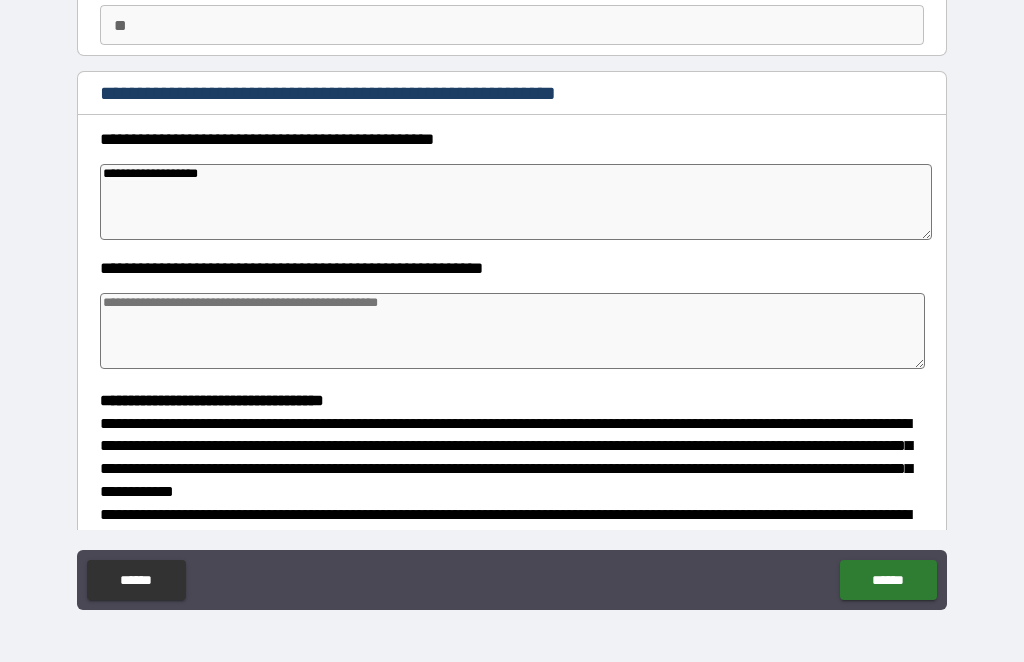 type on "*" 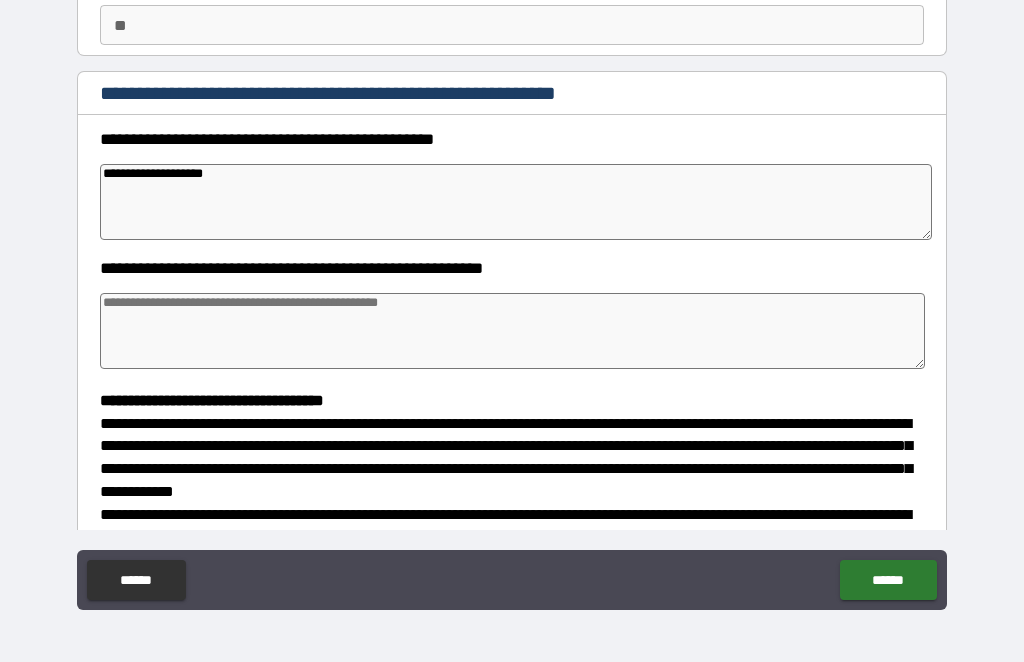 type on "*" 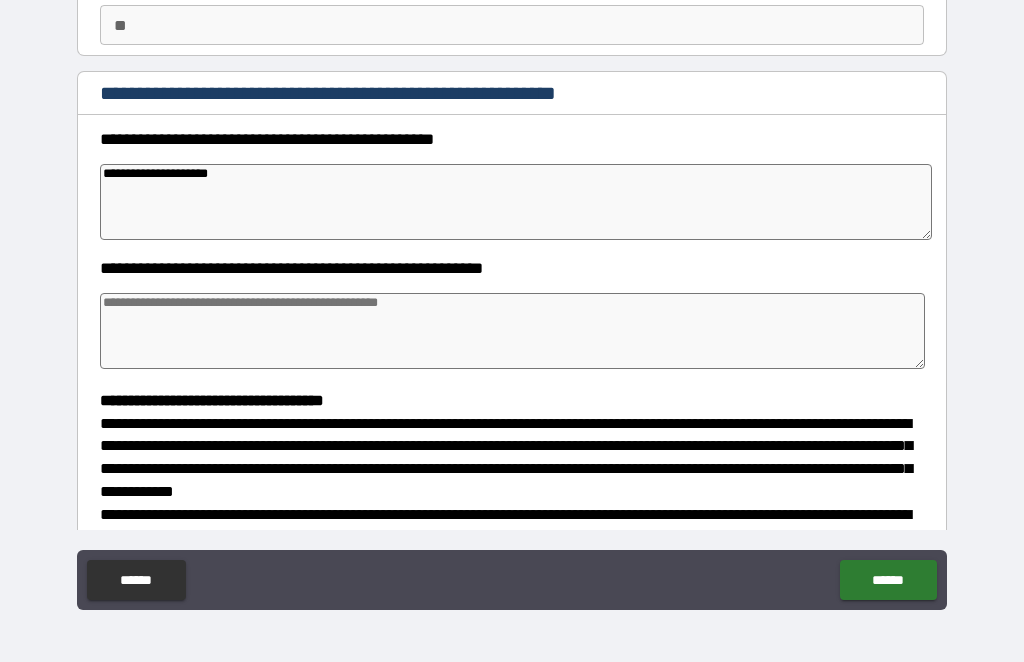 type on "*" 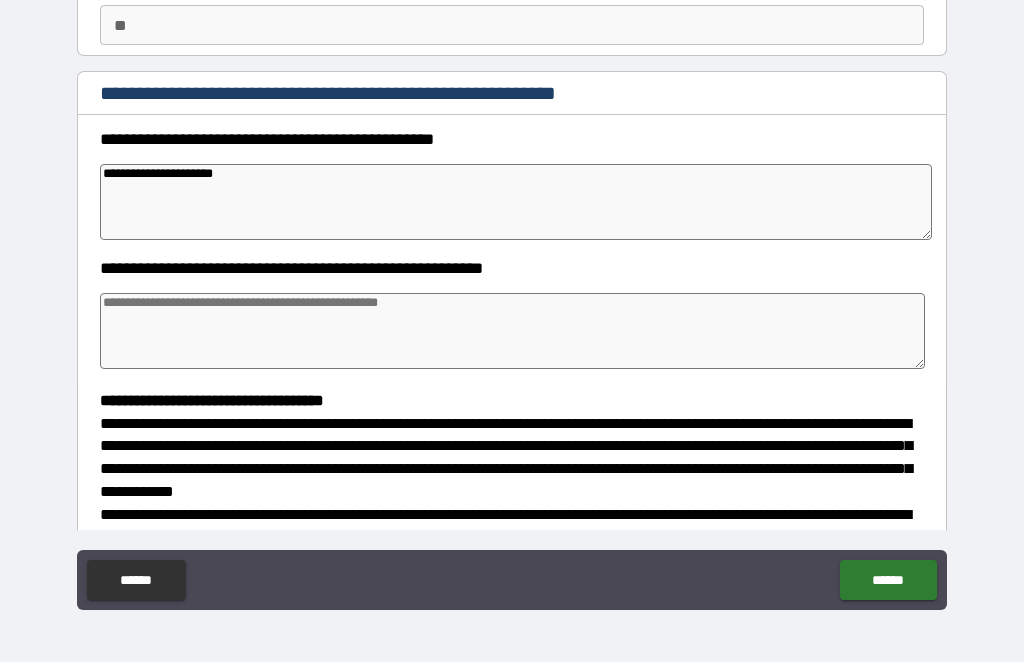 type on "*" 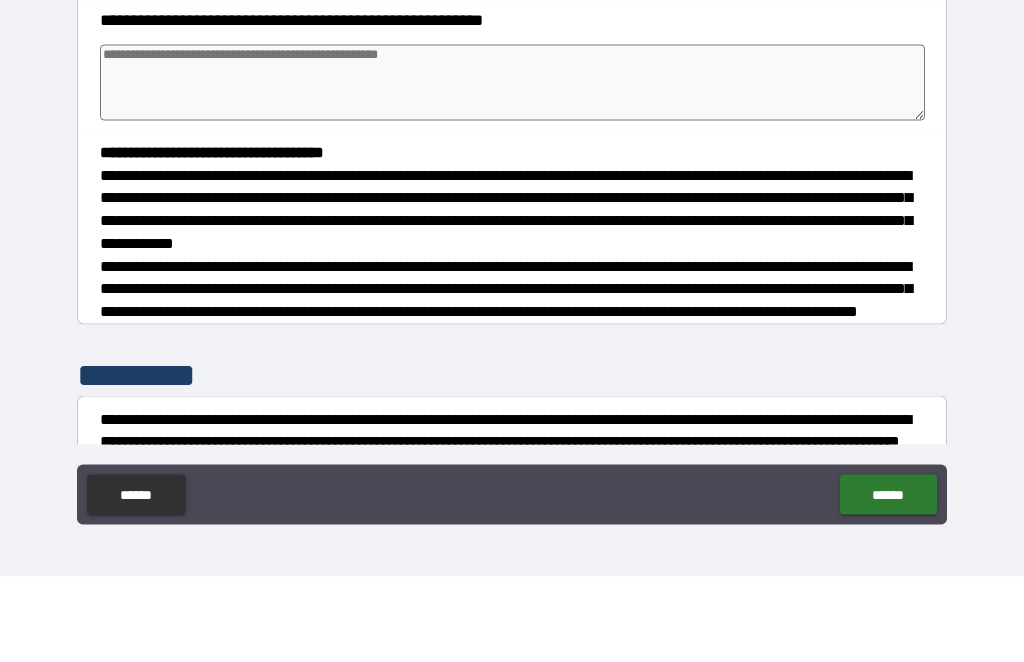 scroll, scrollTop: 338, scrollLeft: 0, axis: vertical 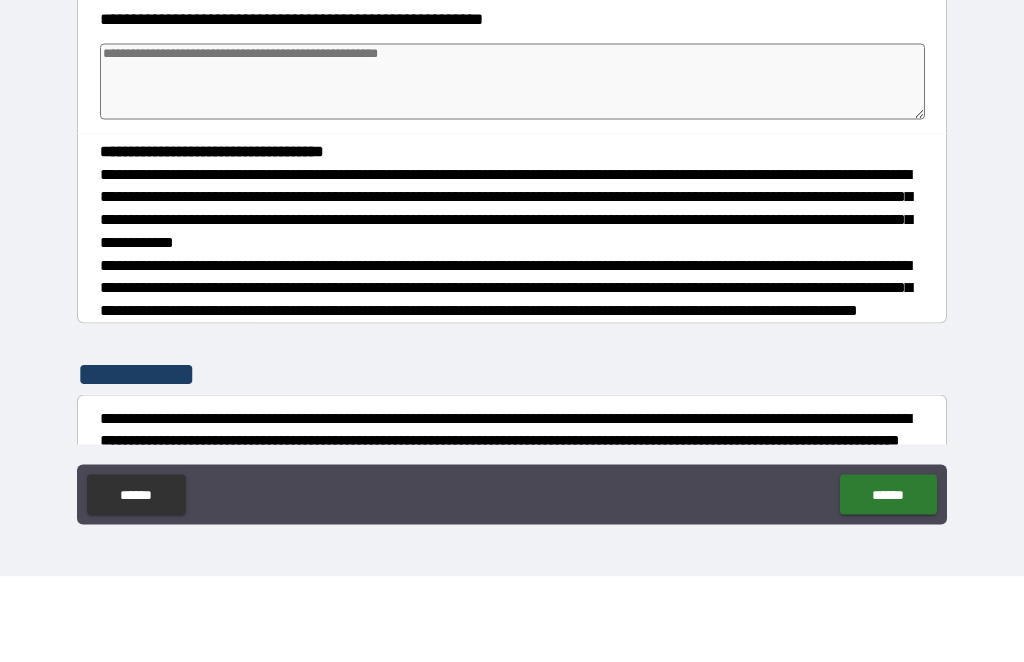 click at bounding box center [513, 167] 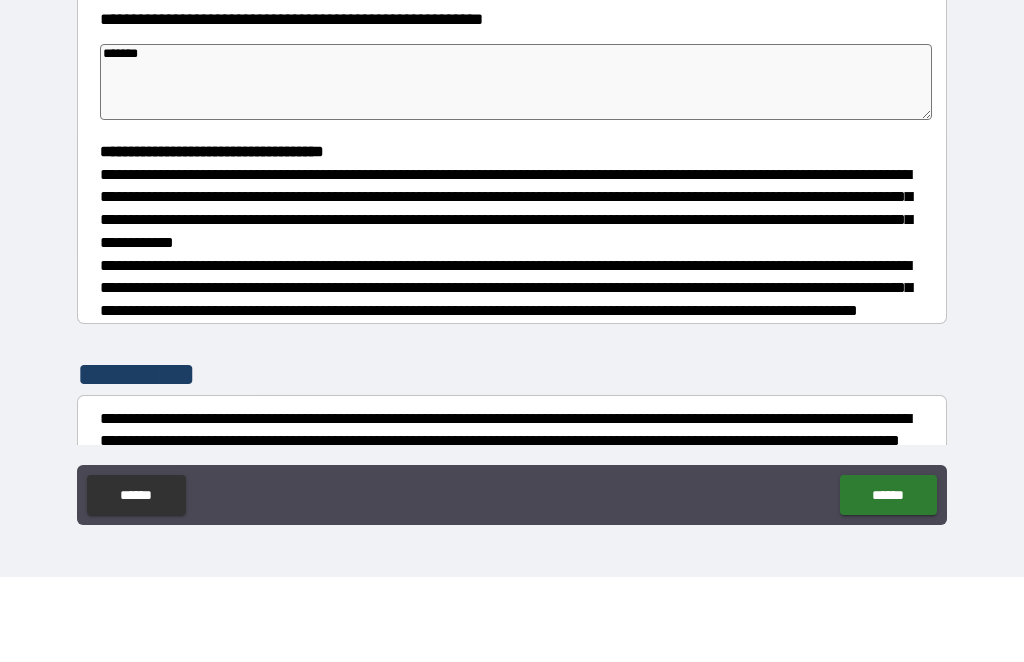 scroll, scrollTop: 0, scrollLeft: 0, axis: both 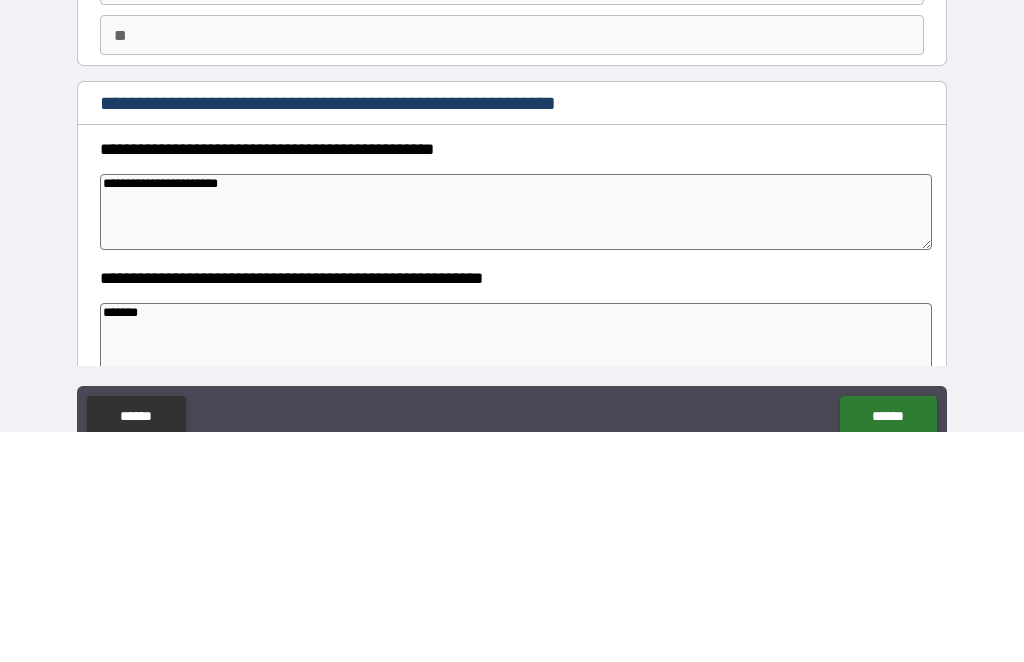 click on "**********" at bounding box center [516, 442] 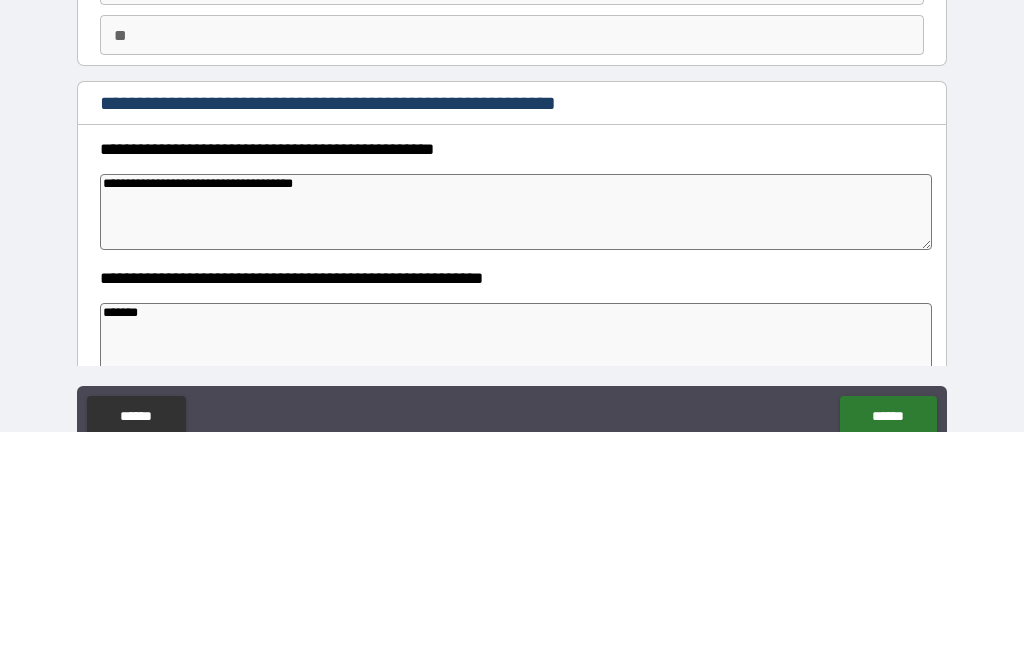 scroll, scrollTop: 66, scrollLeft: 0, axis: vertical 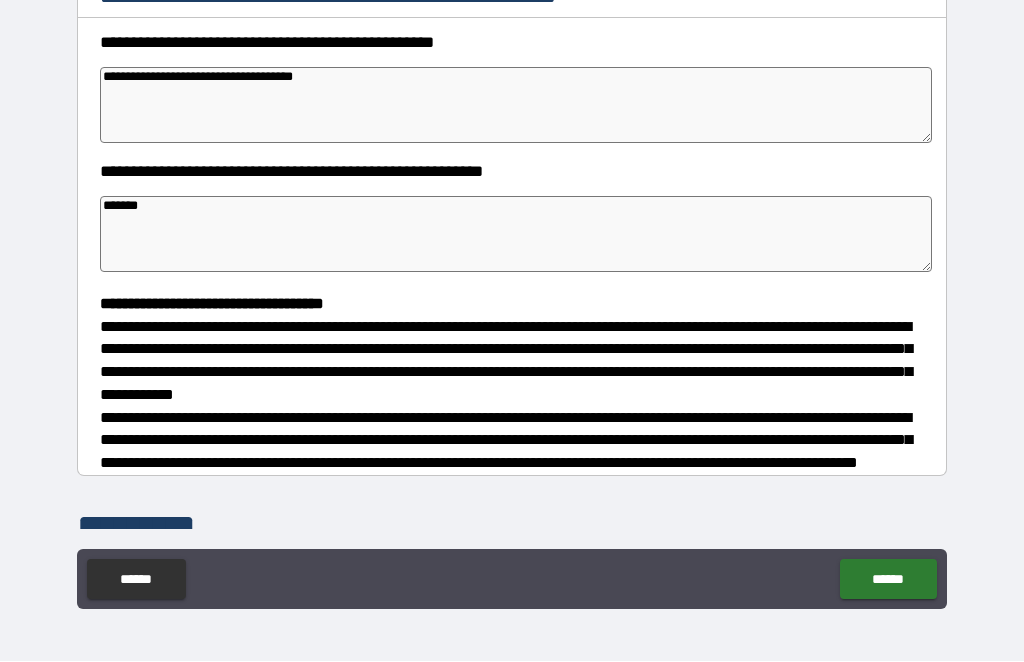 click on "*******" at bounding box center (516, 235) 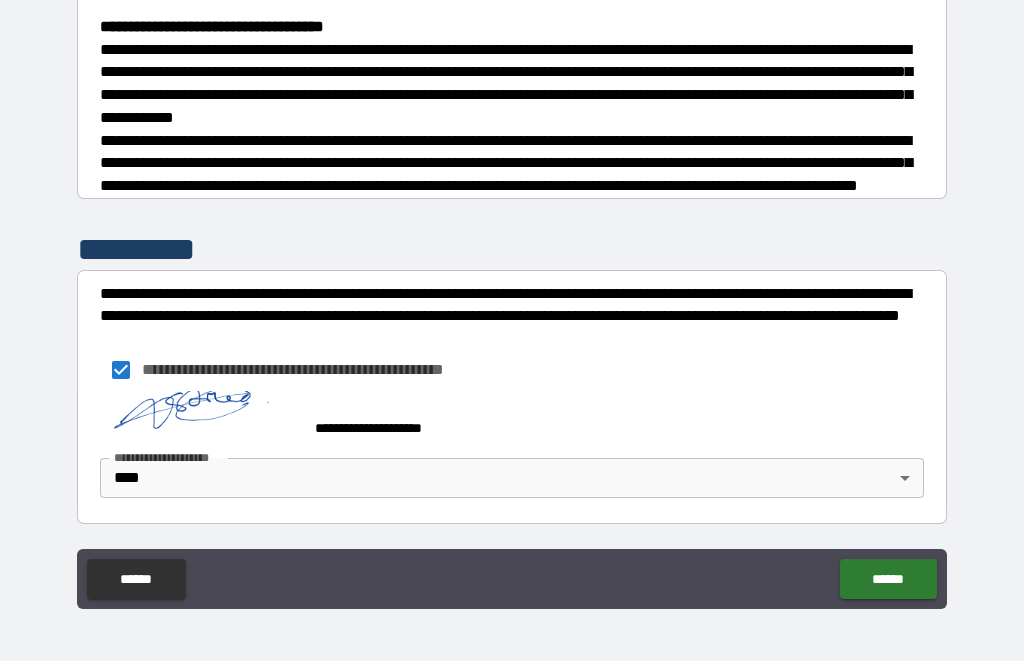 scroll, scrollTop: 547, scrollLeft: 0, axis: vertical 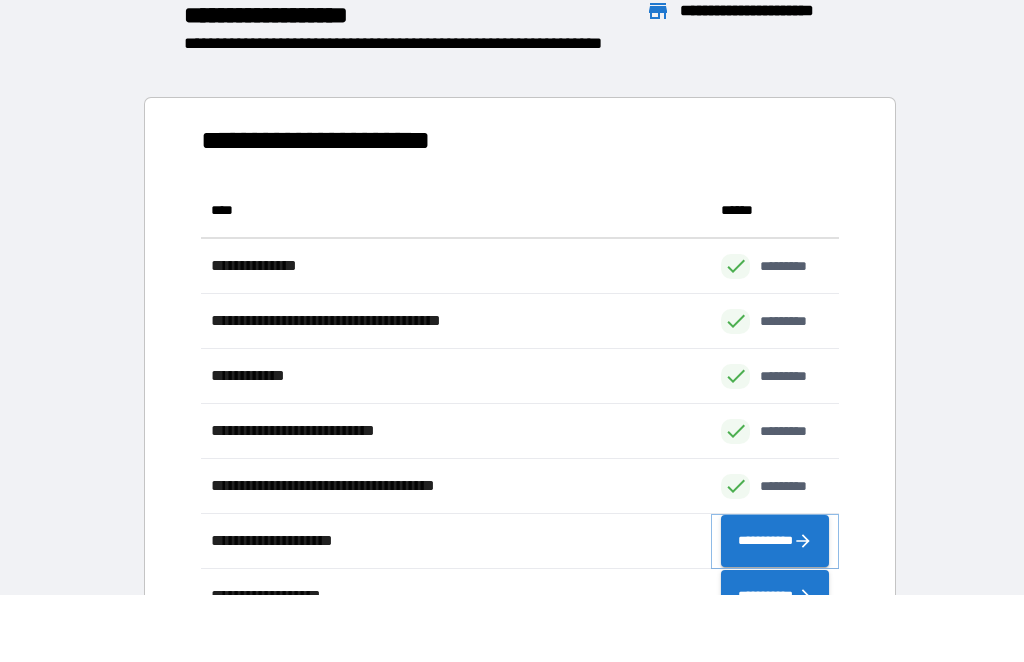 click on "**********" at bounding box center (775, 542) 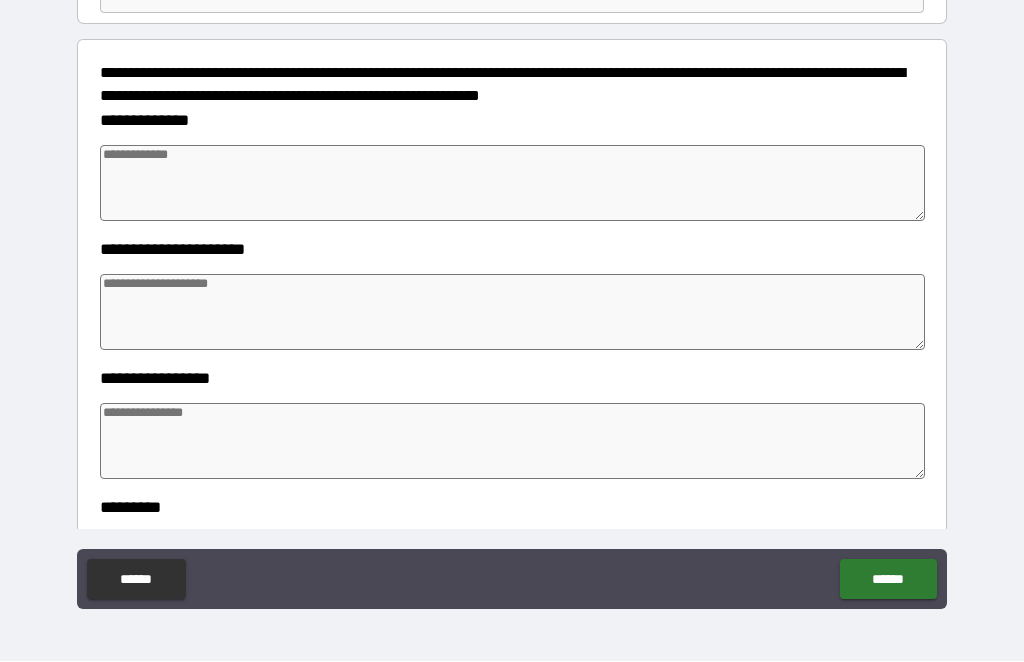 scroll, scrollTop: 217, scrollLeft: 0, axis: vertical 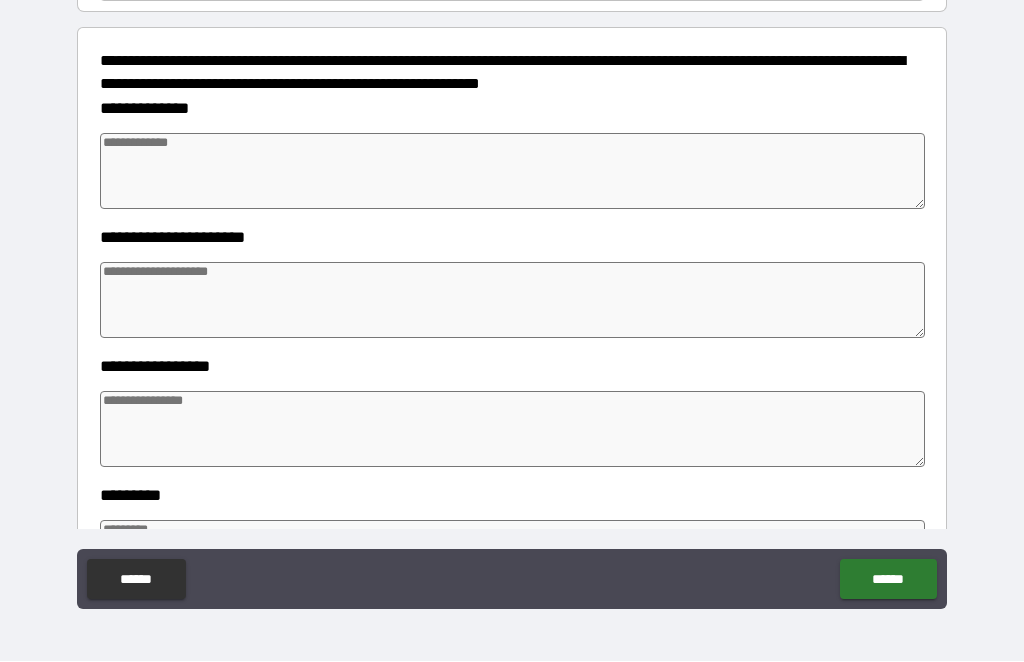 click at bounding box center [513, 172] 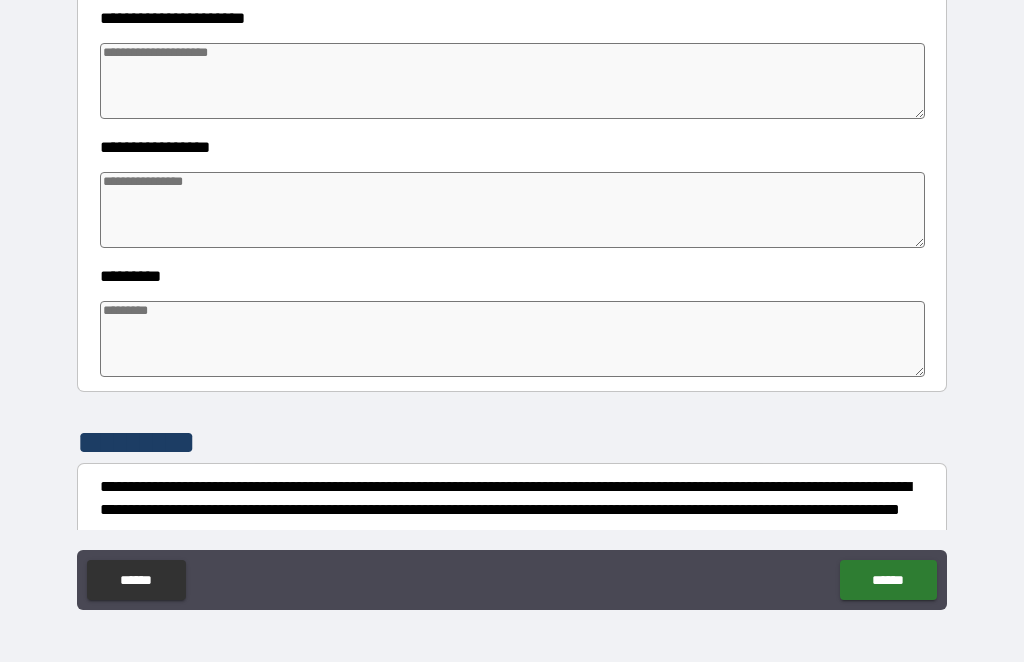 scroll, scrollTop: 438, scrollLeft: 0, axis: vertical 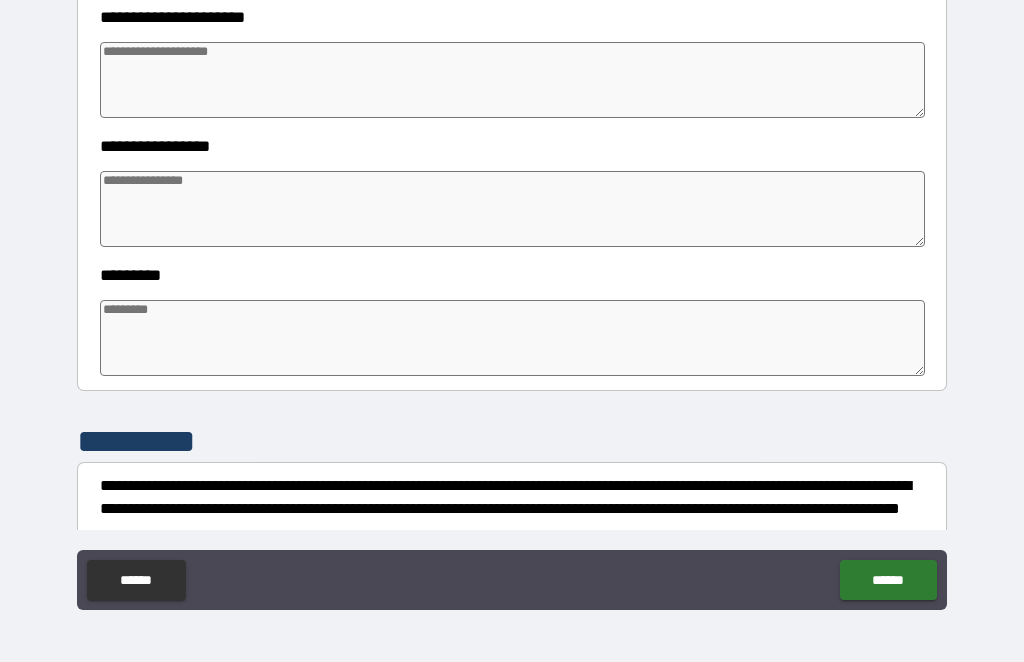 click at bounding box center [513, 209] 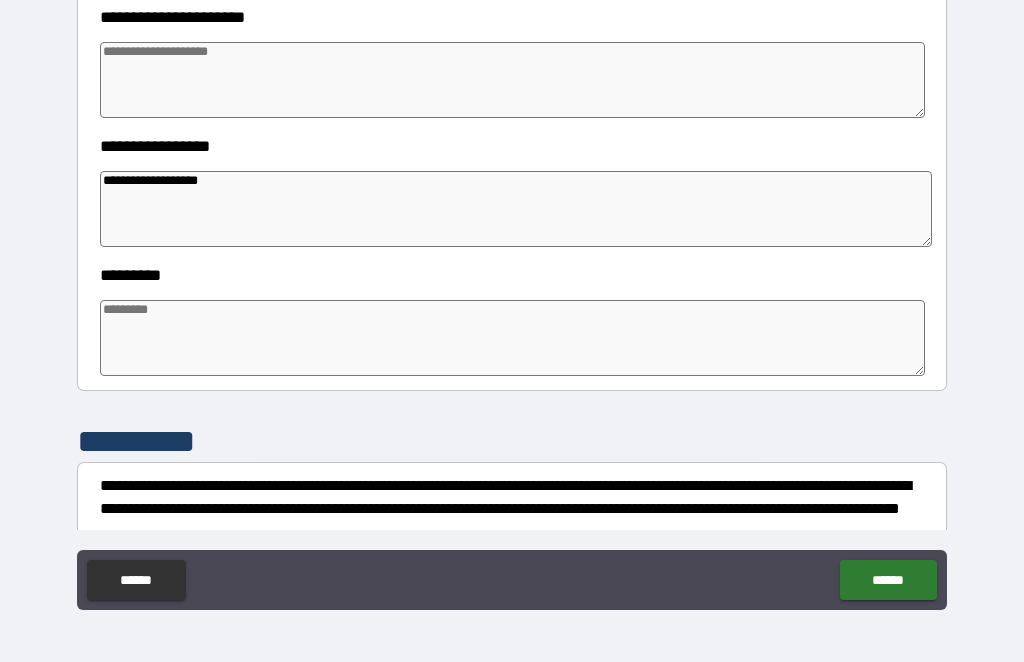 scroll, scrollTop: 344, scrollLeft: 0, axis: vertical 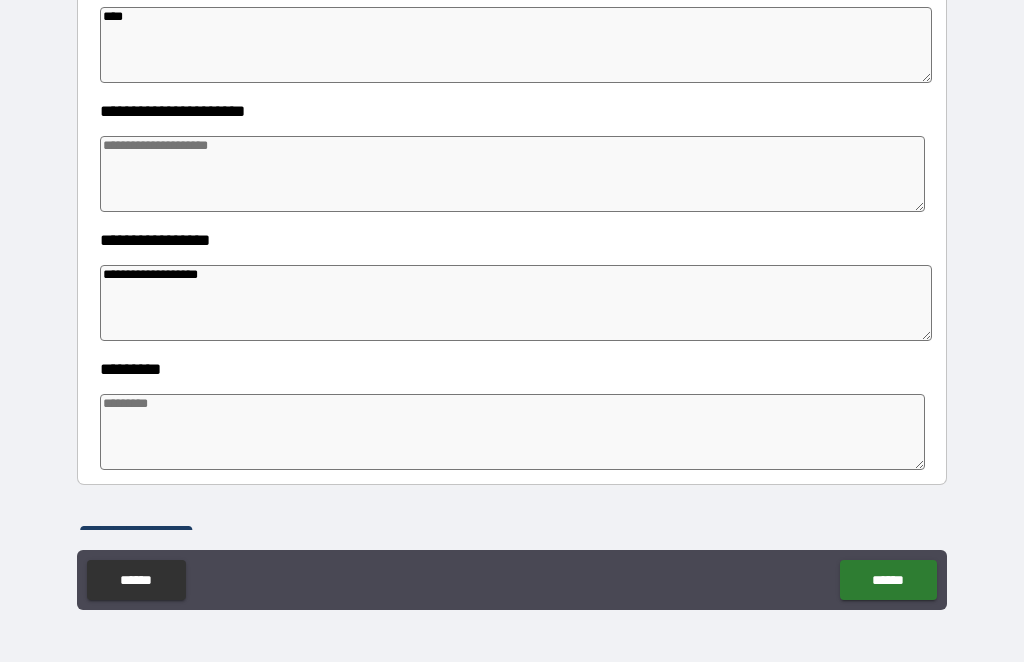 click at bounding box center [513, 174] 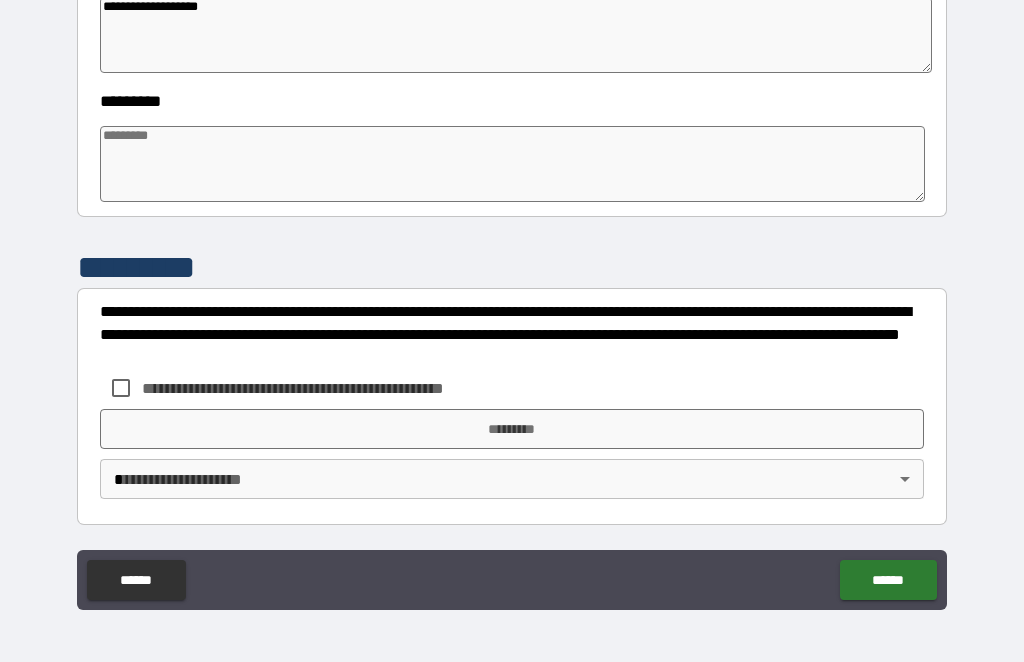 scroll, scrollTop: 612, scrollLeft: 0, axis: vertical 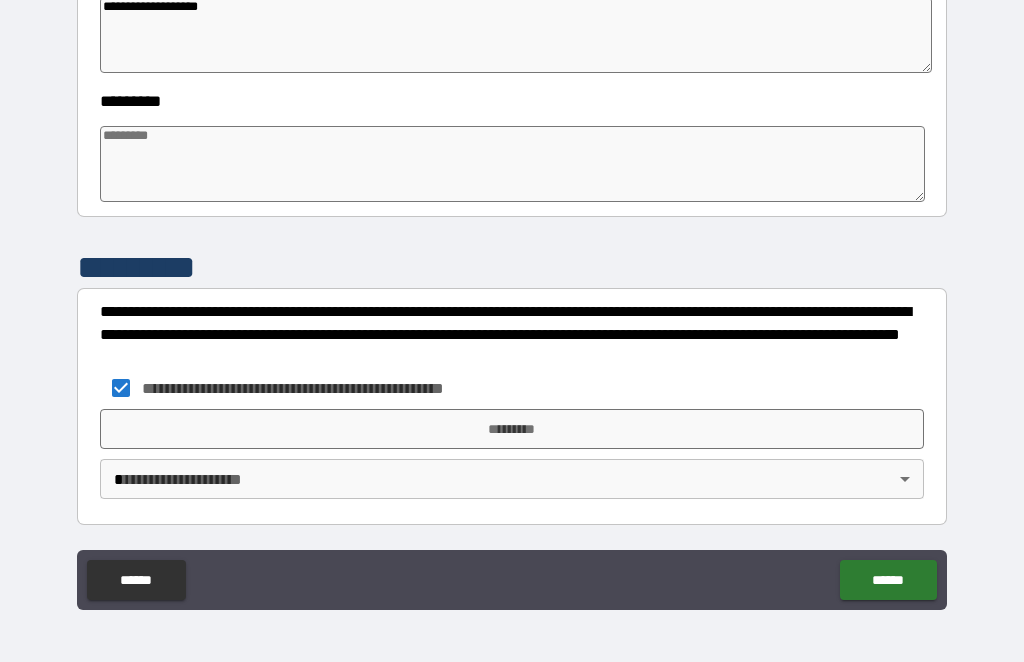 click on "*********" at bounding box center (512, 429) 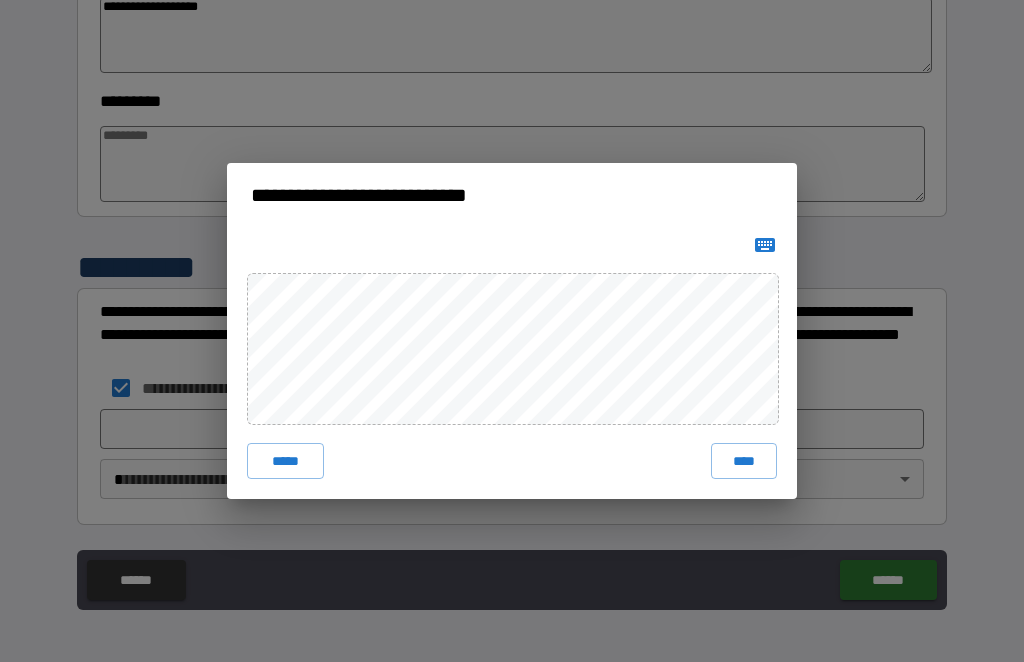 click on "****" at bounding box center [744, 461] 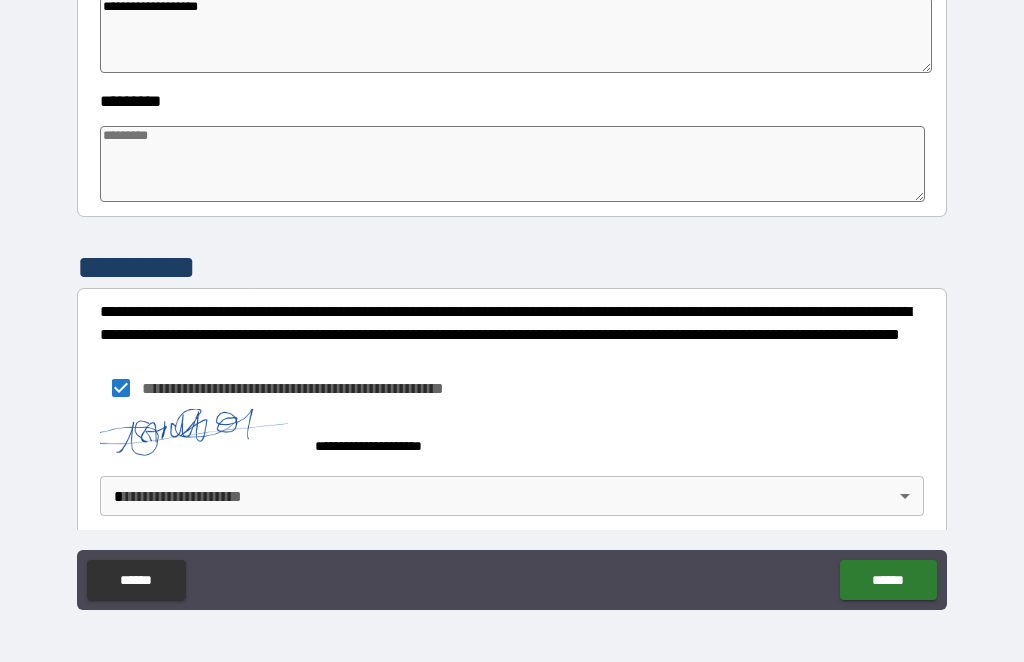 scroll, scrollTop: 602, scrollLeft: 0, axis: vertical 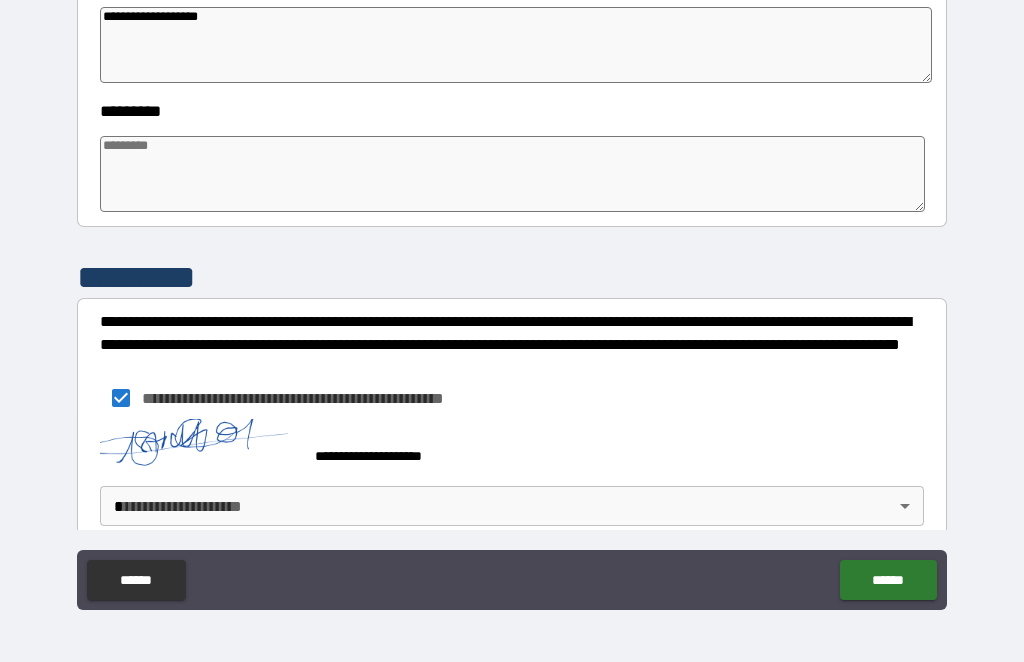 click on "**********" at bounding box center [512, 298] 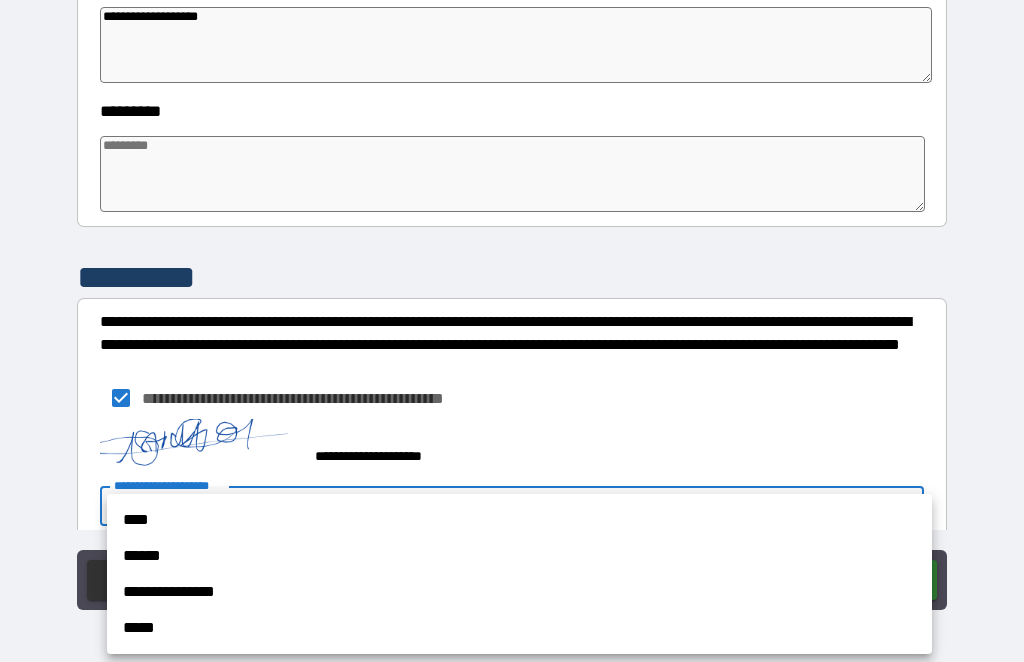 click on "****" at bounding box center [519, 520] 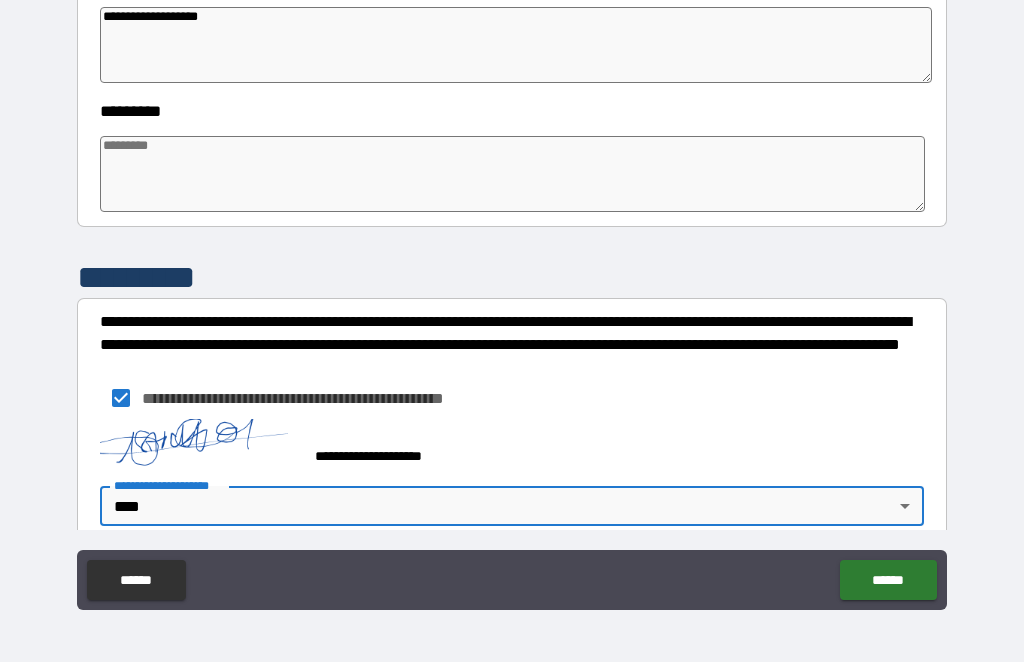 click on "******" at bounding box center [888, 580] 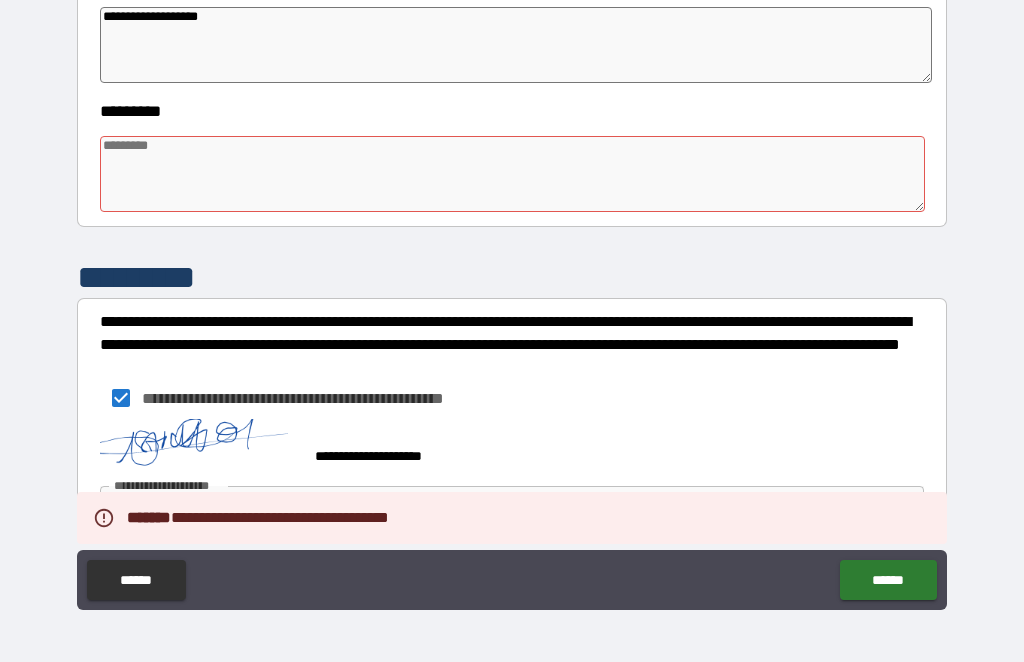 click at bounding box center (513, 174) 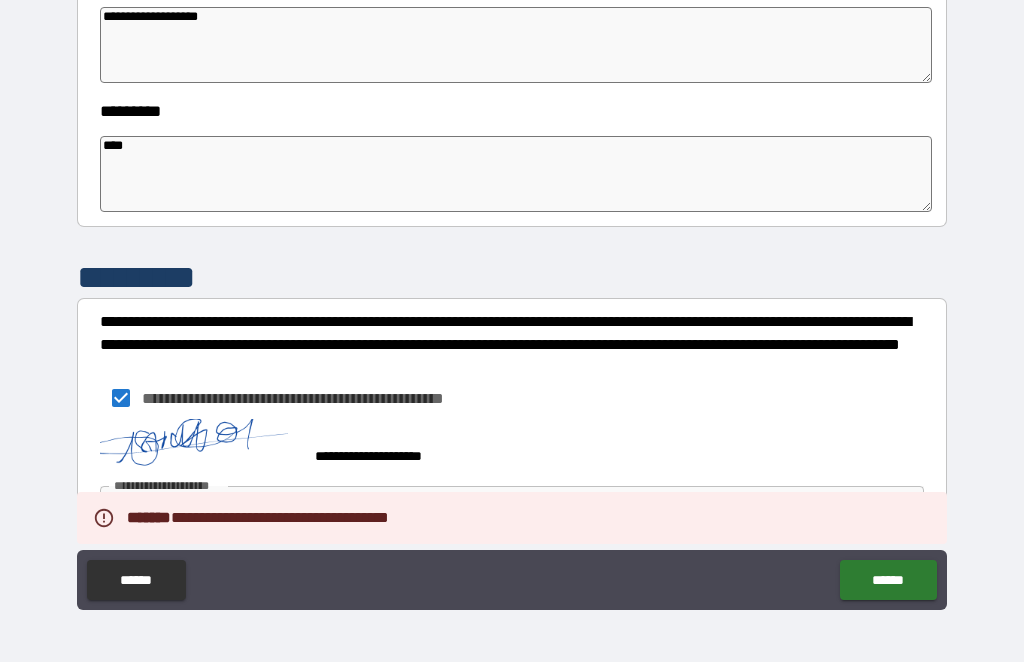click on "******" at bounding box center (888, 580) 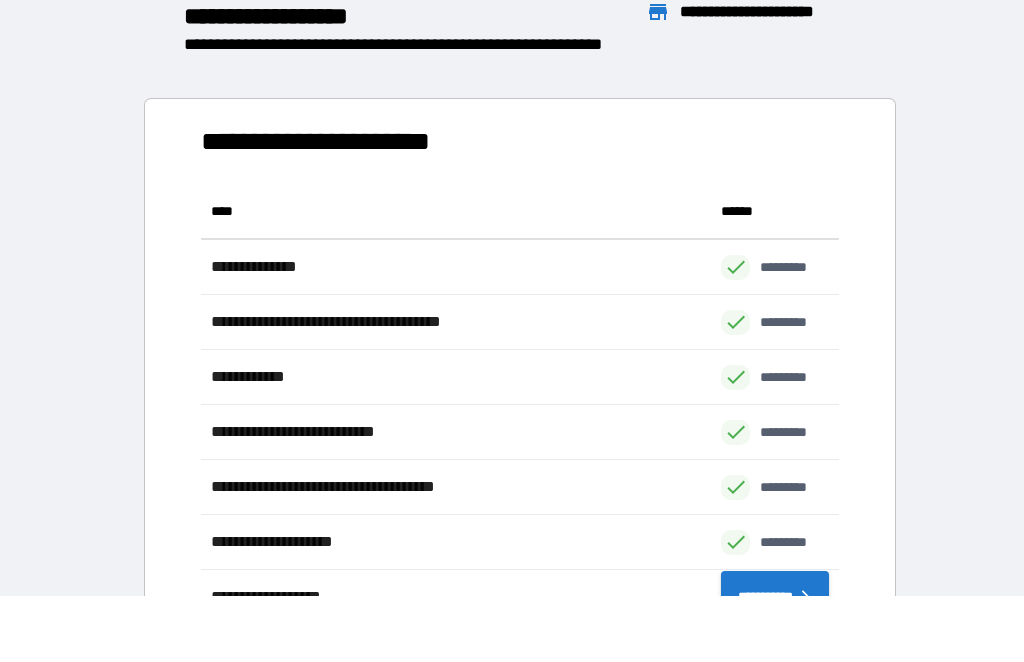 scroll, scrollTop: 1, scrollLeft: 1, axis: both 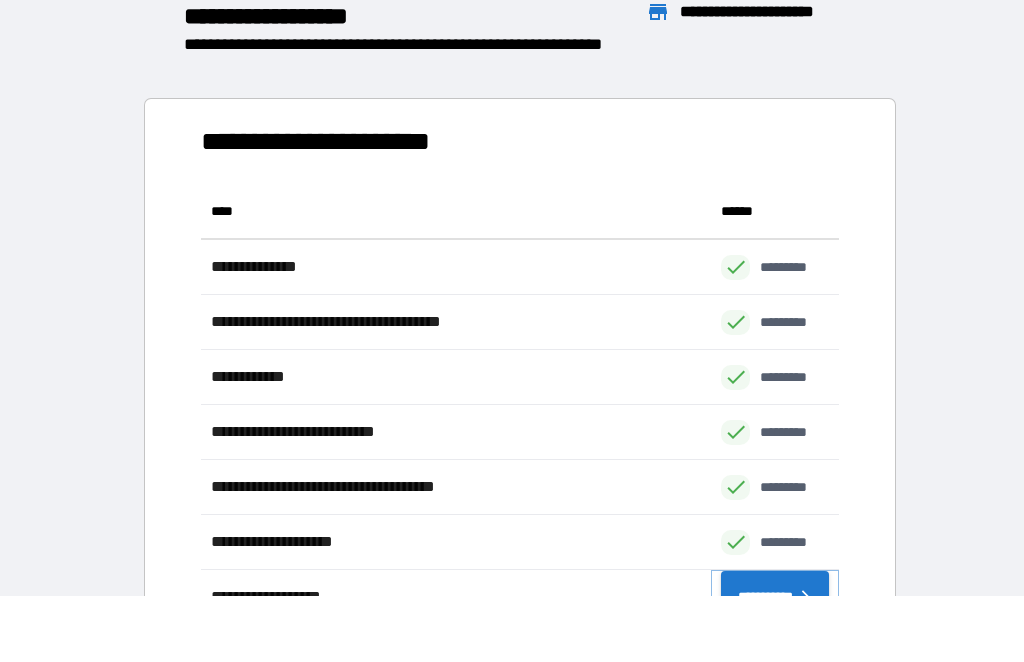 click on "**********" at bounding box center [775, 597] 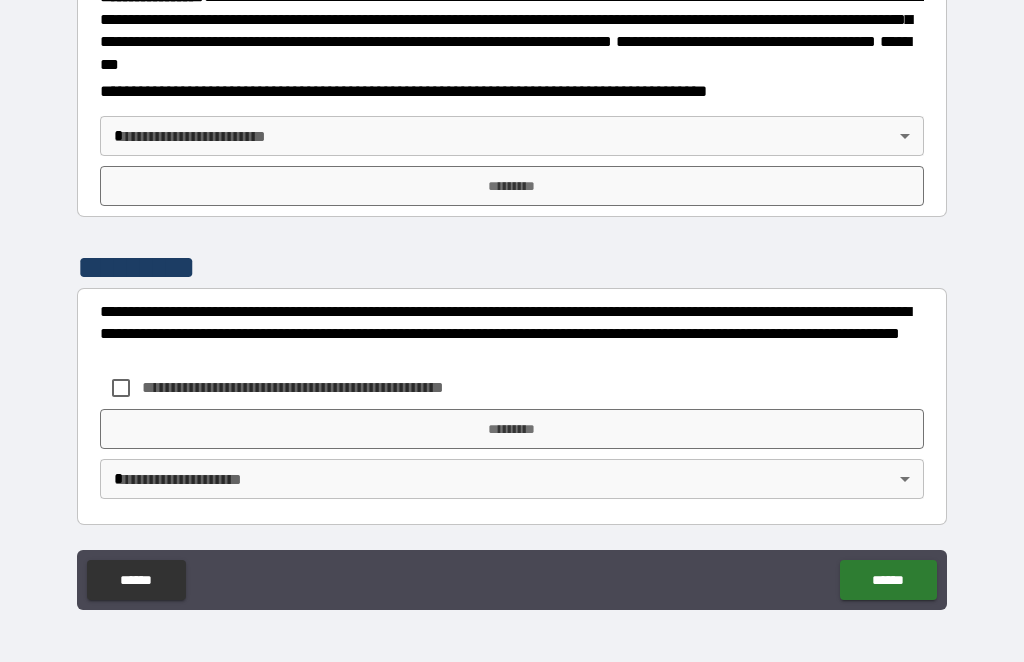 scroll, scrollTop: 2301, scrollLeft: 0, axis: vertical 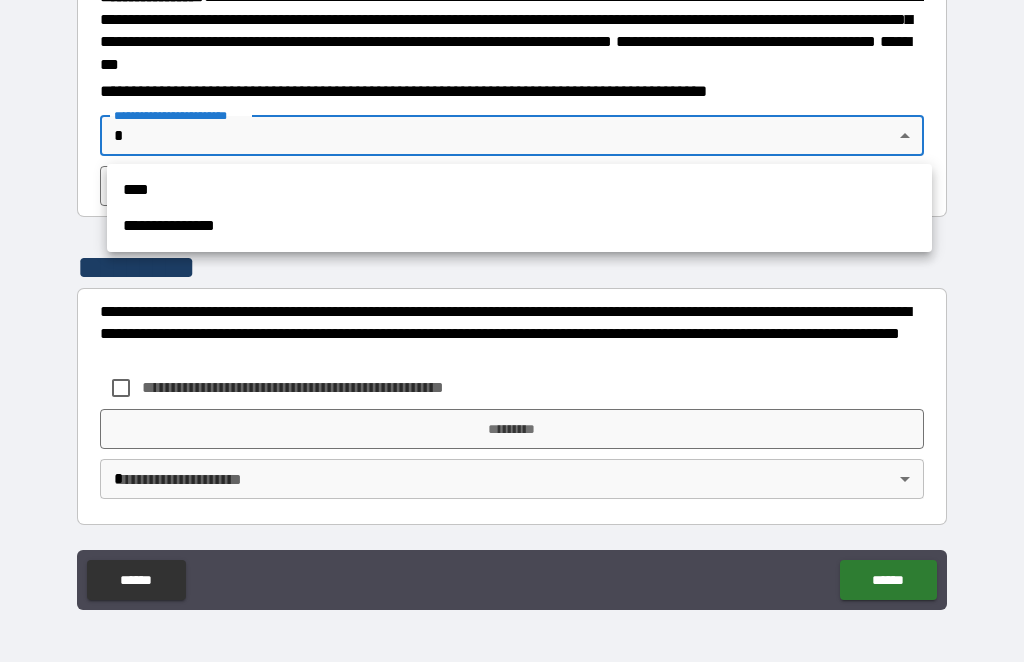 click on "****" at bounding box center (519, 190) 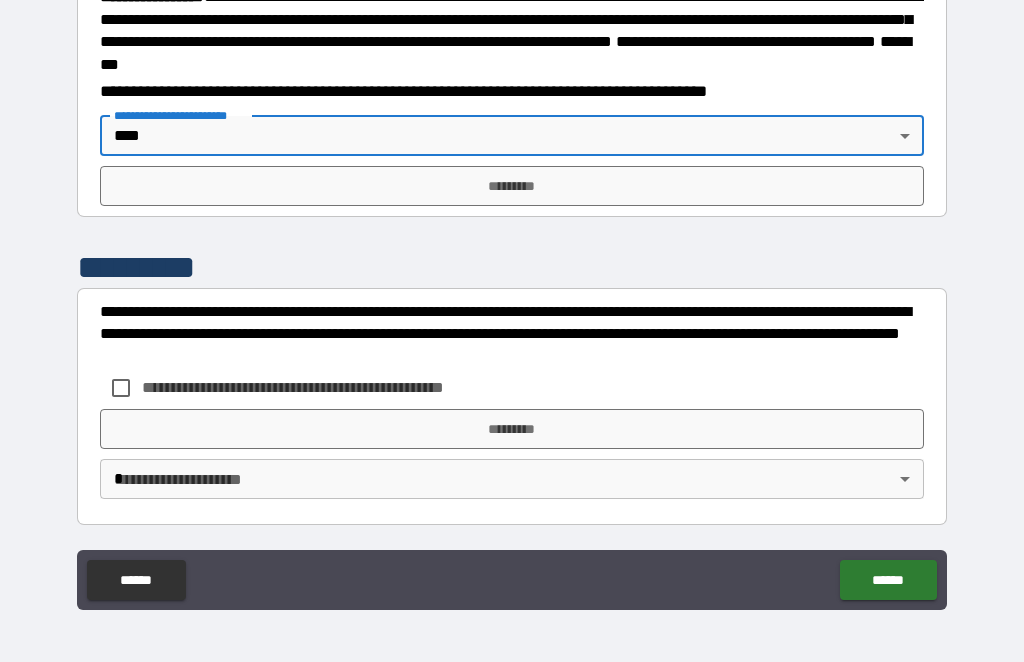 click on "*********" at bounding box center (512, 186) 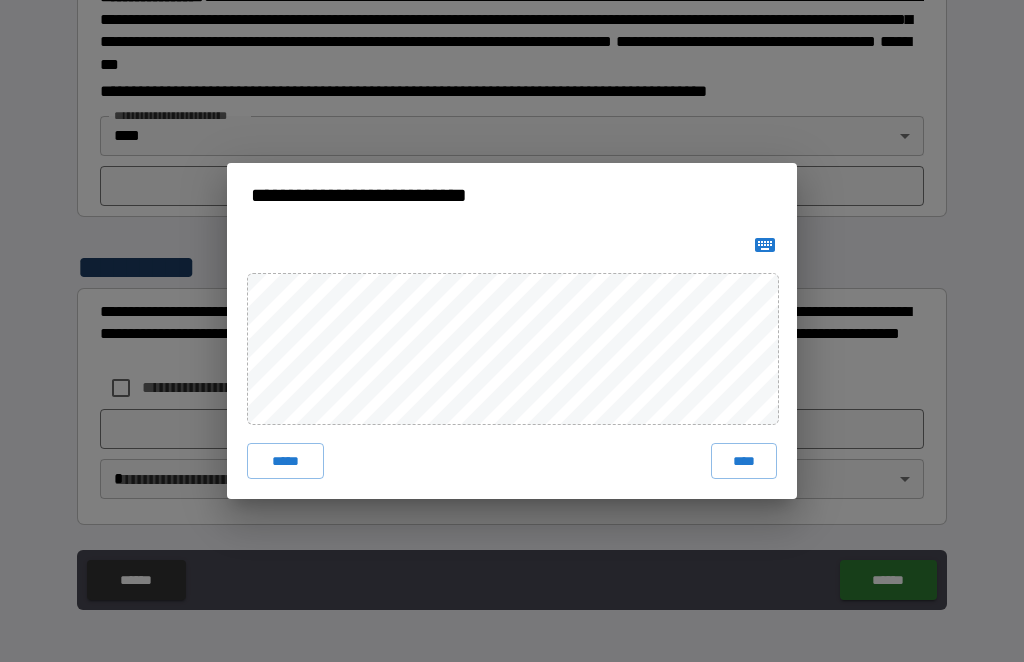 click on "****" at bounding box center (744, 461) 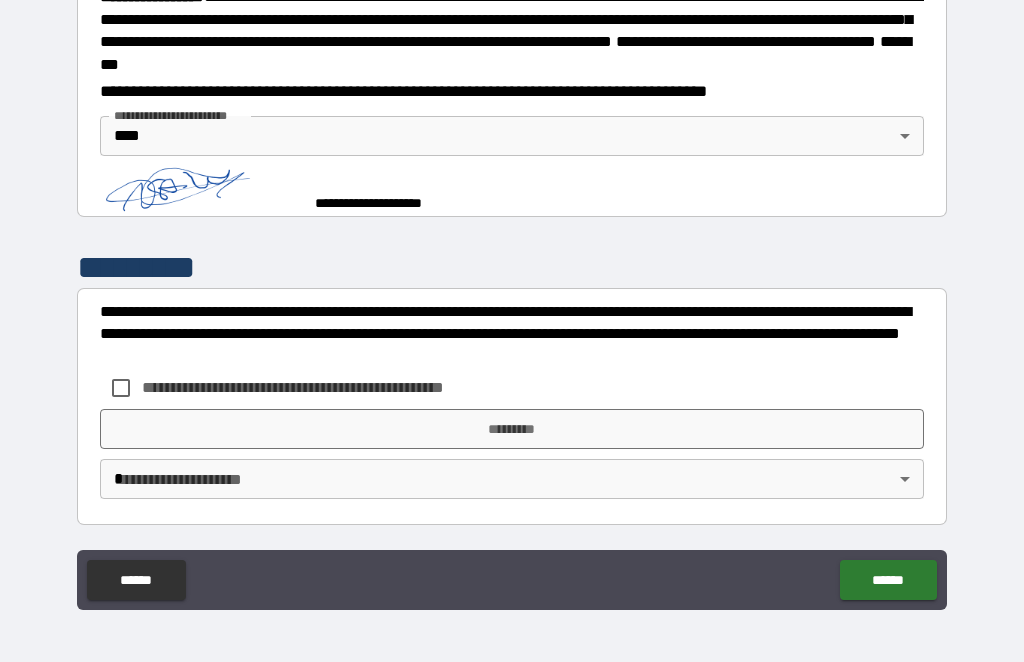 scroll, scrollTop: 2291, scrollLeft: 0, axis: vertical 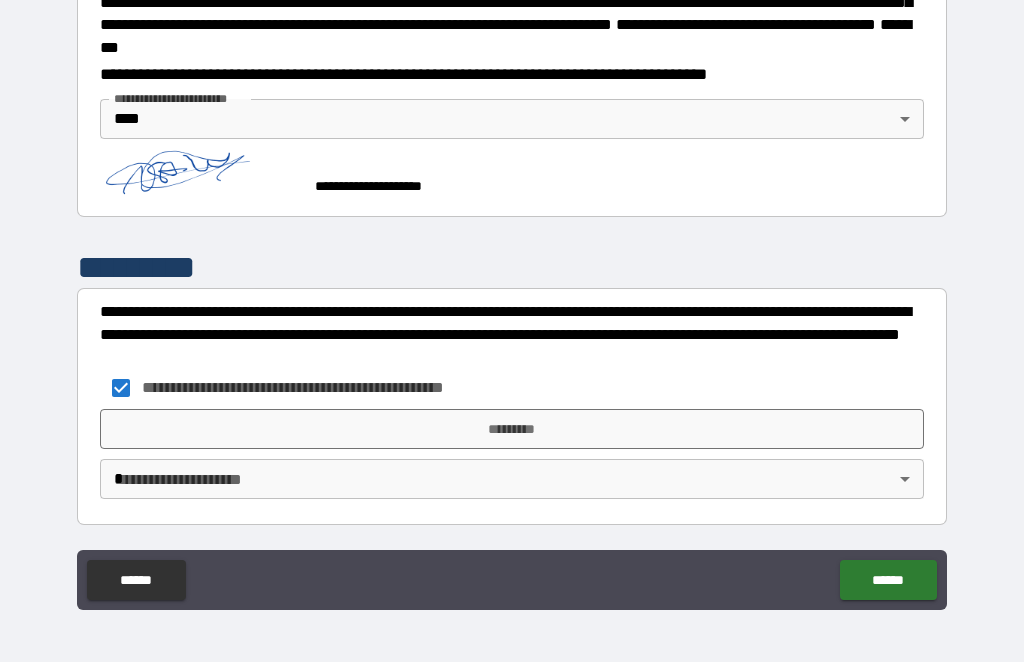 click on "*********" at bounding box center [512, 429] 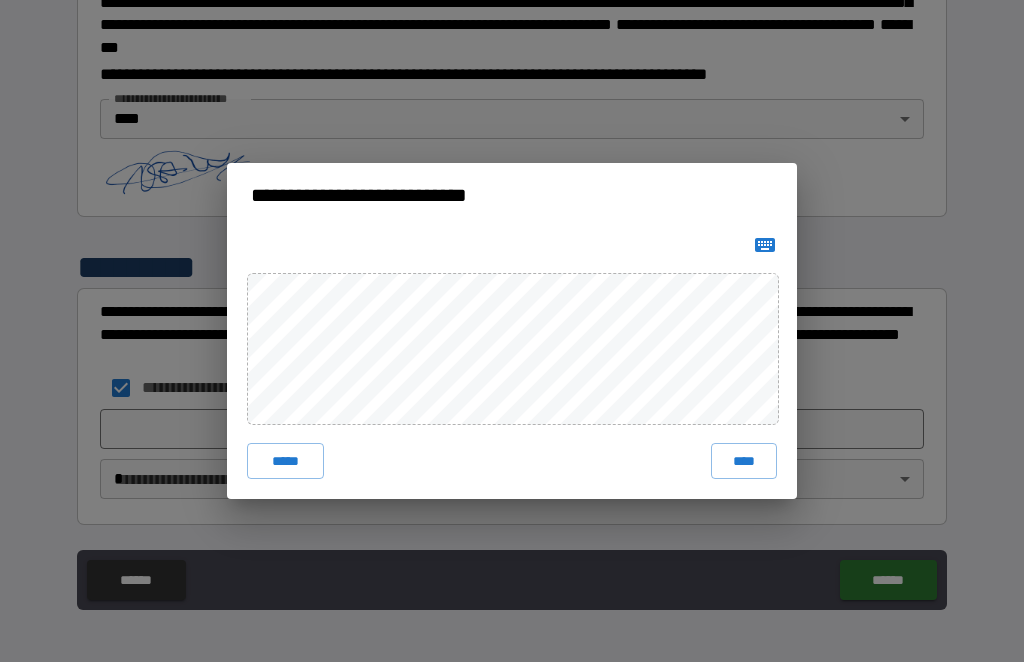 click on "****" at bounding box center (744, 461) 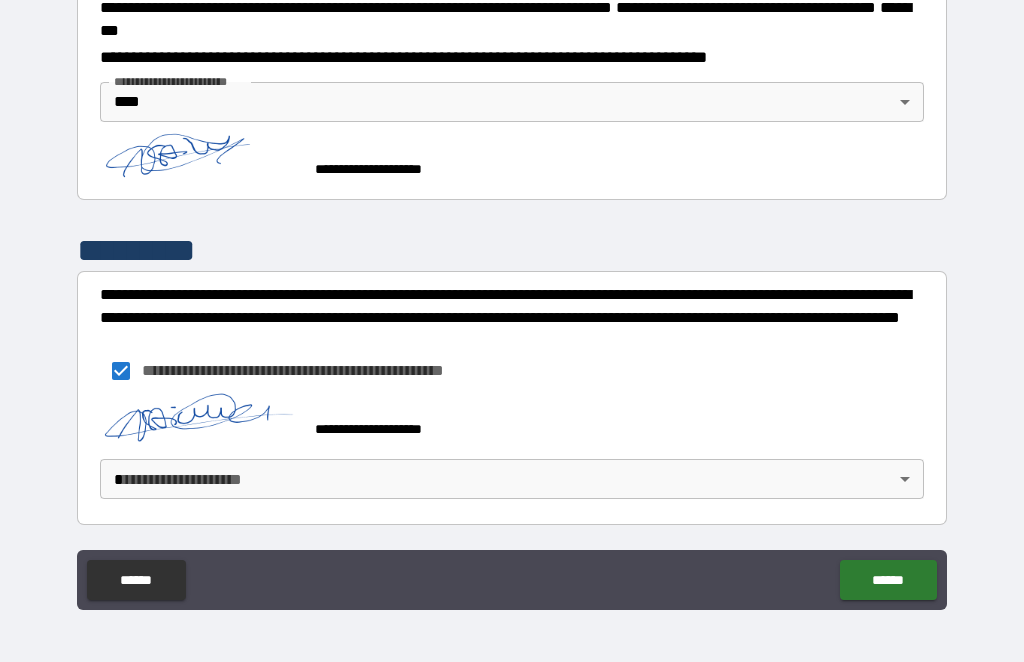 click on "**********" at bounding box center (512, 298) 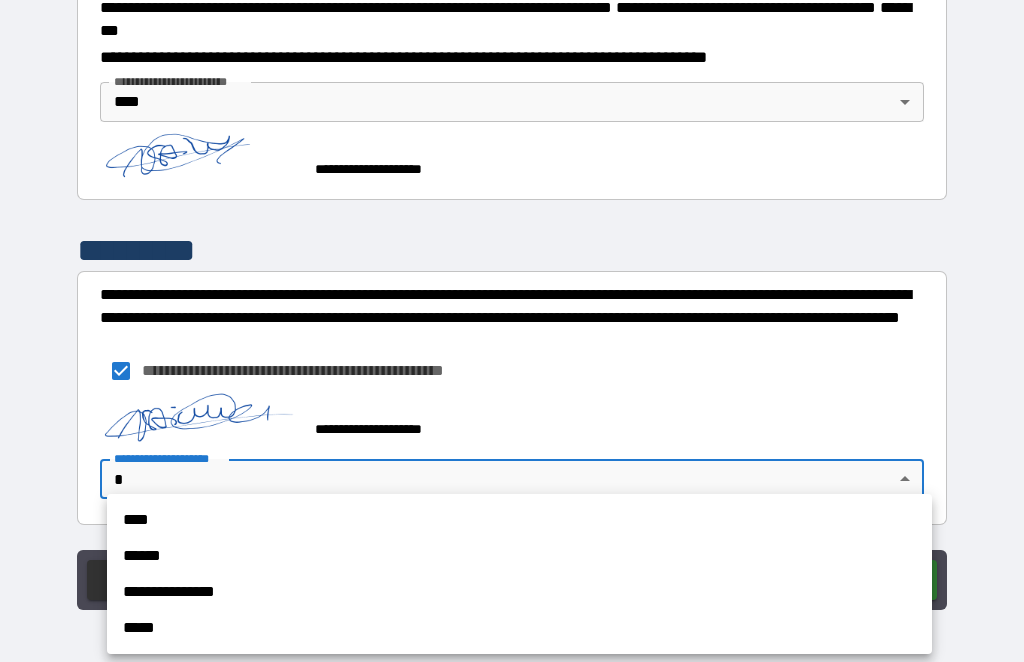click on "****" at bounding box center (519, 520) 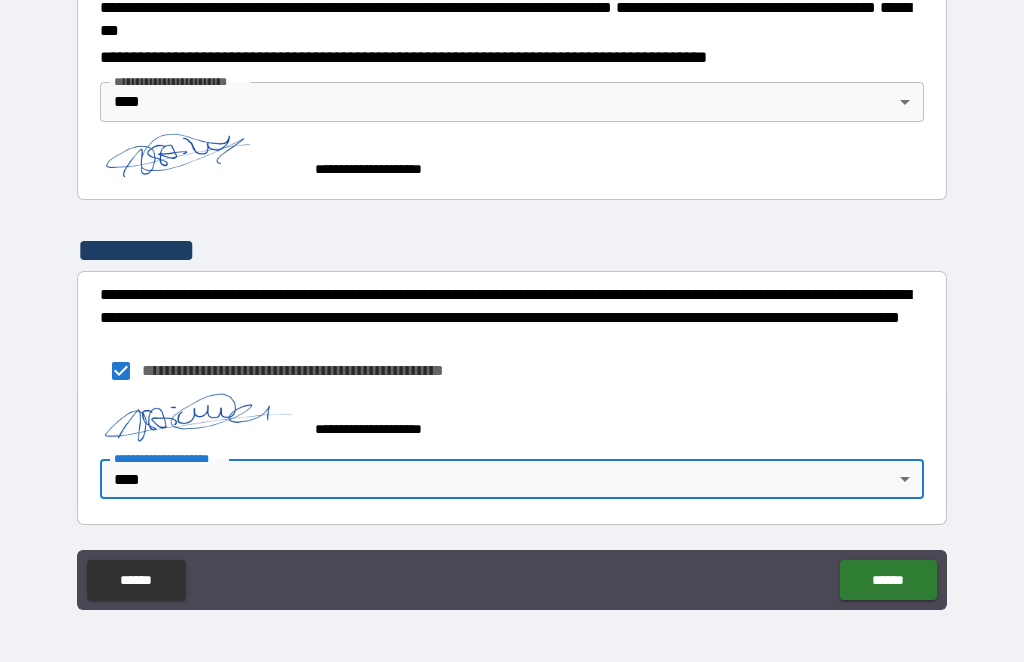 scroll, scrollTop: 0, scrollLeft: 0, axis: both 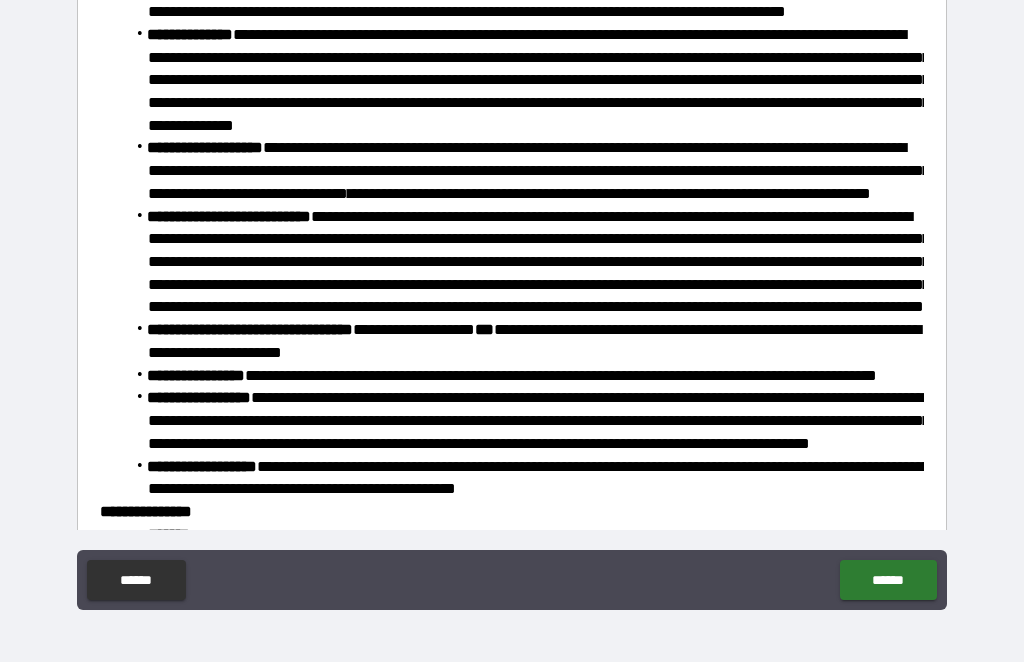 click on "******" at bounding box center [888, 580] 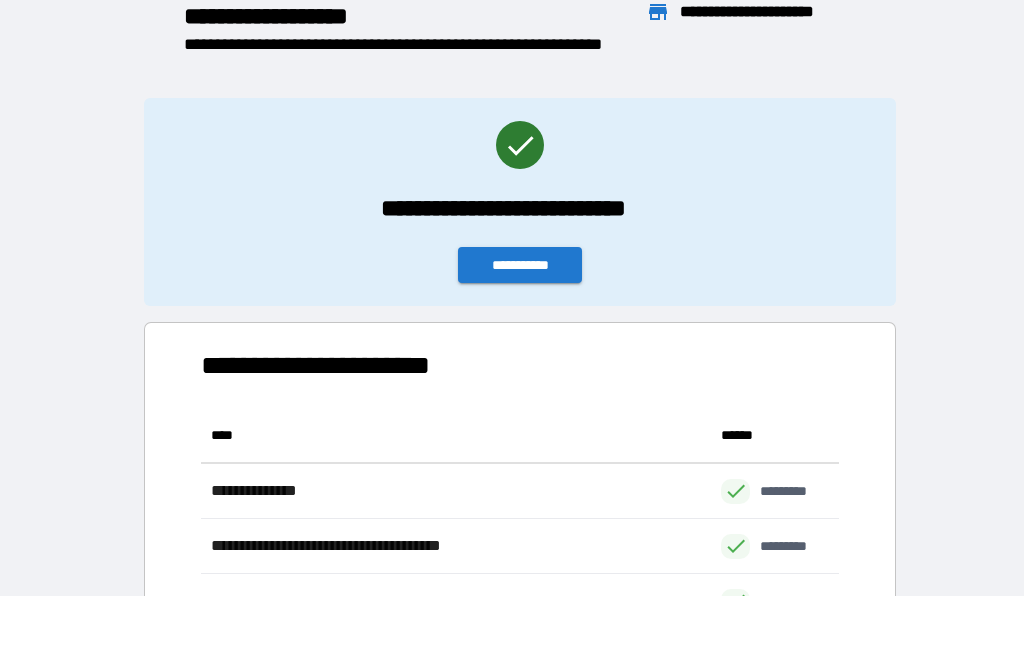 scroll, scrollTop: 1, scrollLeft: 1, axis: both 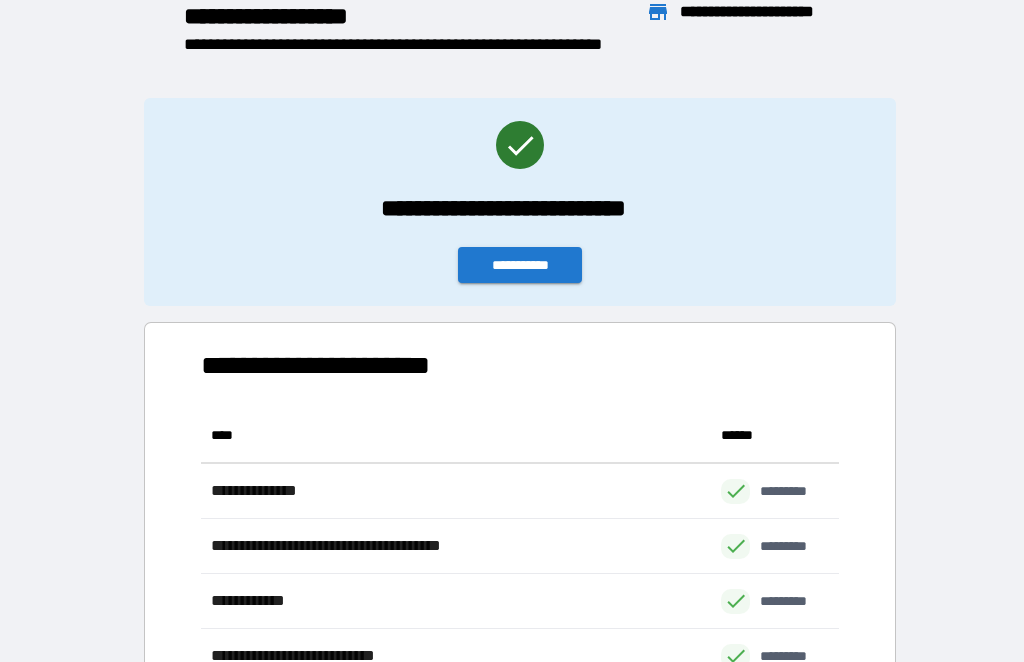 click on "**********" at bounding box center [520, 265] 